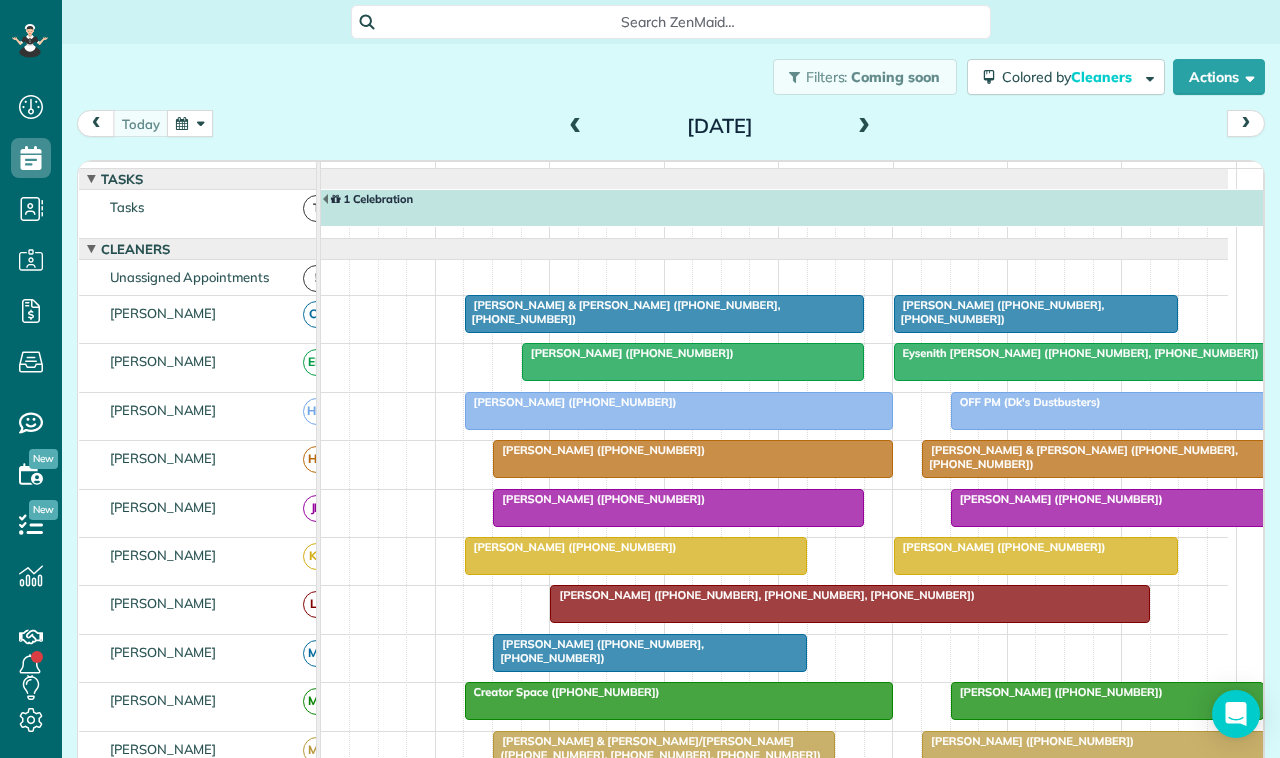 scroll, scrollTop: 0, scrollLeft: 0, axis: both 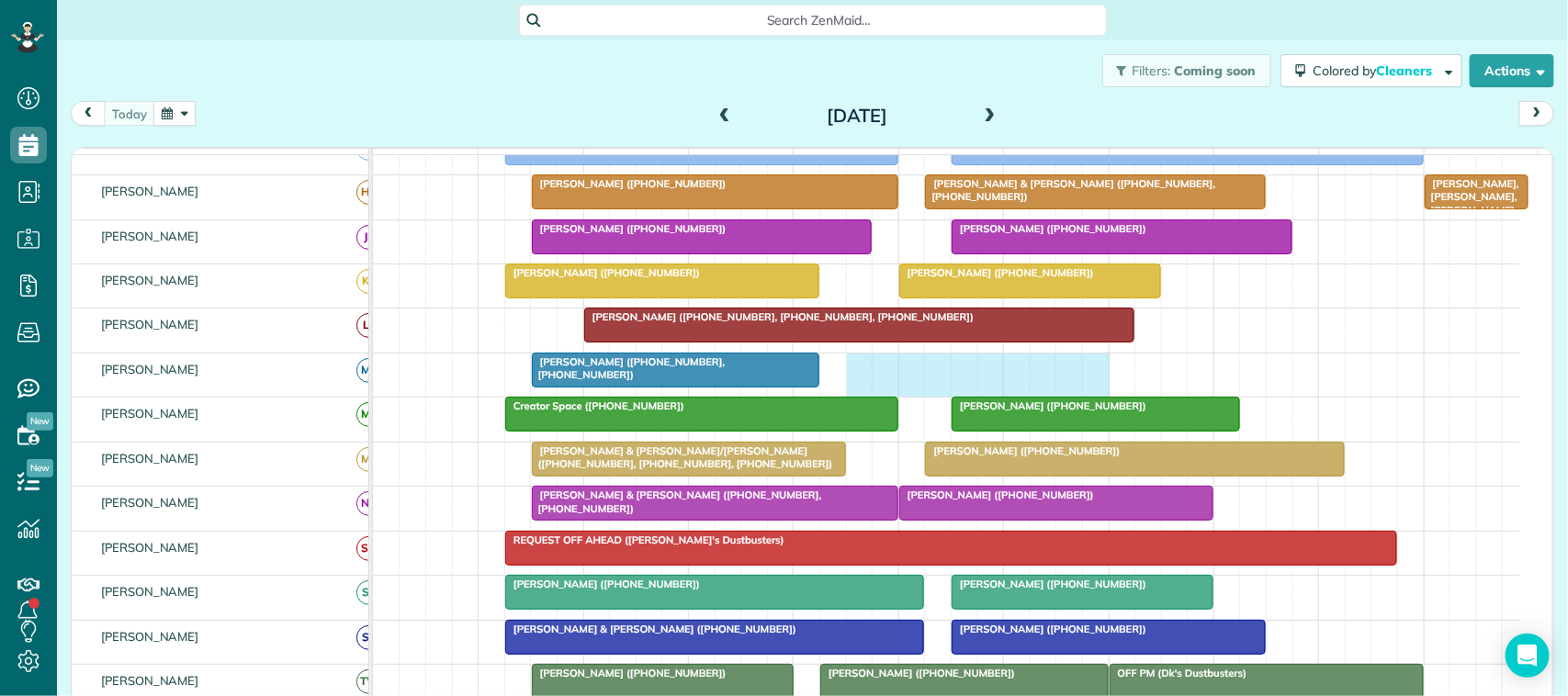drag, startPoint x: 856, startPoint y: 392, endPoint x: 1086, endPoint y: 383, distance: 230.17602 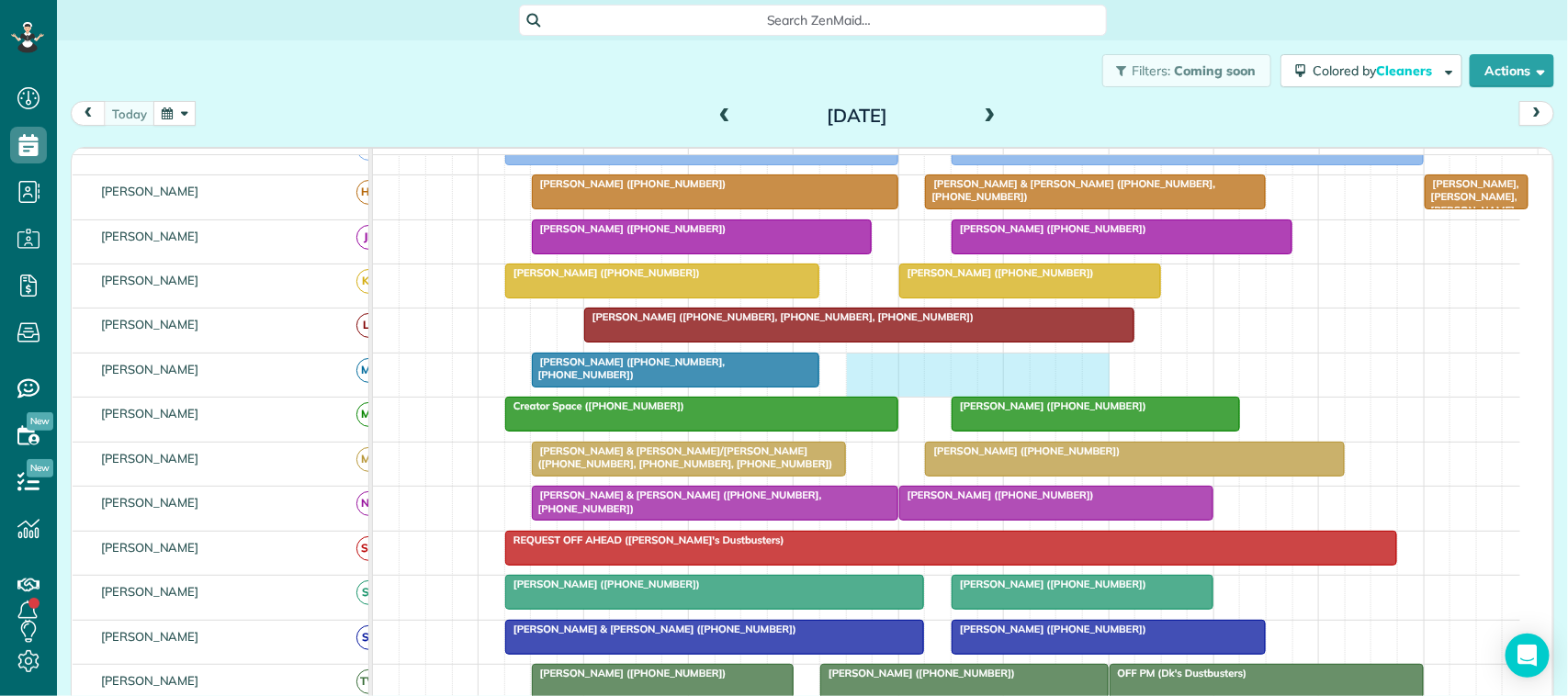 click on "Bobby O'Bryan (+12815571116, +17137423918)" at bounding box center (946, 375) 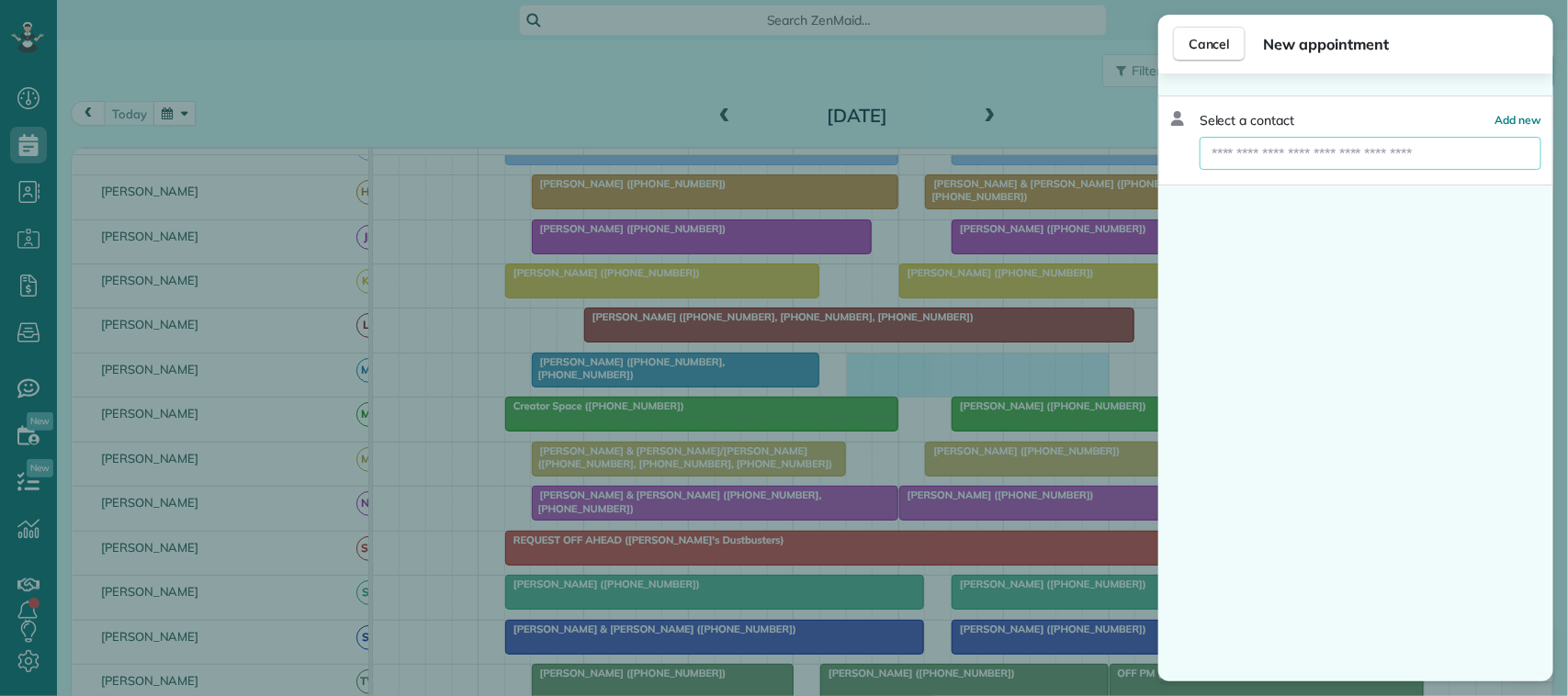 click at bounding box center (1371, 153) 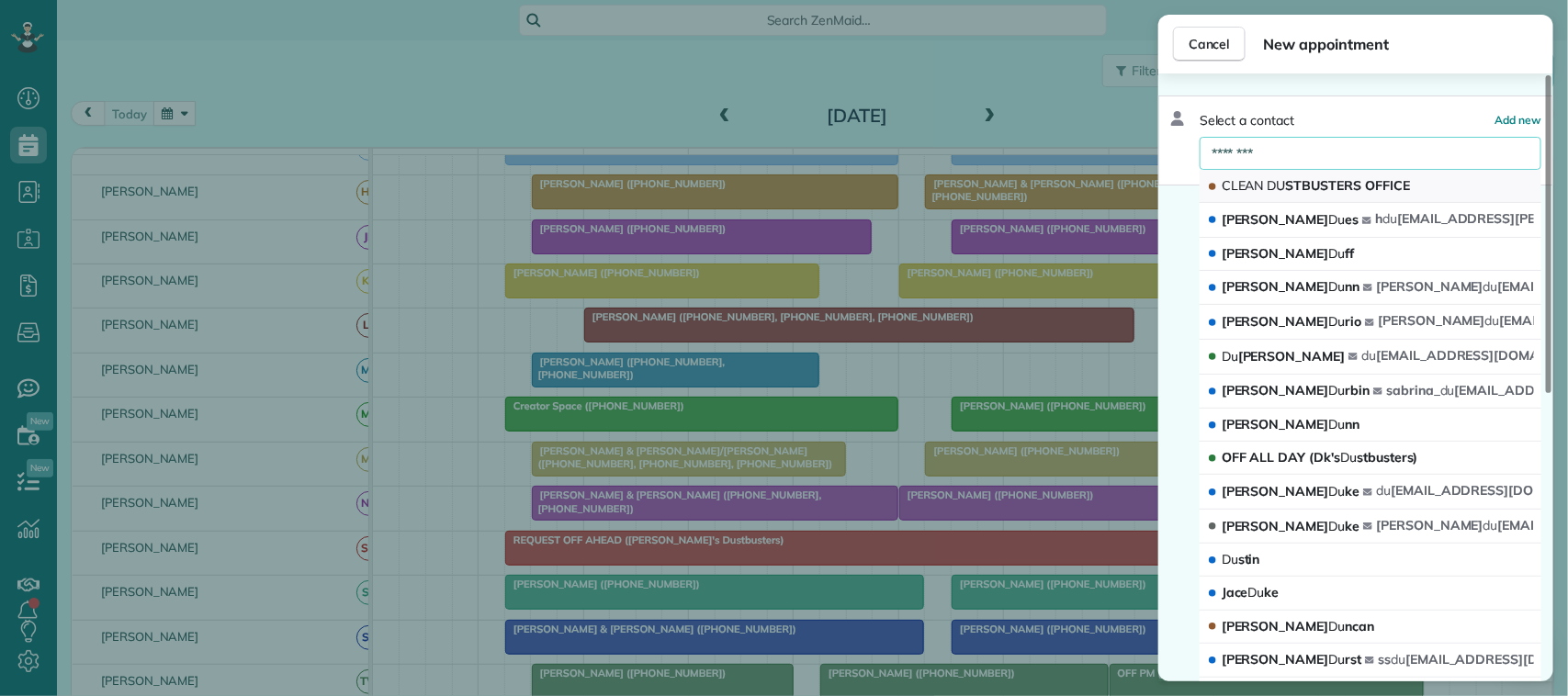 type on "********" 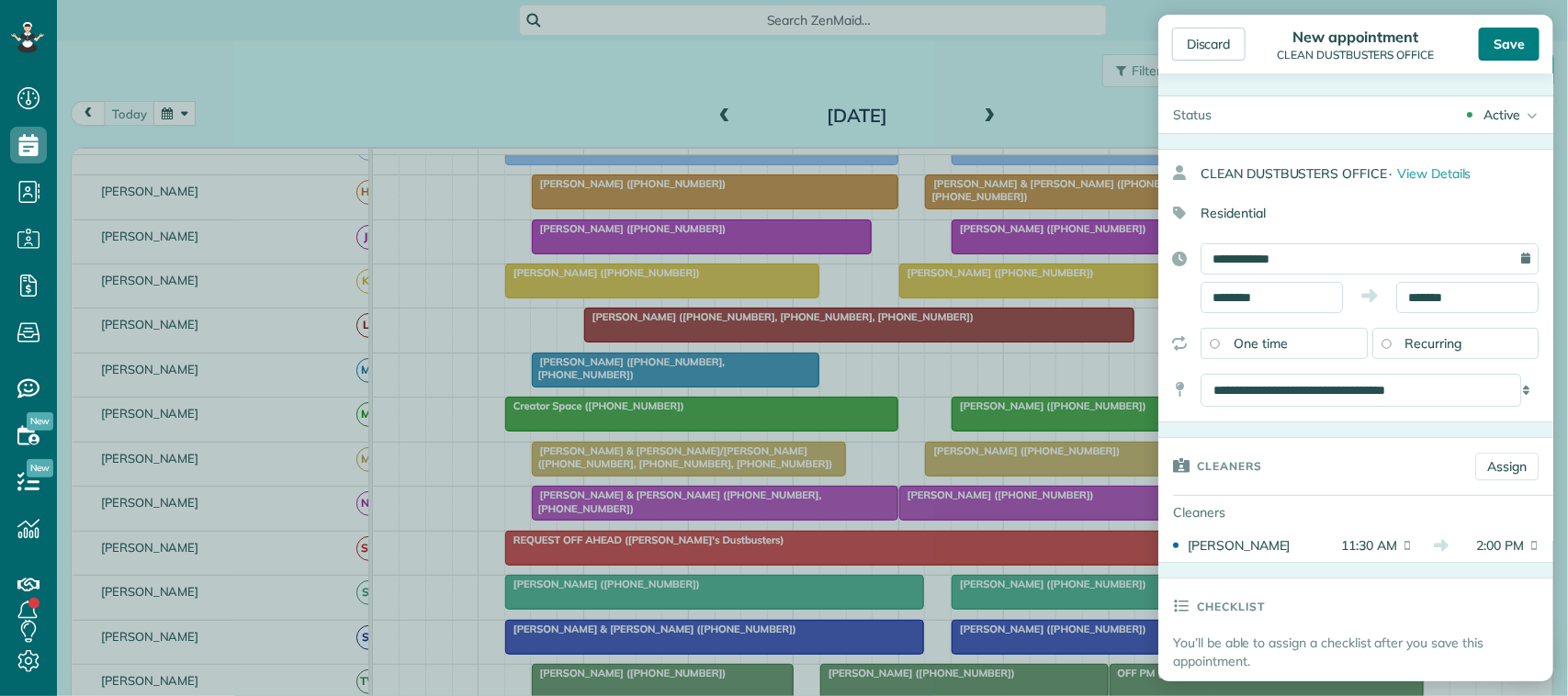 click on "Save" at bounding box center (1509, 44) 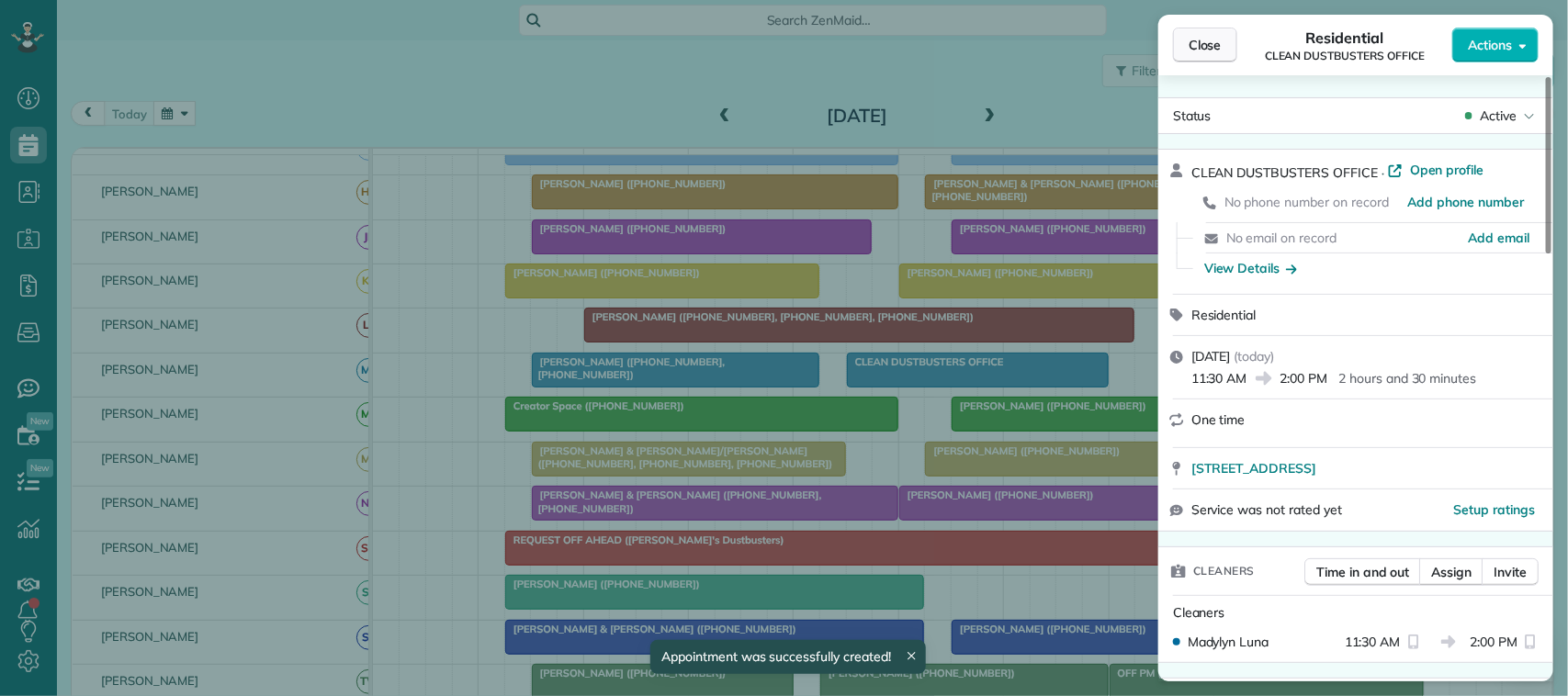 click on "Close" at bounding box center (1205, 45) 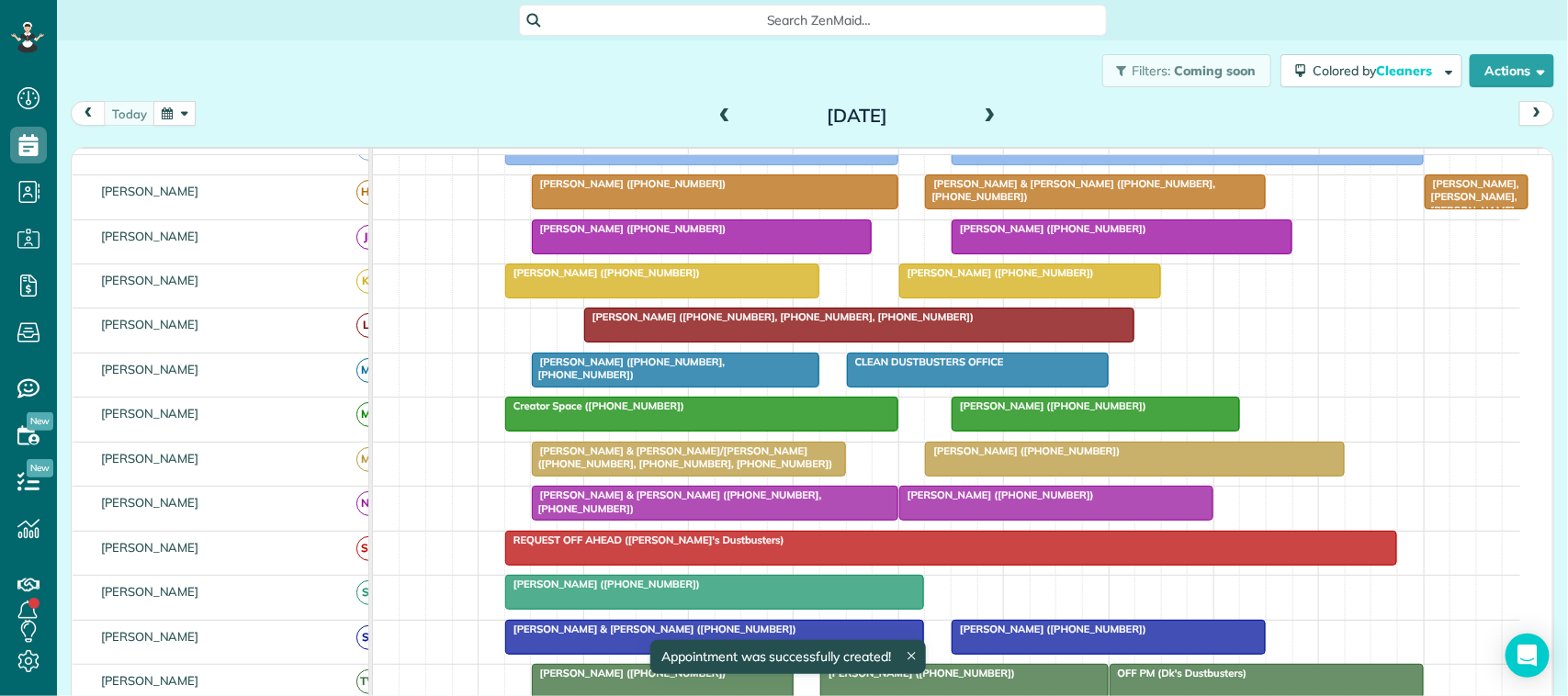 scroll, scrollTop: 144, scrollLeft: 0, axis: vertical 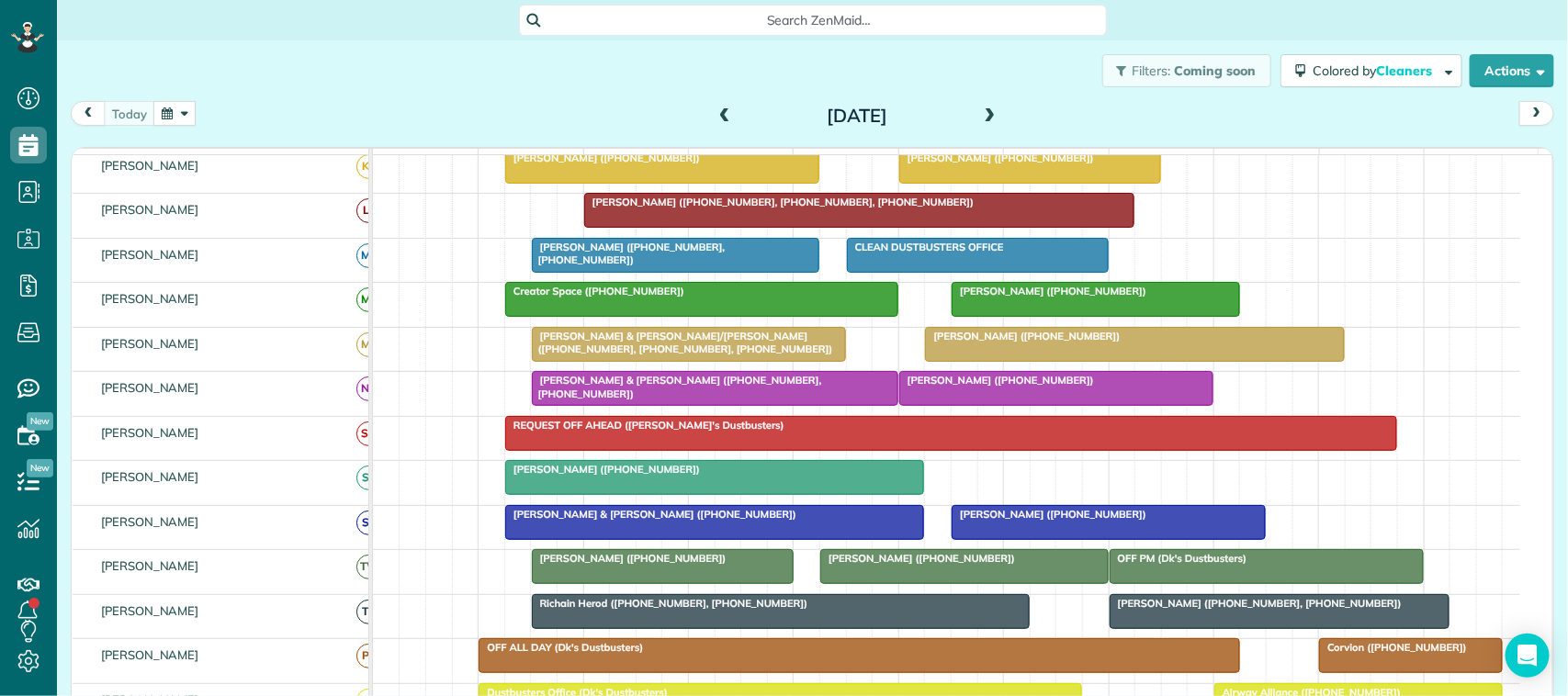 click at bounding box center [990, 117] 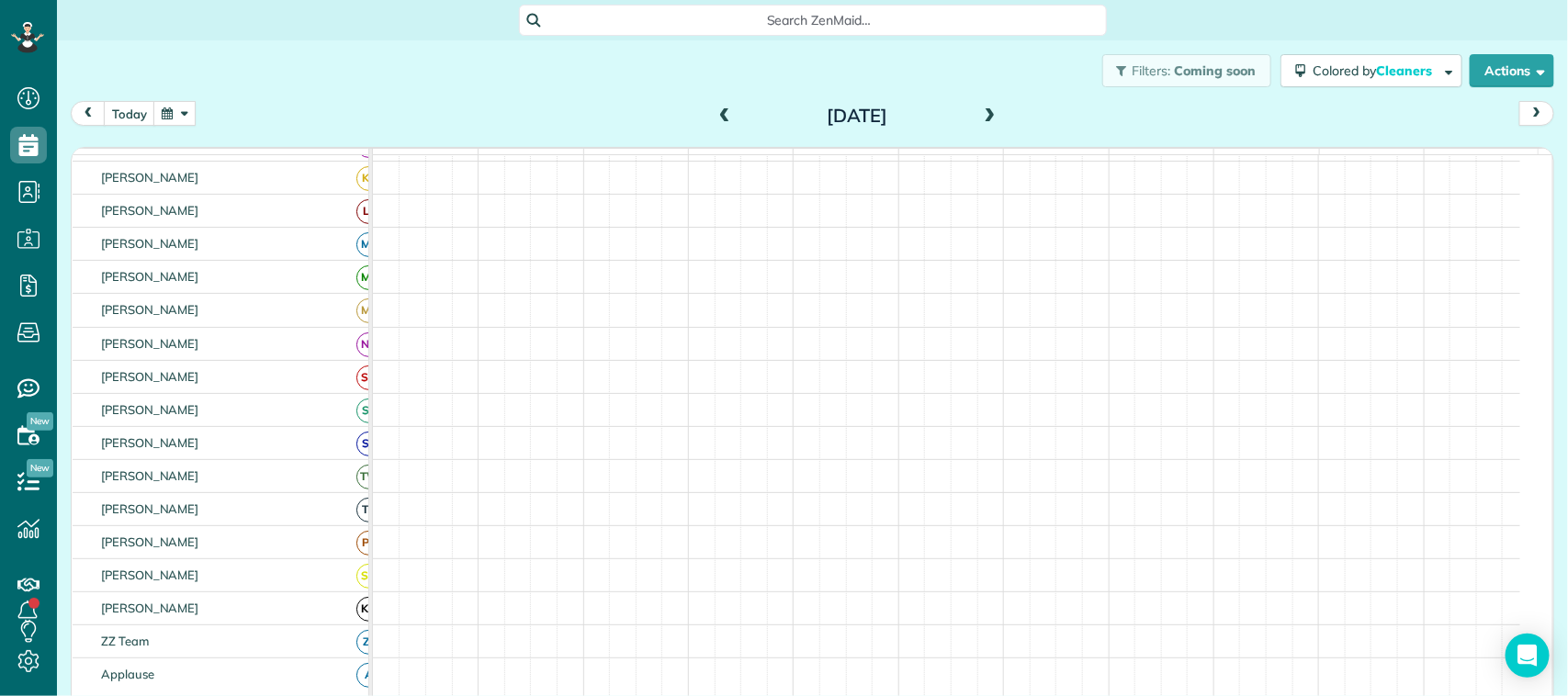 scroll, scrollTop: 332, scrollLeft: 0, axis: vertical 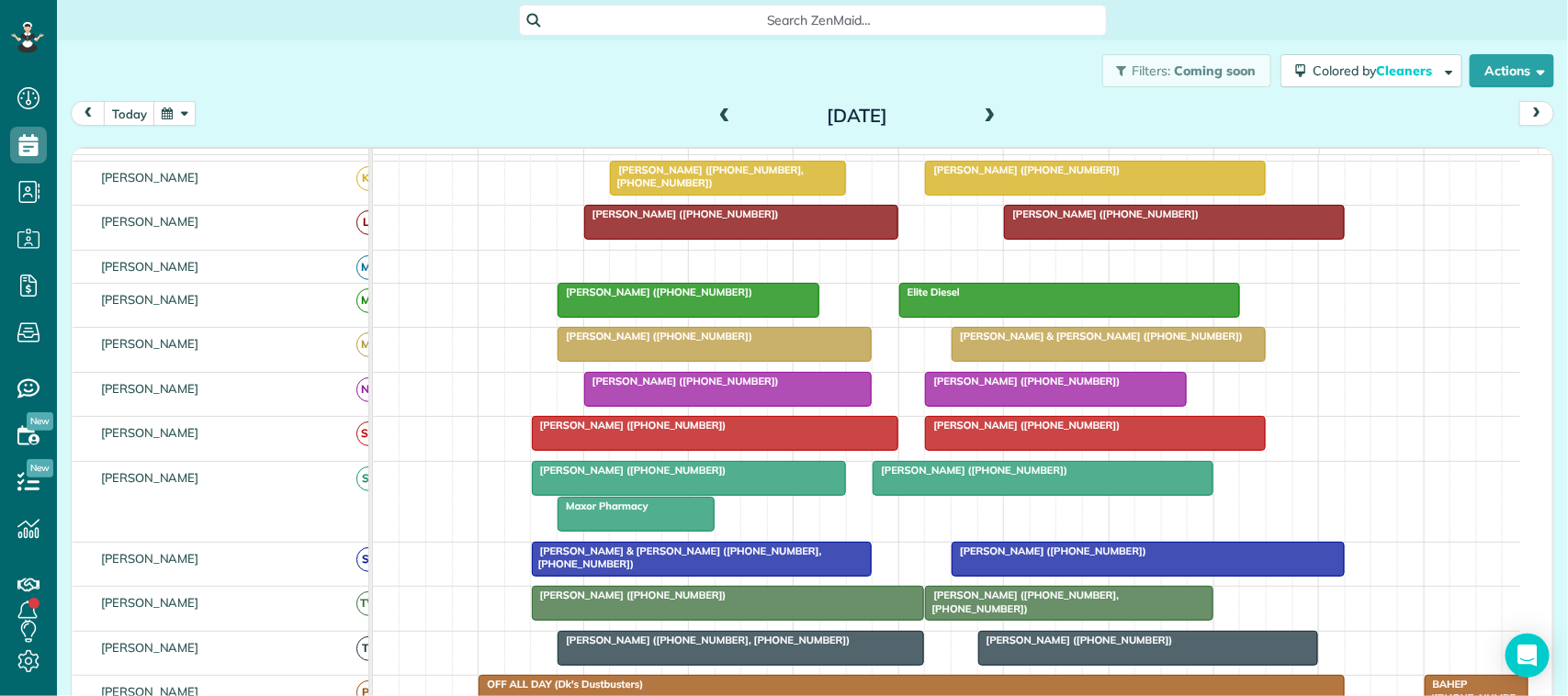 click at bounding box center (1043, 478) 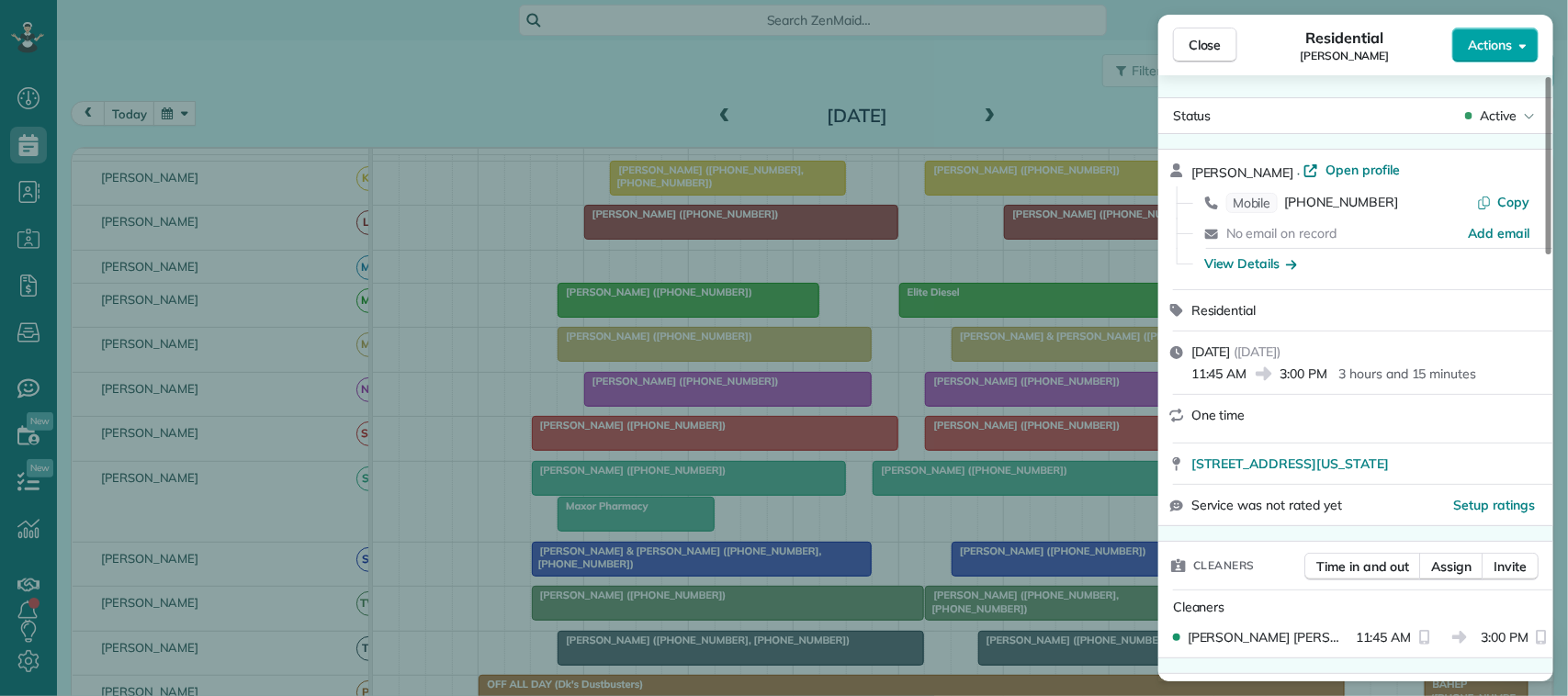 click on "Actions" at bounding box center [1490, 45] 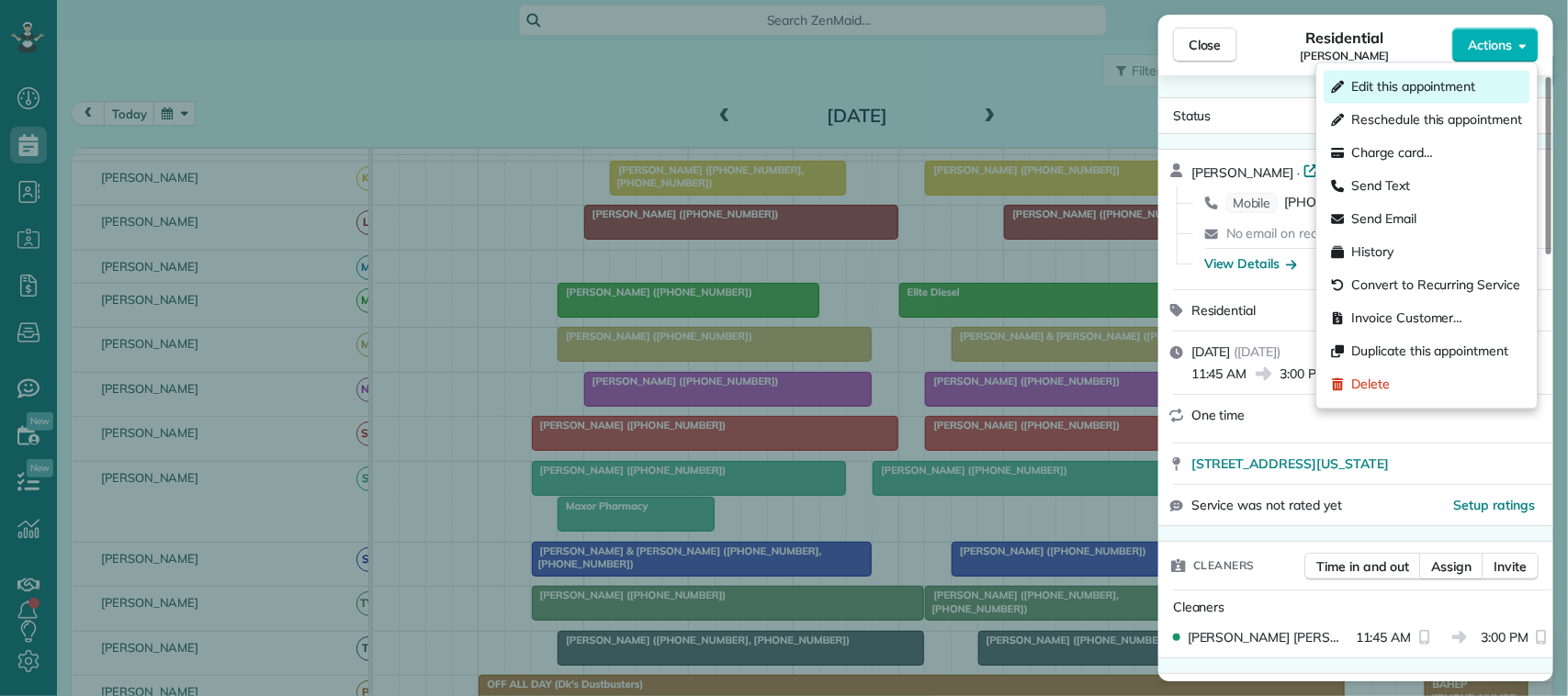 click on "Edit this appointment" at bounding box center [1414, 87] 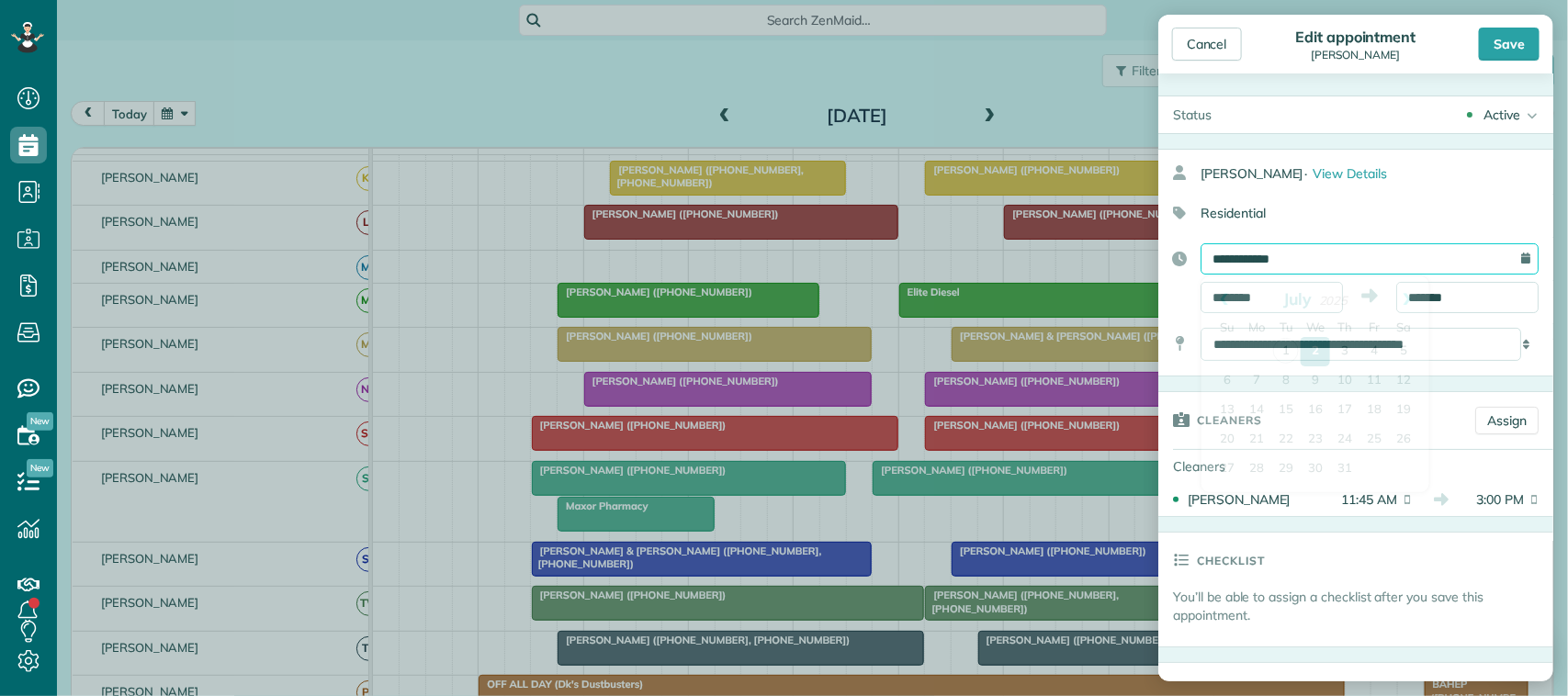 click on "**********" at bounding box center [1370, 259] 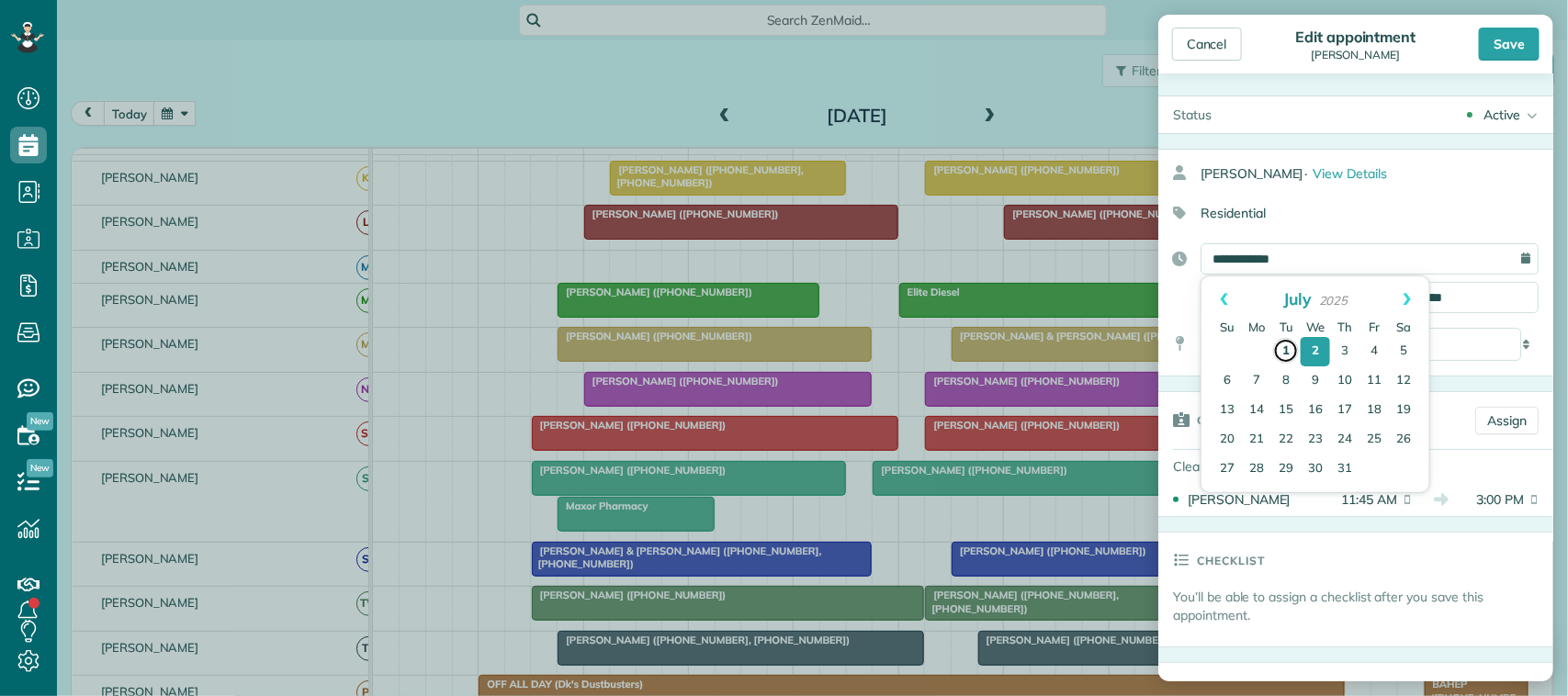 click on "1" at bounding box center (1286, 351) 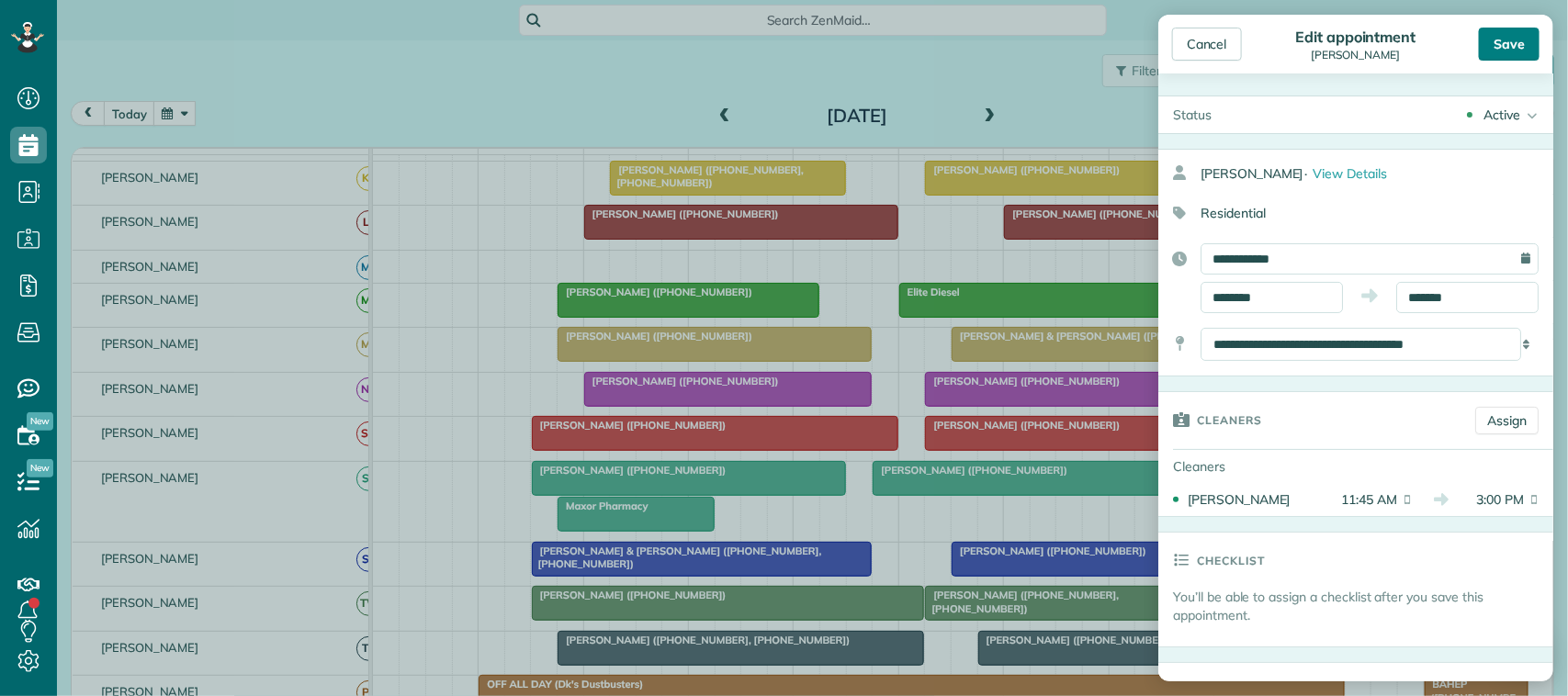 click on "Save" at bounding box center [1509, 44] 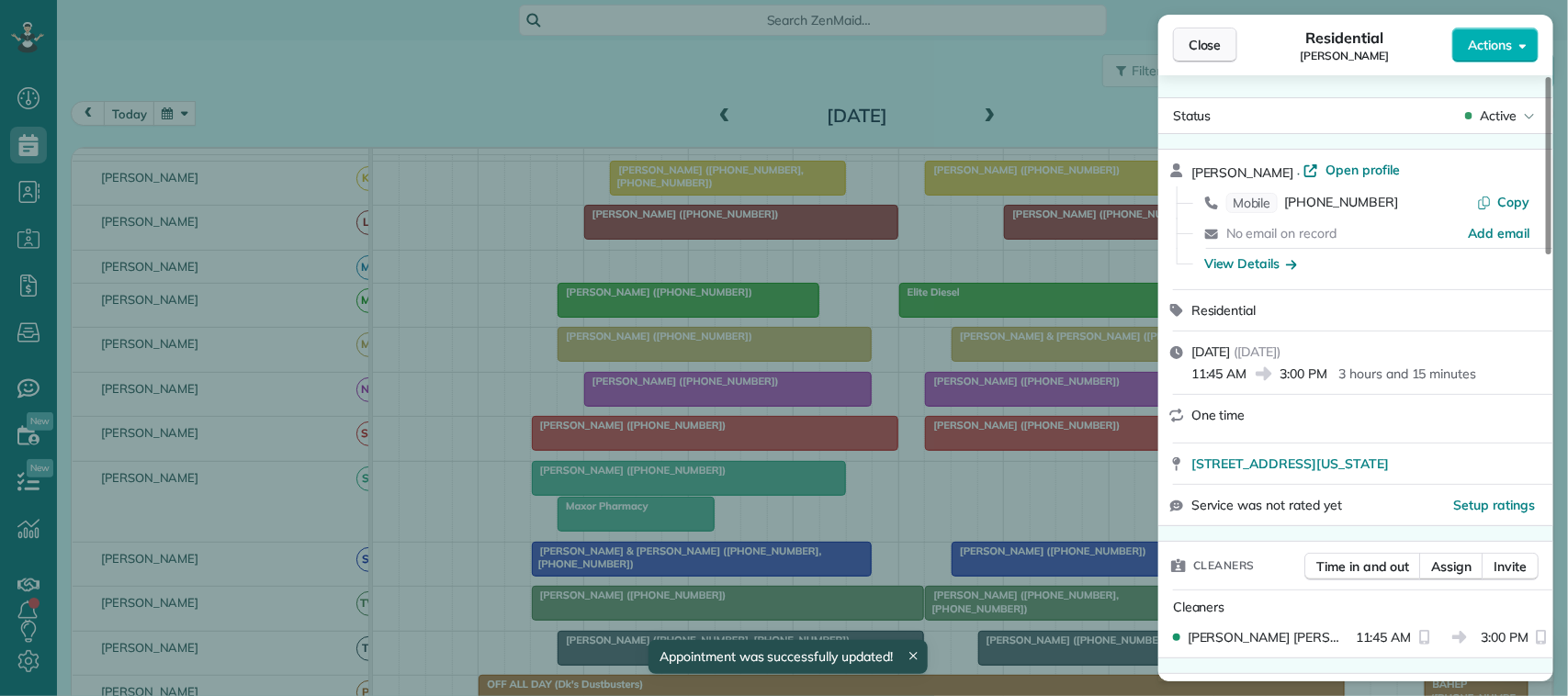 click on "Close" at bounding box center (1205, 45) 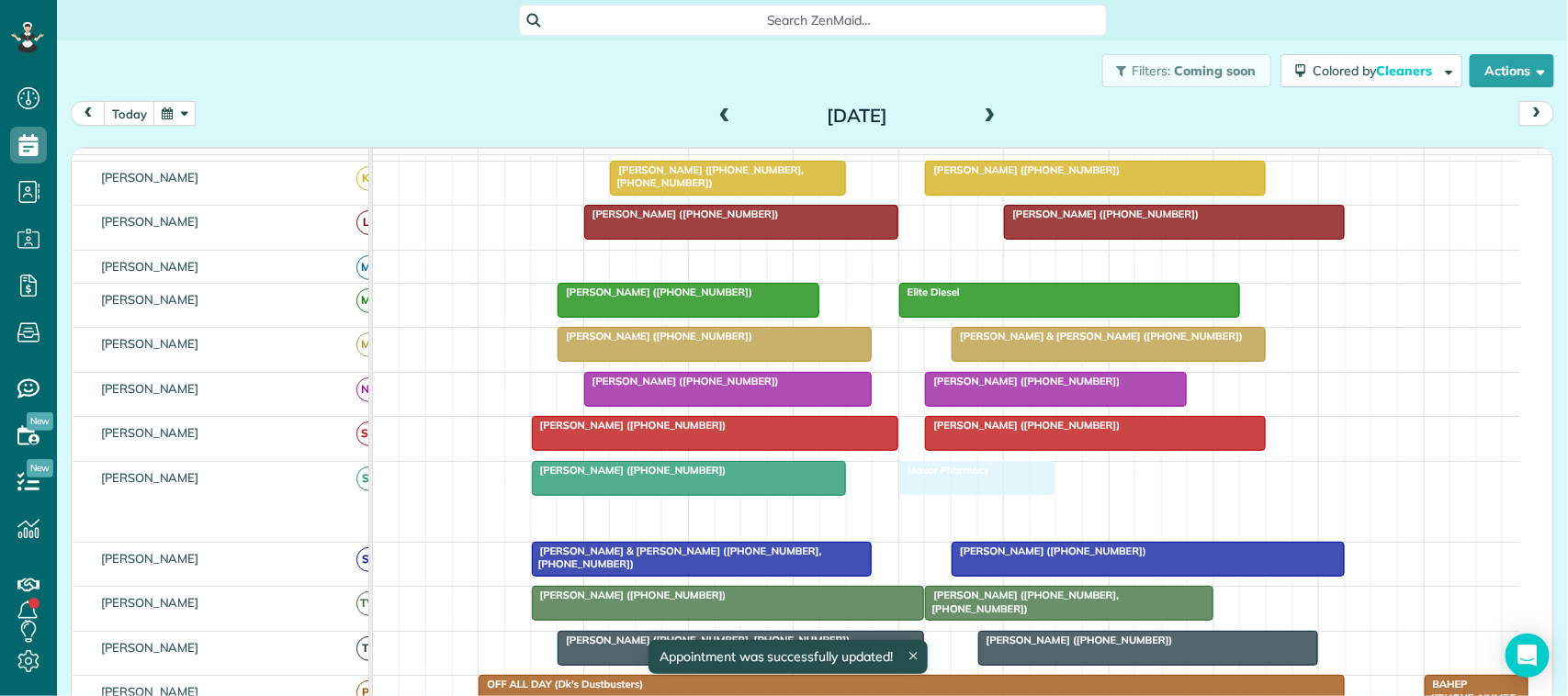 drag, startPoint x: 660, startPoint y: 533, endPoint x: 1009, endPoint y: 500, distance: 350.5567 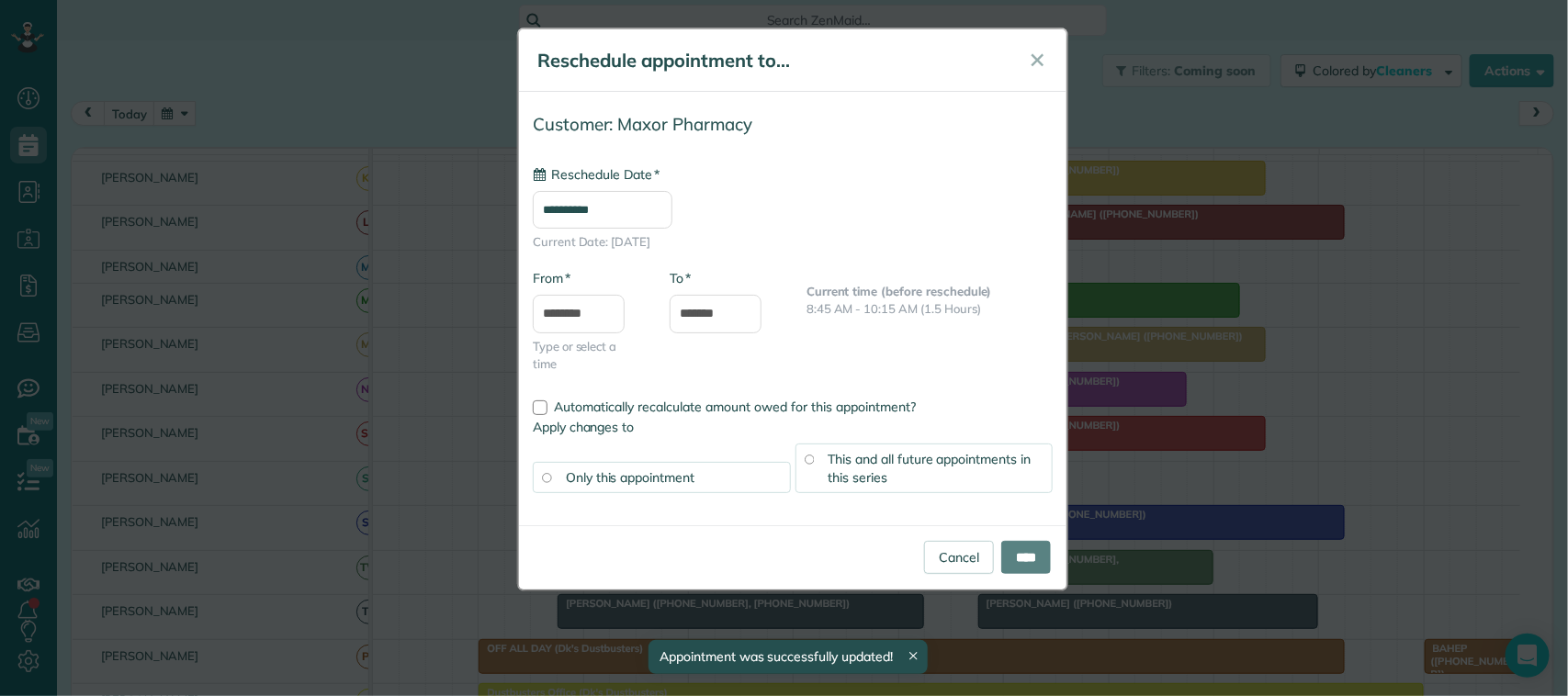 type on "**********" 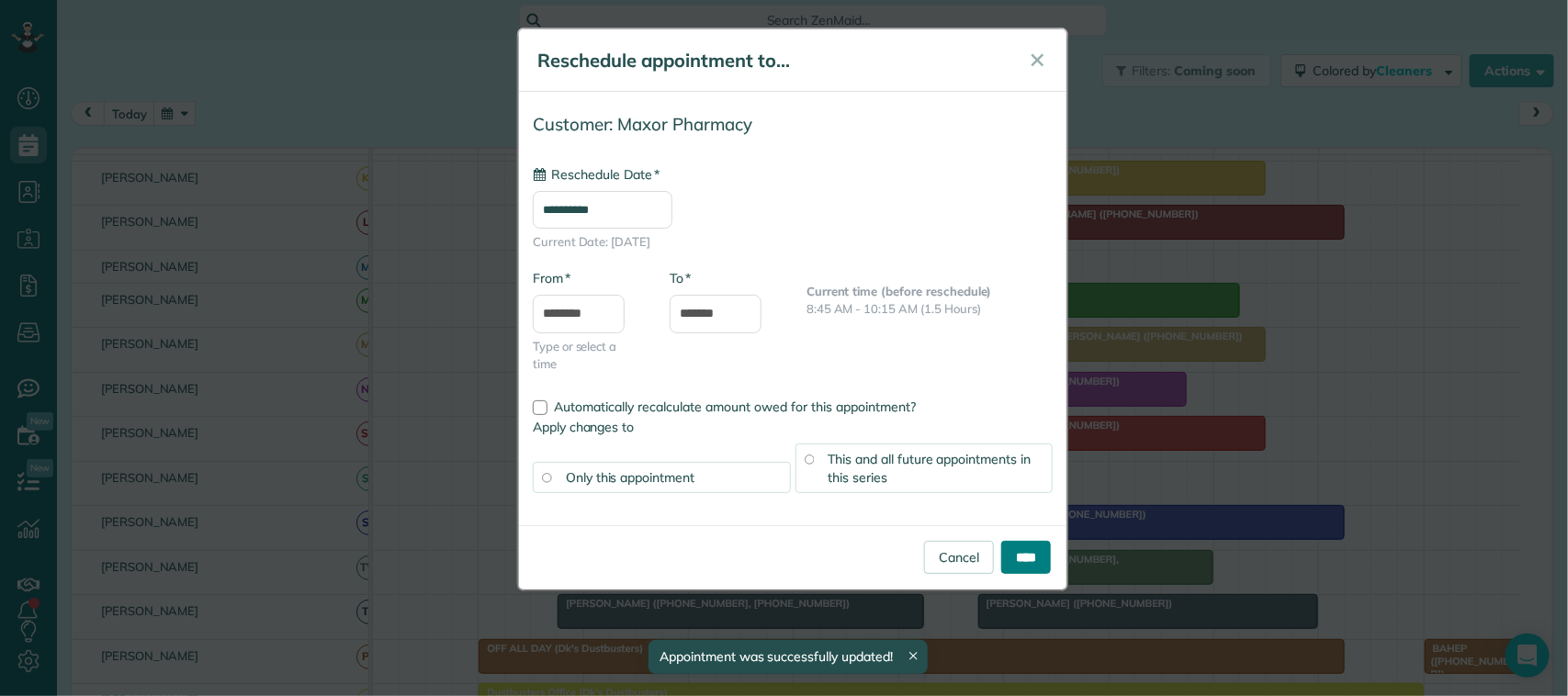 click on "****" at bounding box center [1026, 557] 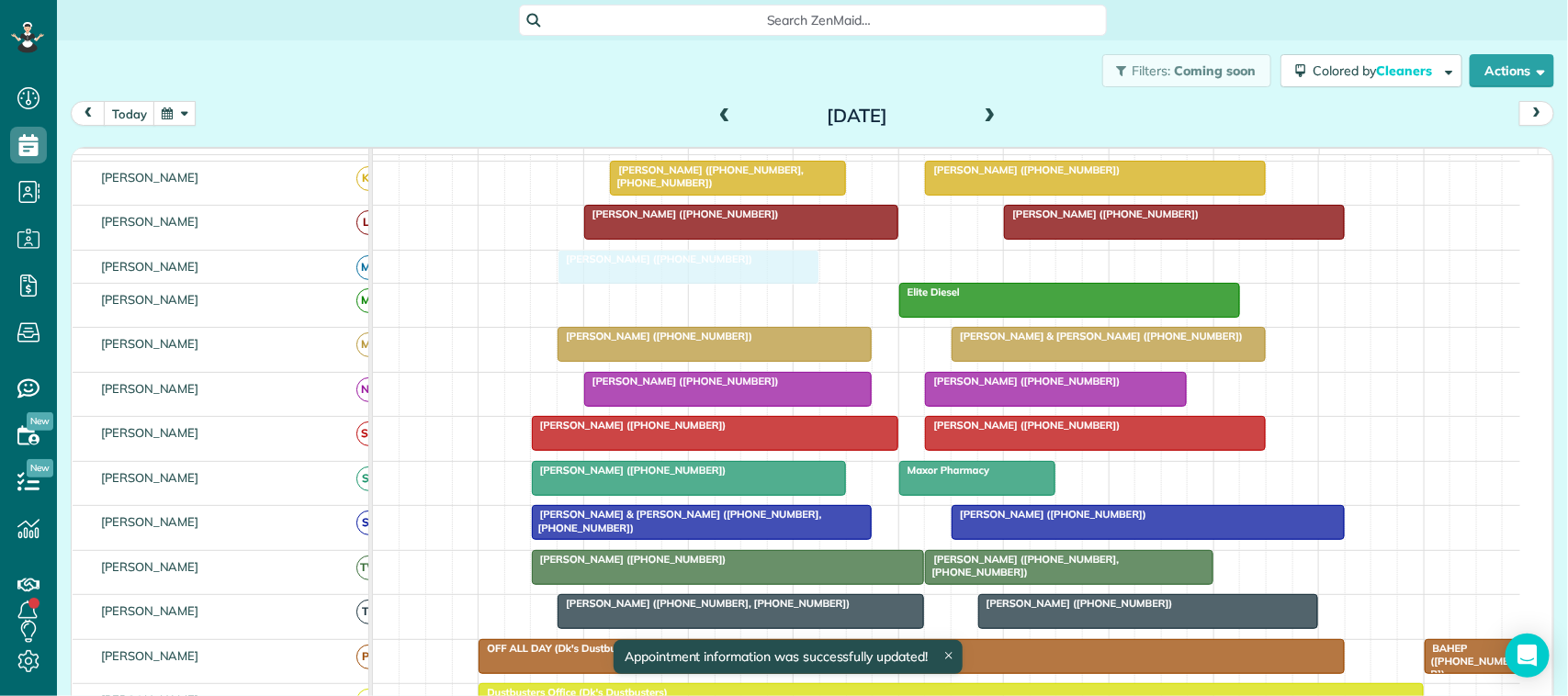 drag, startPoint x: 653, startPoint y: 338, endPoint x: 649, endPoint y: 292, distance: 46.17359 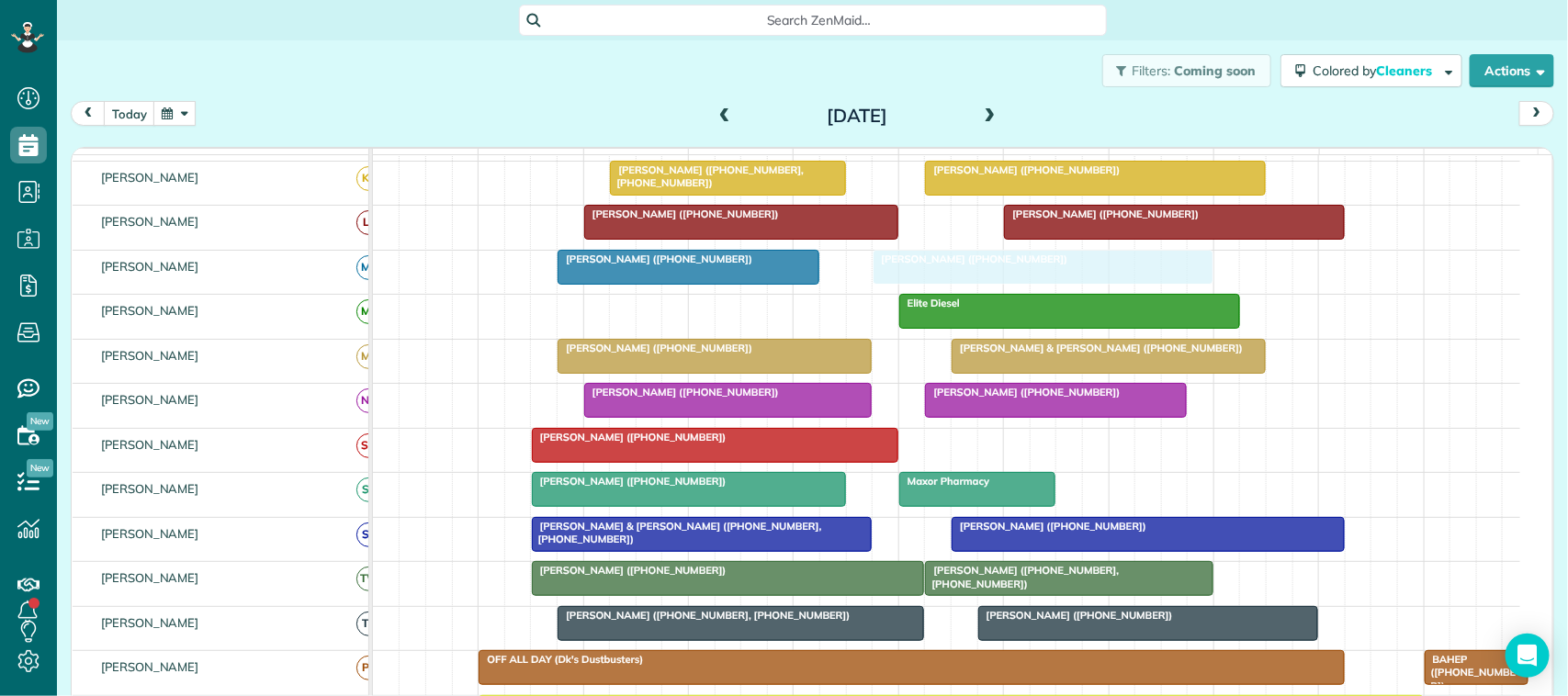 drag, startPoint x: 1033, startPoint y: 469, endPoint x: 975, endPoint y: 317, distance: 162.6899 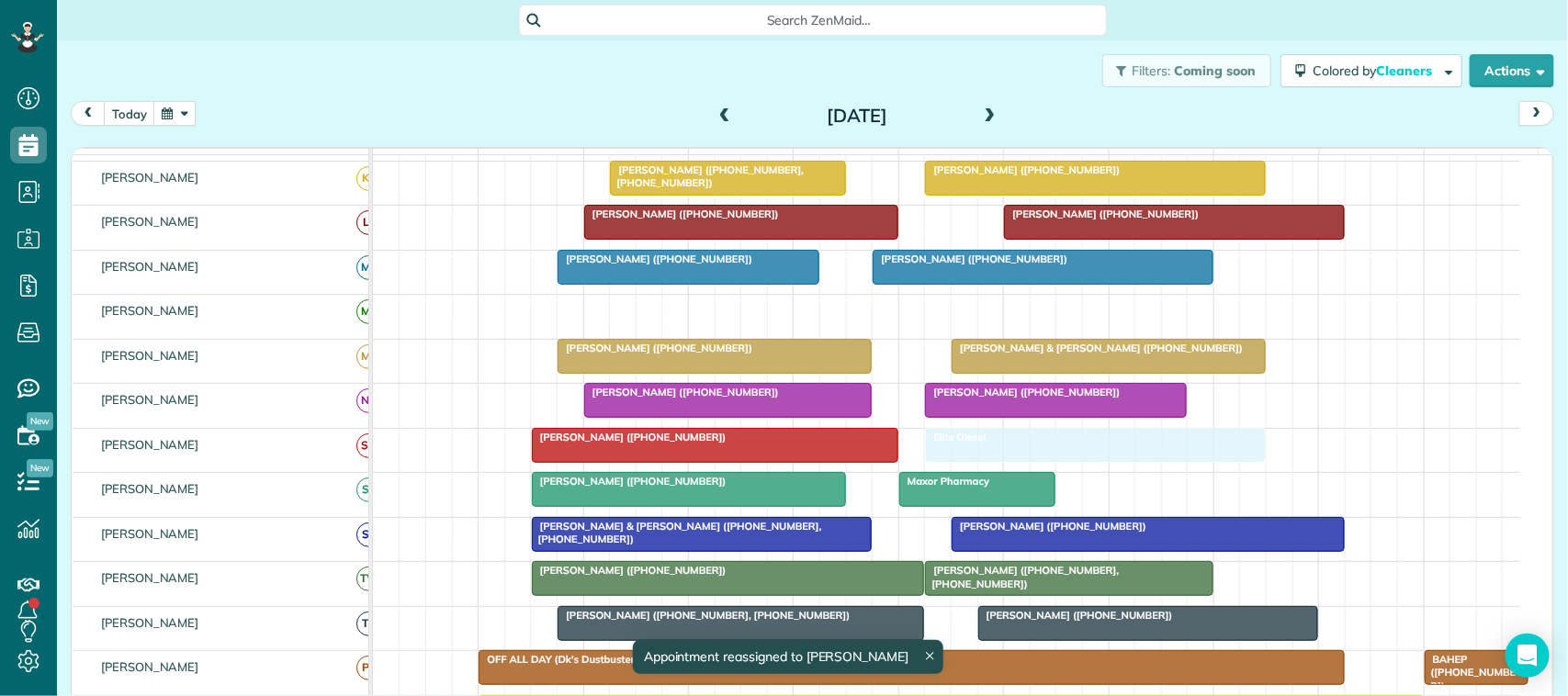 drag, startPoint x: 976, startPoint y: 331, endPoint x: 1006, endPoint y: 470, distance: 142.20056 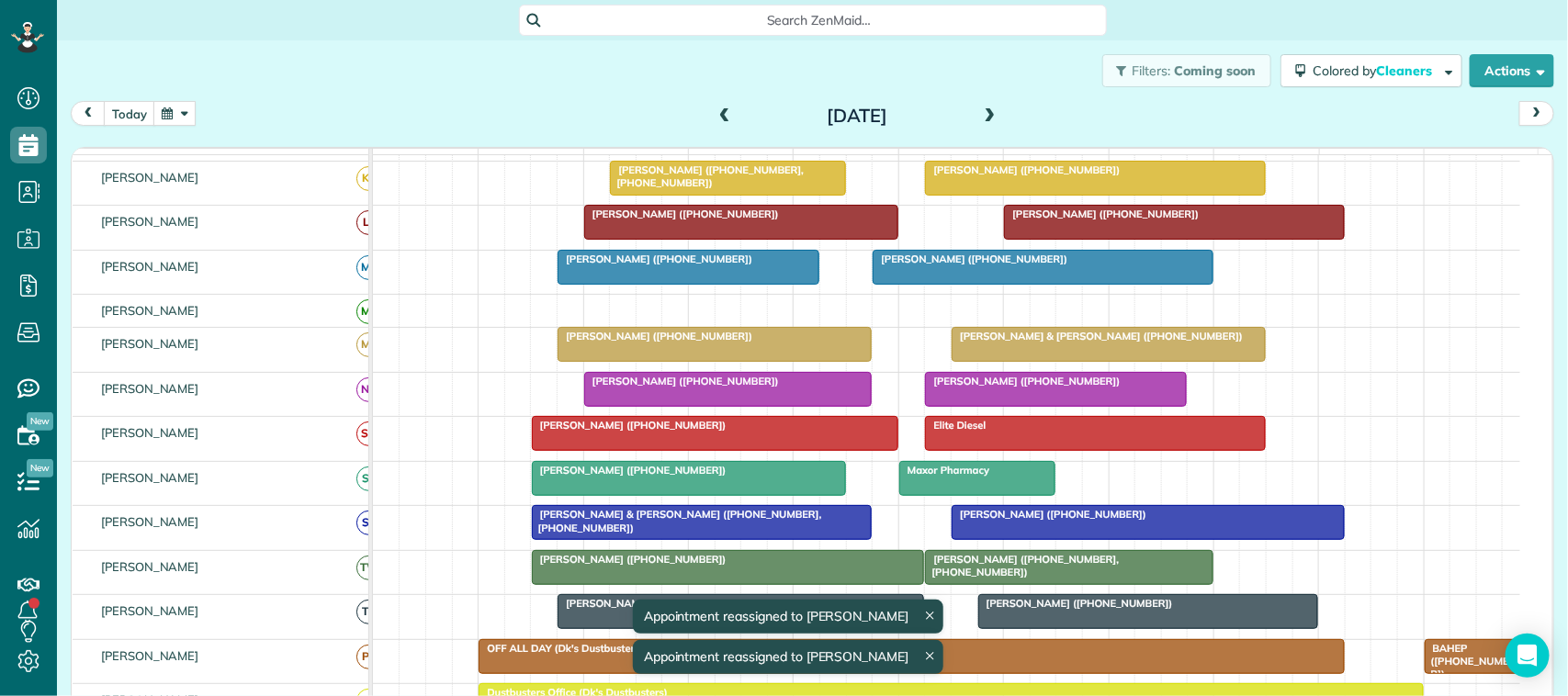 scroll, scrollTop: 562, scrollLeft: 0, axis: vertical 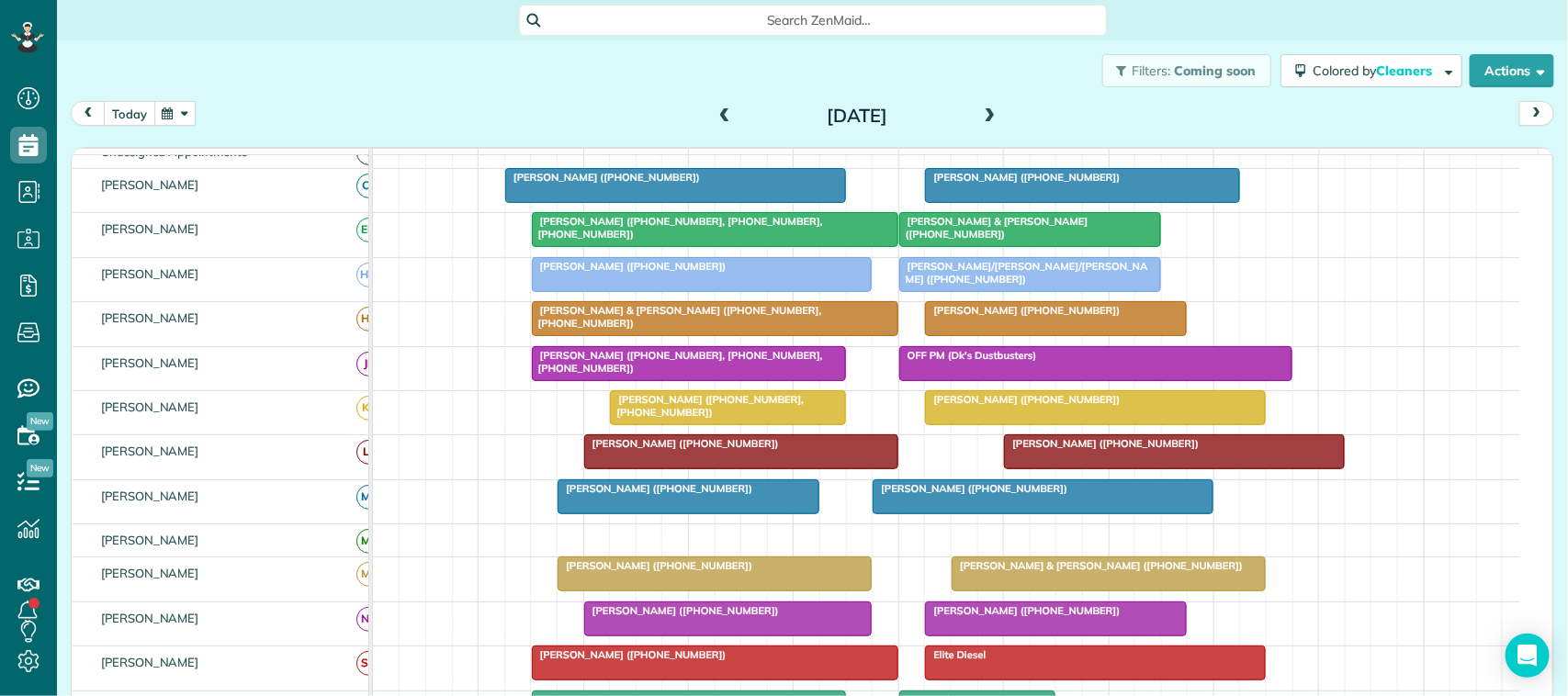 click on "today" at bounding box center [130, 113] 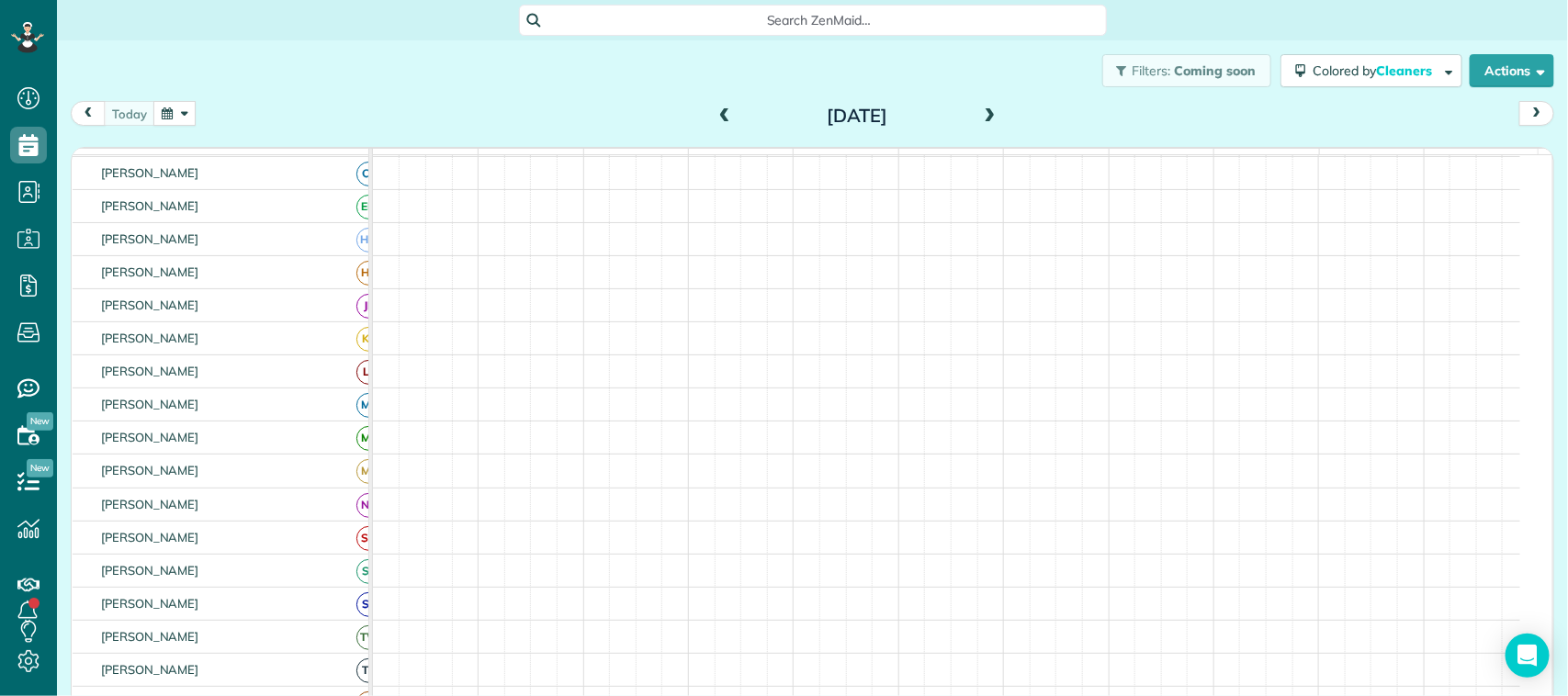 scroll, scrollTop: 92, scrollLeft: 0, axis: vertical 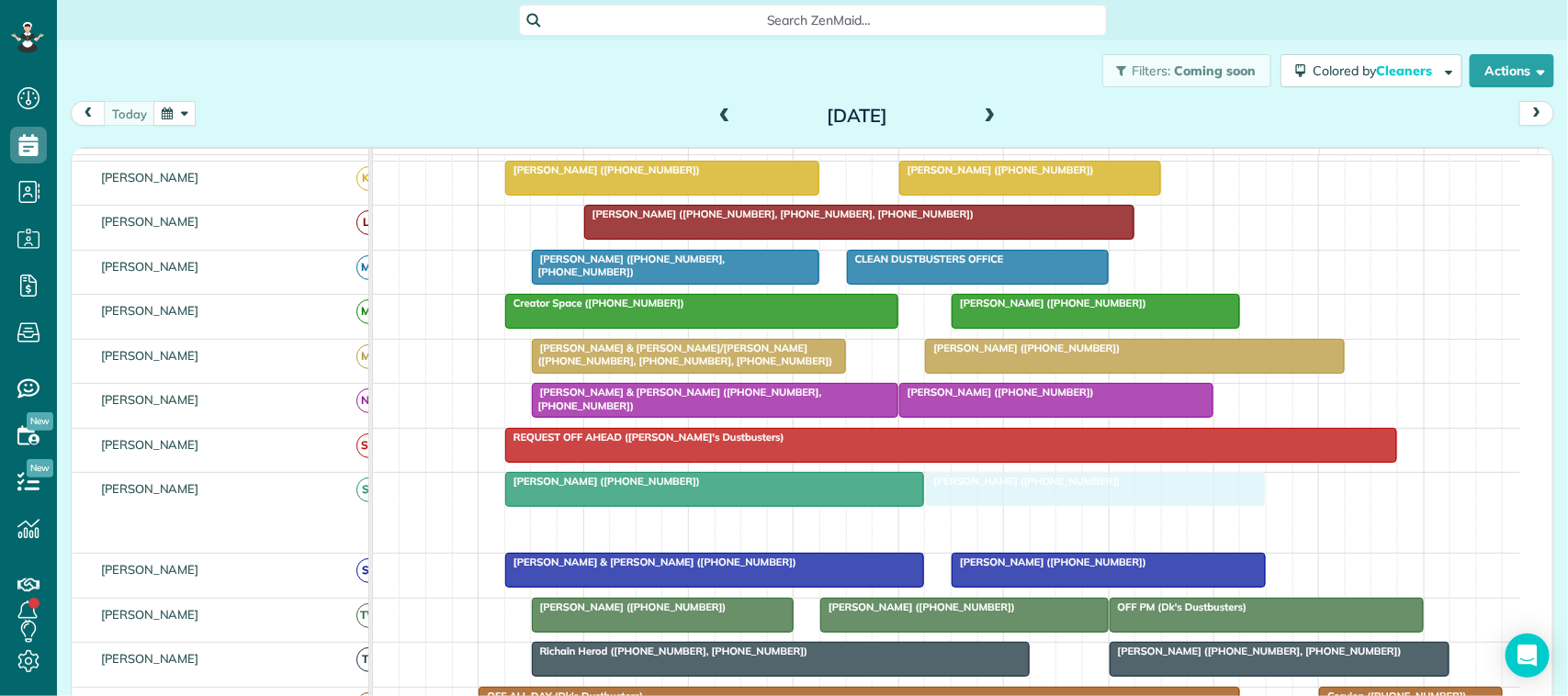 drag, startPoint x: 915, startPoint y: 556, endPoint x: 980, endPoint y: 517, distance: 75.802375 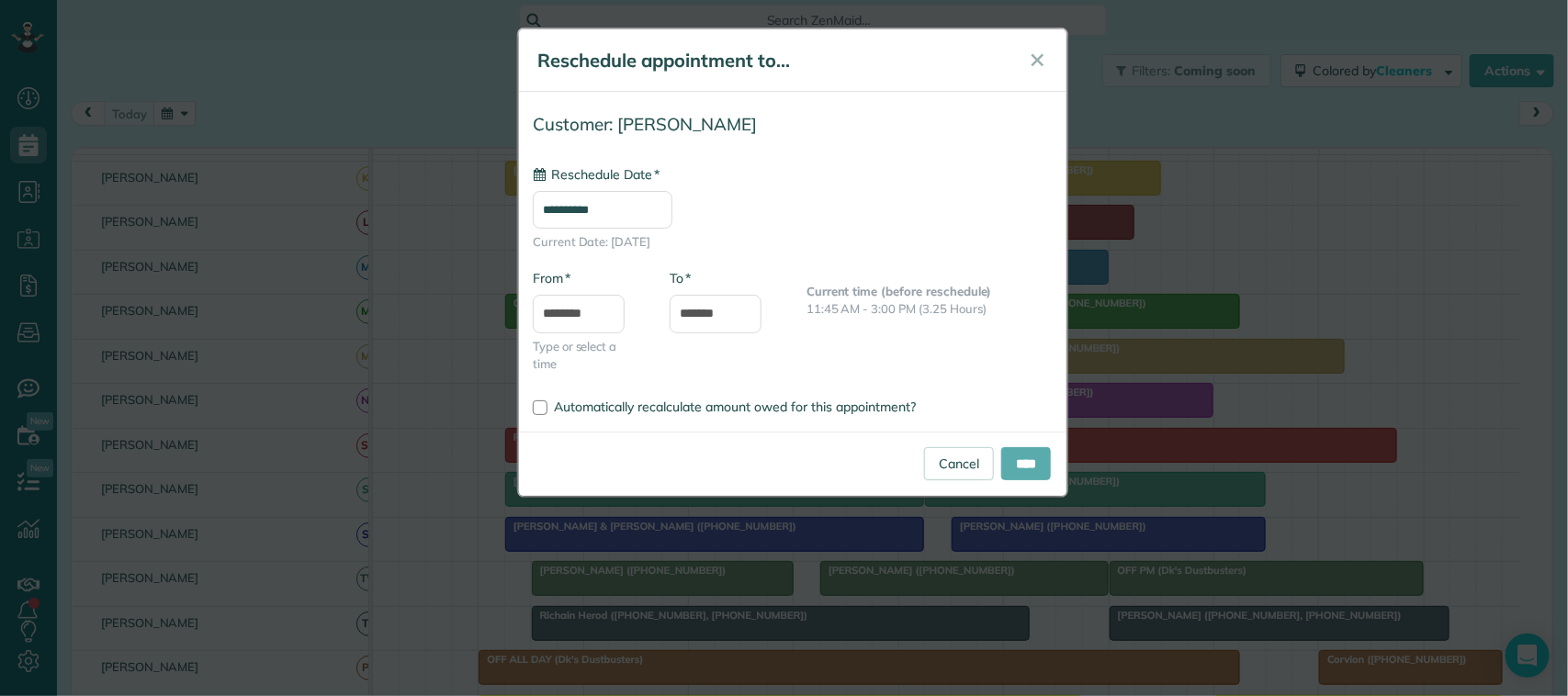 type on "**********" 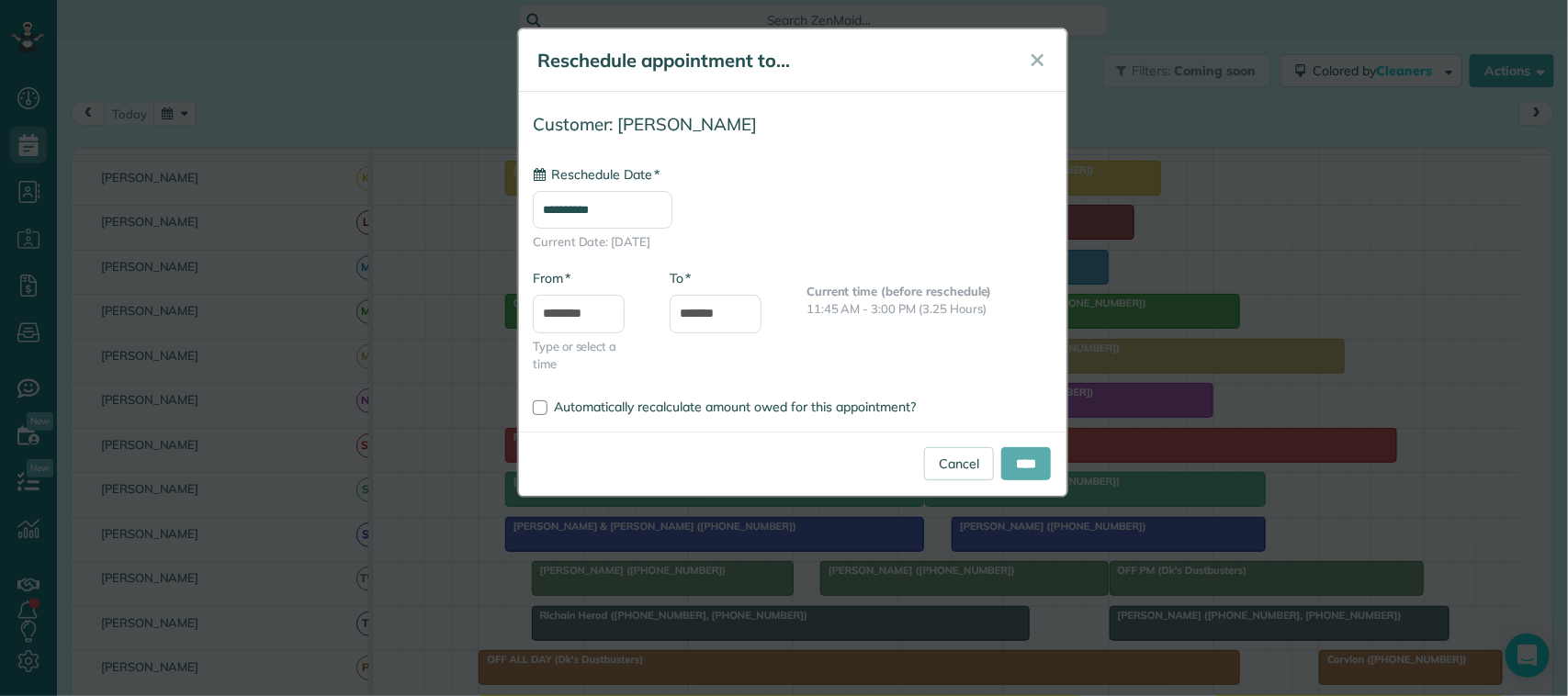 click on "Cancel
****" at bounding box center (793, 464) 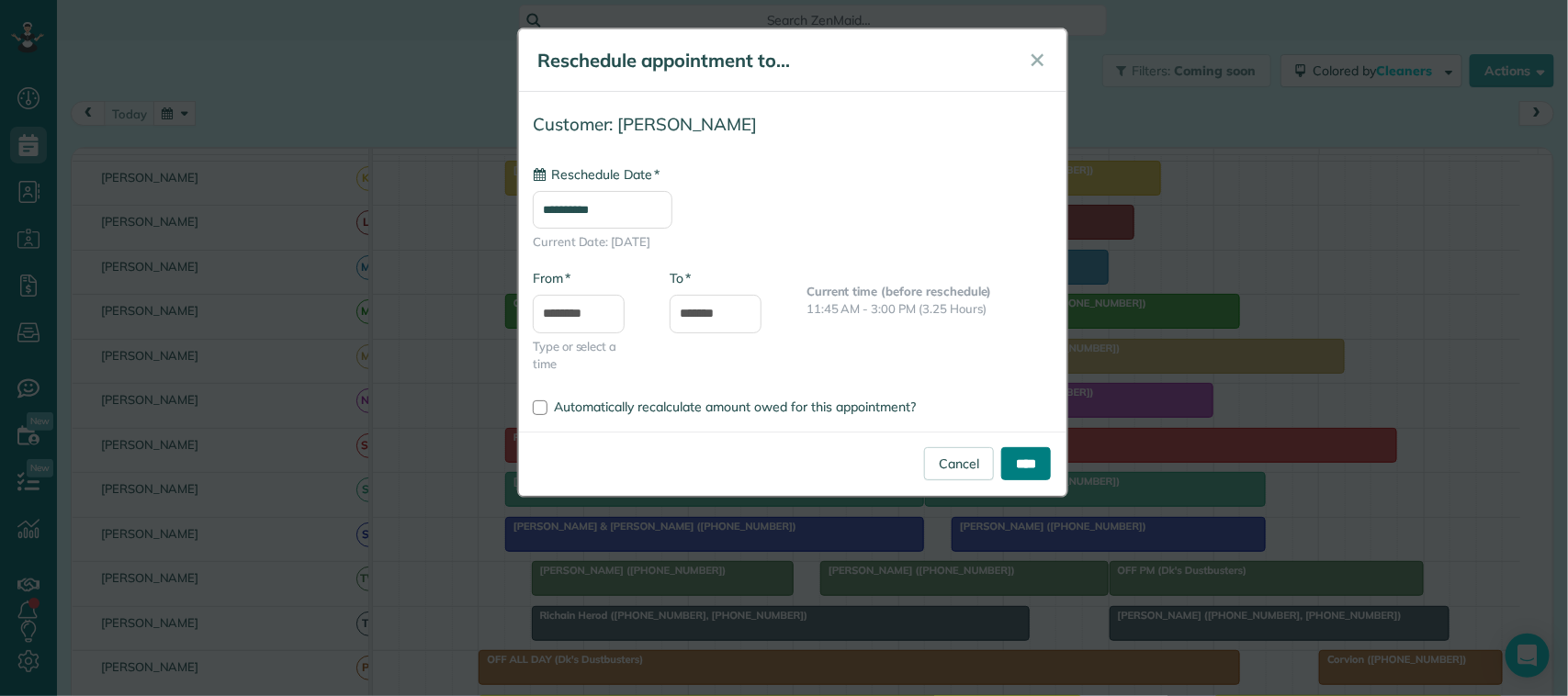 click on "****" at bounding box center (1026, 464) 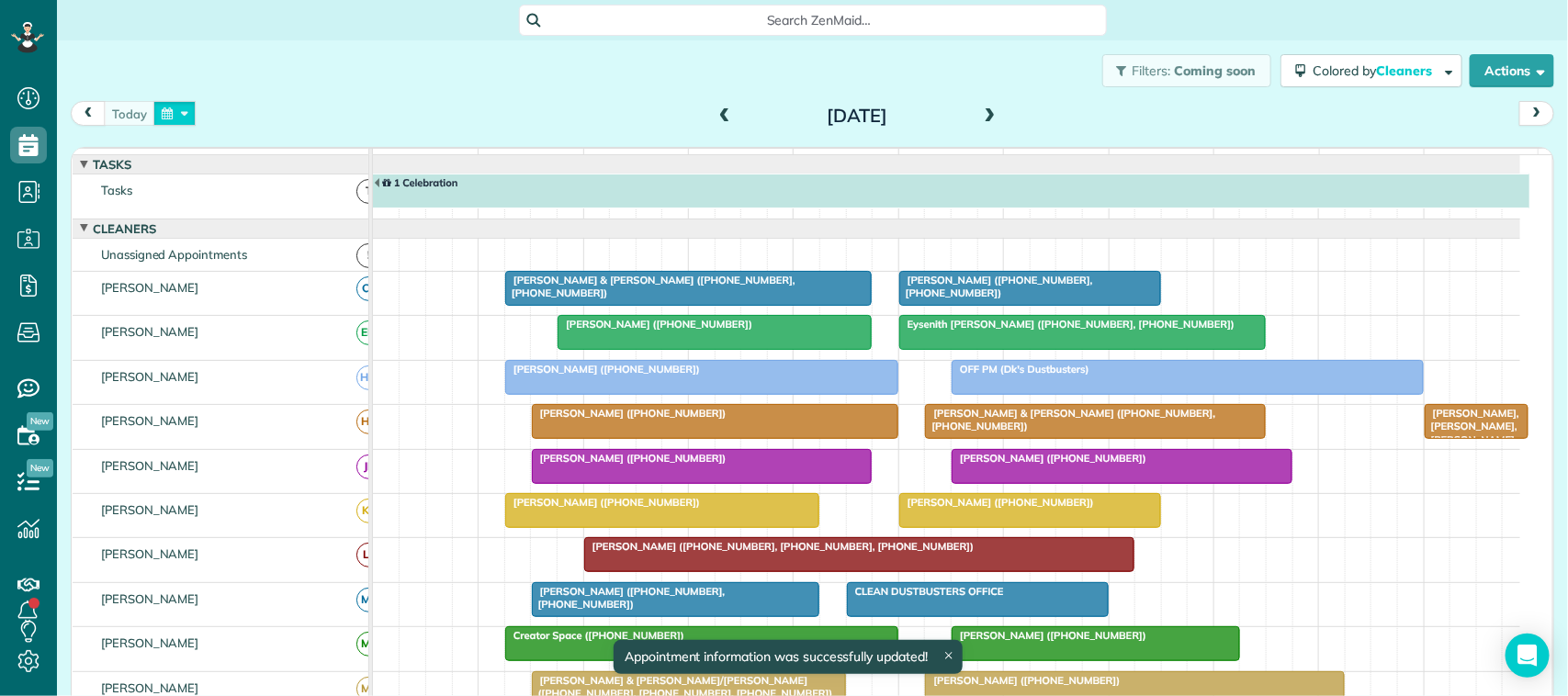 click at bounding box center (175, 113) 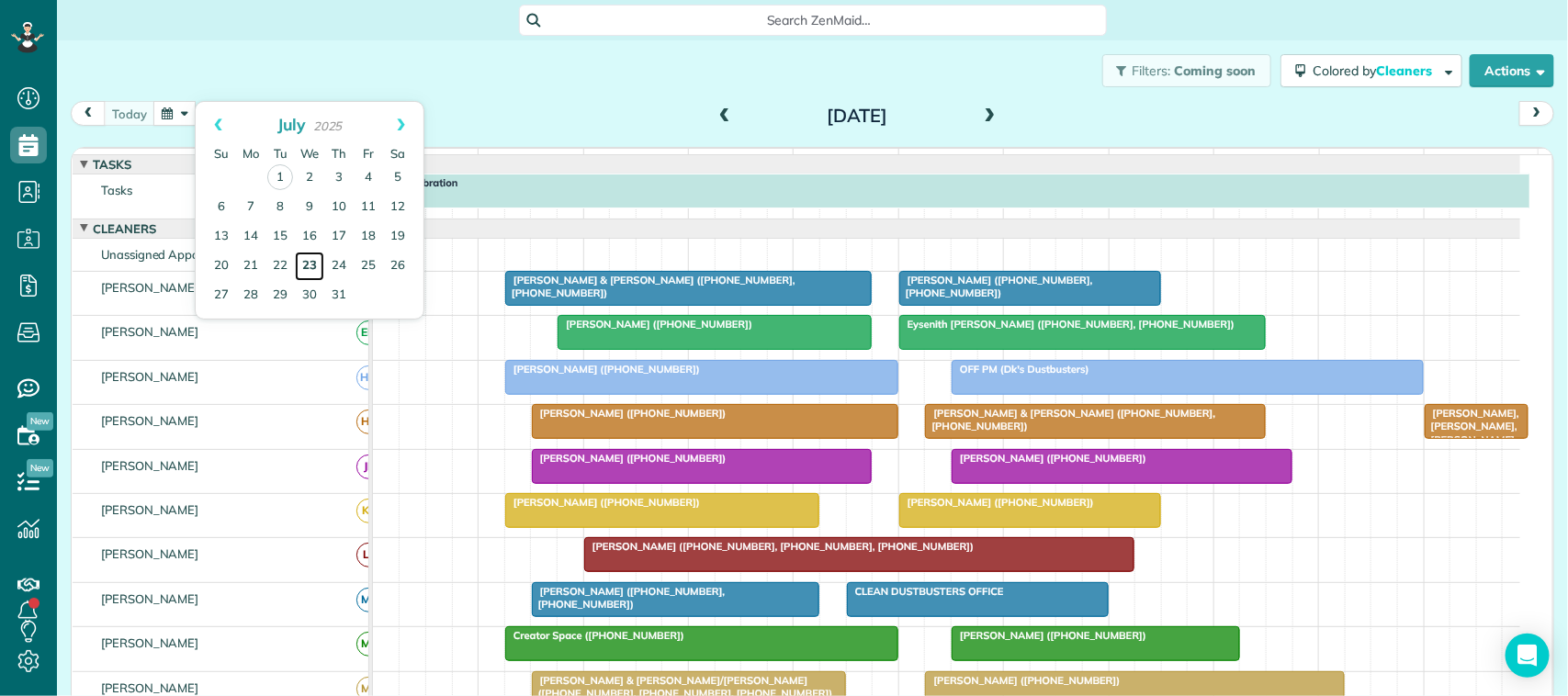 click on "23" at bounding box center [310, 266] 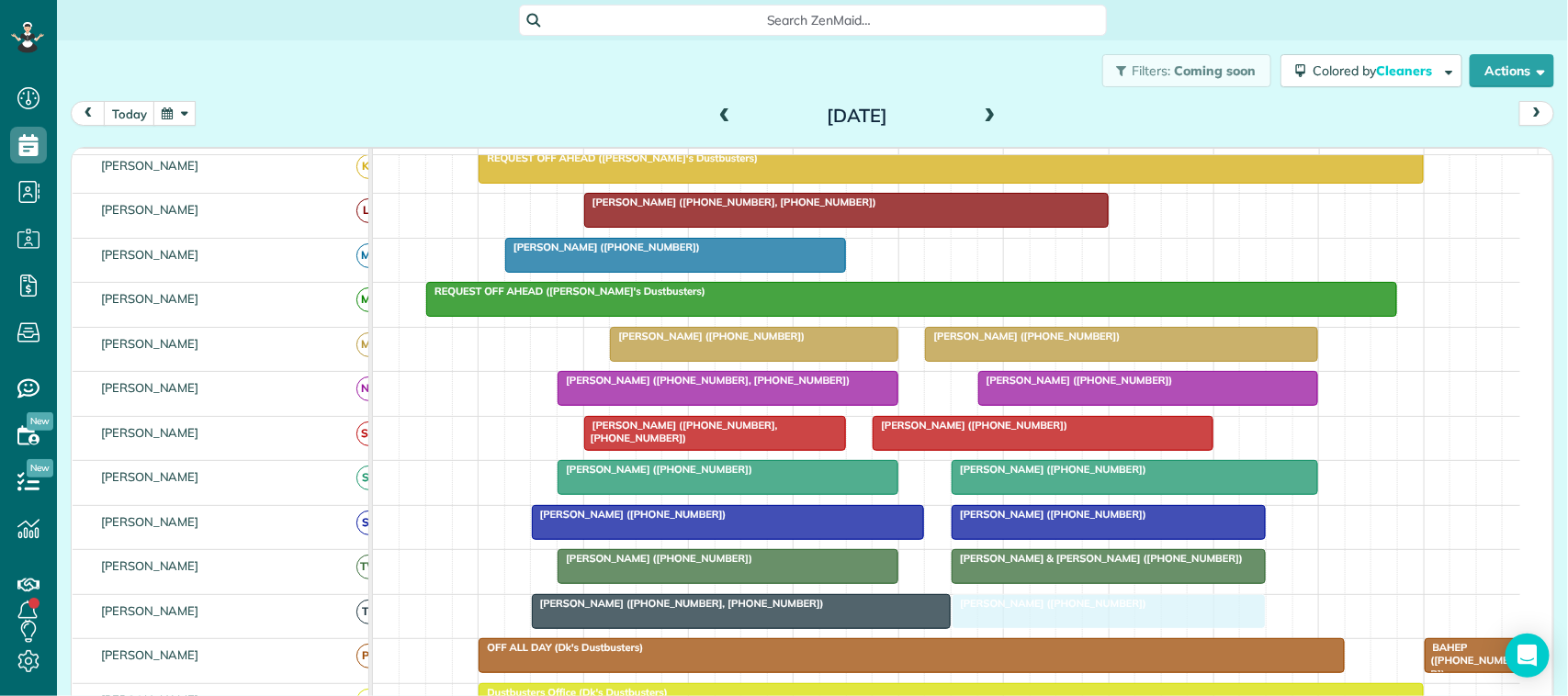 drag, startPoint x: 962, startPoint y: 268, endPoint x: 985, endPoint y: 615, distance: 347.7614 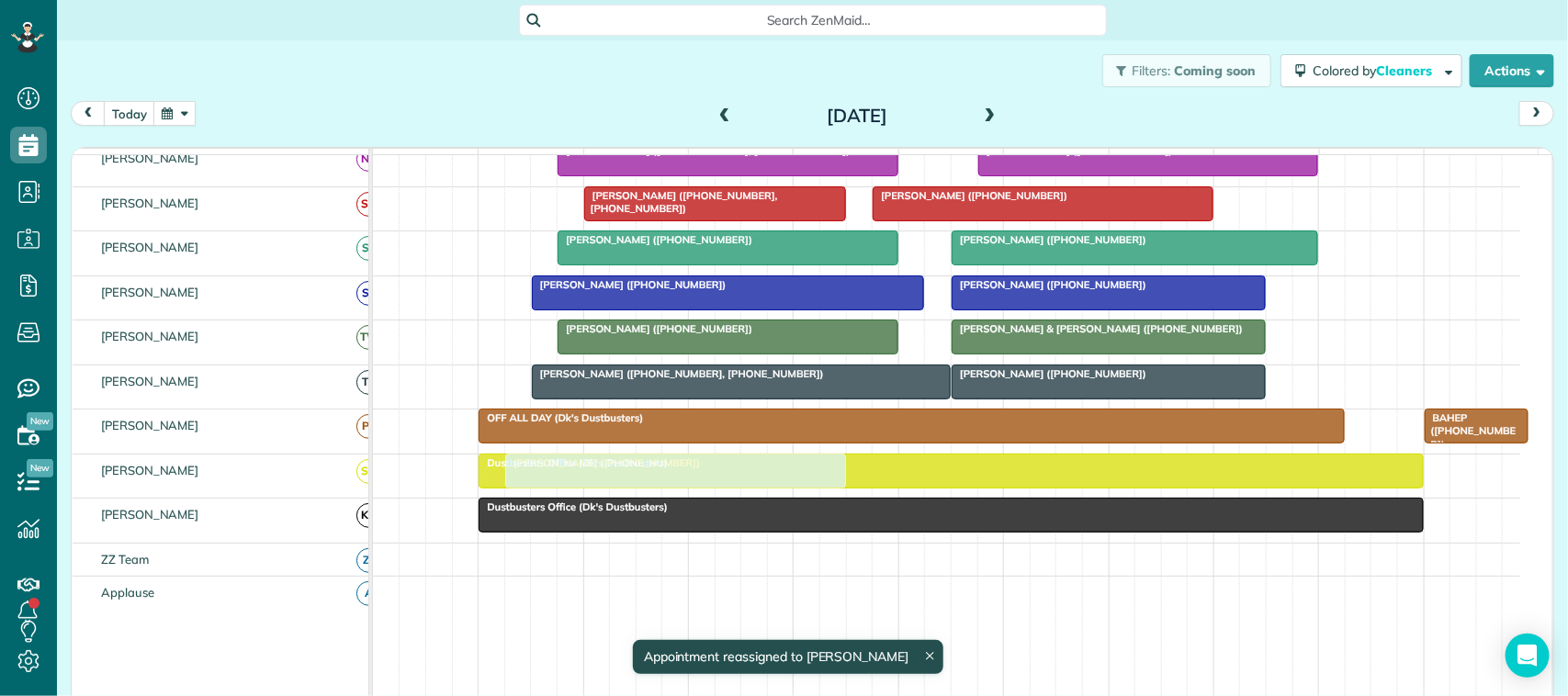 drag, startPoint x: 652, startPoint y: 502, endPoint x: 668, endPoint y: 507, distance: 16.763055 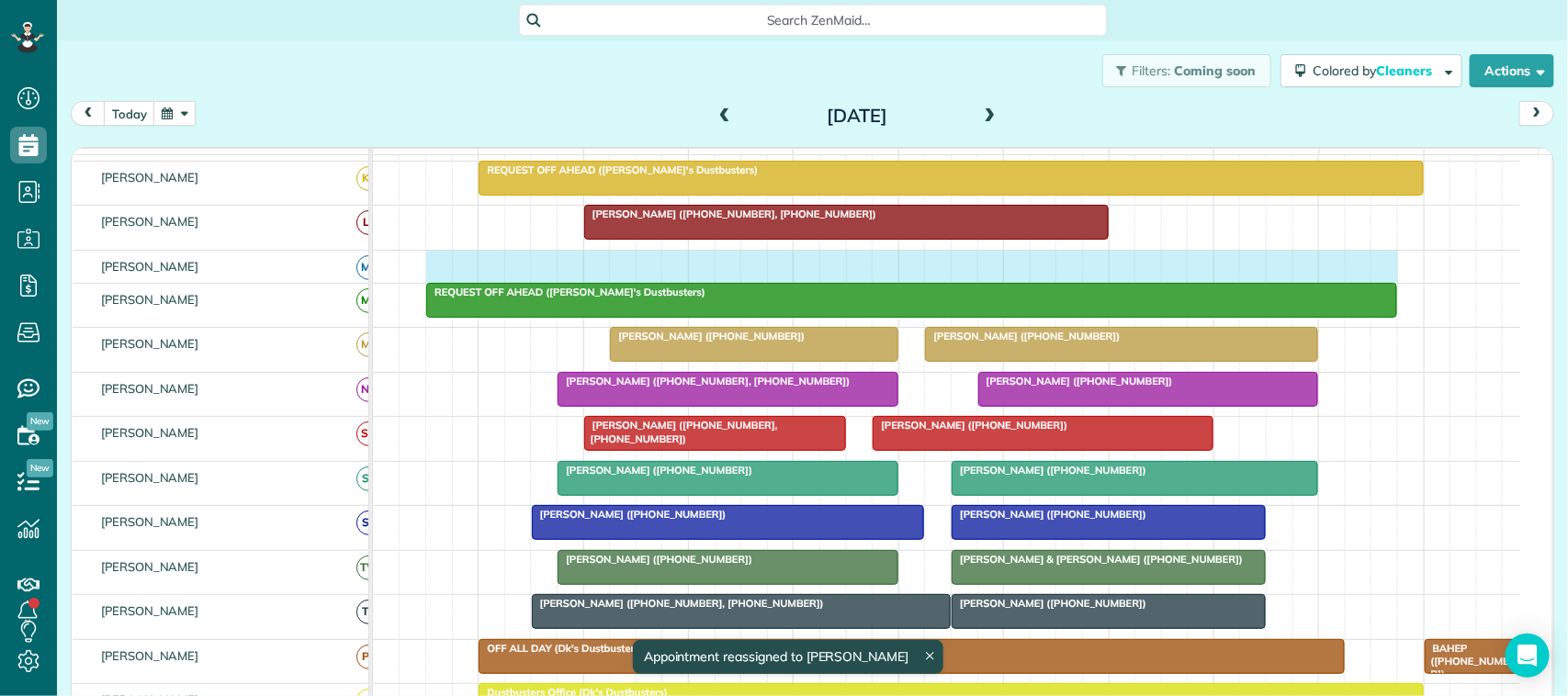 drag, startPoint x: 432, startPoint y: 280, endPoint x: 1370, endPoint y: 280, distance: 938 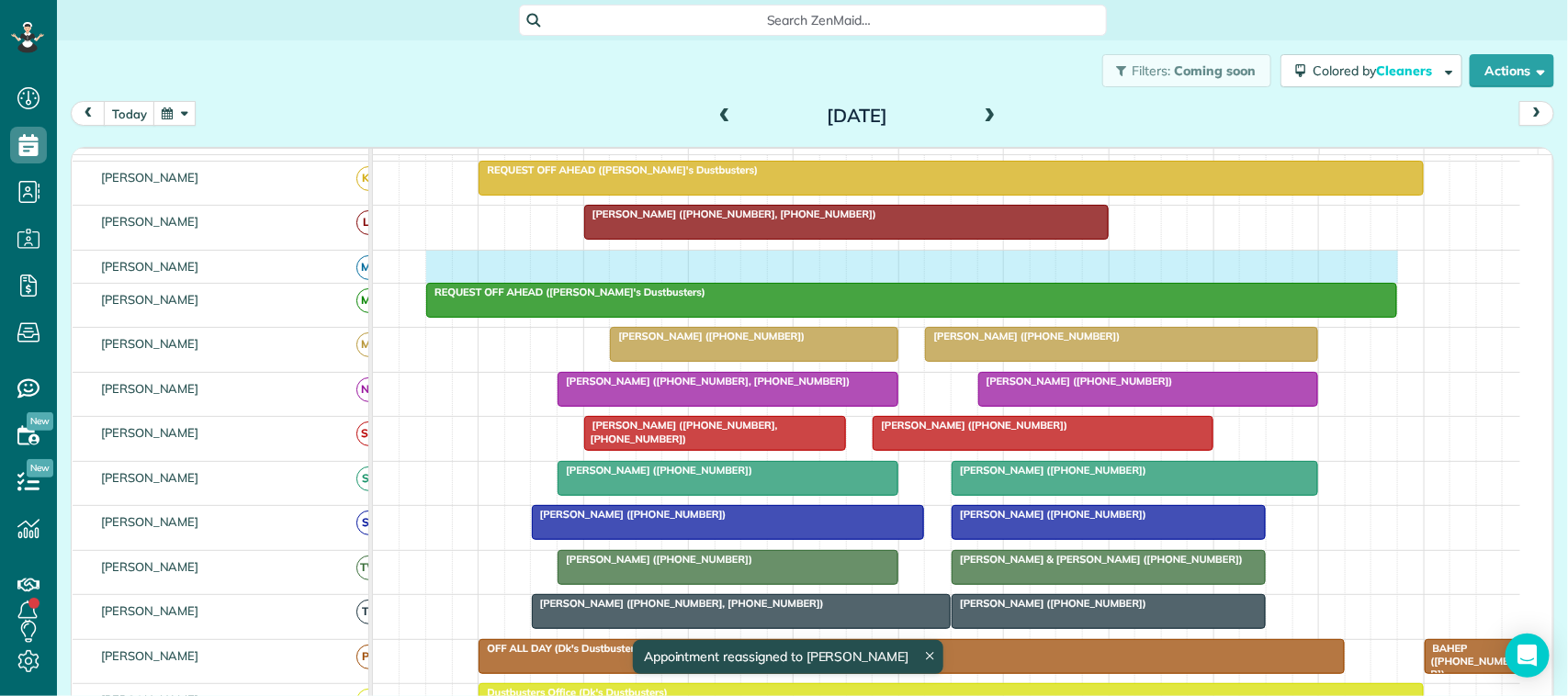 click at bounding box center (946, 266) 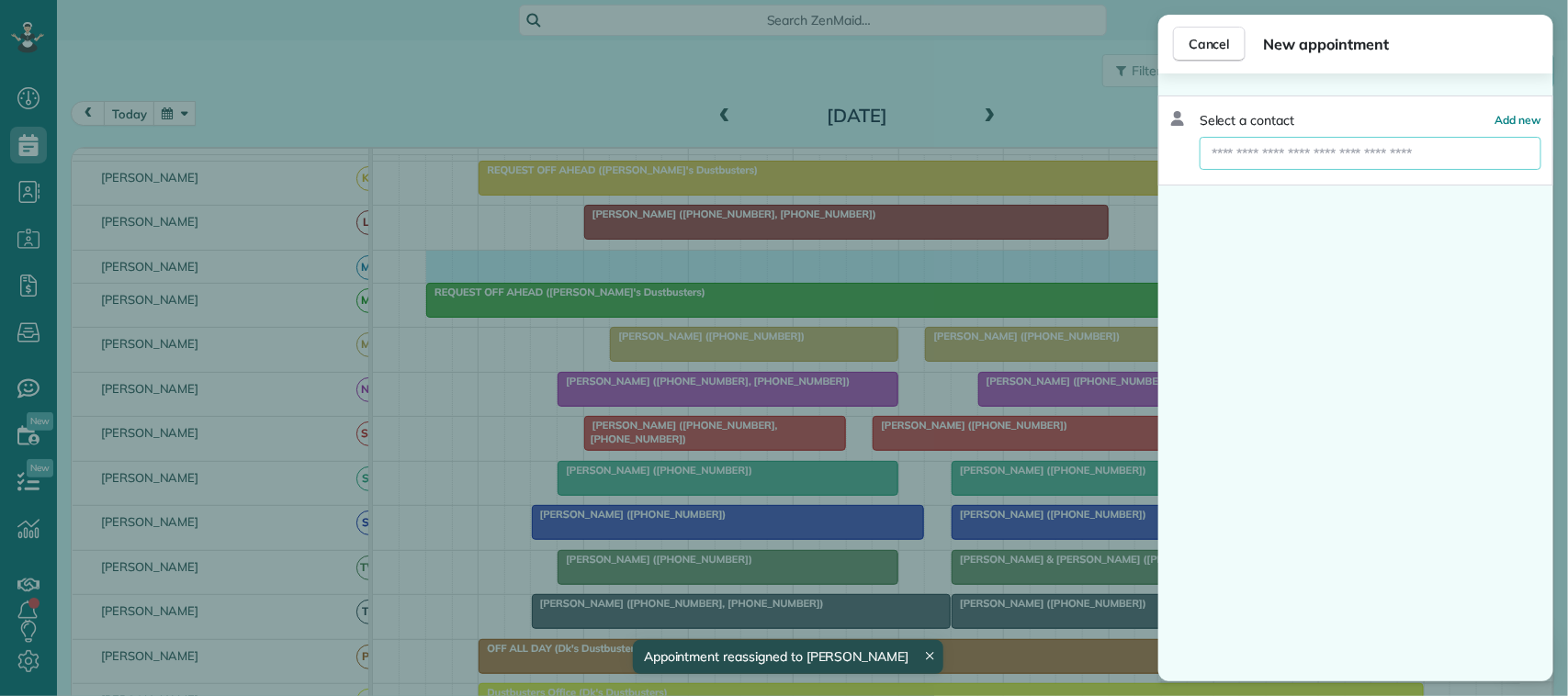 click at bounding box center [1371, 153] 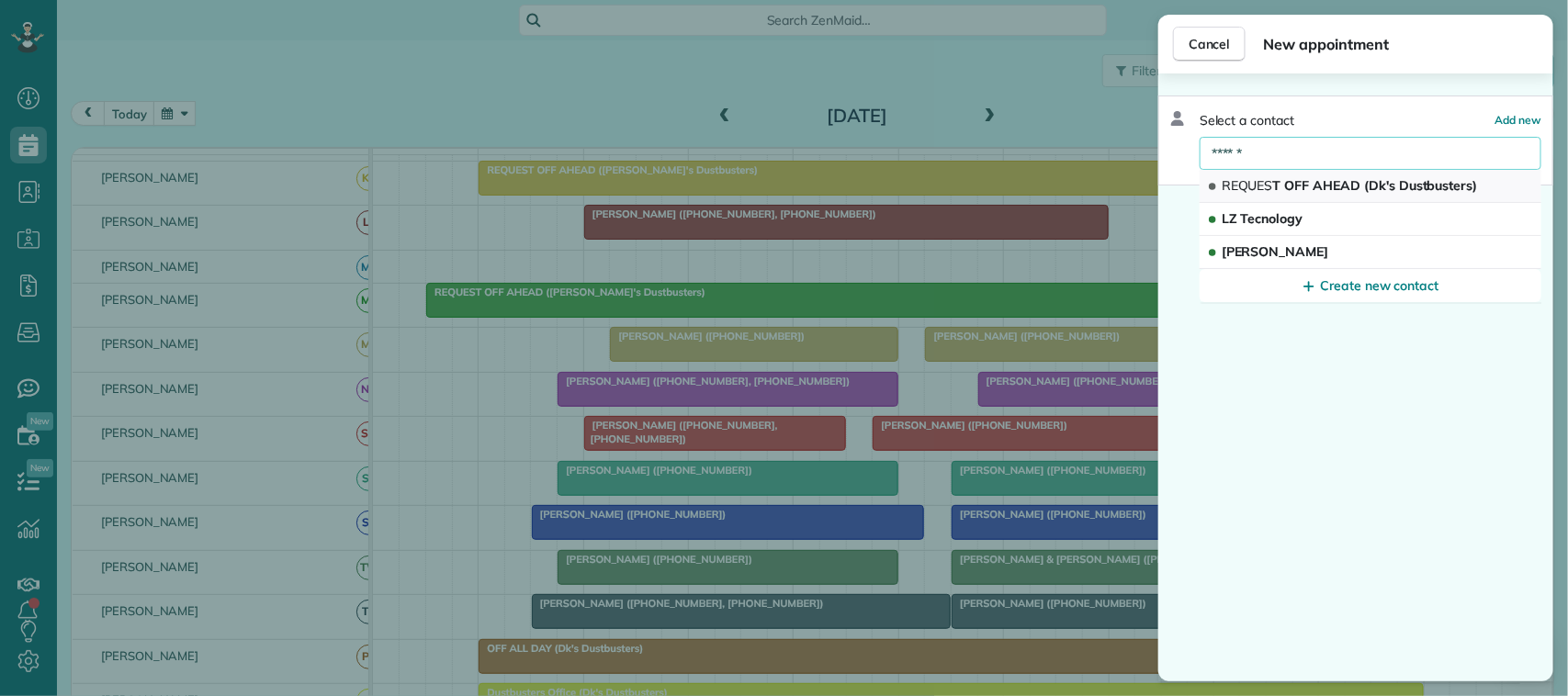type on "******" 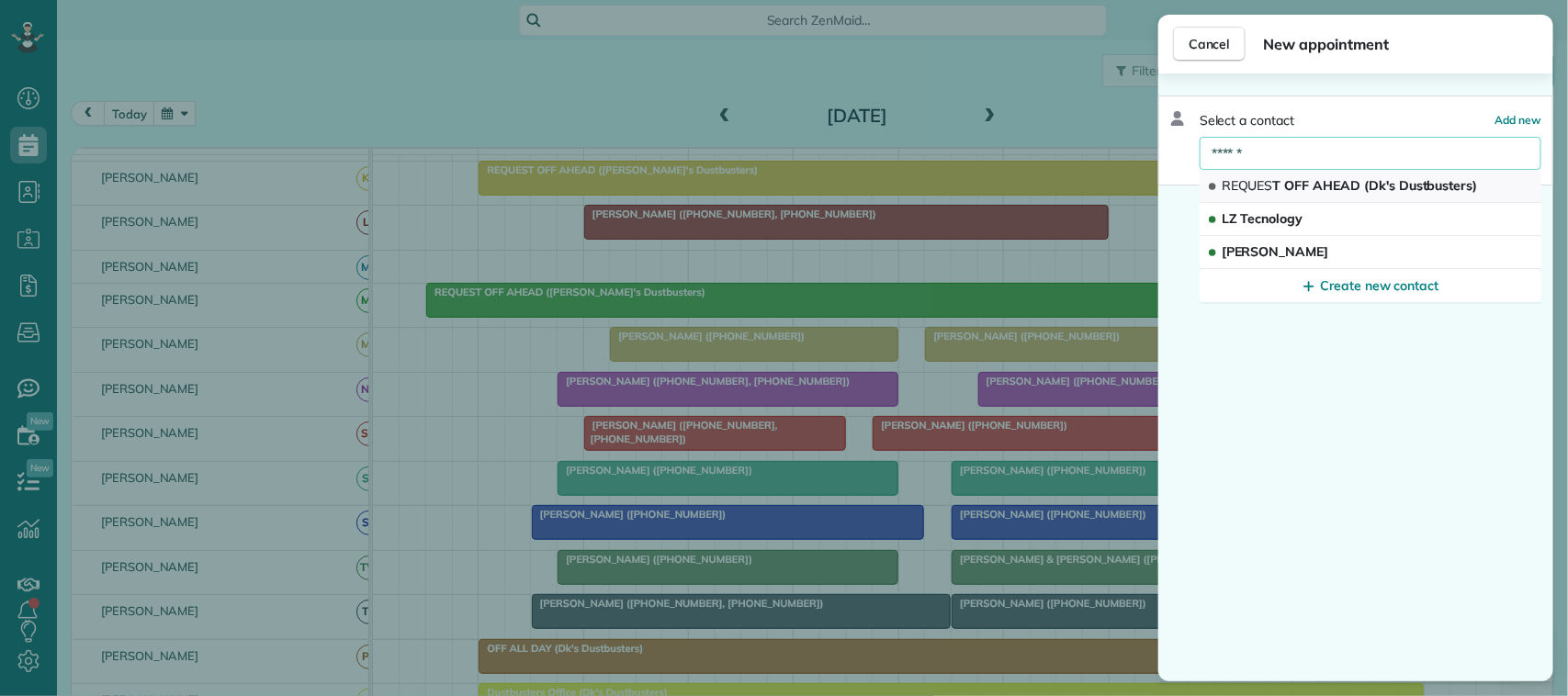 click on "REQUES T OFF AHEAD (Dk's Dustbusters)" at bounding box center (1349, 185) 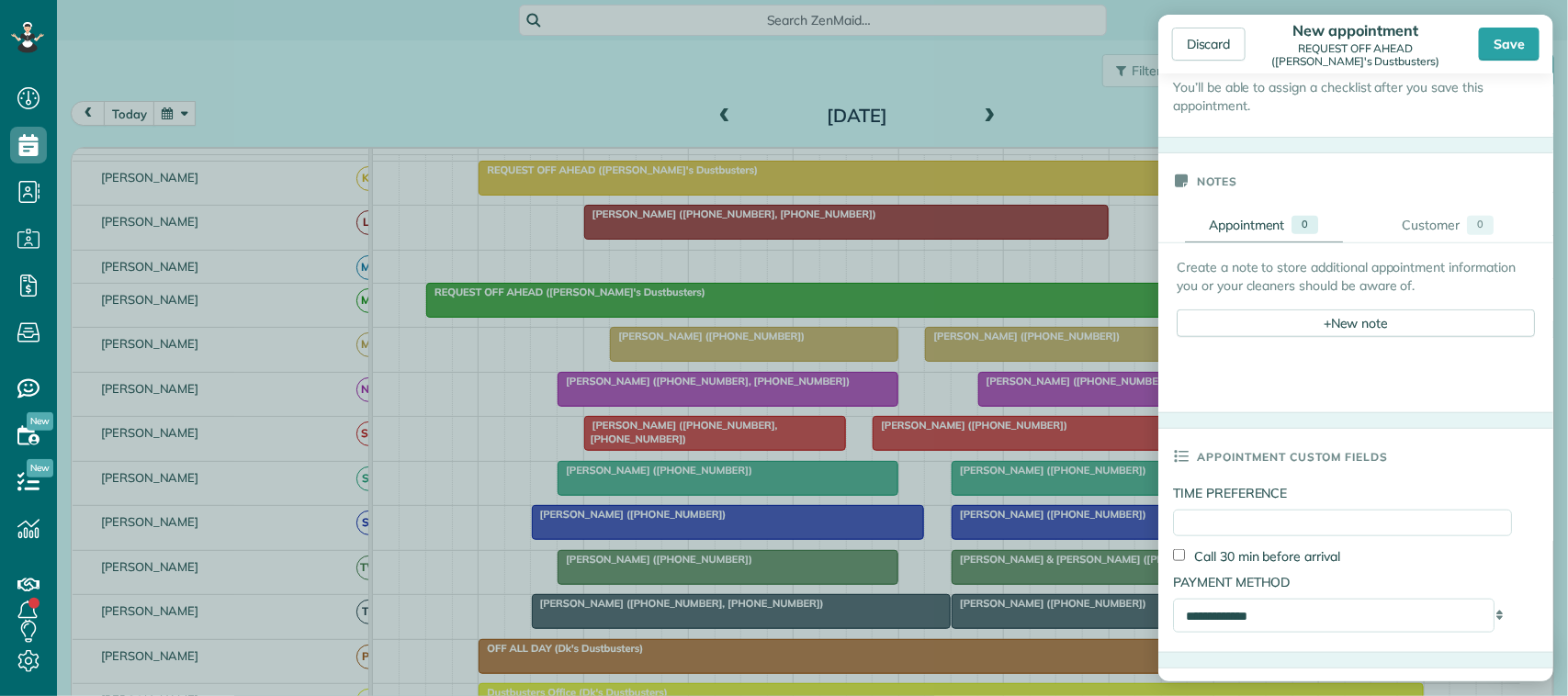 click on "Create a note to store additional appointment information you or your cleaners should be aware of.
+ New note" at bounding box center (1356, 310) 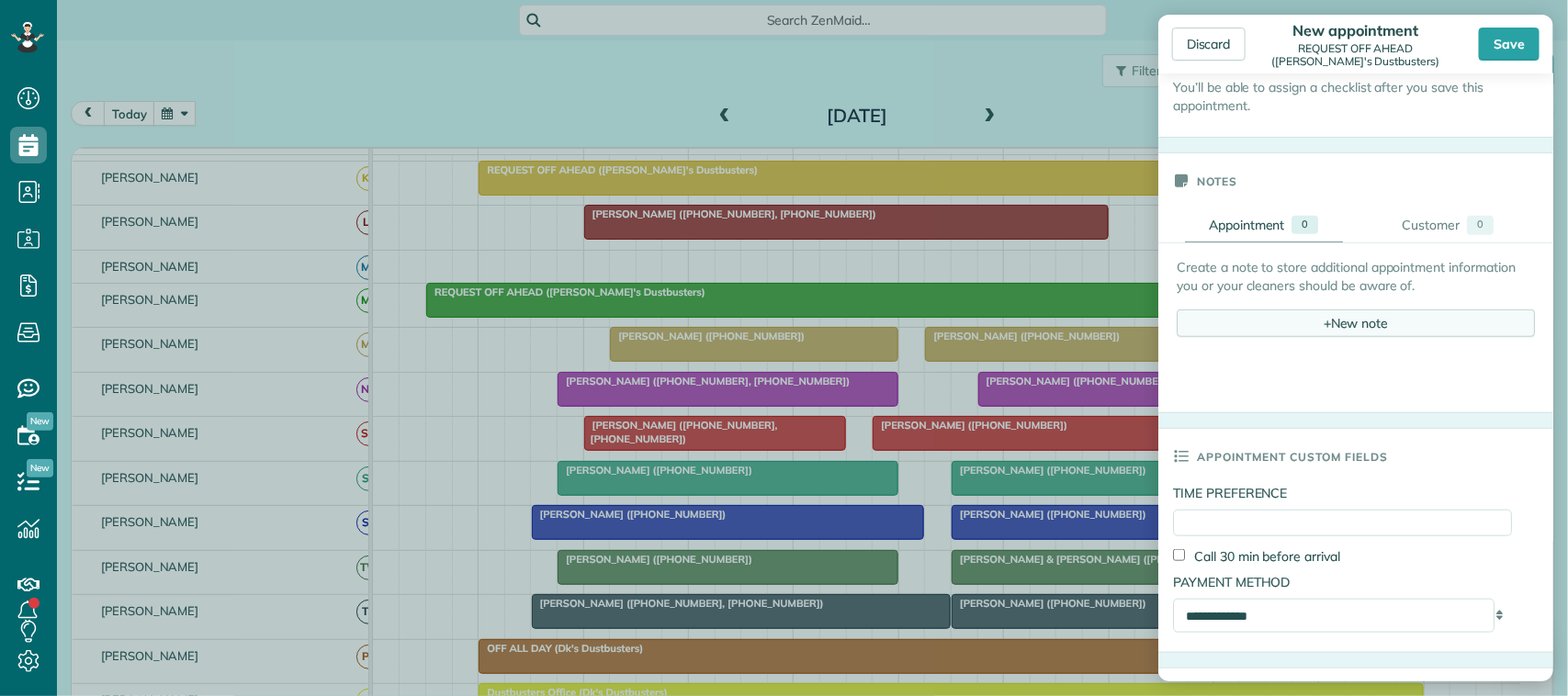 click on "+ New note" at bounding box center (1356, 323) 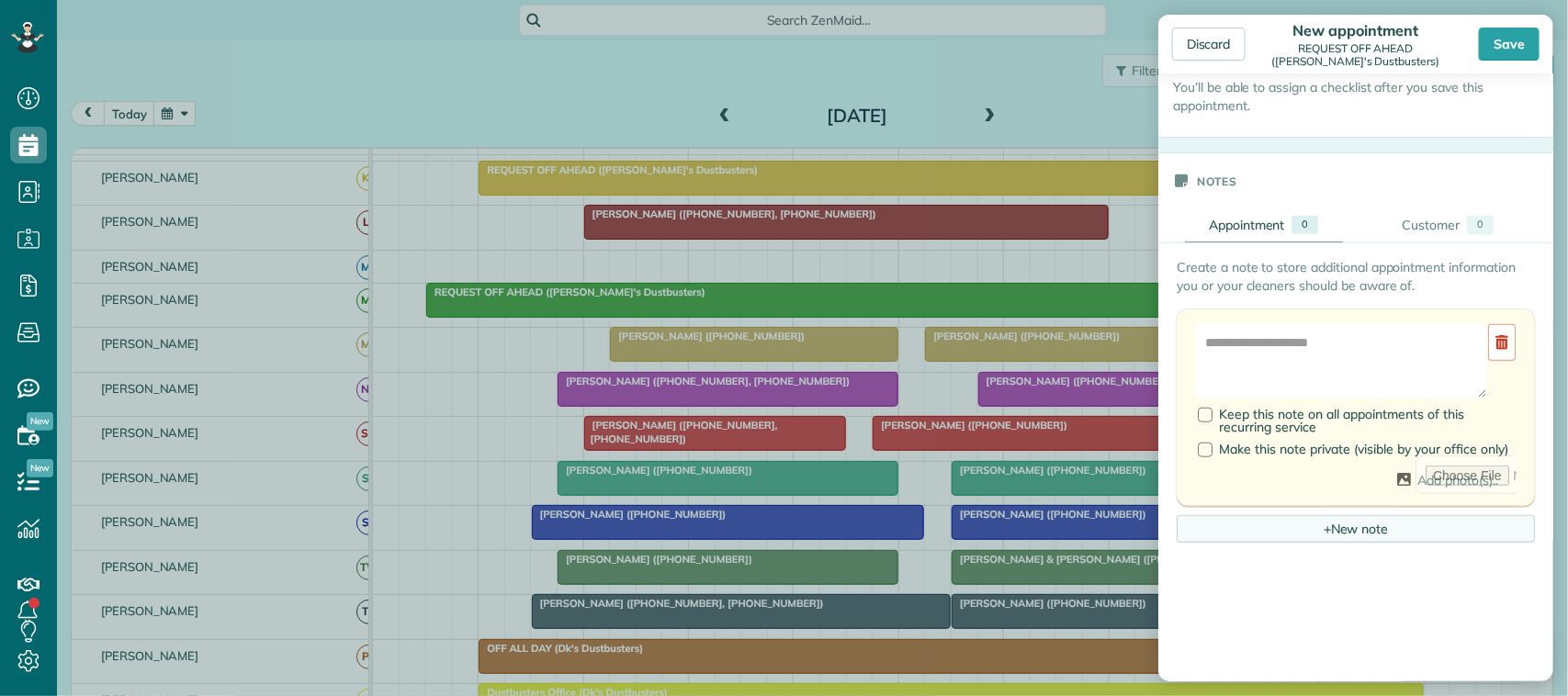 click at bounding box center (1341, 361) 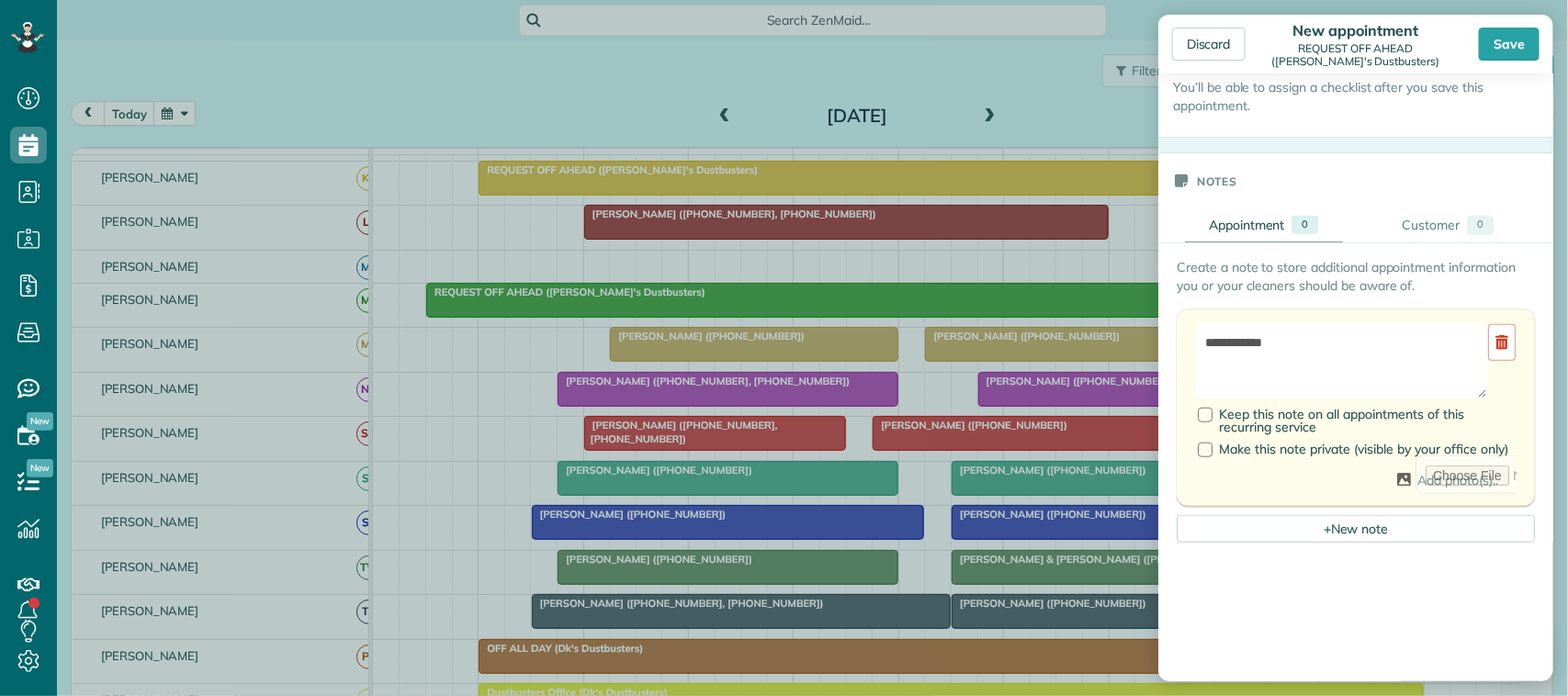 type on "**********" 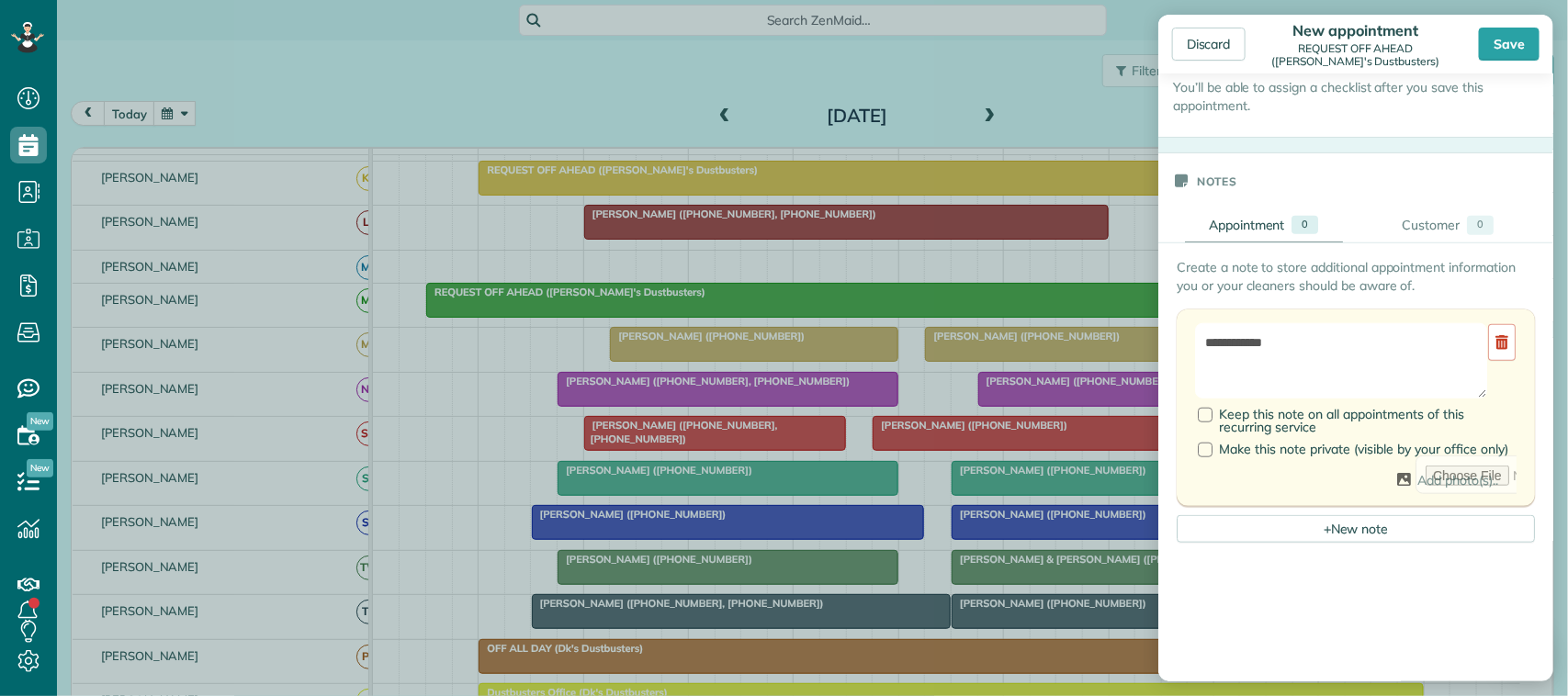 click on "Discard
New appointment
REQUEST OFF AHEAD (Dk's Dustbusters)
Save" at bounding box center (1356, 44) 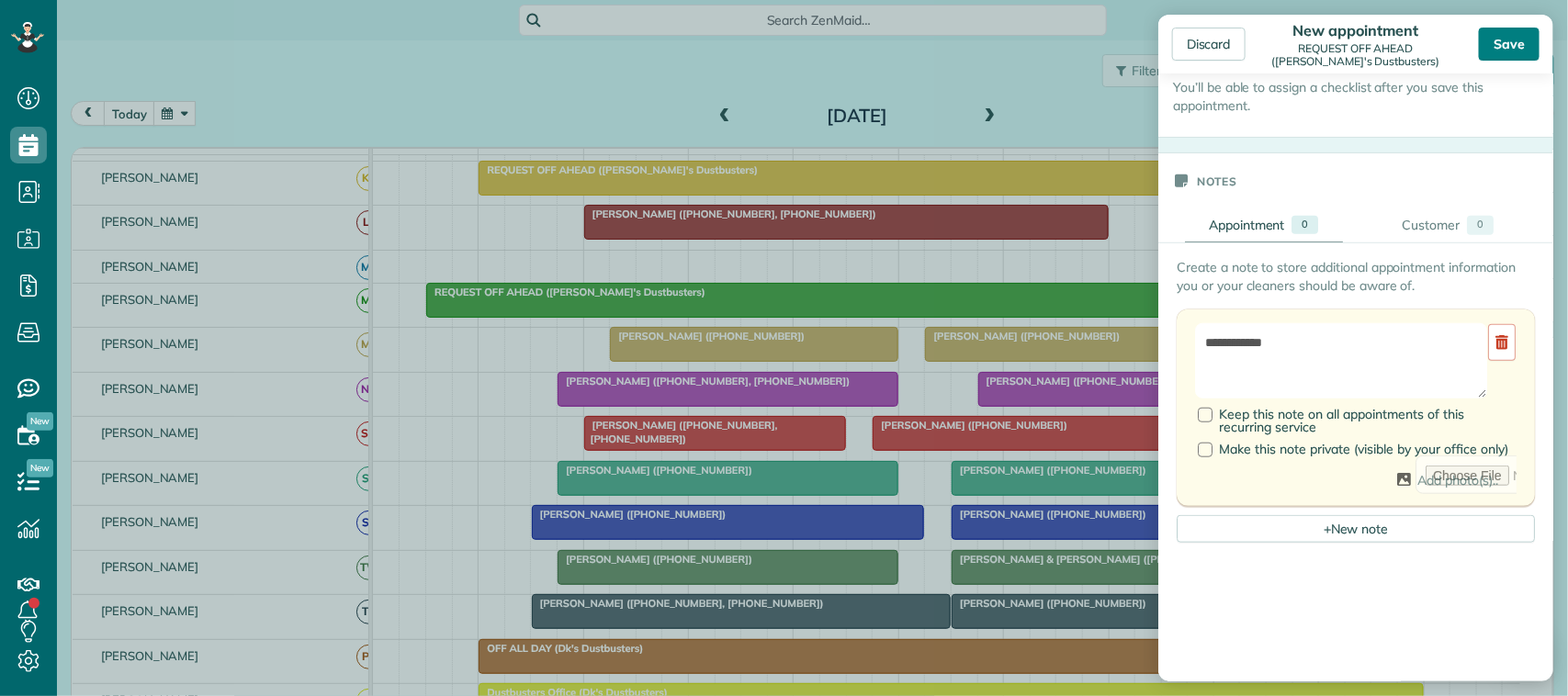 click on "Save" at bounding box center (1509, 44) 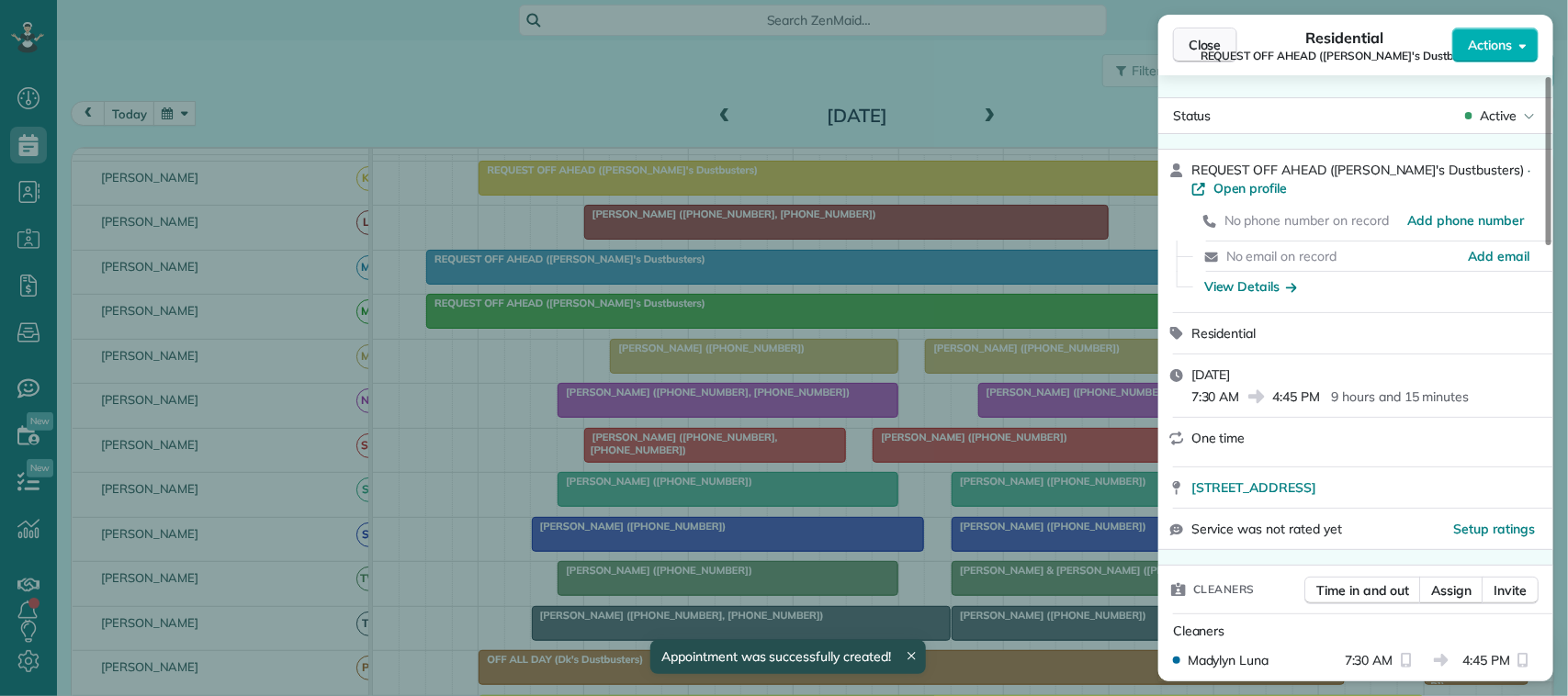 click on "Close" at bounding box center (1205, 45) 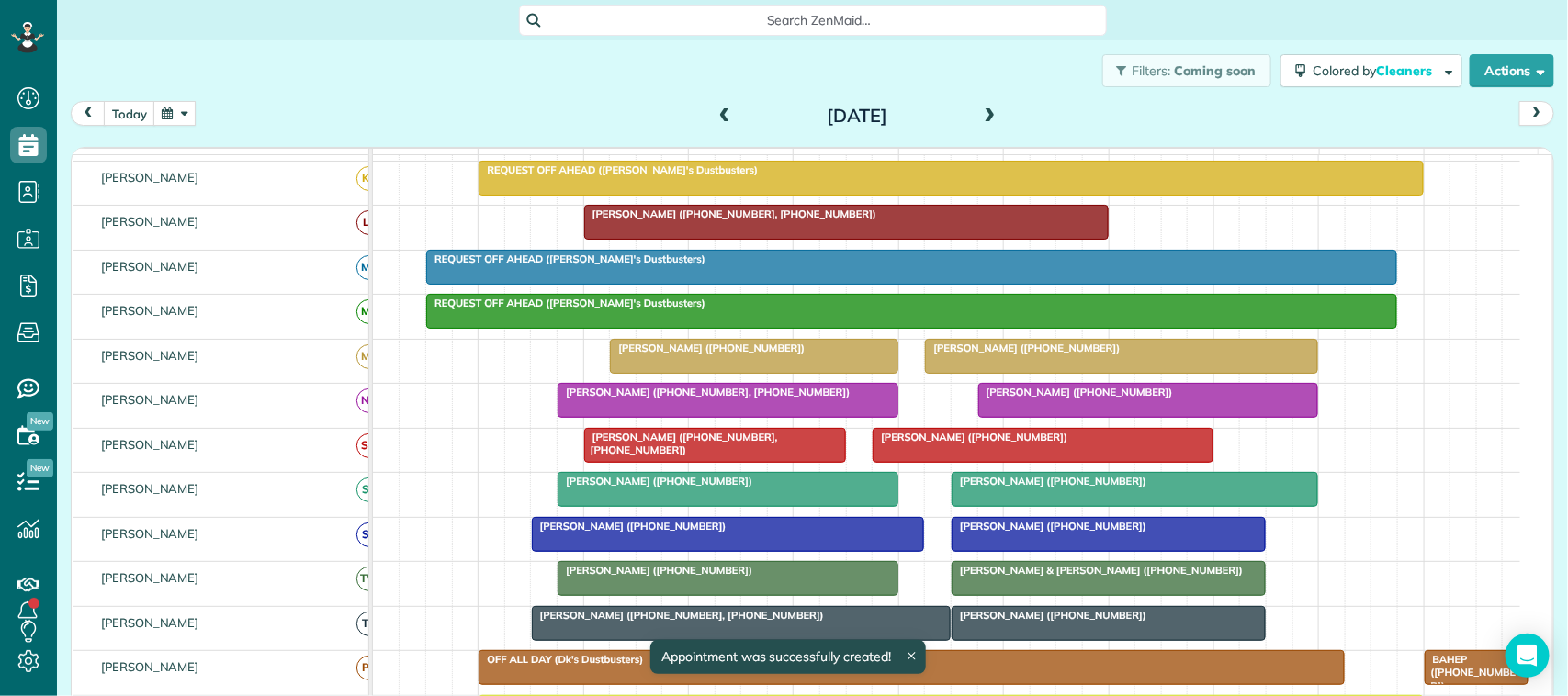 click at bounding box center [990, 117] 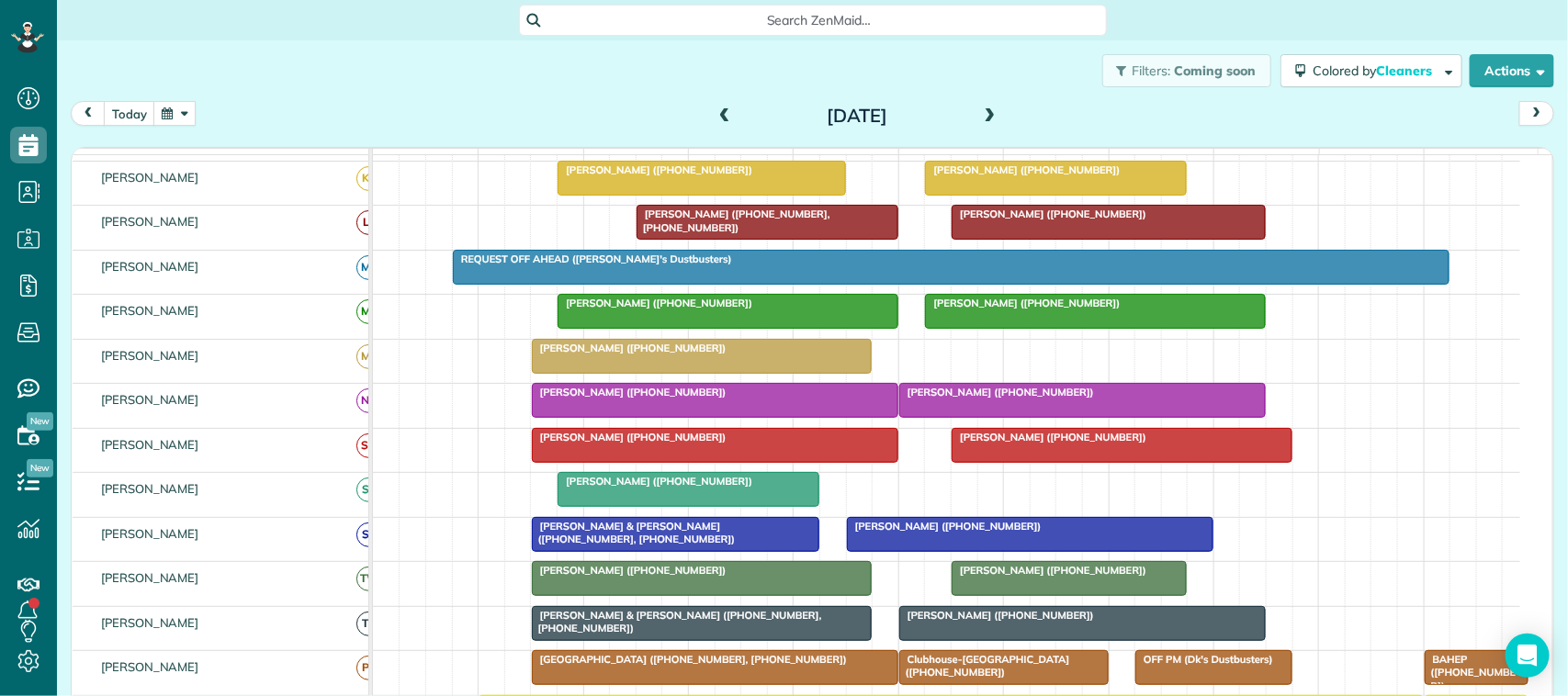 click at bounding box center (990, 117) 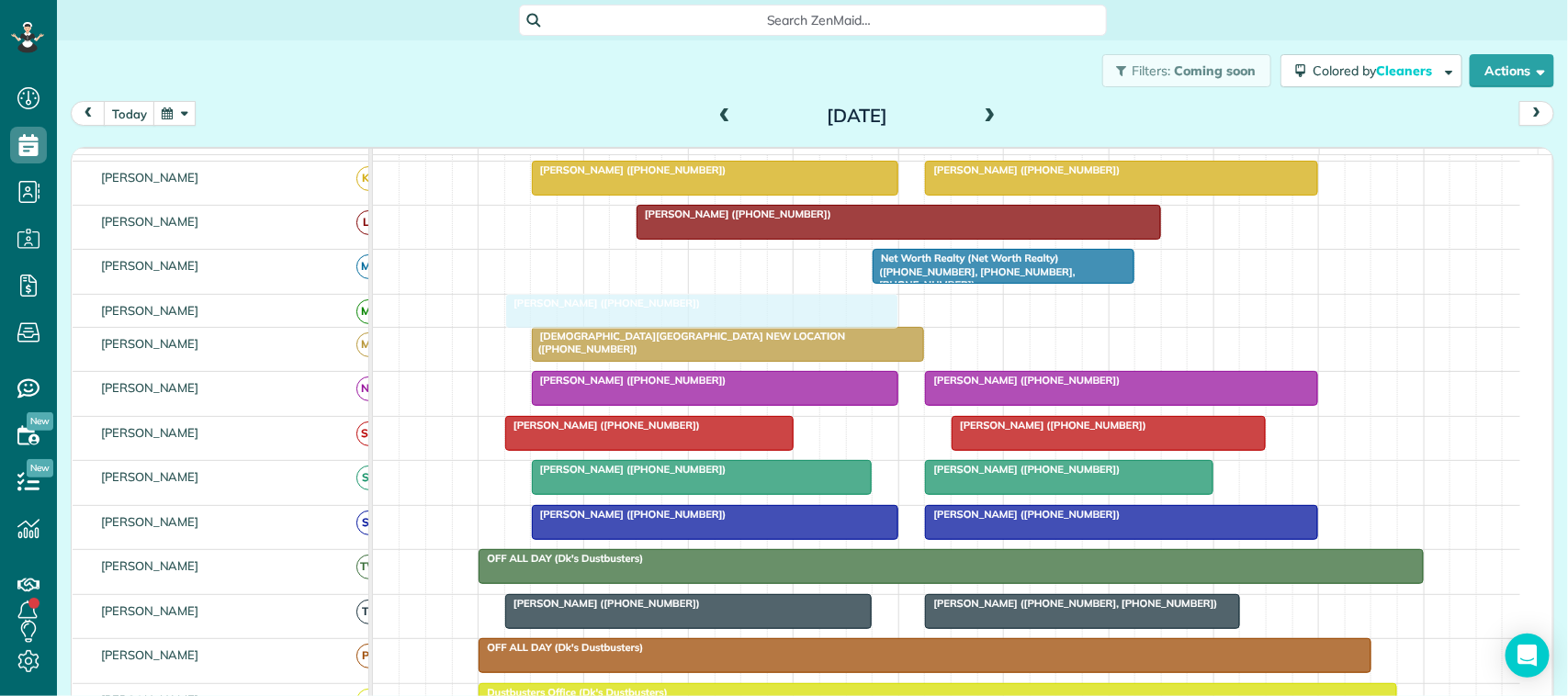 drag, startPoint x: 699, startPoint y: 283, endPoint x: 716, endPoint y: 313, distance: 34.481879 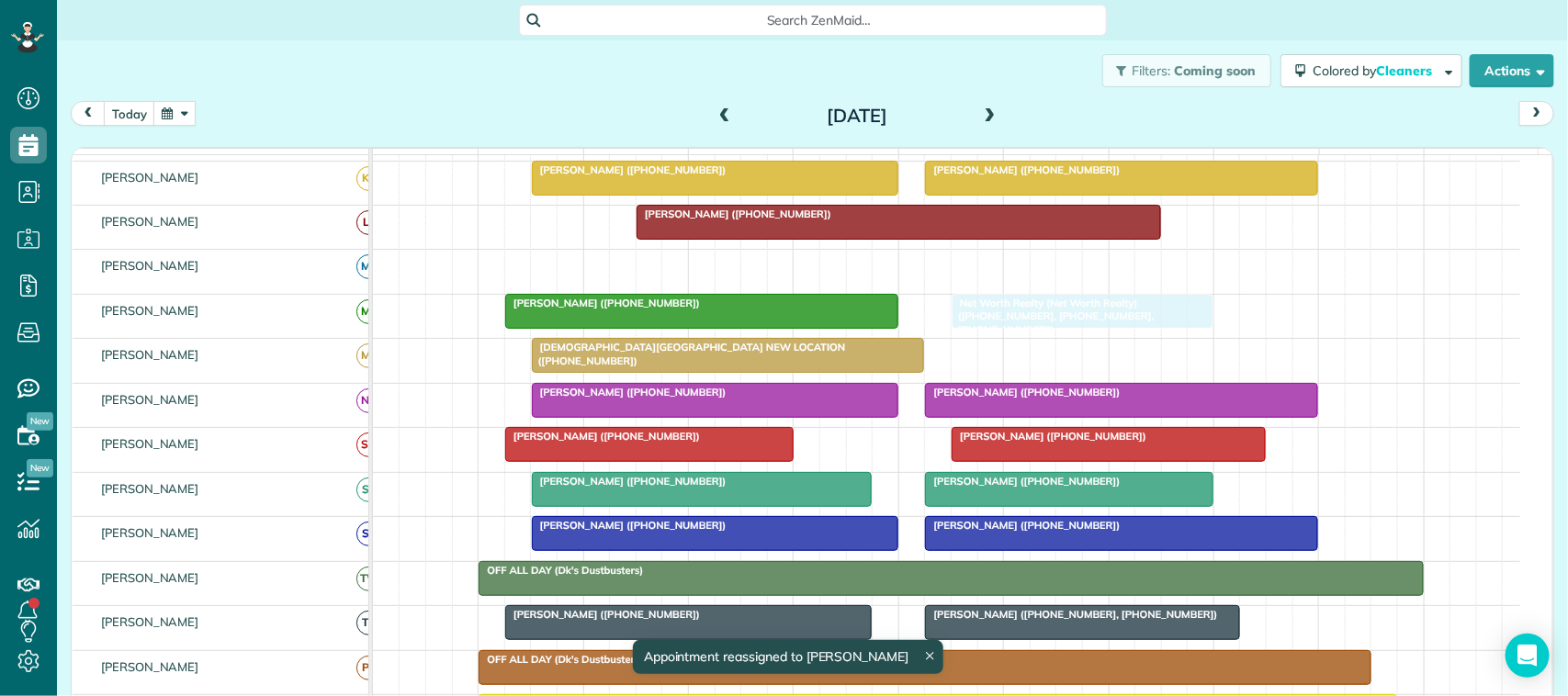 drag, startPoint x: 952, startPoint y: 286, endPoint x: 1018, endPoint y: 323, distance: 75.66373 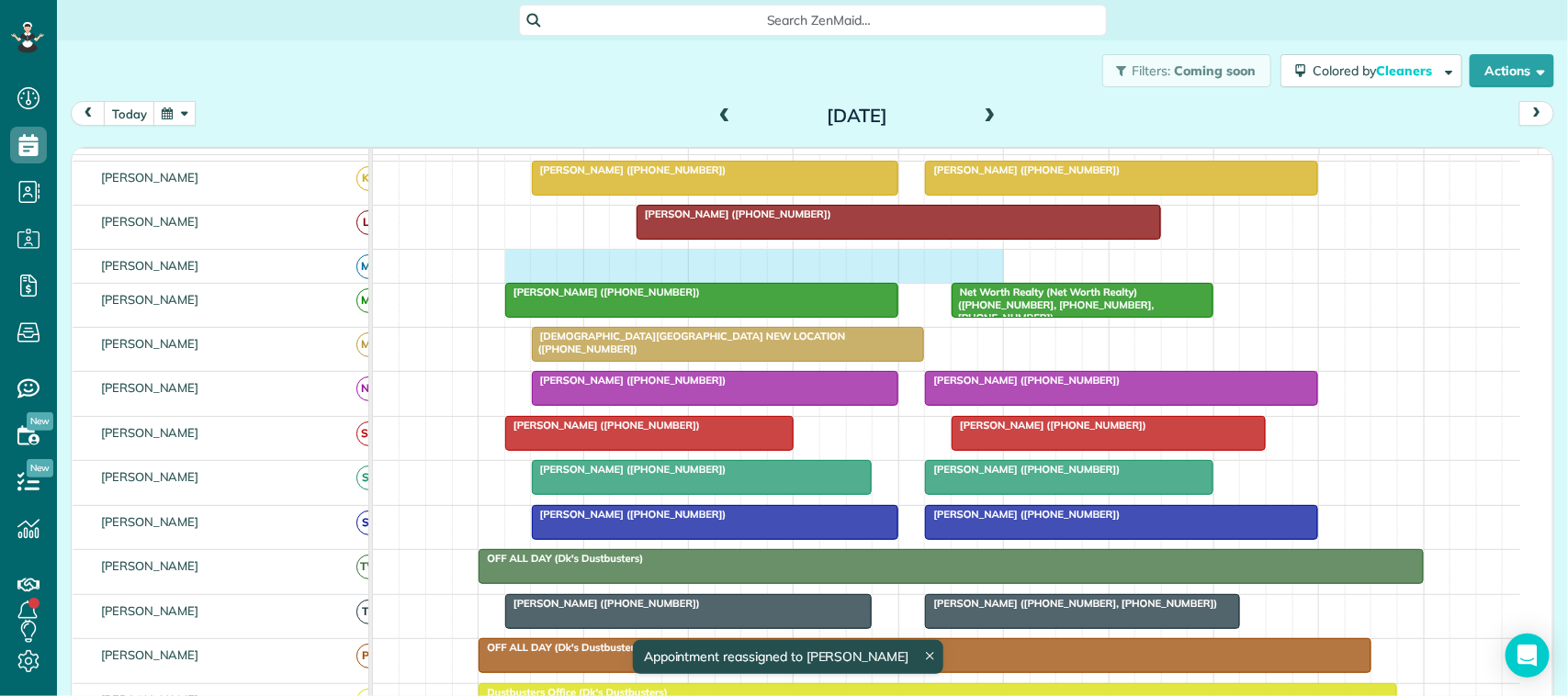 drag, startPoint x: 528, startPoint y: 278, endPoint x: 976, endPoint y: 281, distance: 448.01004 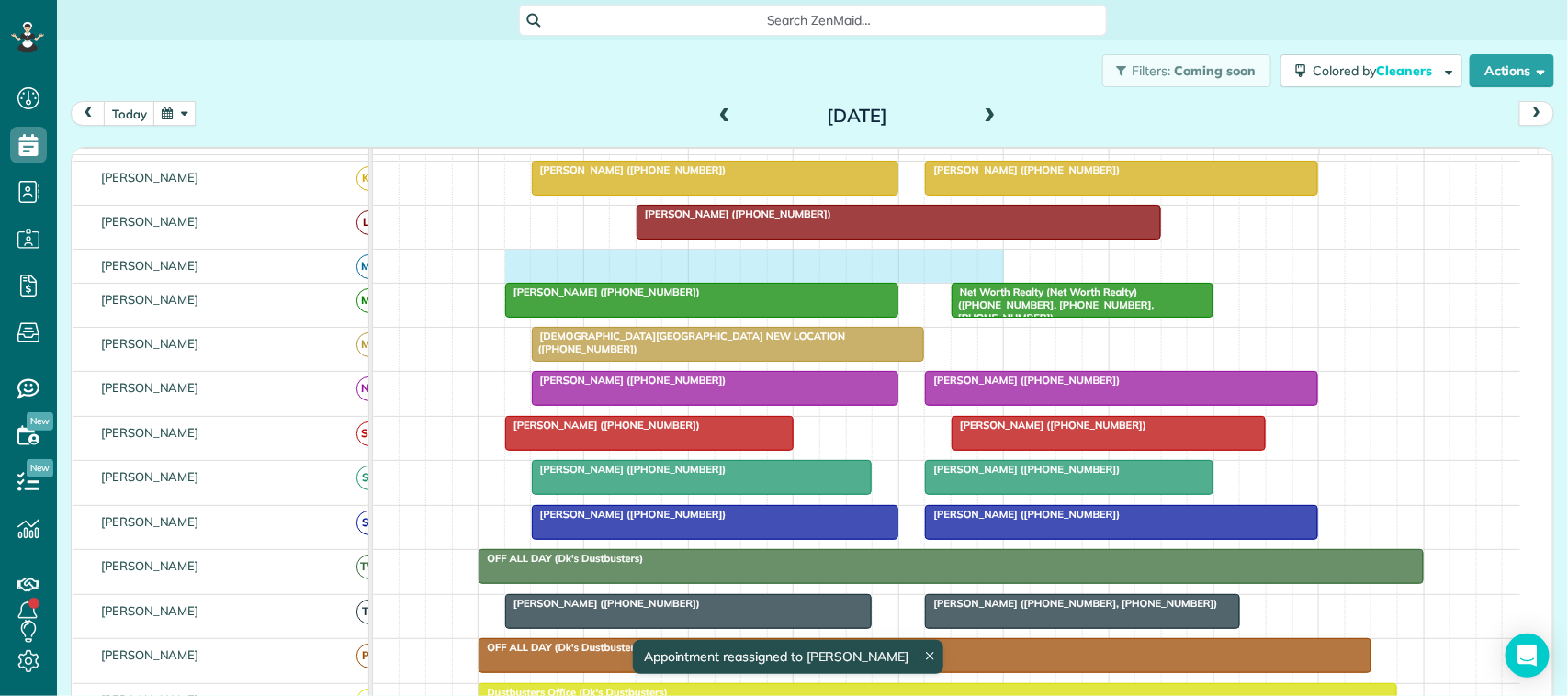click at bounding box center (946, 265) 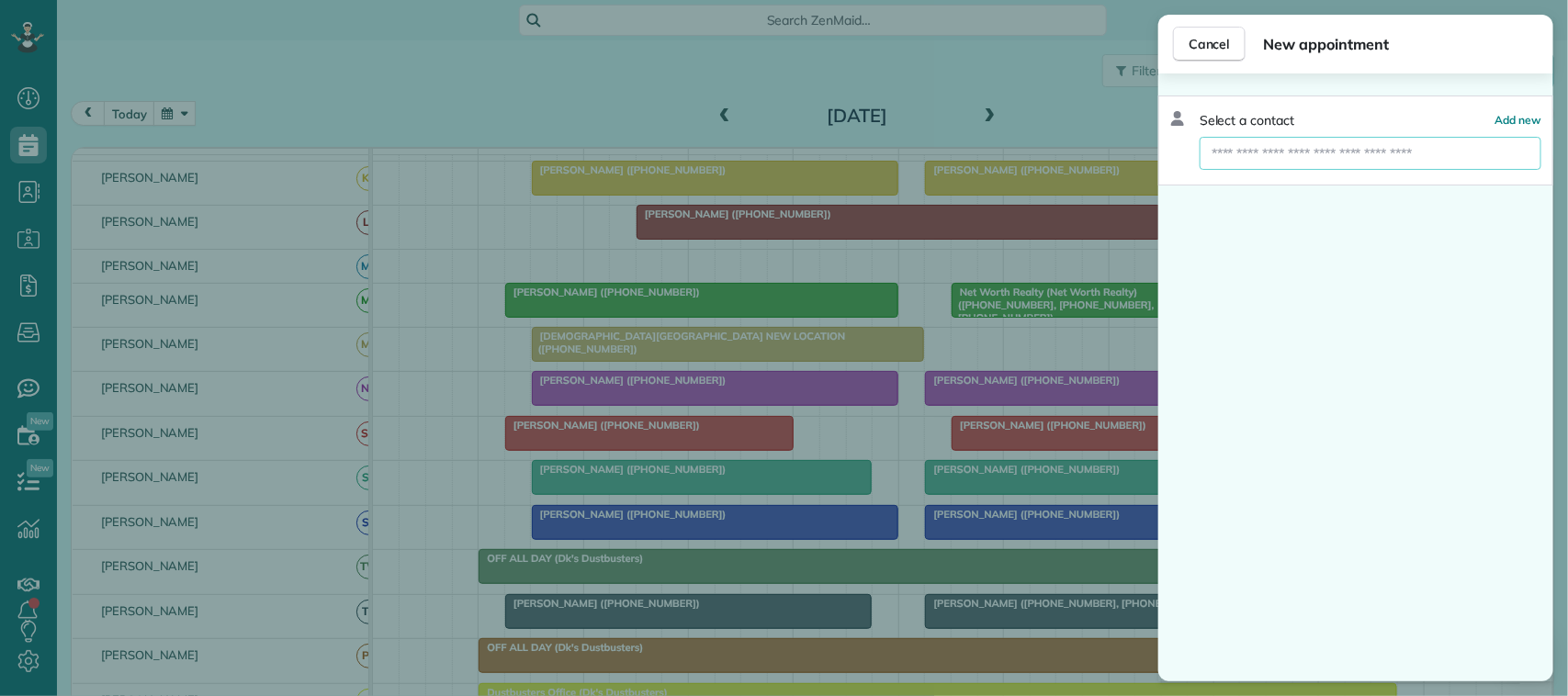 click at bounding box center (1371, 153) 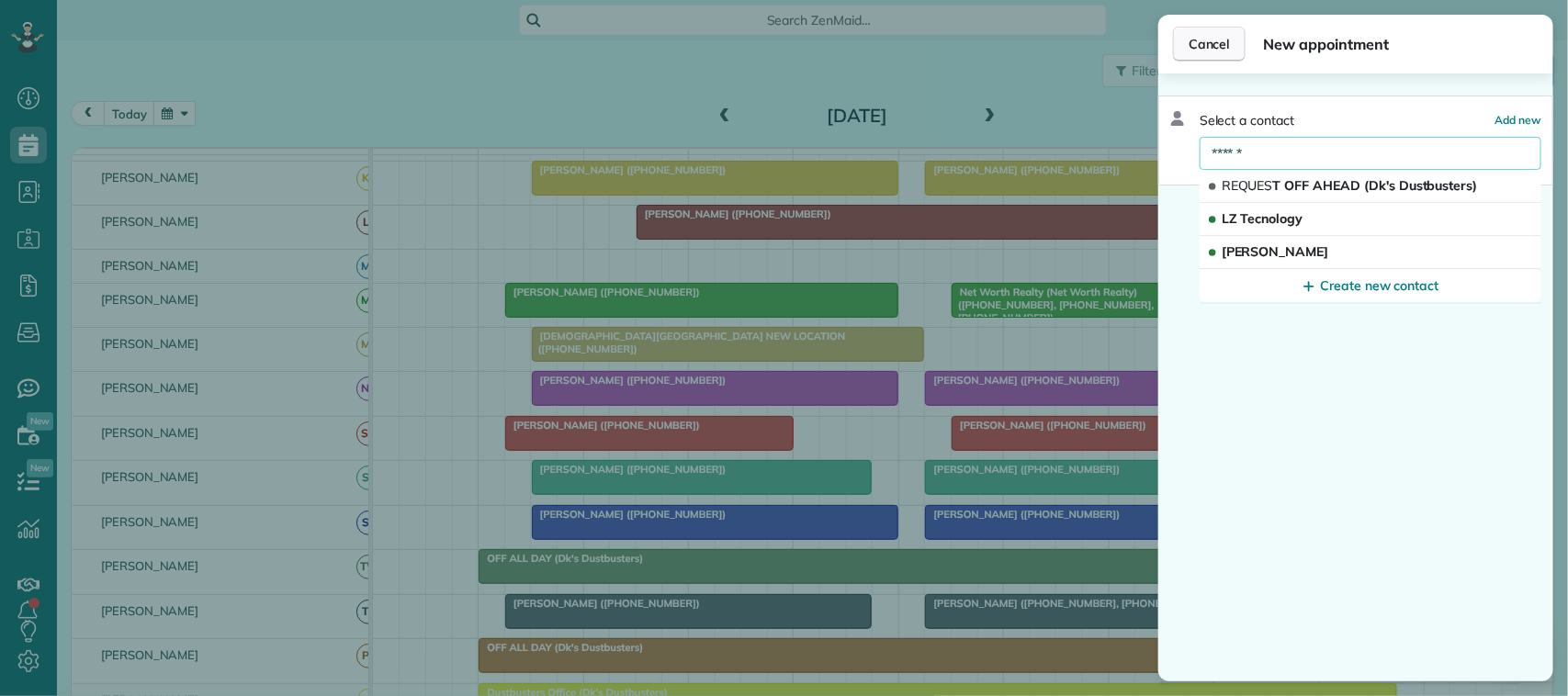 type on "******" 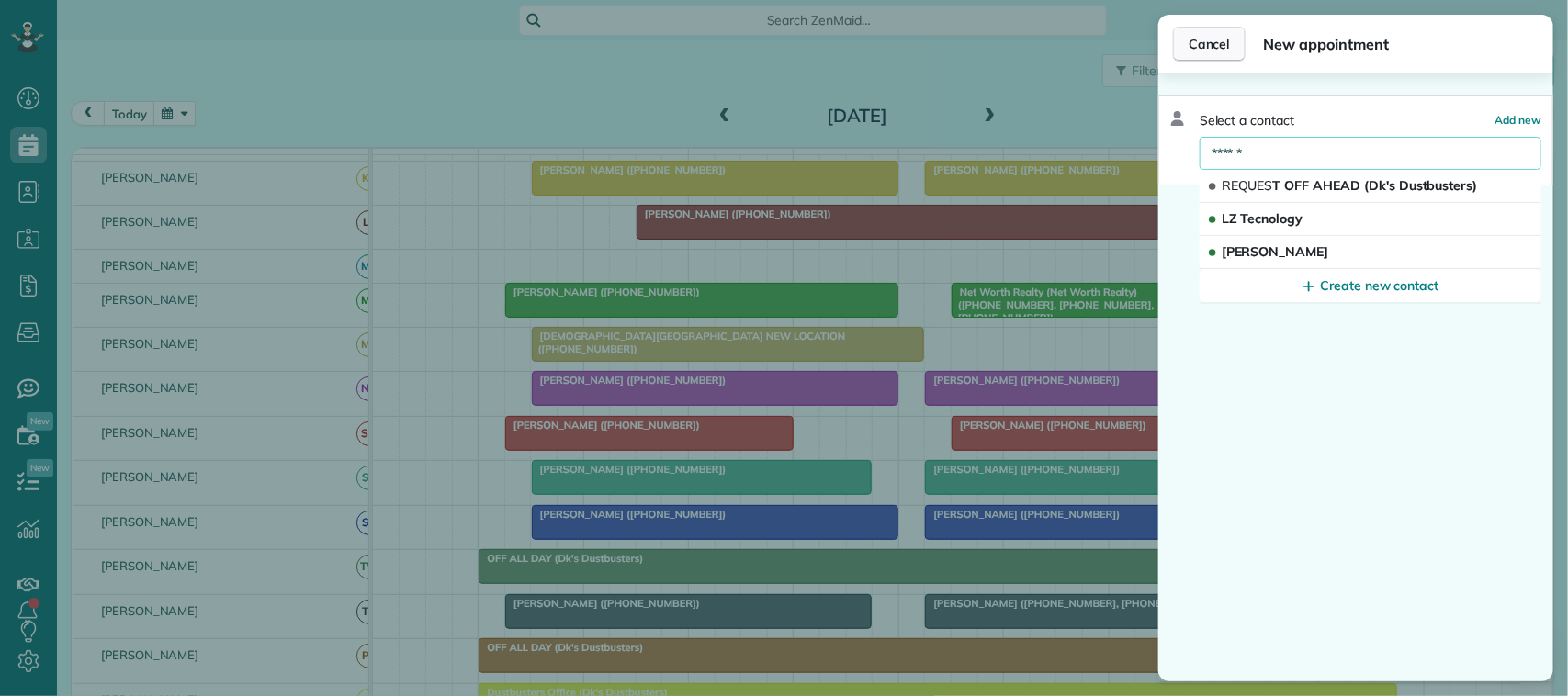 click on "Cancel" at bounding box center [1209, 44] 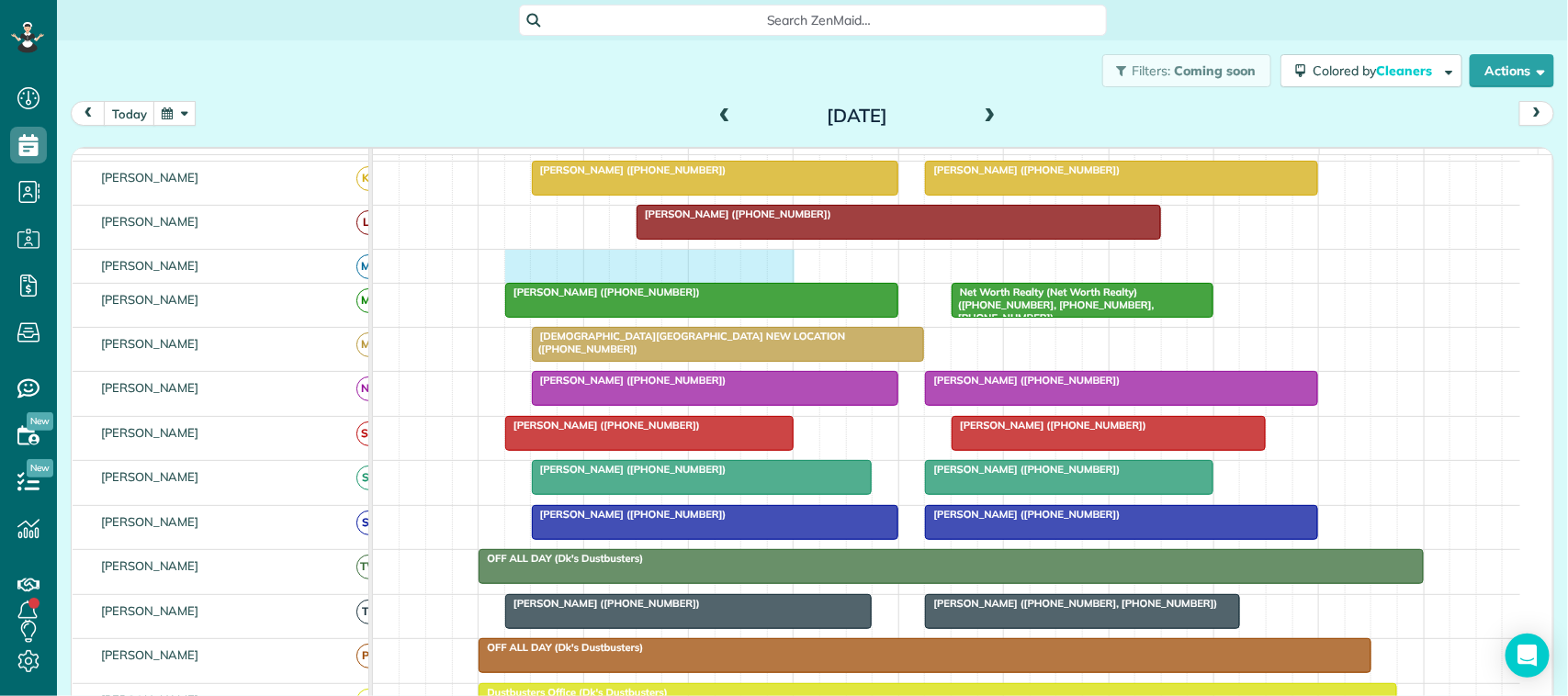 drag, startPoint x: 513, startPoint y: 282, endPoint x: 768, endPoint y: 273, distance: 255.1588 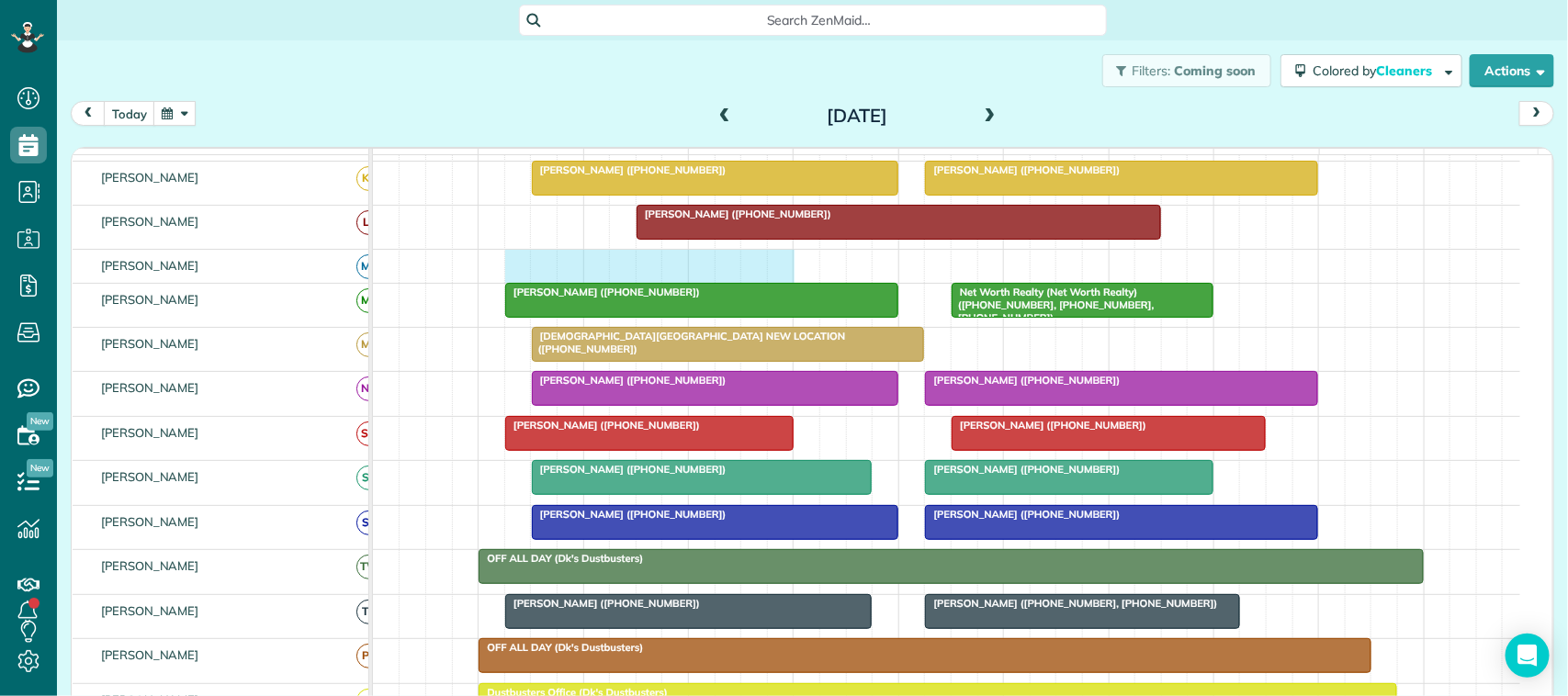 click at bounding box center [946, 265] 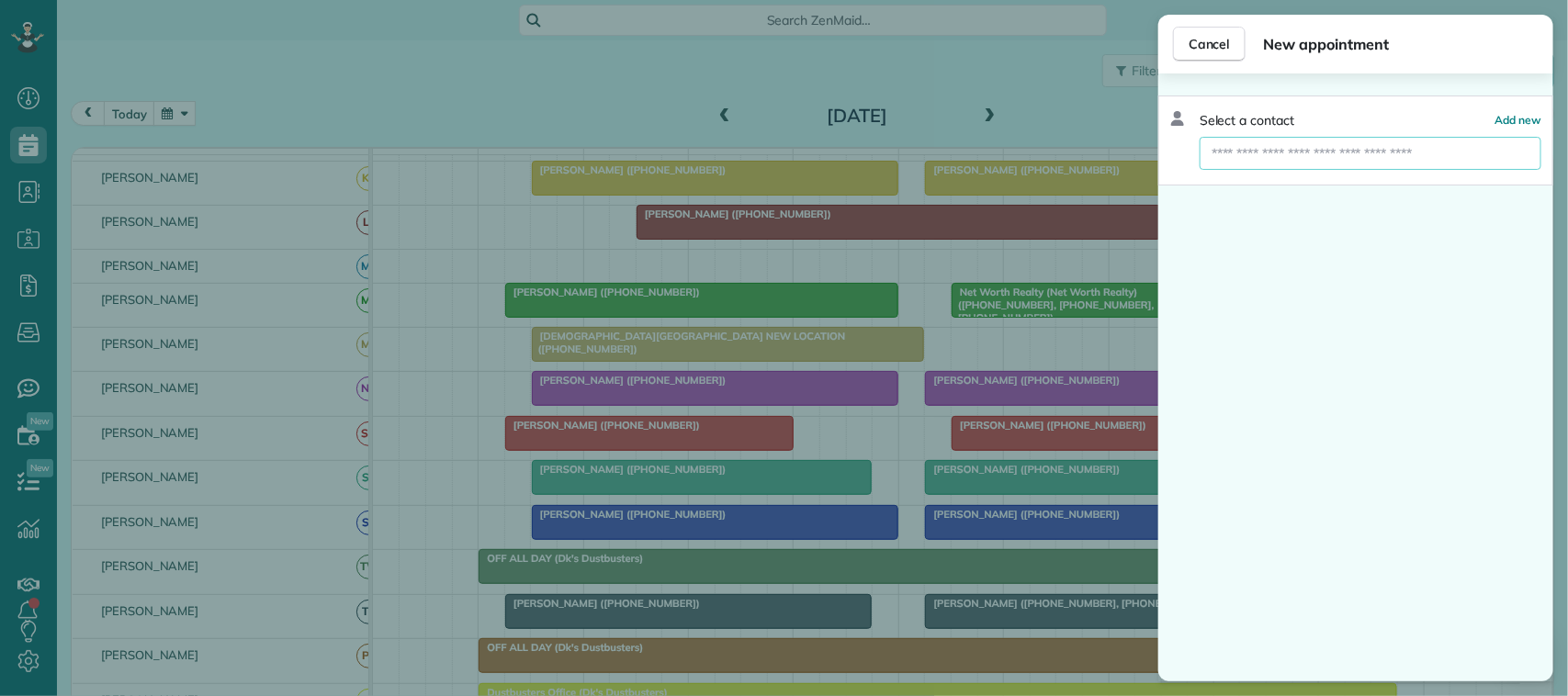 click at bounding box center [1371, 153] 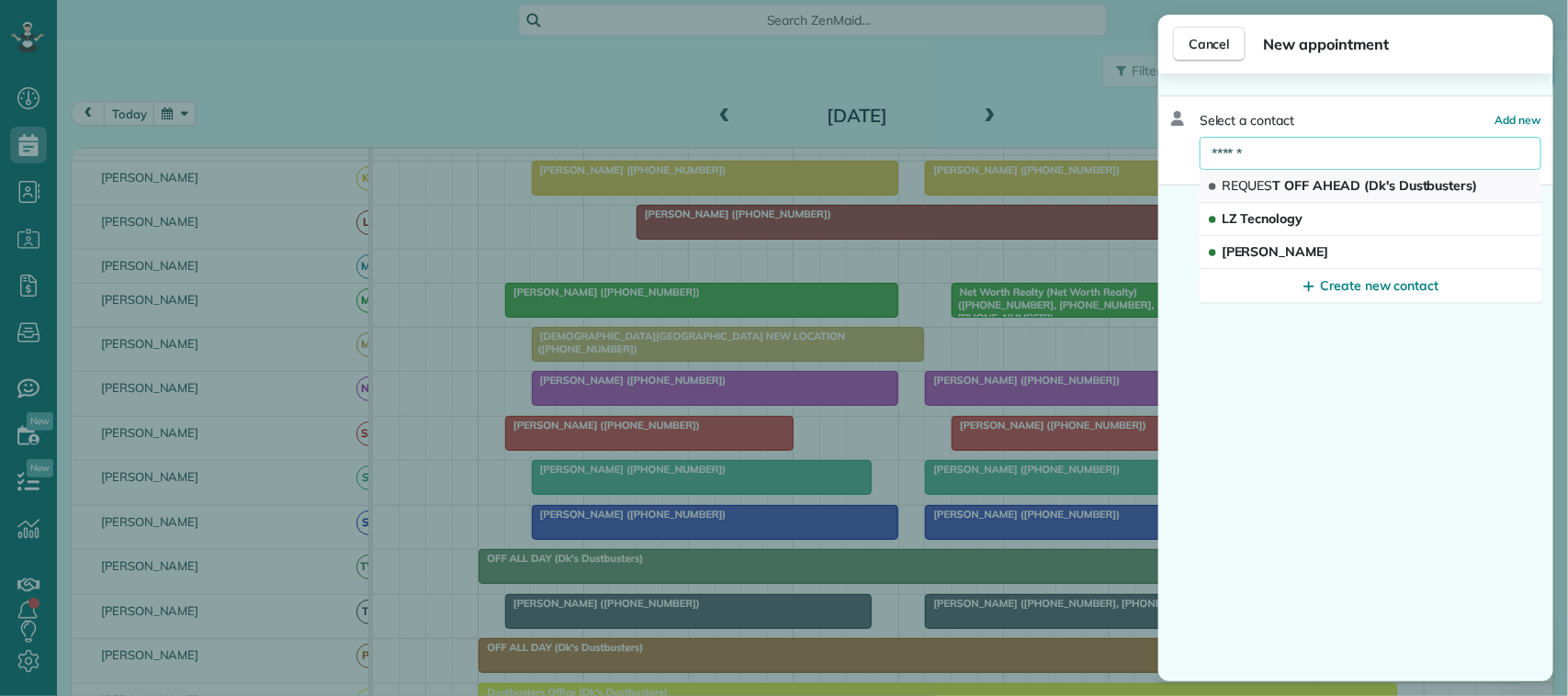 type on "******" 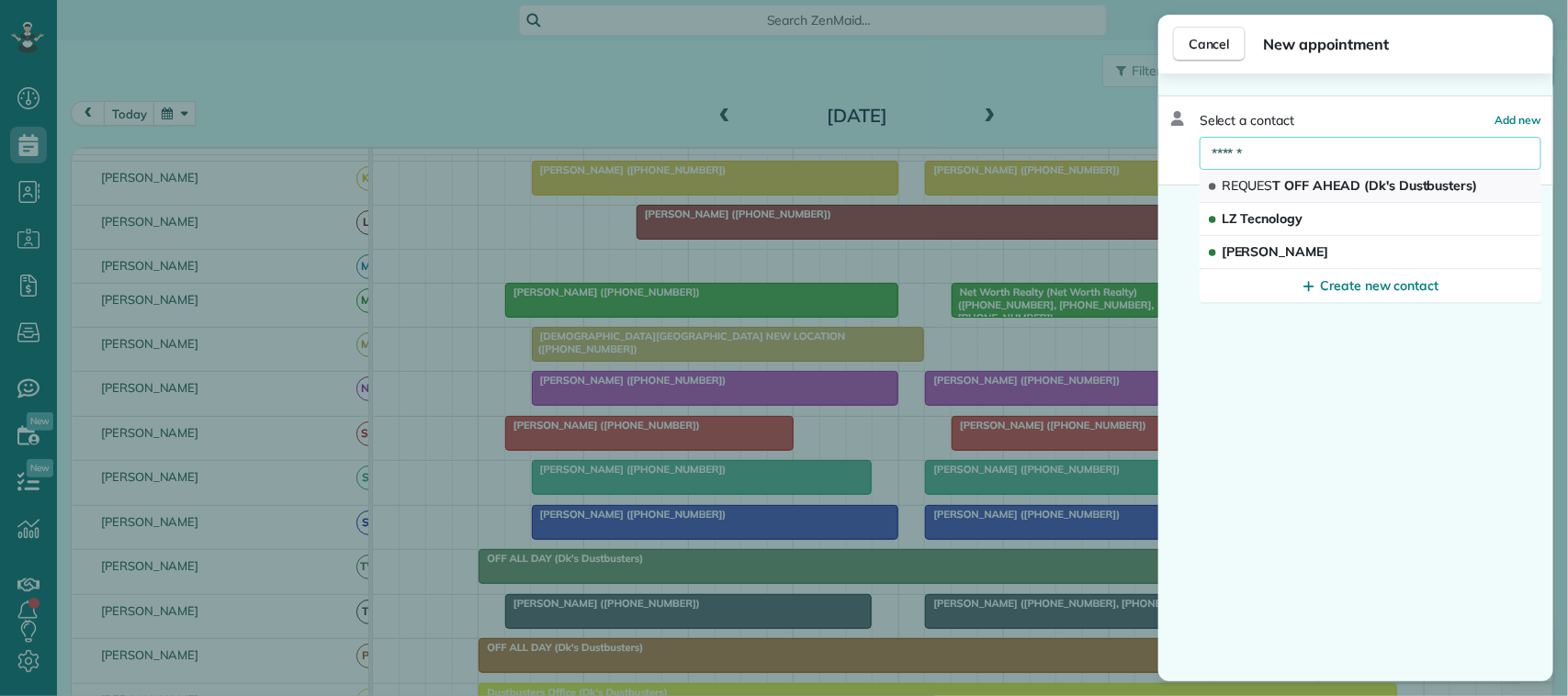 click on "REQUES" 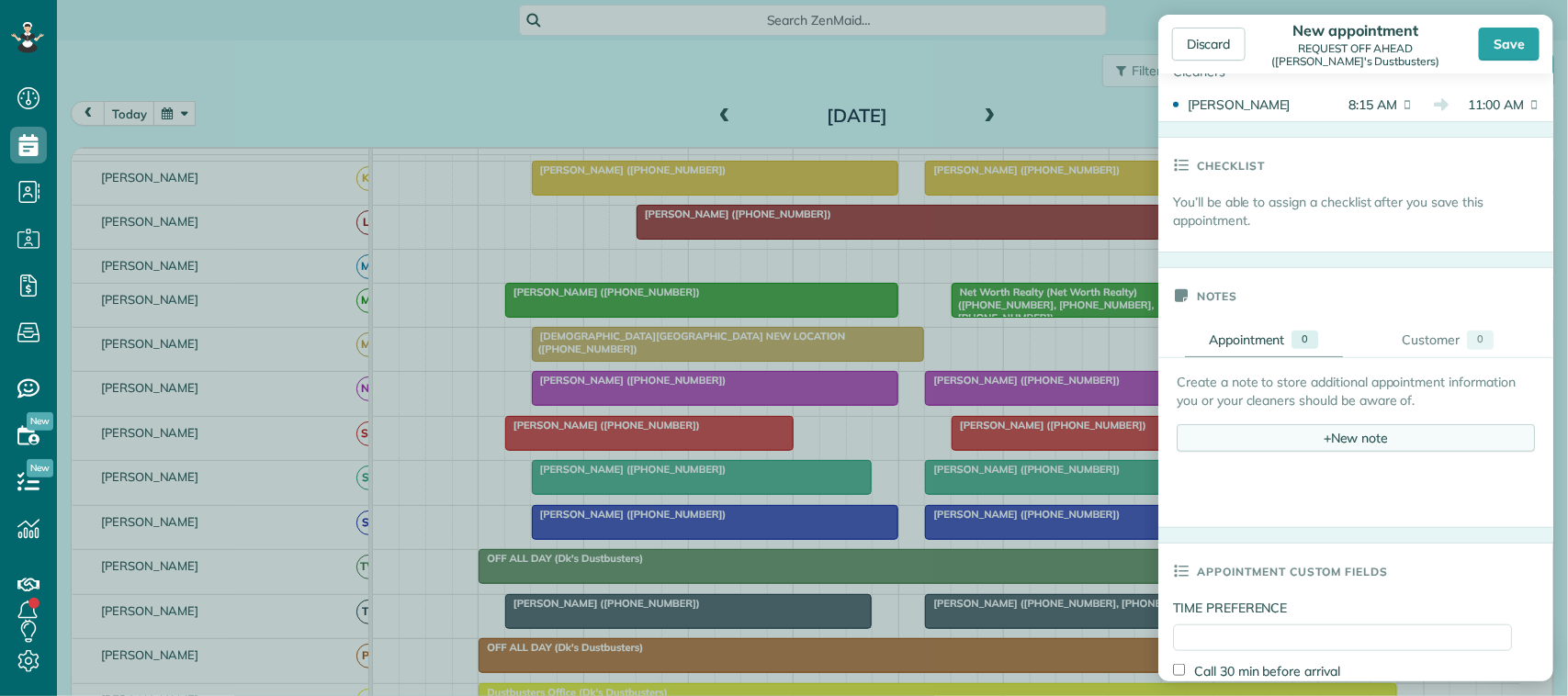click on "+ New note" at bounding box center (1356, 438) 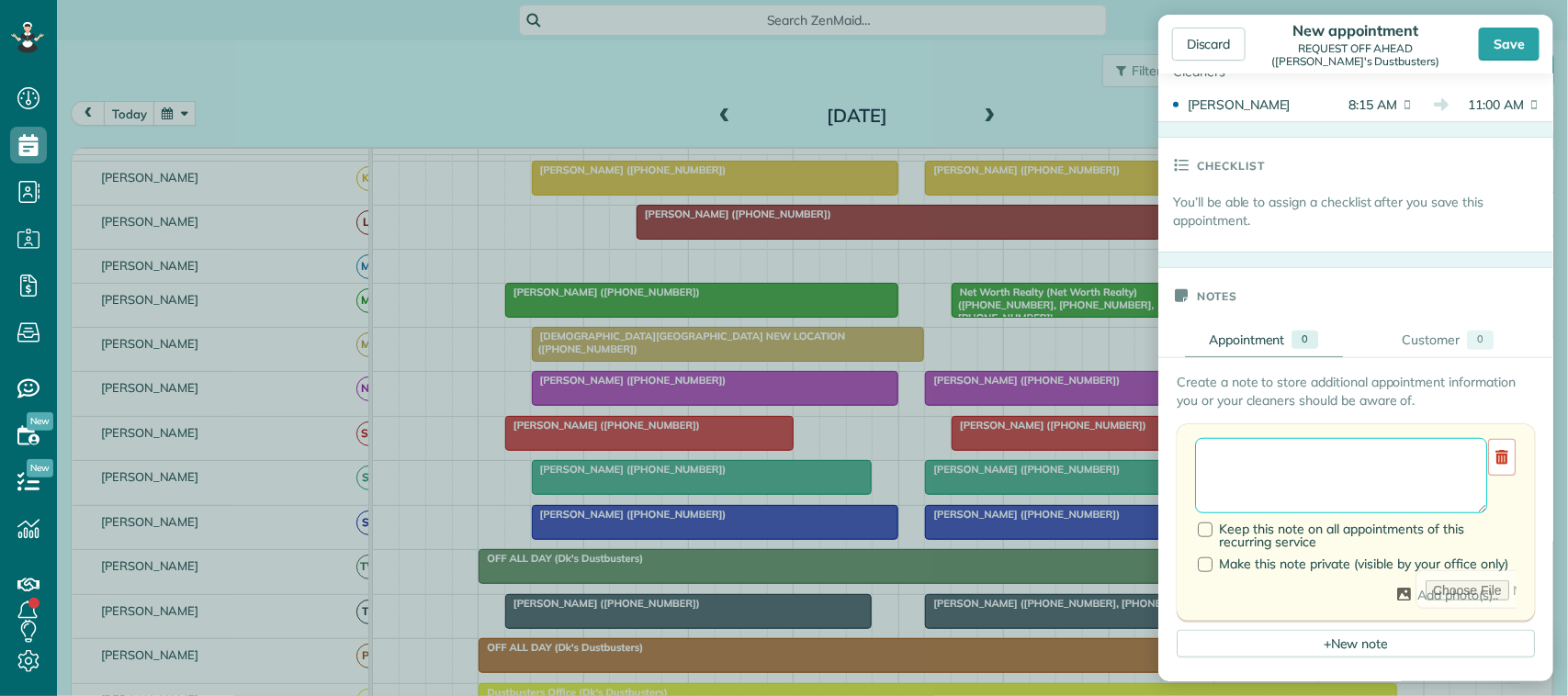click at bounding box center (1341, 476) 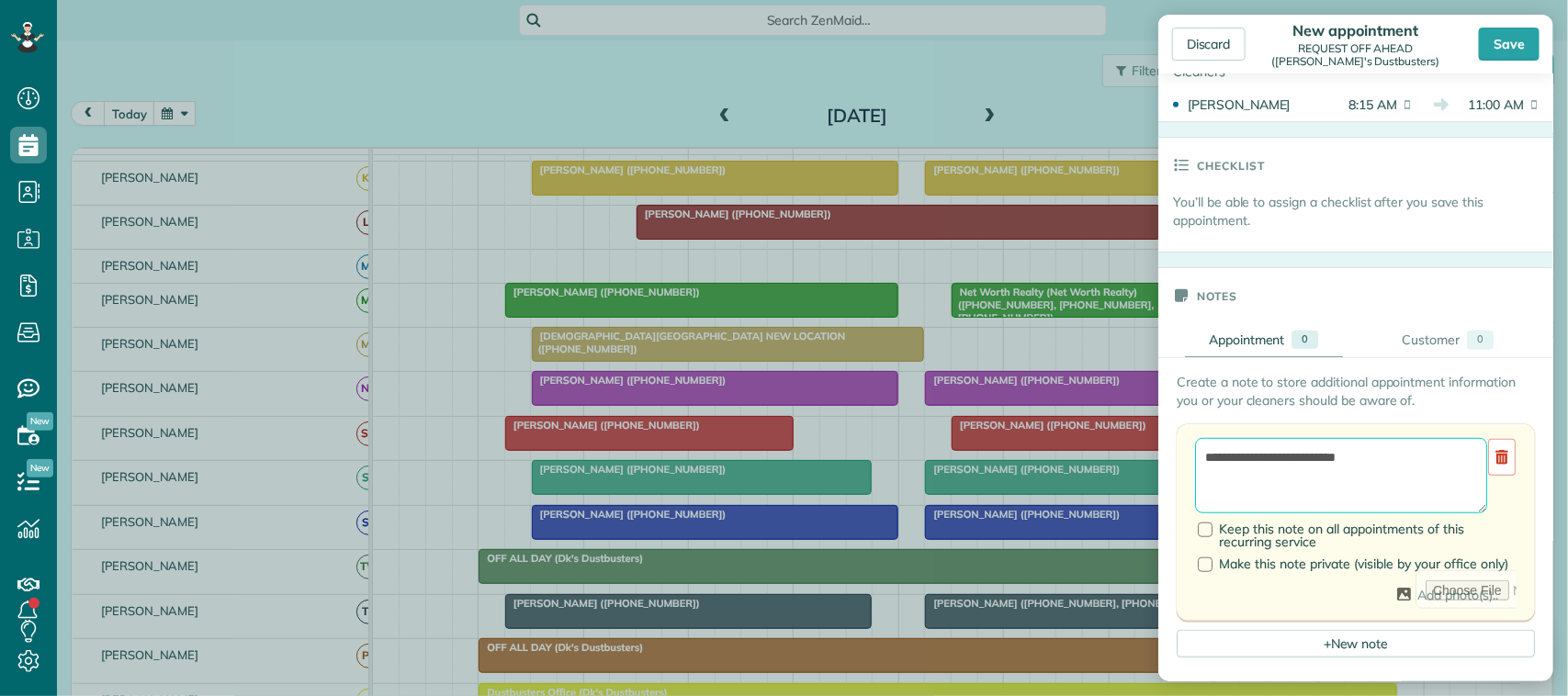 type on "**********" 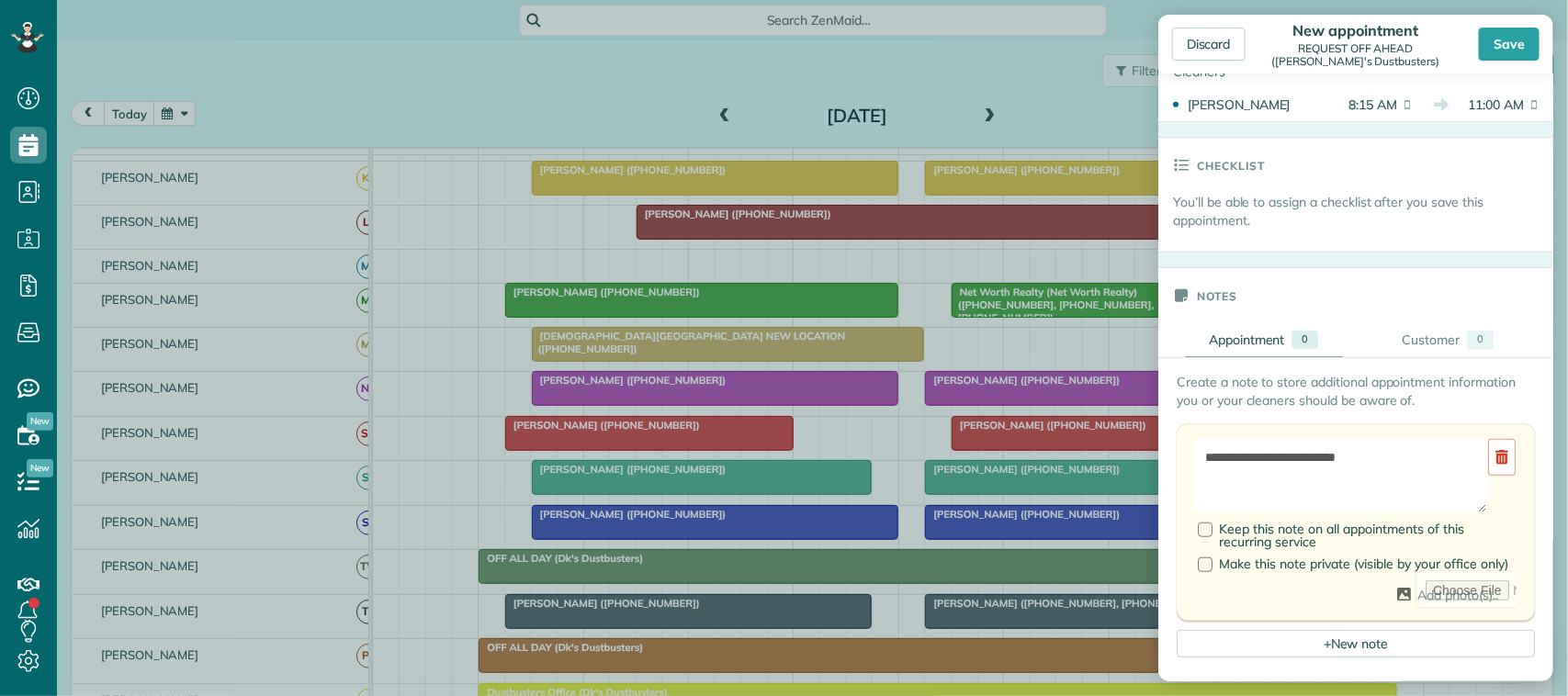 click on "Save" at bounding box center (1509, 44) 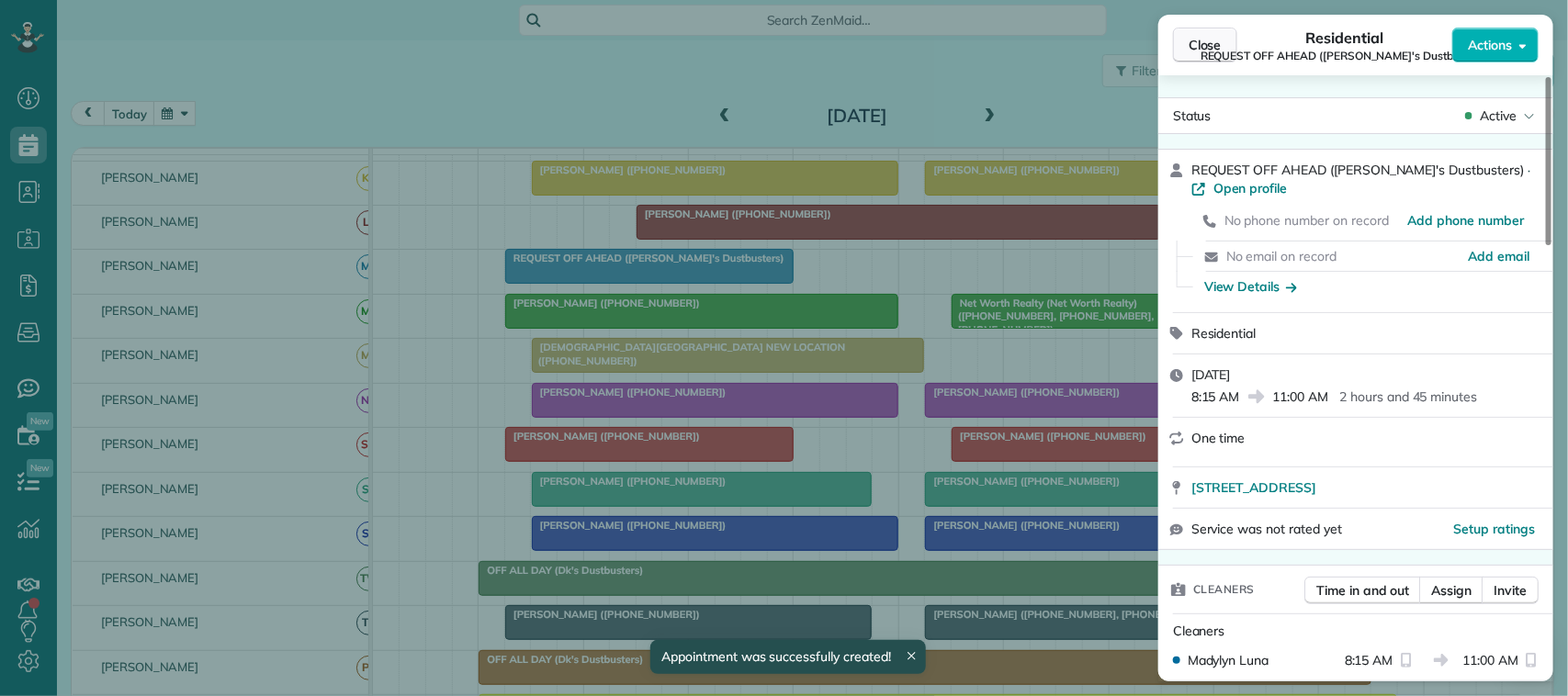 click on "Close" at bounding box center [1205, 45] 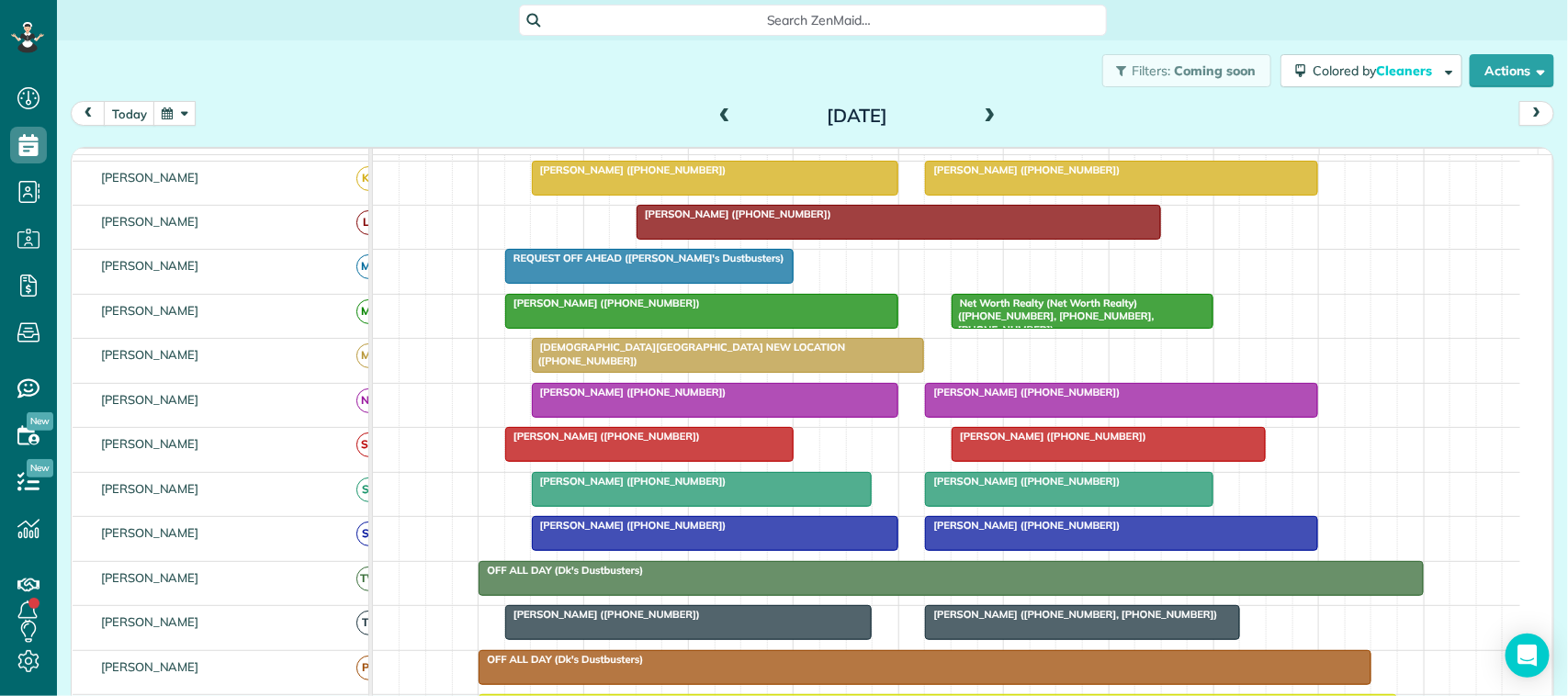 click on "Filters:   Coming soon
Colored by  Cleaners
Color by Cleaner
Color by Team
Color by Status
Color by Recurrence
Color by Paid/Unpaid
Filters  Default
Schedule Changes
Actions
Create Appointment
Create Task
Clock In/Out
Send Work Orders
Print Route Sheets
Today's Emails/Texts
Export data.." at bounding box center (812, 71) 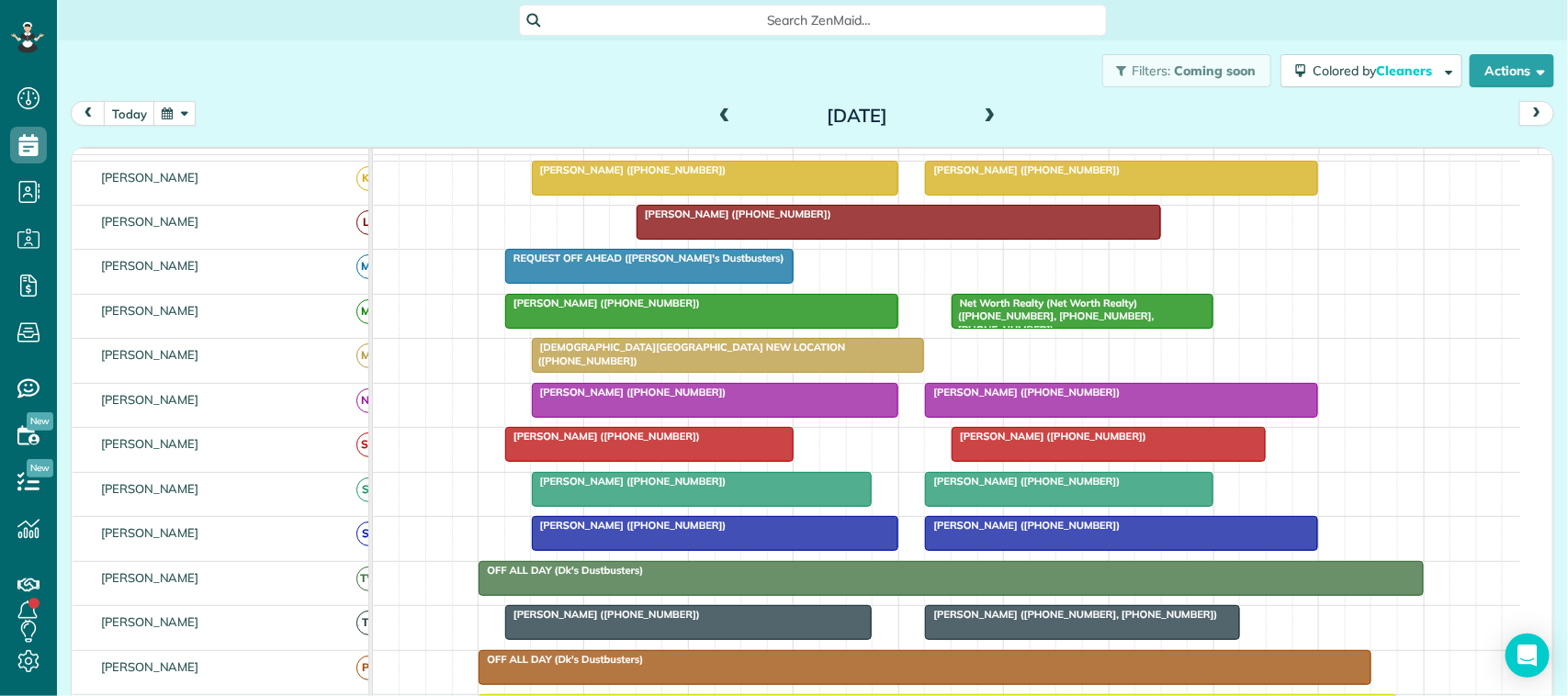 click at bounding box center (175, 113) 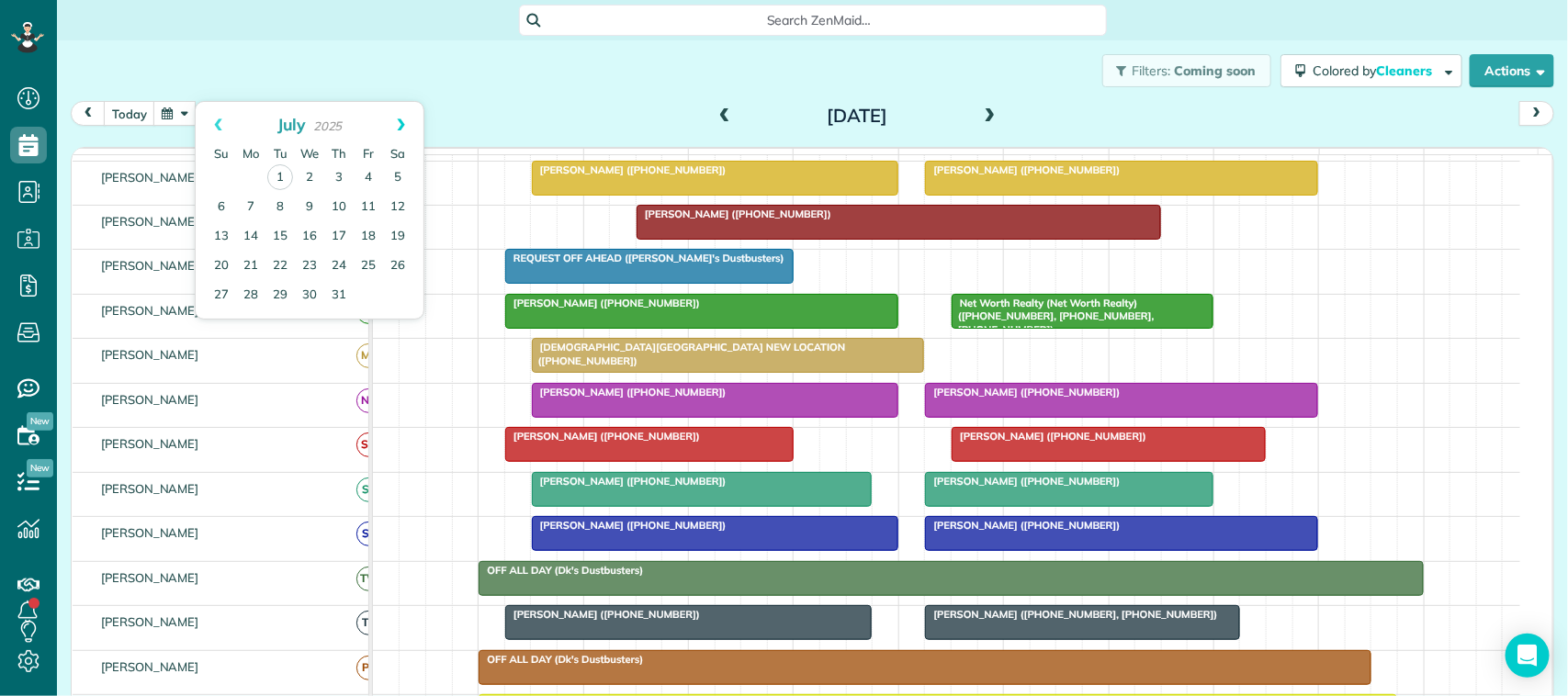 click on "Next" at bounding box center (400, 125) 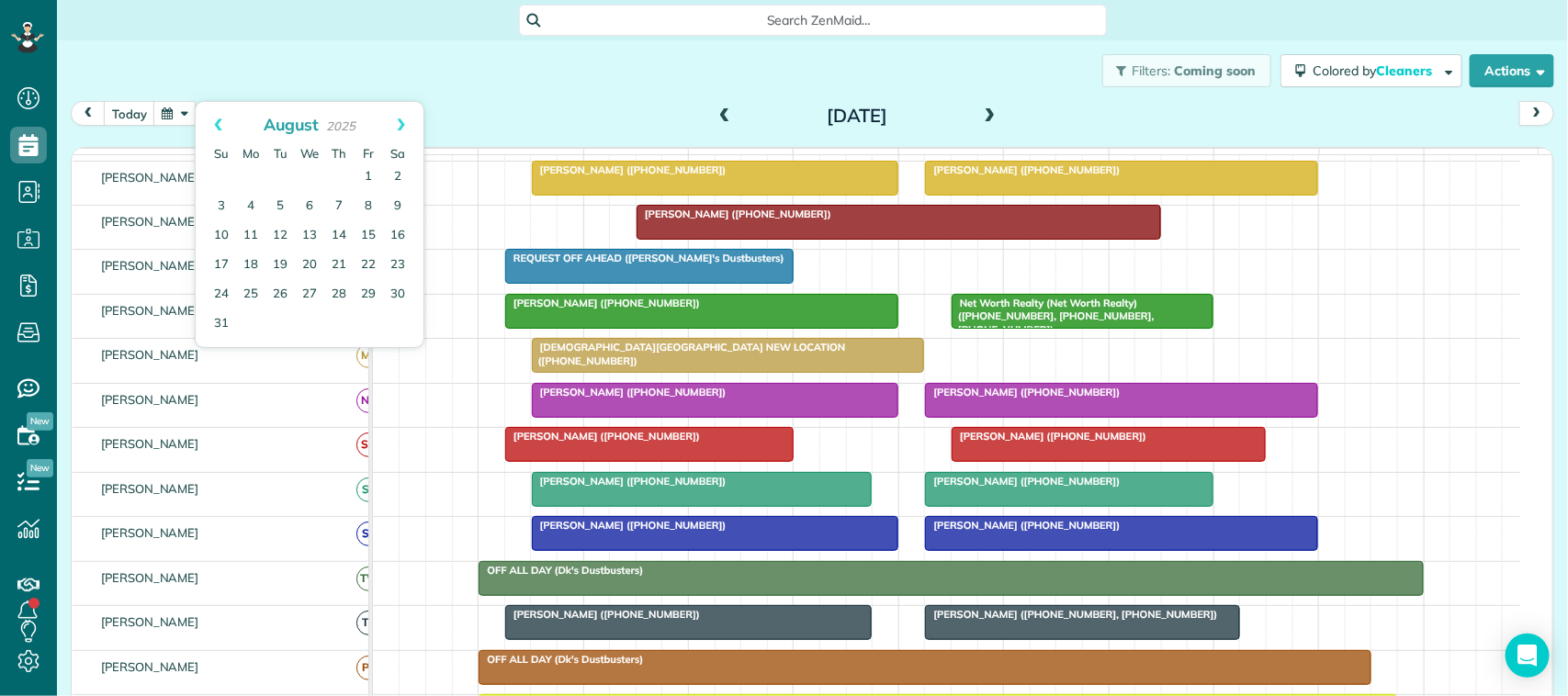 click on "Next" at bounding box center (400, 125) 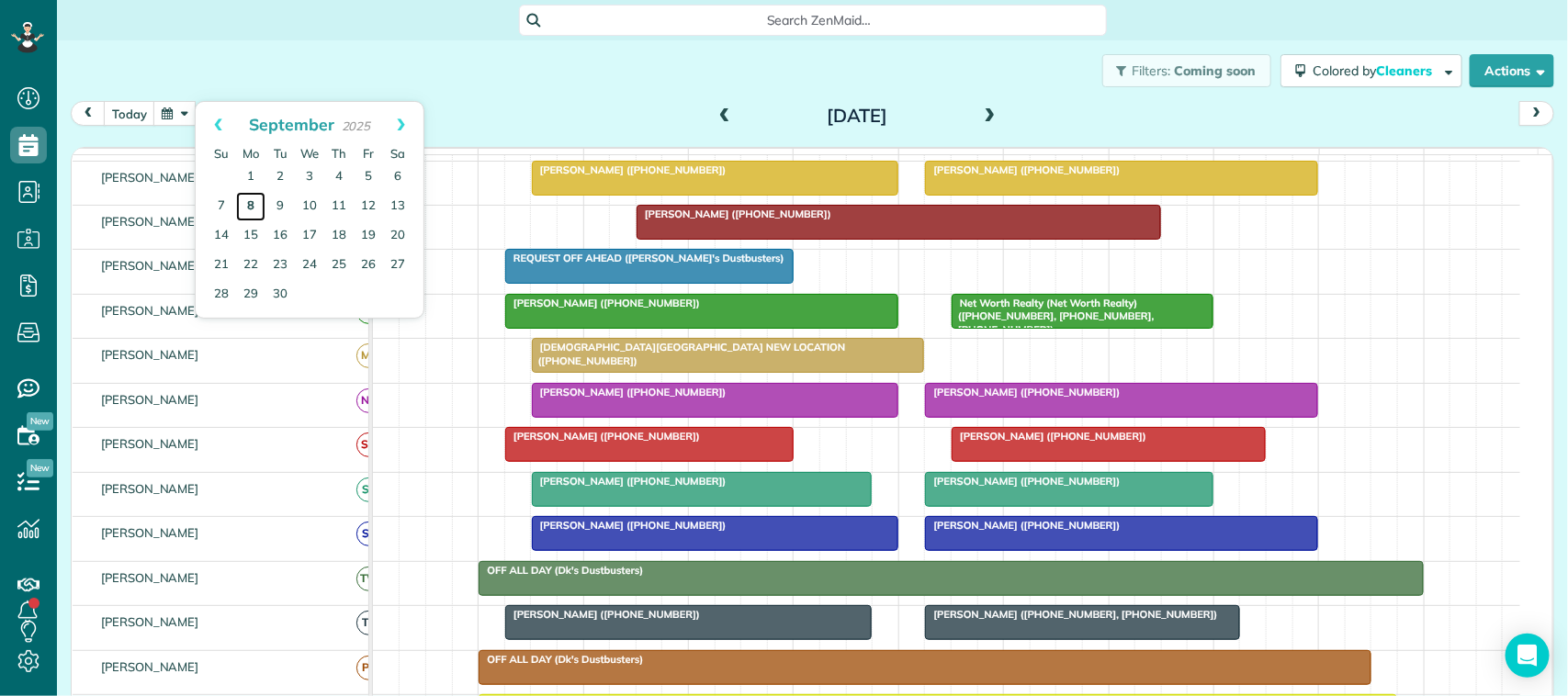 click on "8" at bounding box center [251, 207] 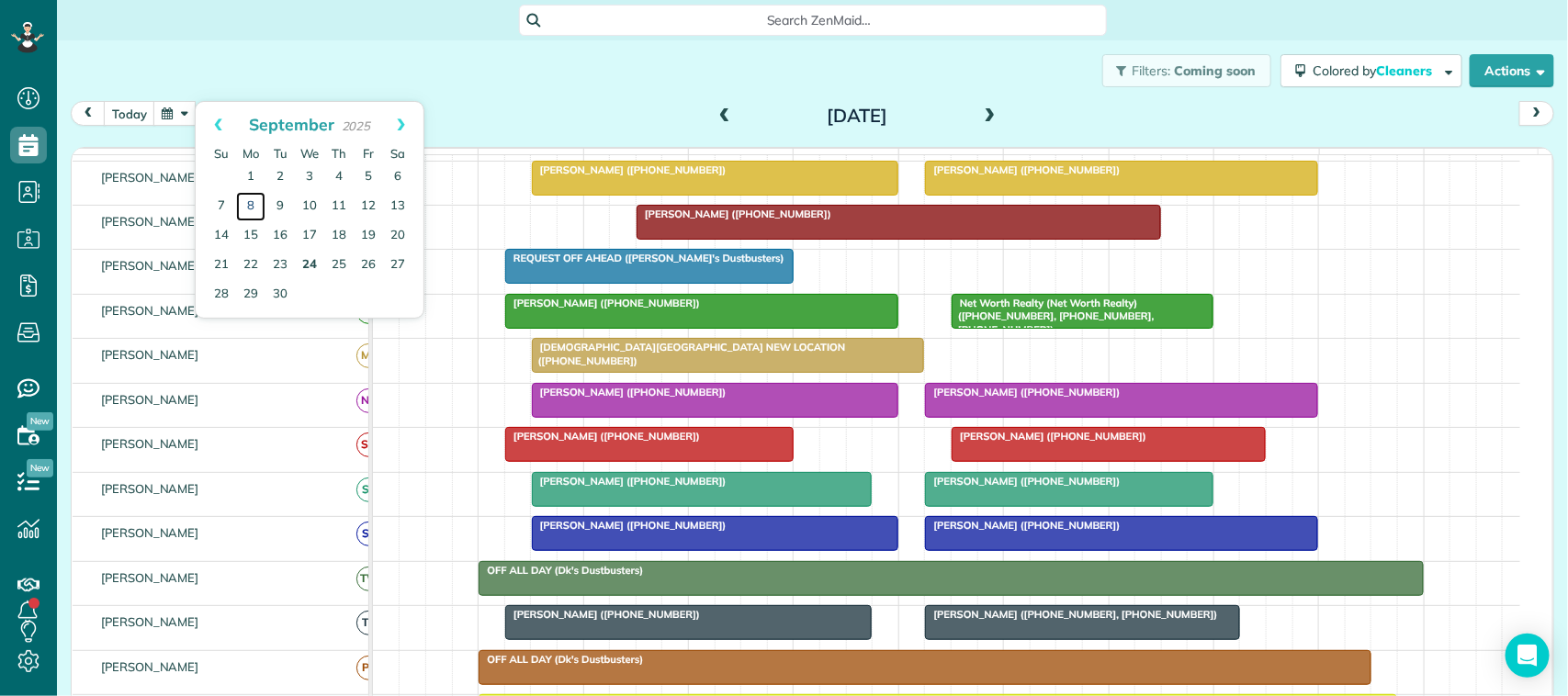 scroll, scrollTop: 264, scrollLeft: 0, axis: vertical 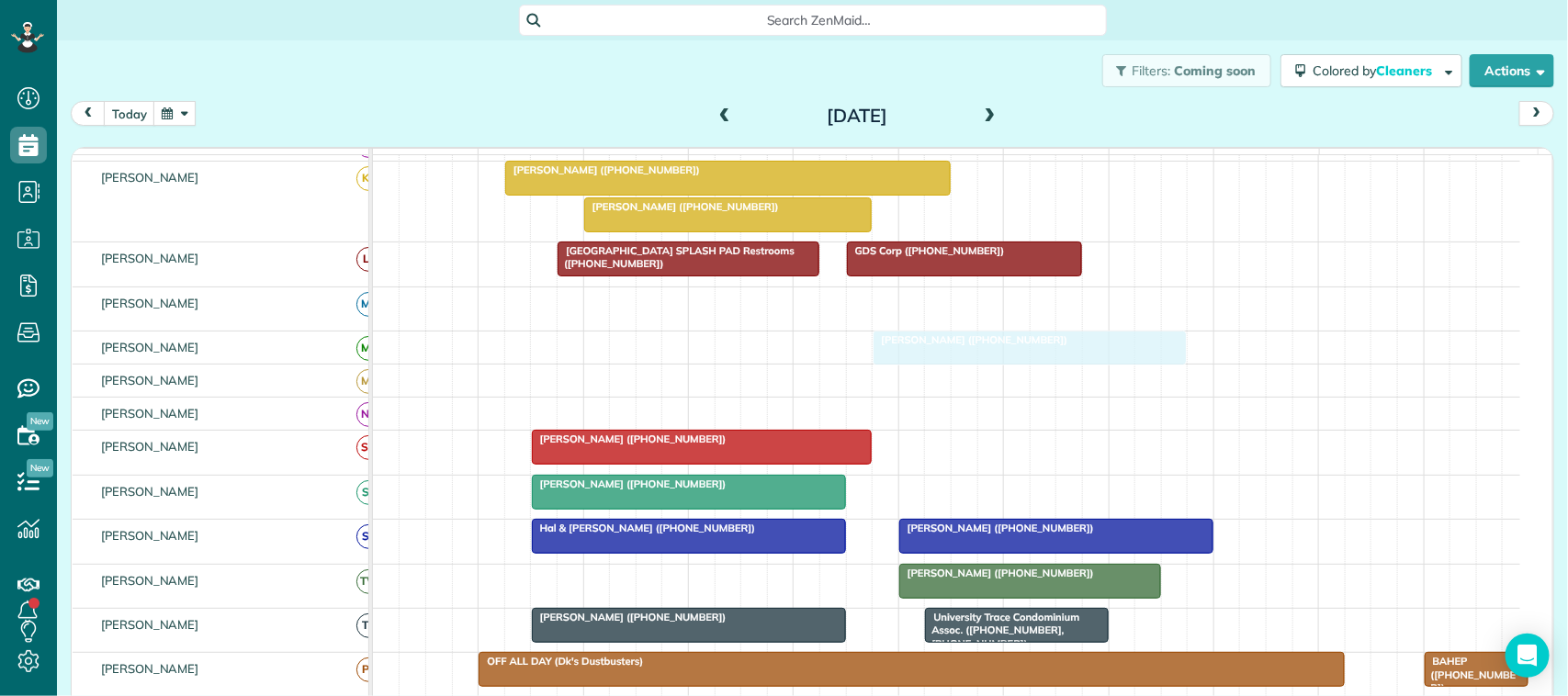 drag, startPoint x: 903, startPoint y: 312, endPoint x: 917, endPoint y: 347, distance: 37.696154 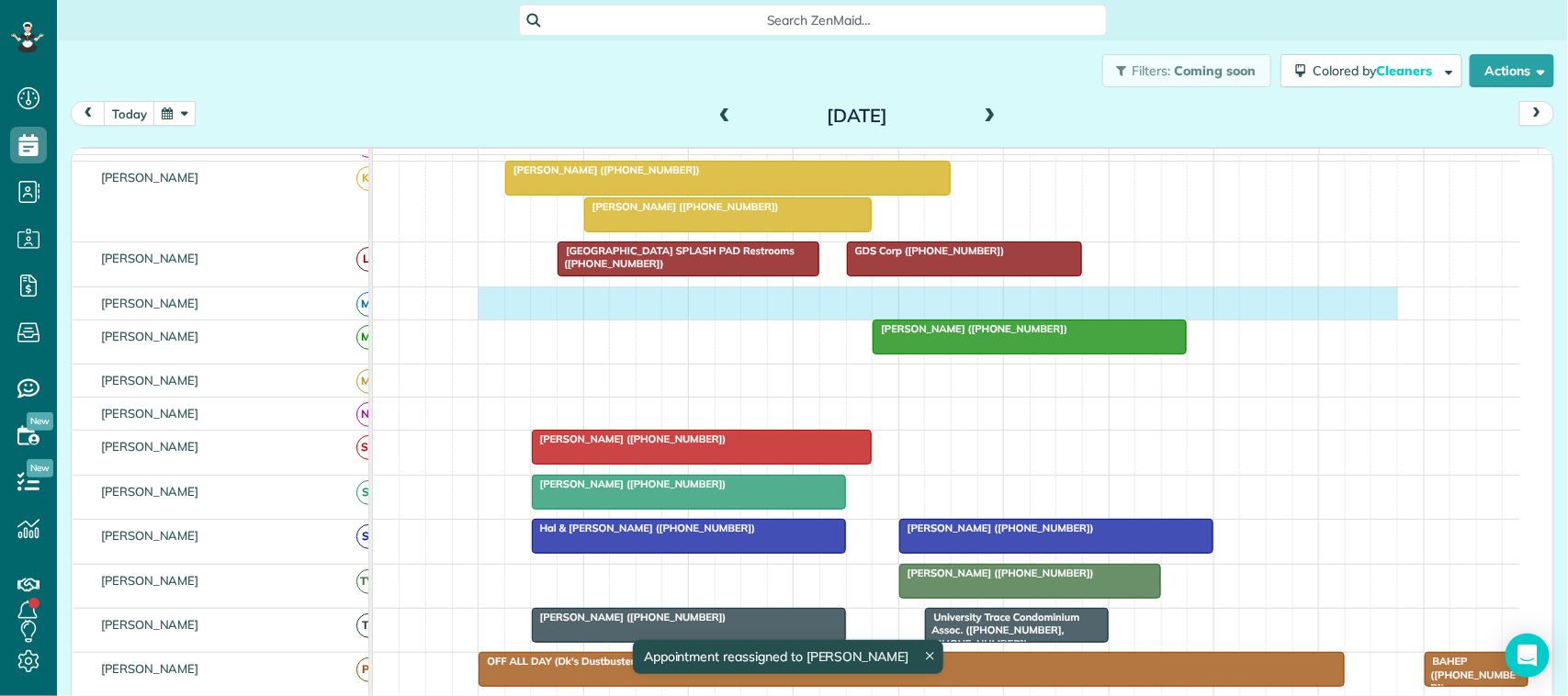 drag, startPoint x: 501, startPoint y: 314, endPoint x: 1376, endPoint y: 309, distance: 875.0143 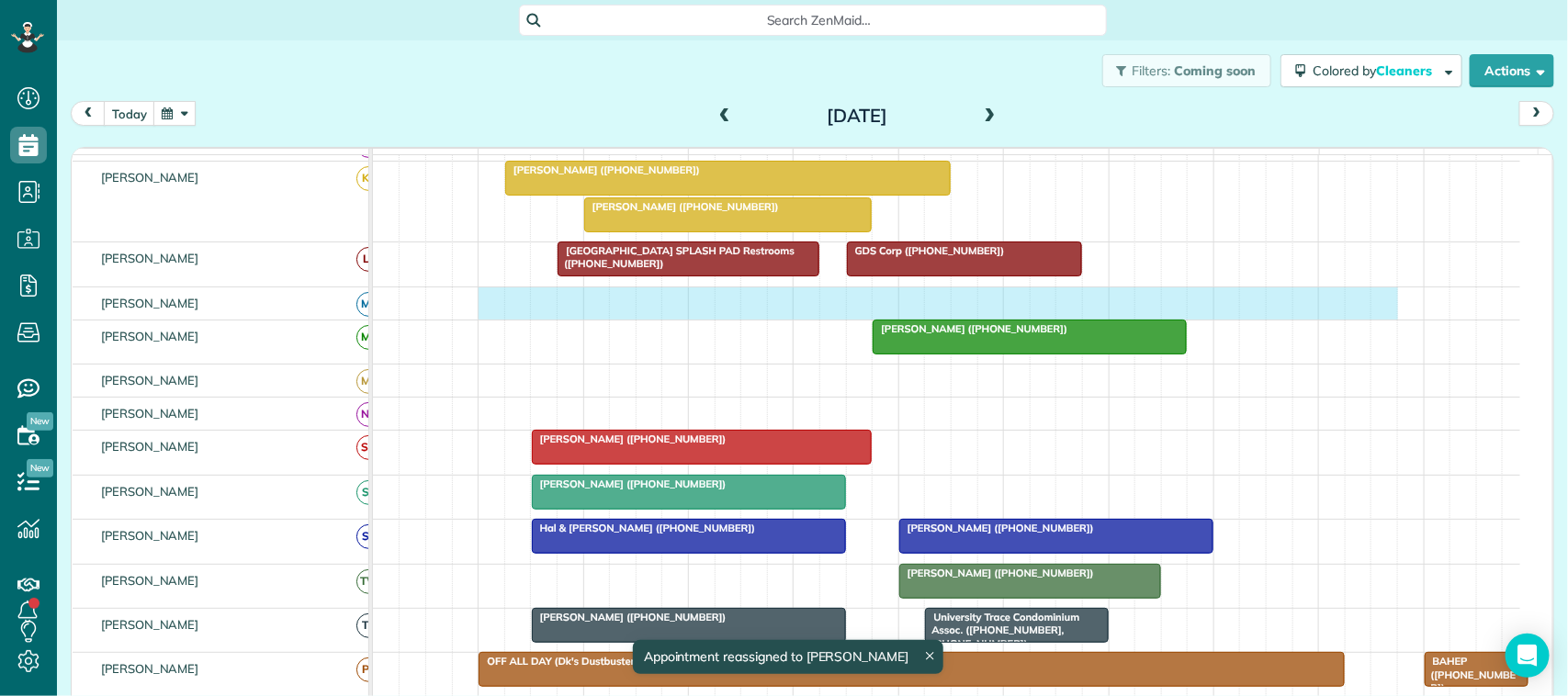 click at bounding box center (946, 303) 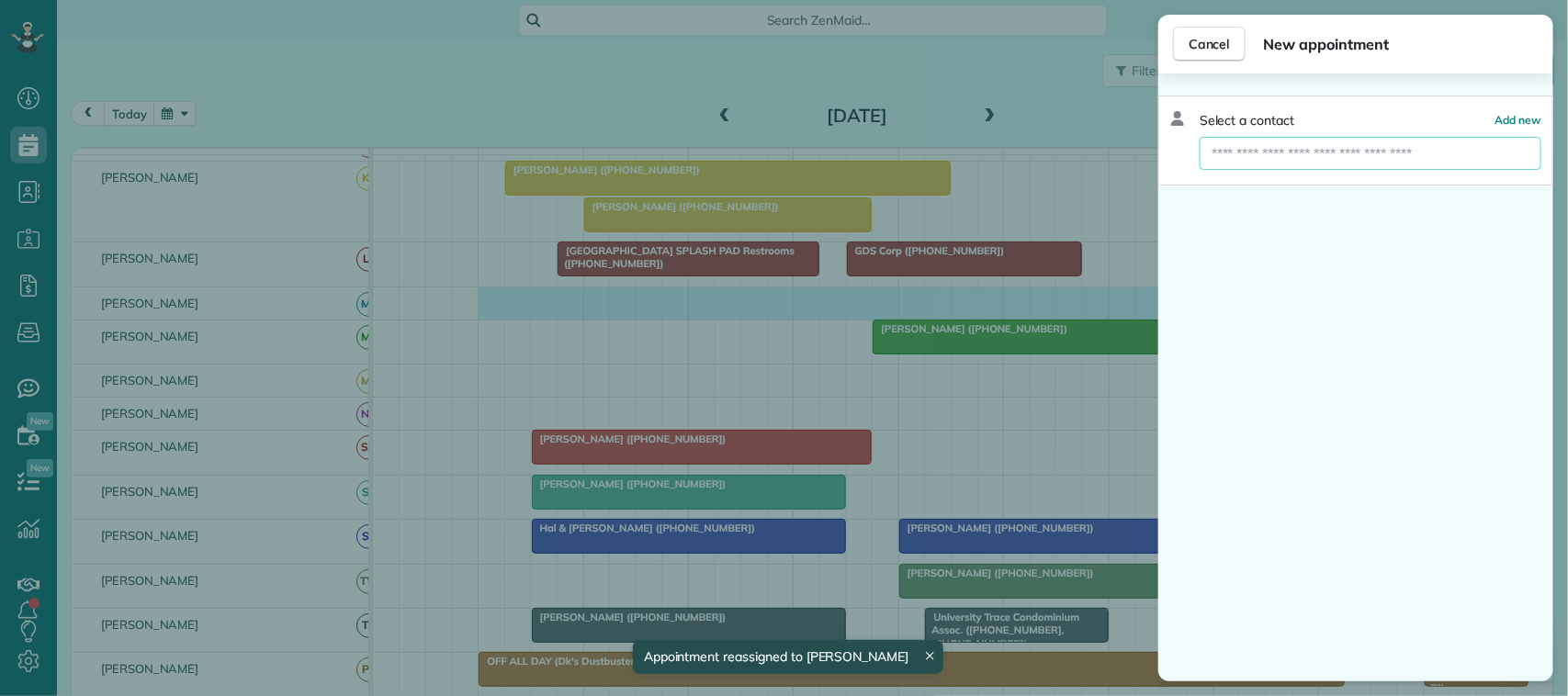 click at bounding box center (1371, 153) 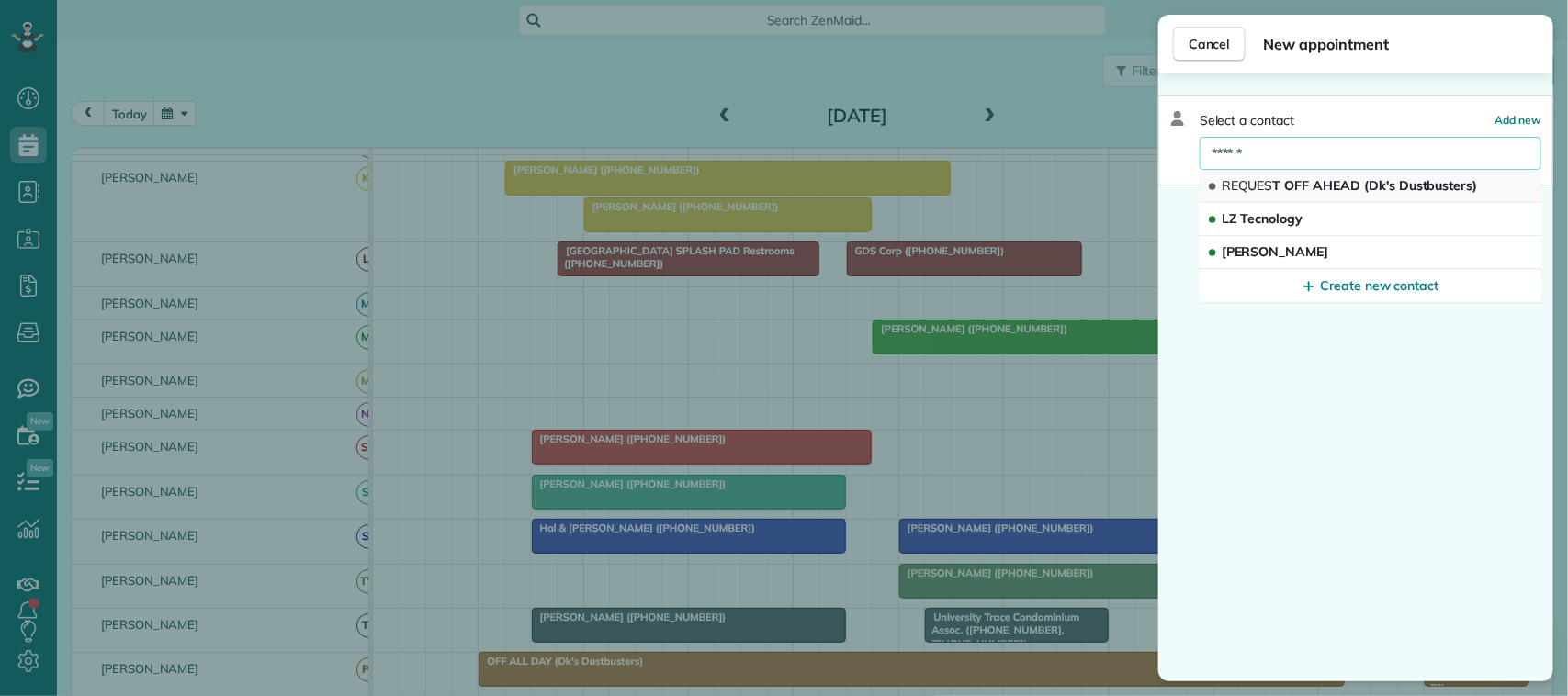 type on "******" 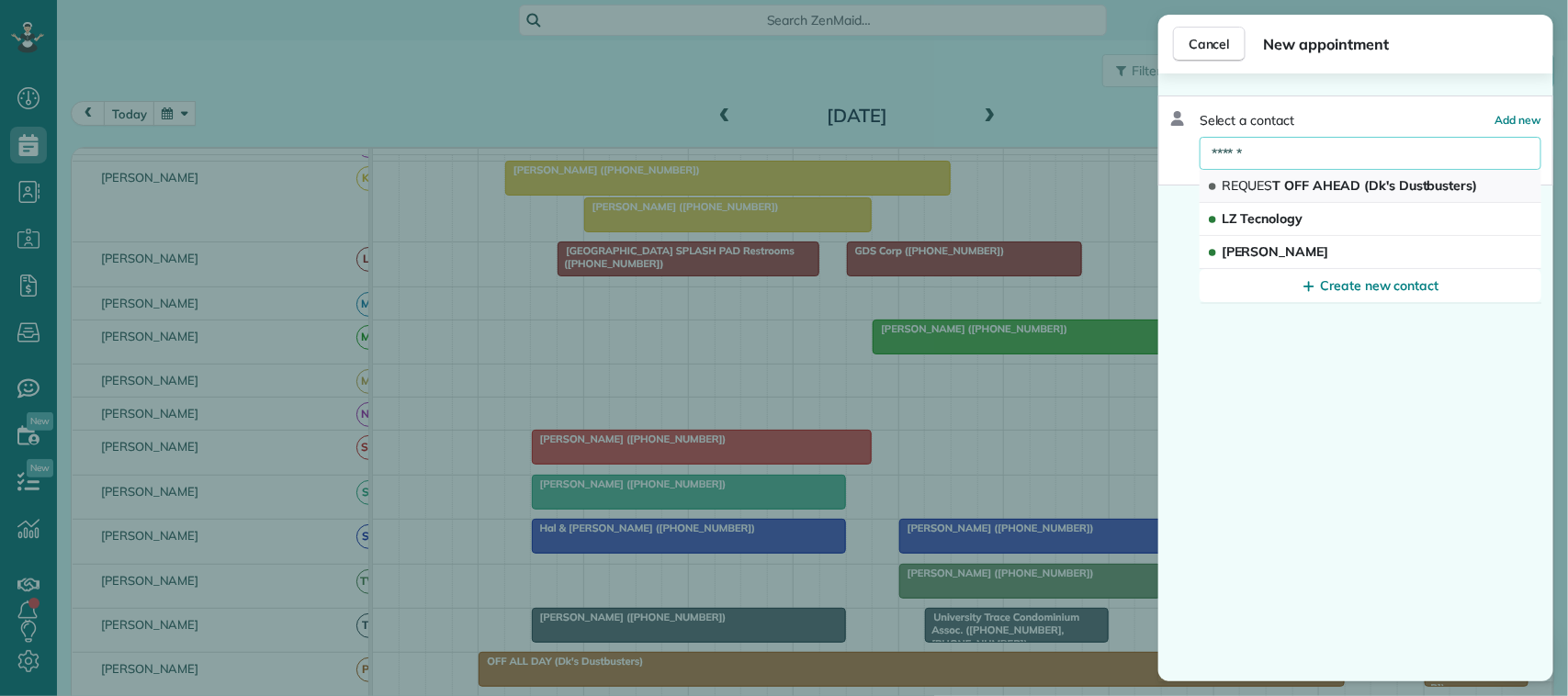 click on "REQUES T OFF AHEAD (Dk's Dustbusters)" at bounding box center (1349, 185) 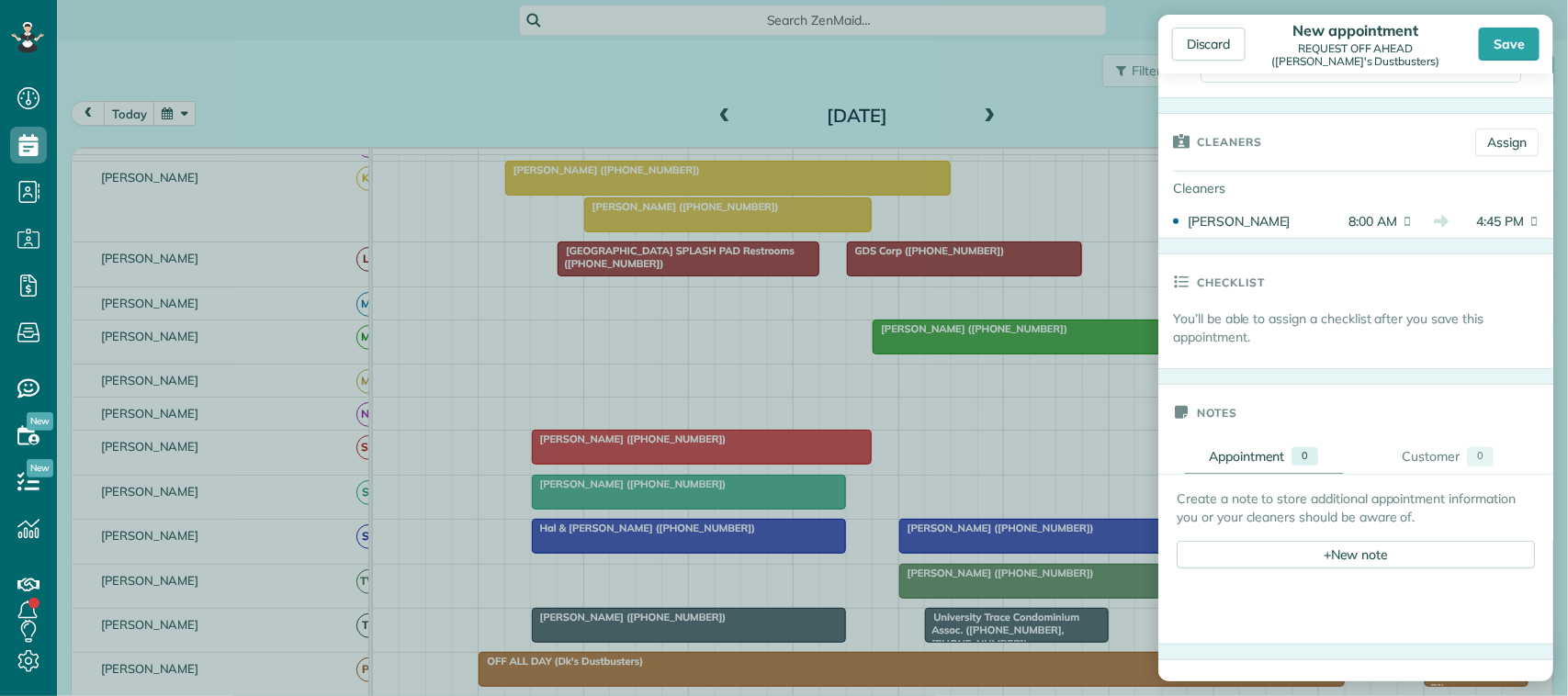 scroll, scrollTop: 344, scrollLeft: 0, axis: vertical 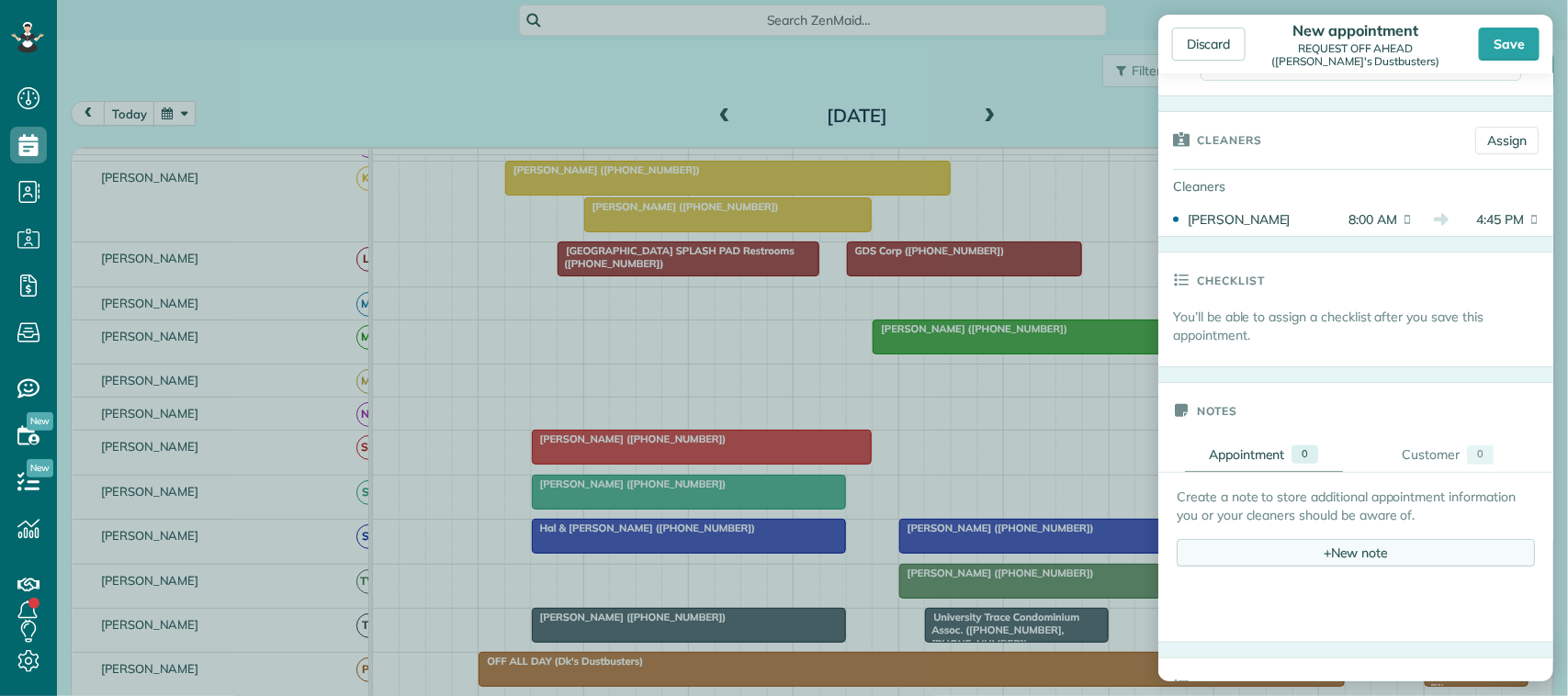 click on "+ New note" at bounding box center (1356, 553) 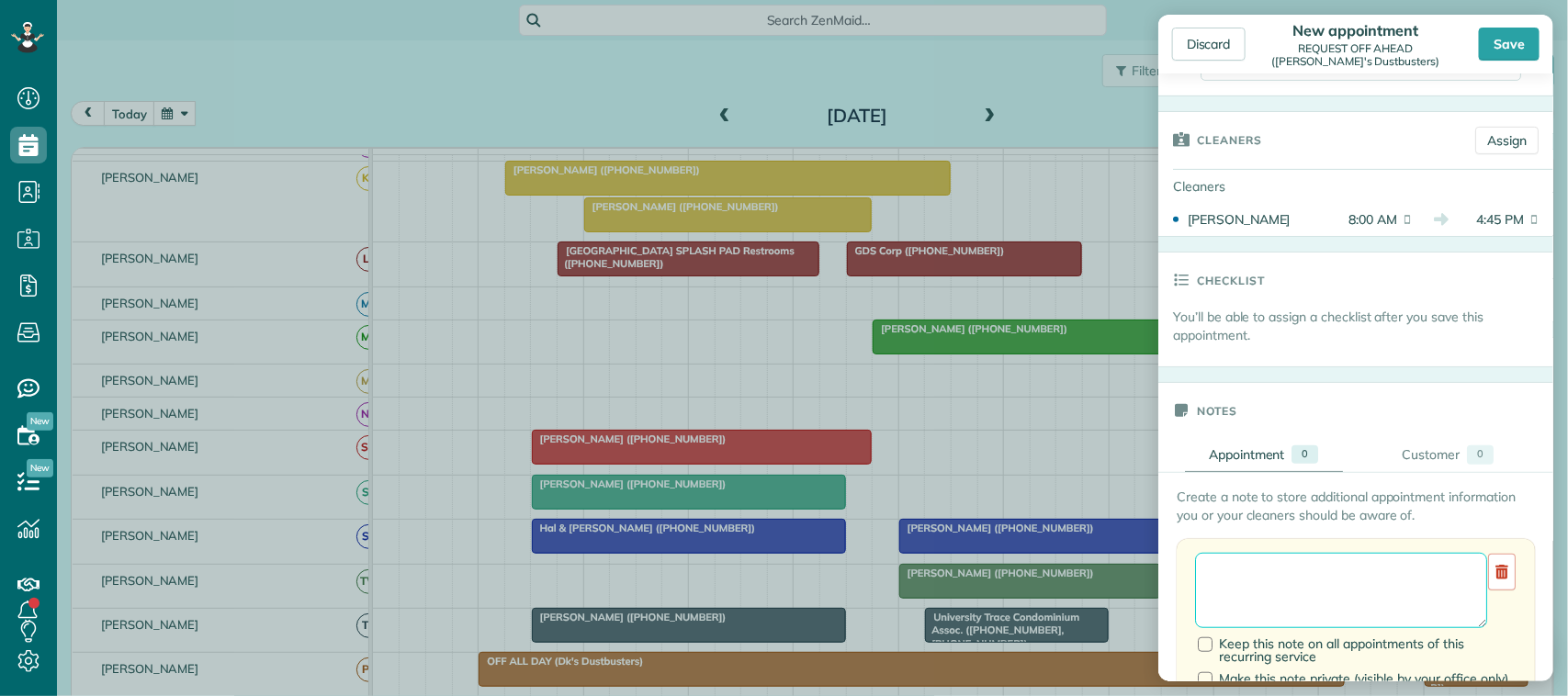 click at bounding box center [1341, 590] 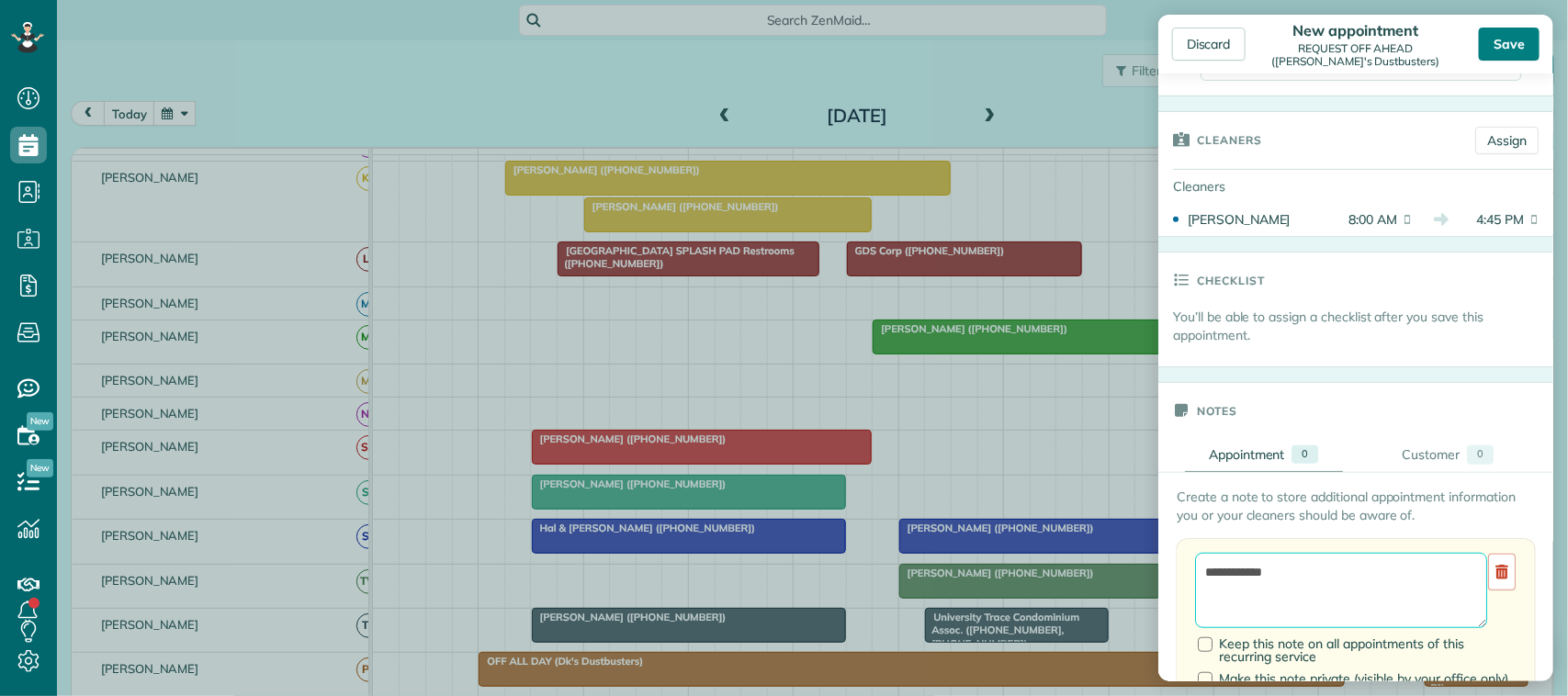 type on "**********" 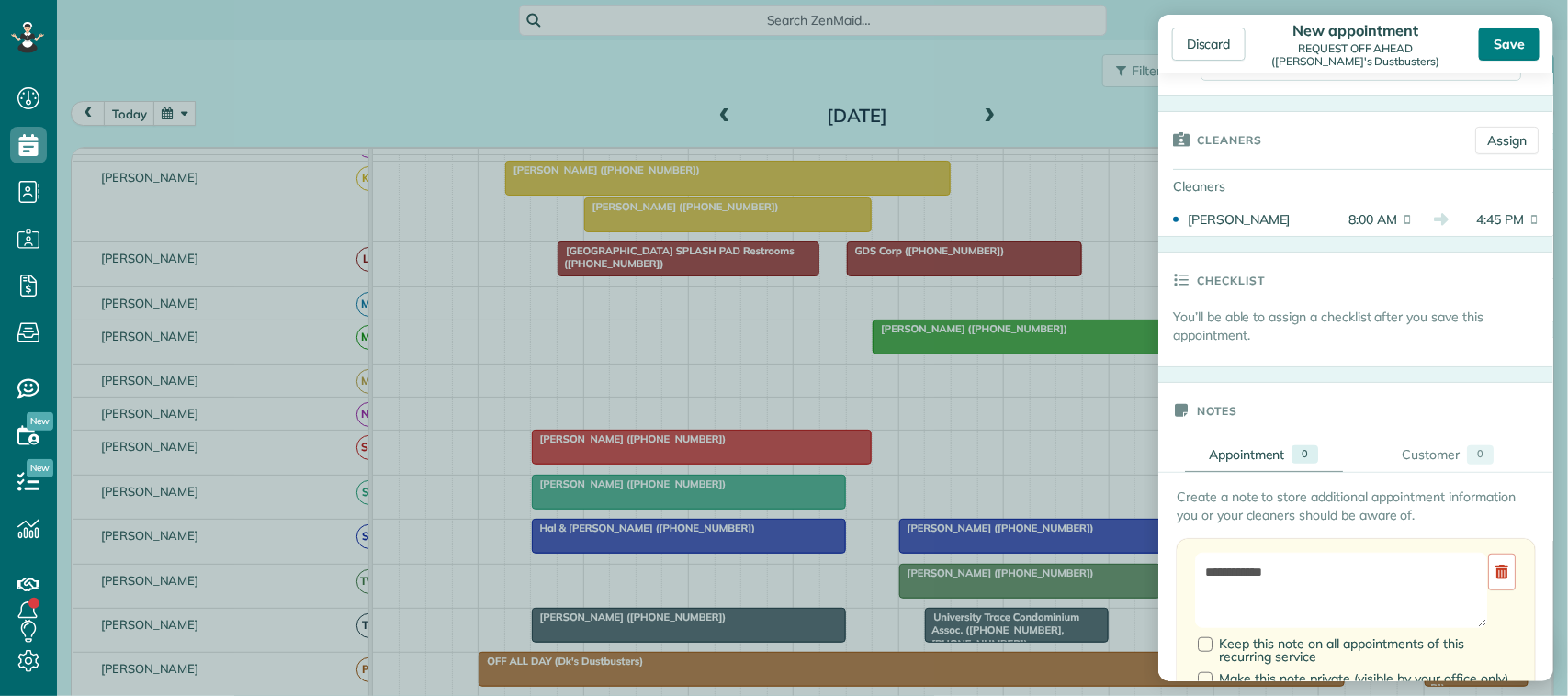 click on "Save" at bounding box center [1509, 44] 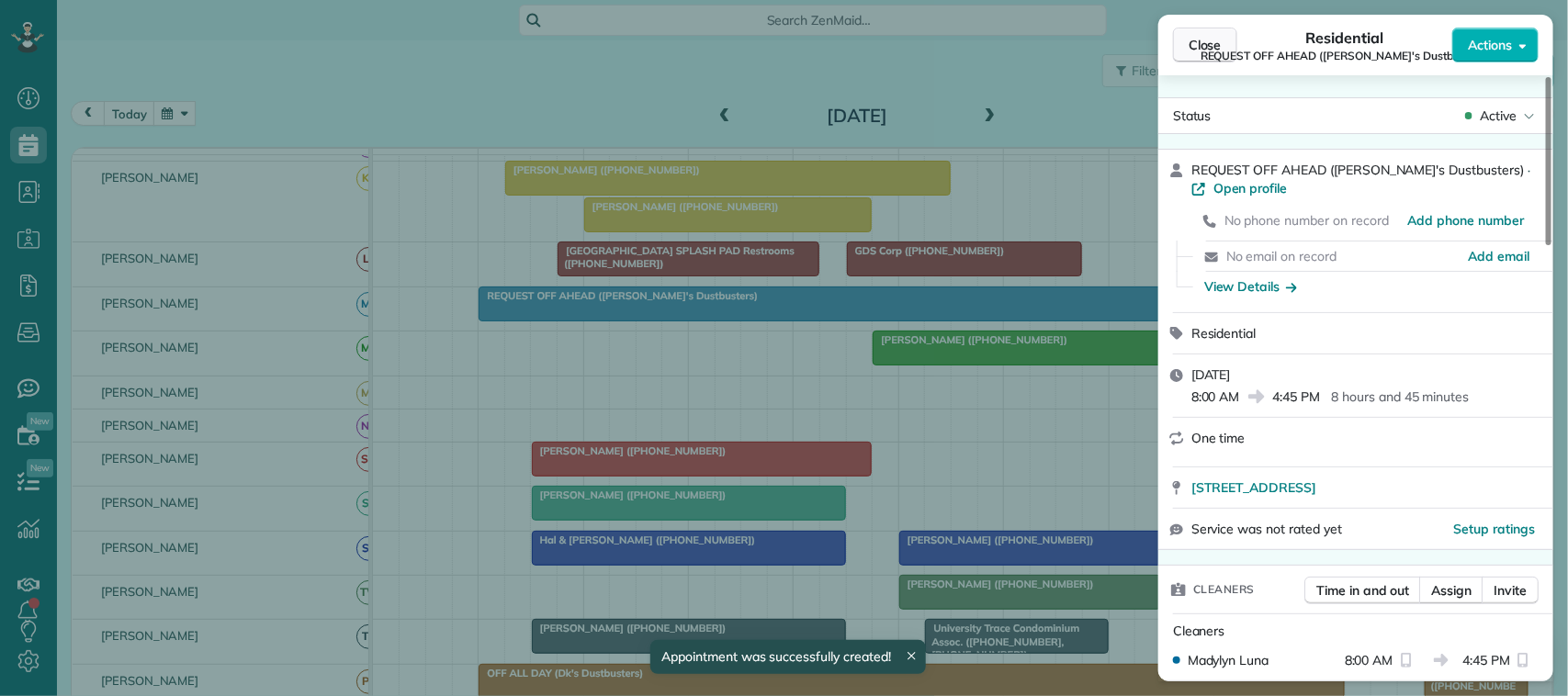 click on "Close" at bounding box center [1205, 45] 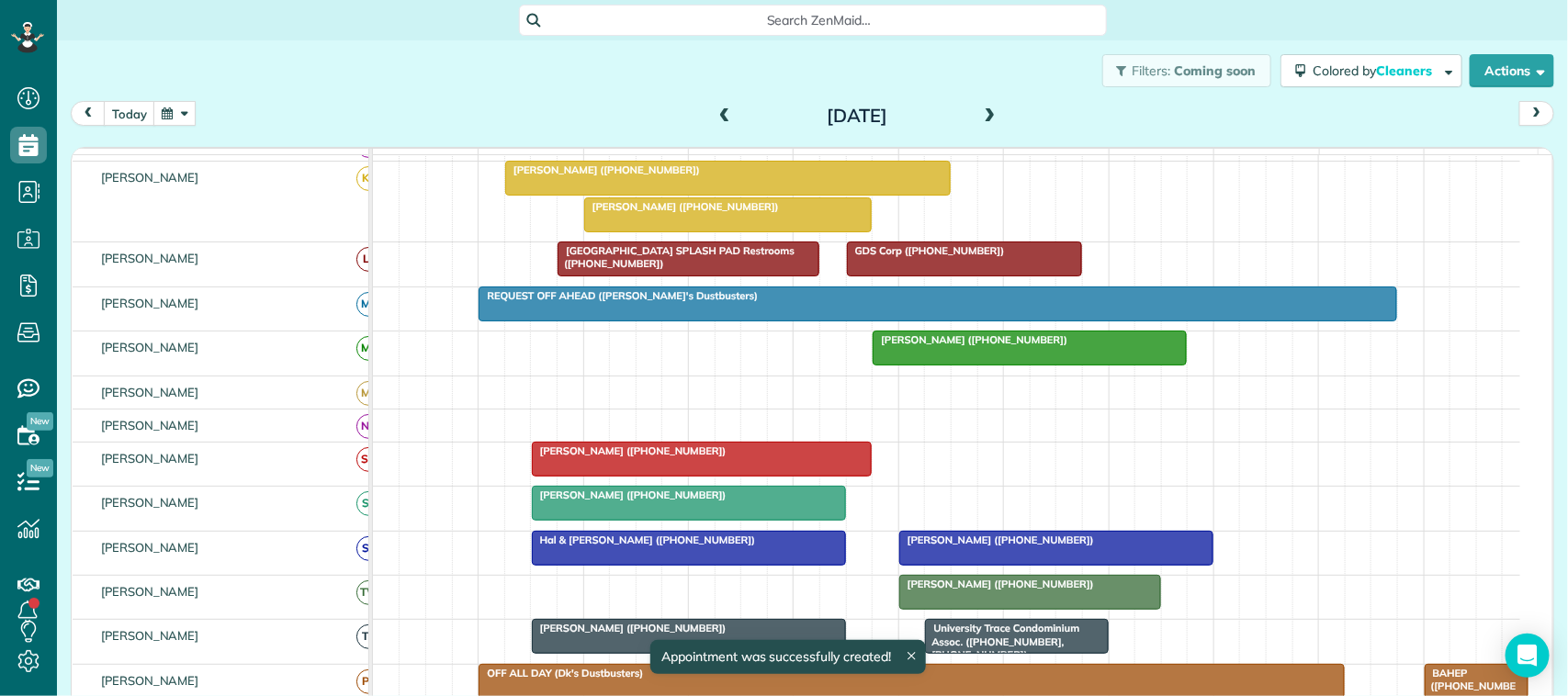 click at bounding box center (990, 117) 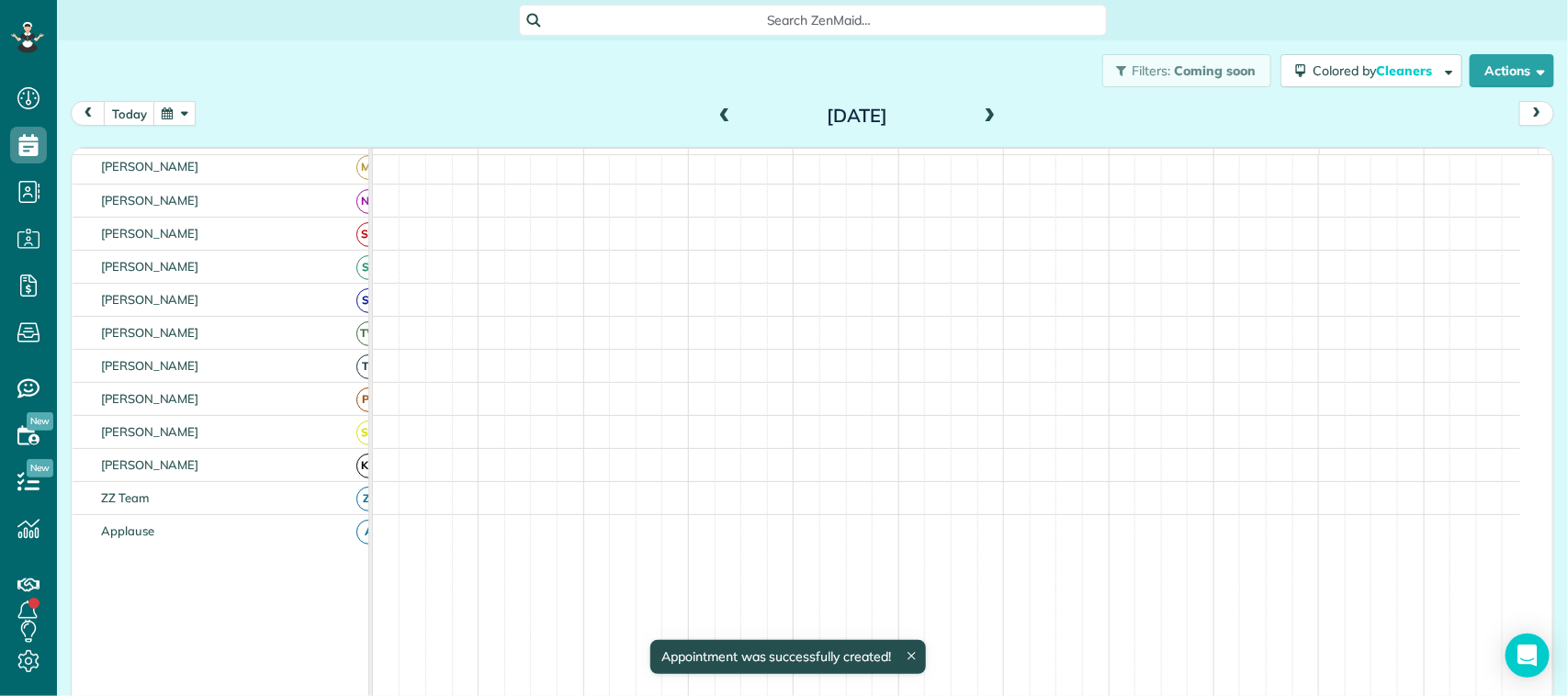 scroll, scrollTop: 264, scrollLeft: 0, axis: vertical 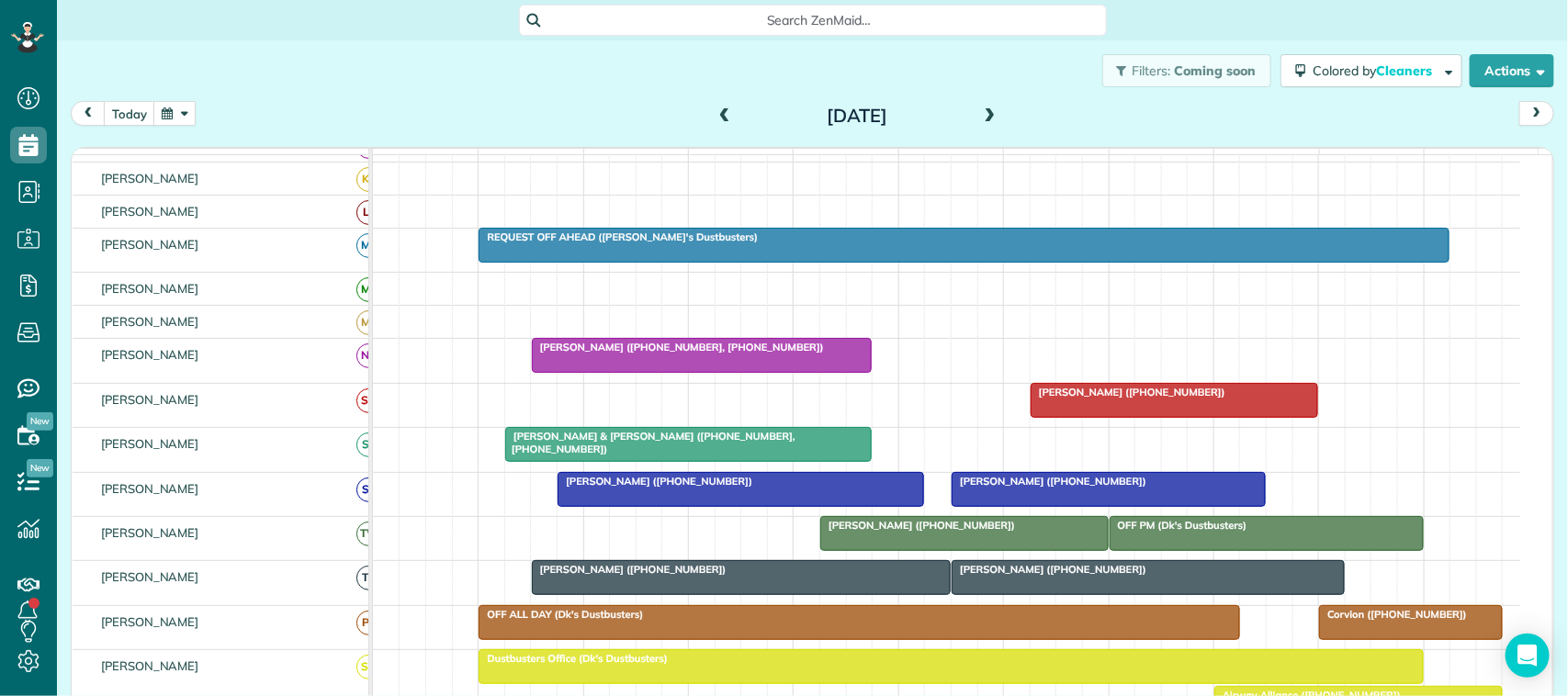 click at bounding box center [990, 117] 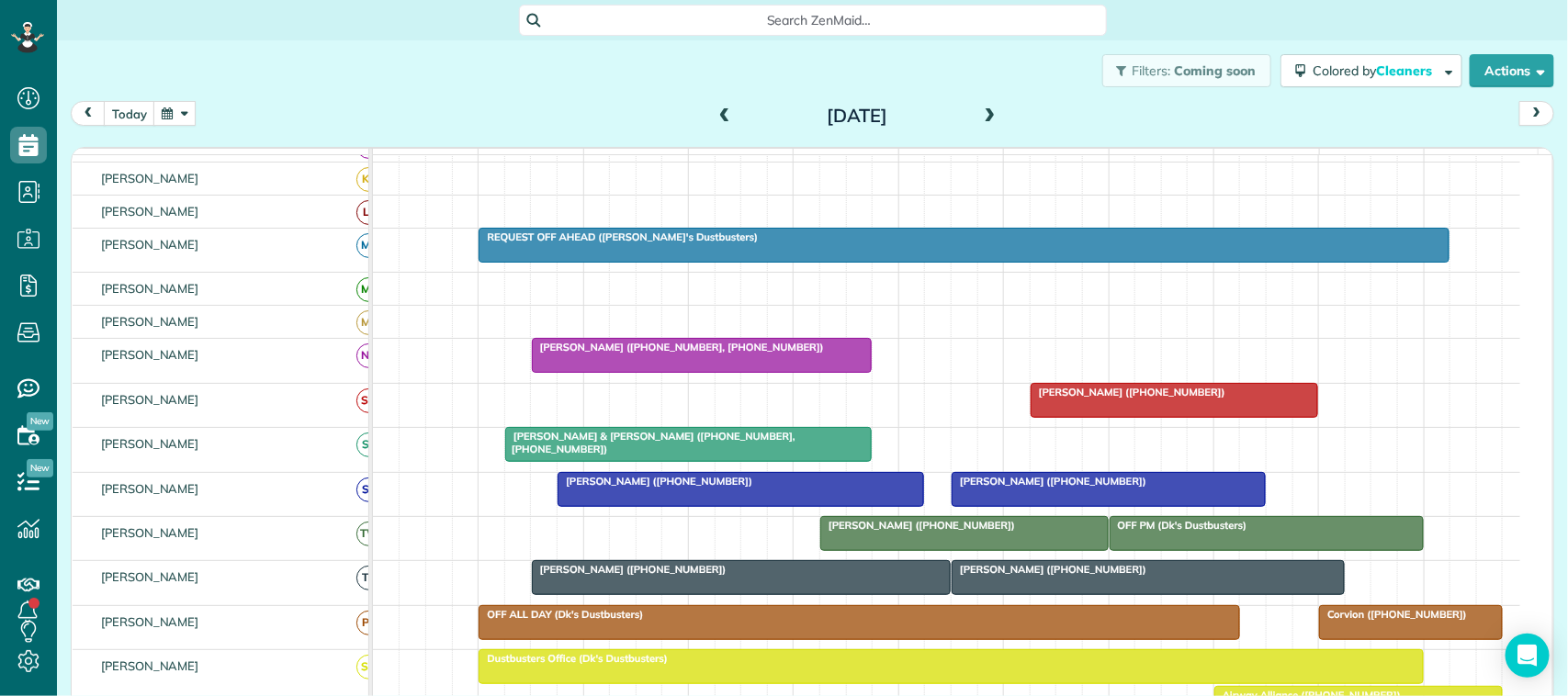 scroll, scrollTop: 264, scrollLeft: 0, axis: vertical 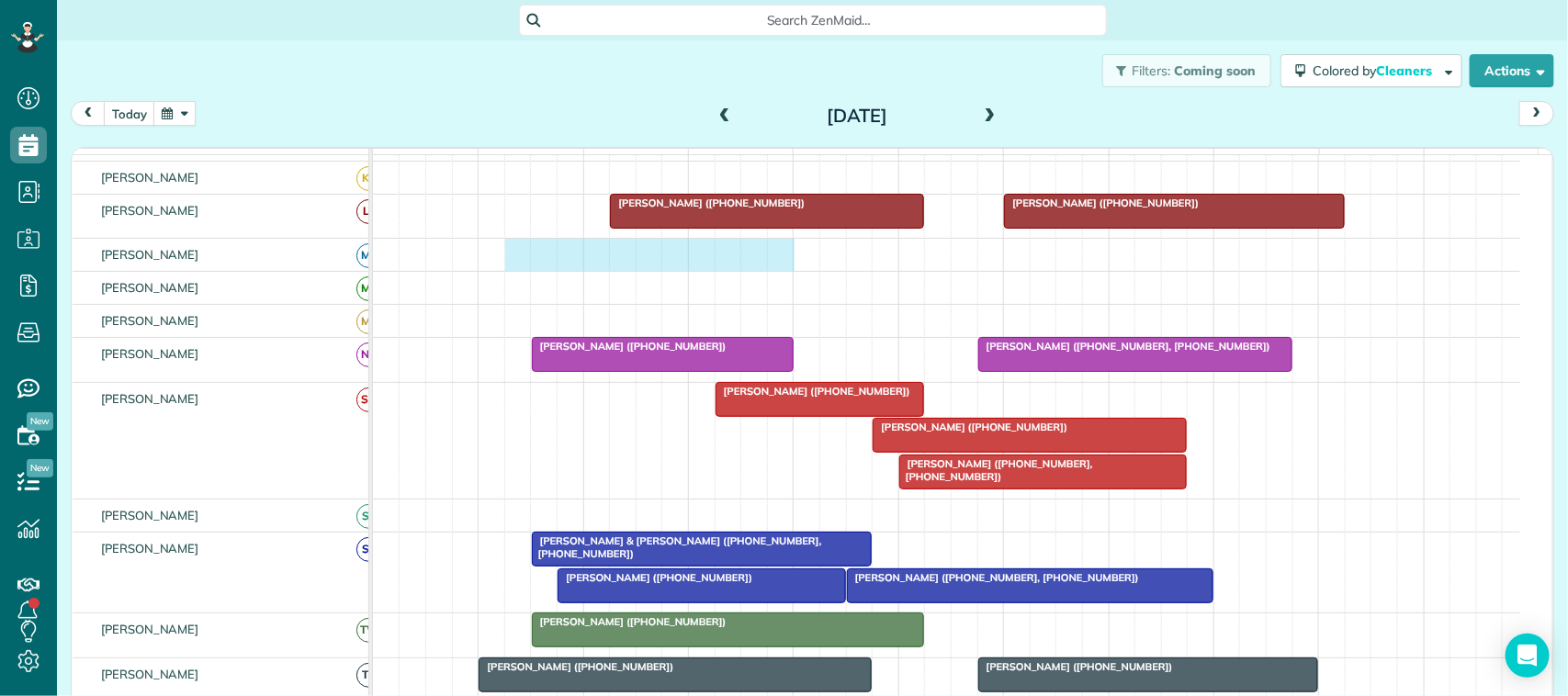 drag, startPoint x: 517, startPoint y: 272, endPoint x: 773, endPoint y: 276, distance: 256.03125 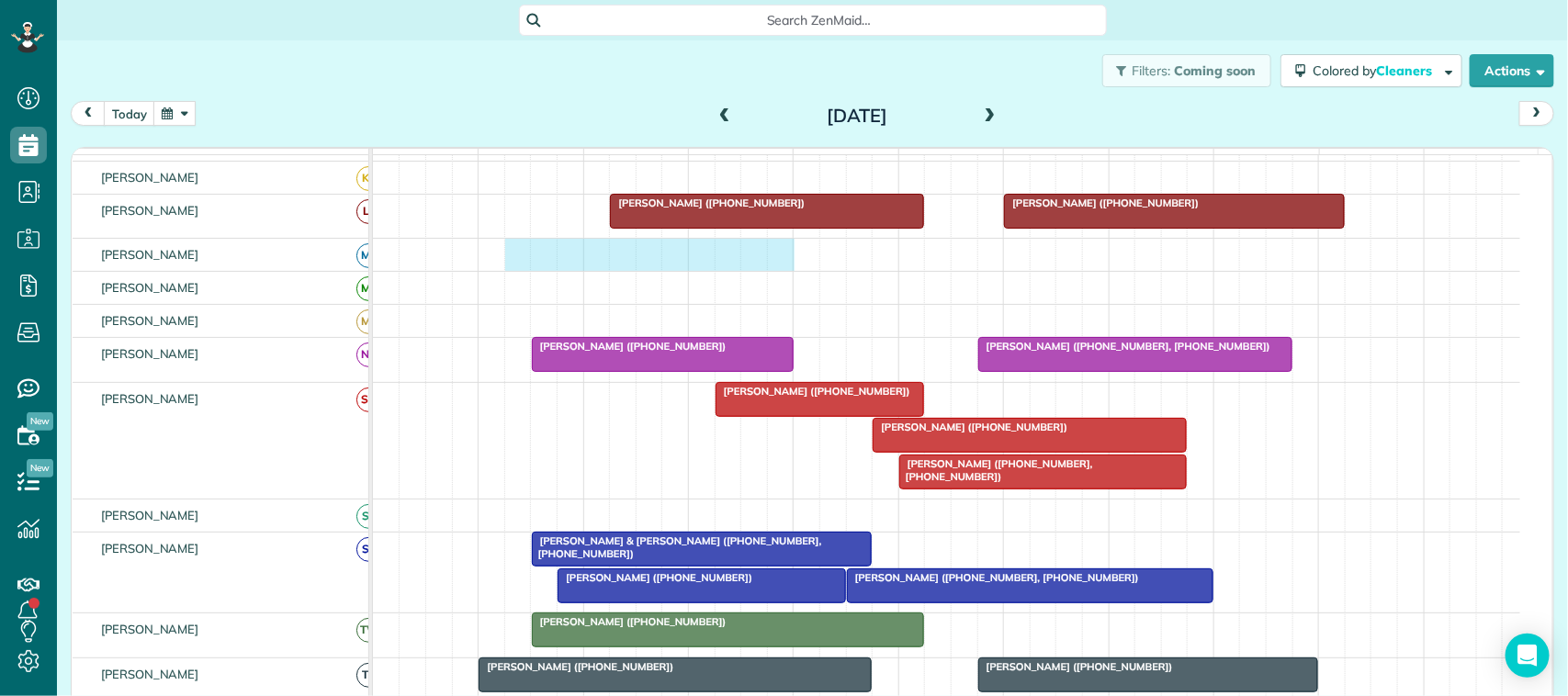 click at bounding box center [946, 254] 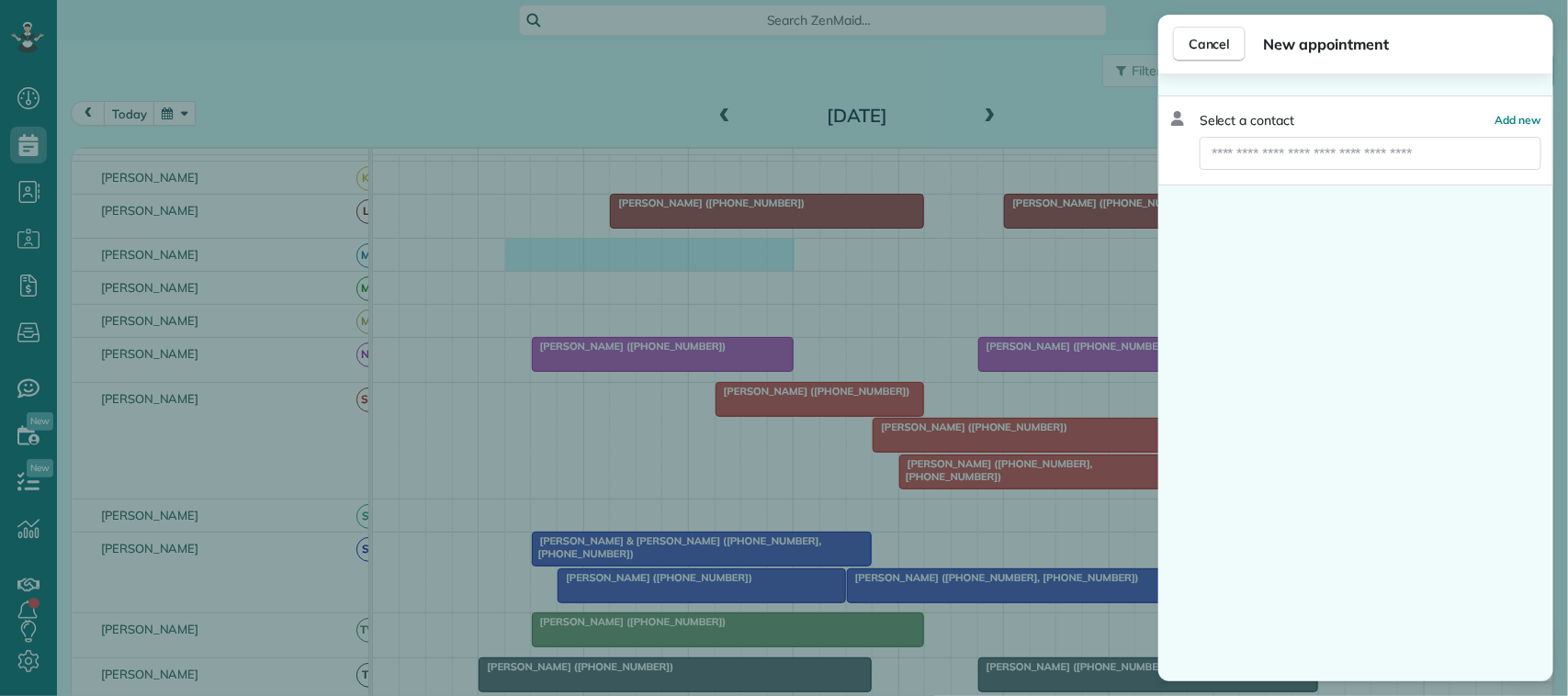 click on "Select a contact Add new" at bounding box center [1356, 140] 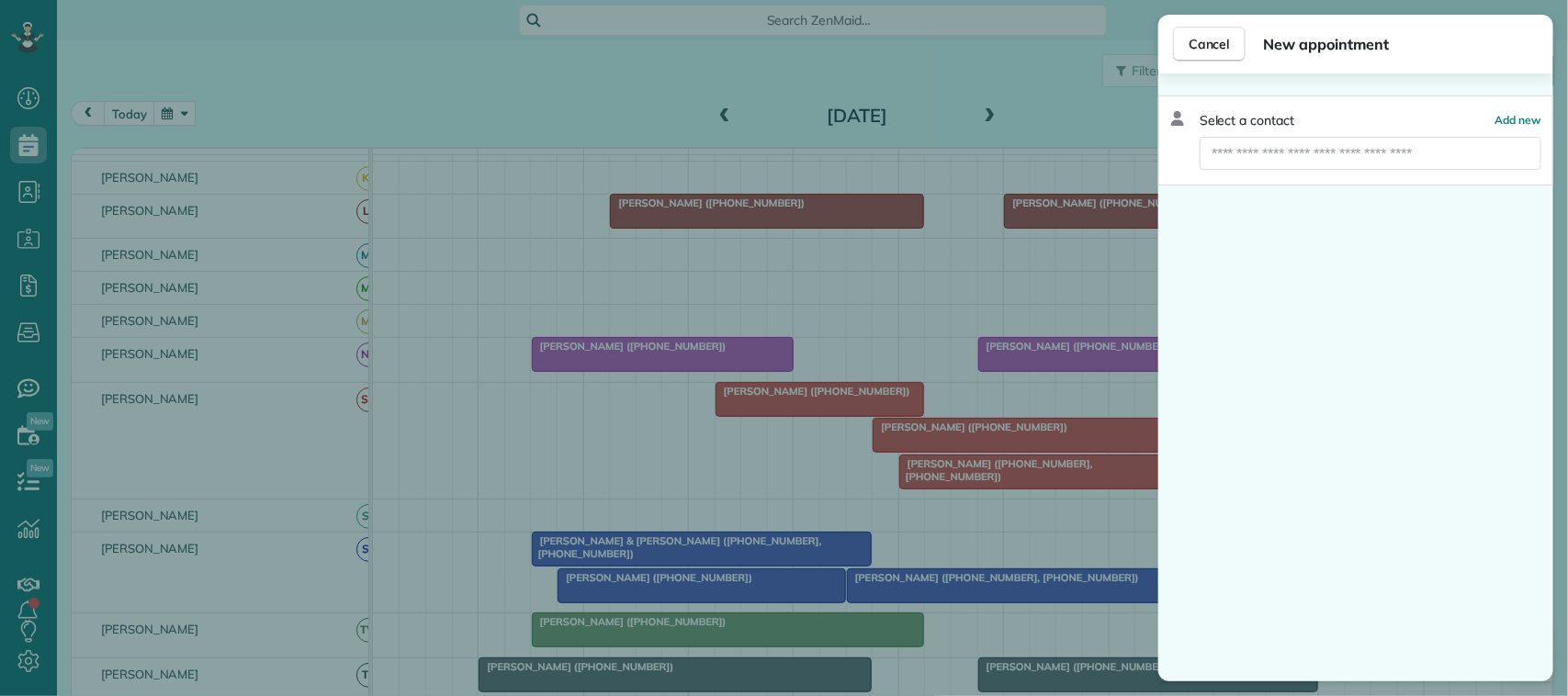 click at bounding box center (1371, 153) 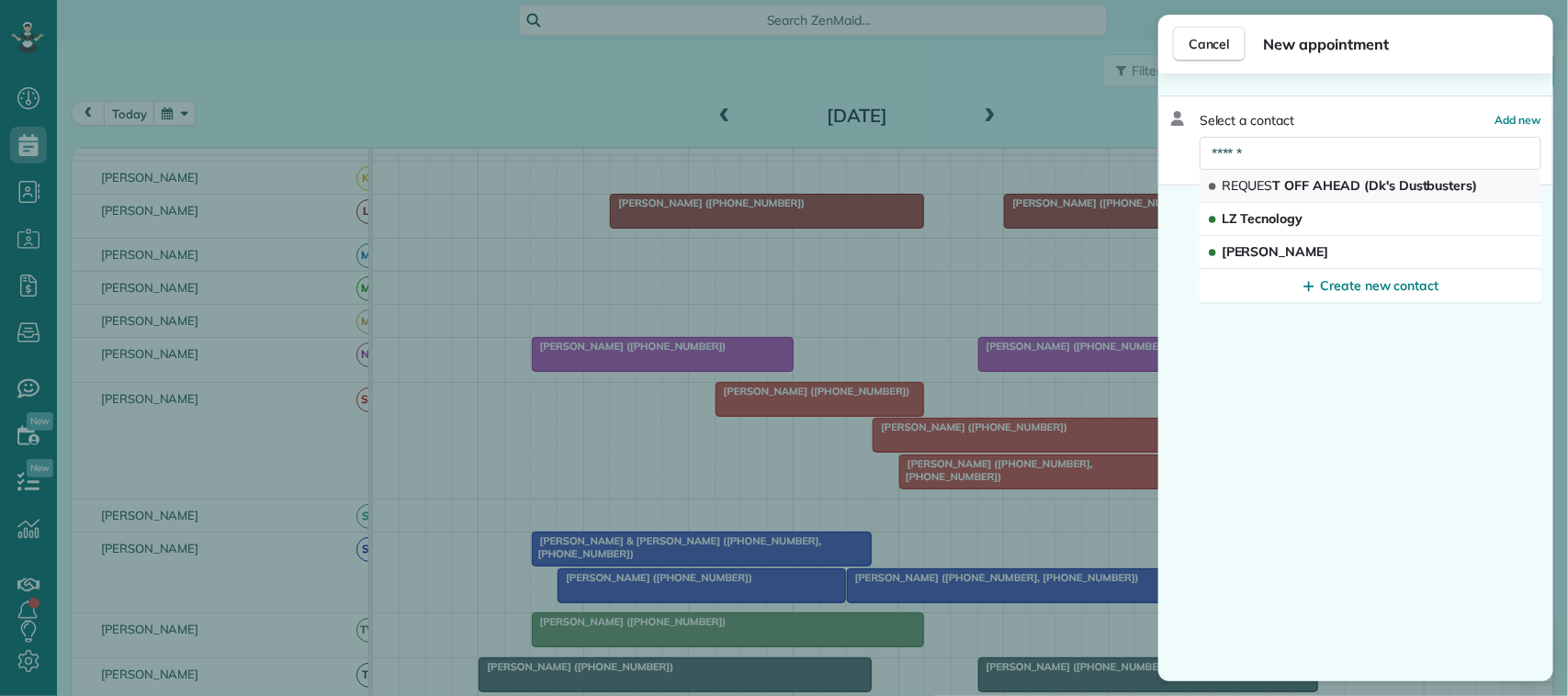 type on "******" 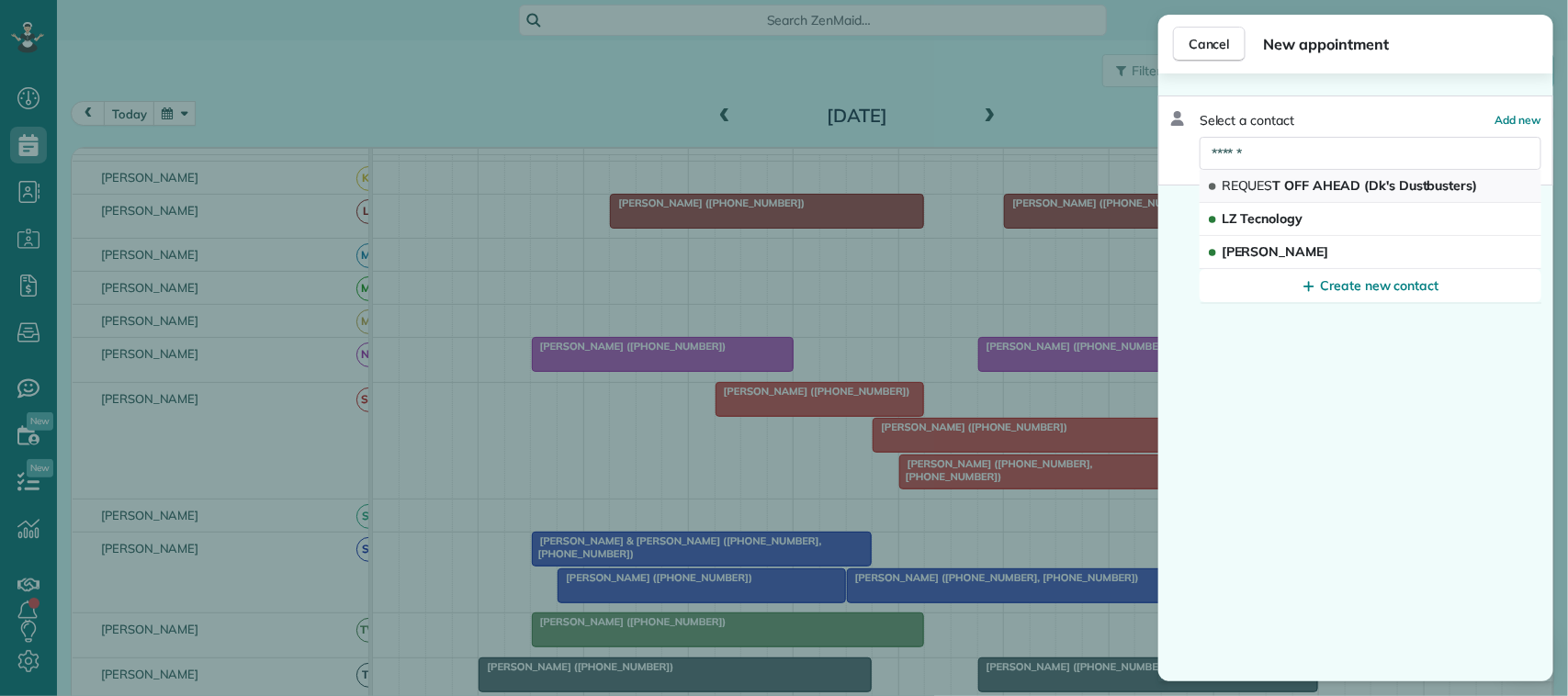click on "REQUES T OFF AHEAD (Dk's Dustbusters)" at bounding box center (1349, 185) 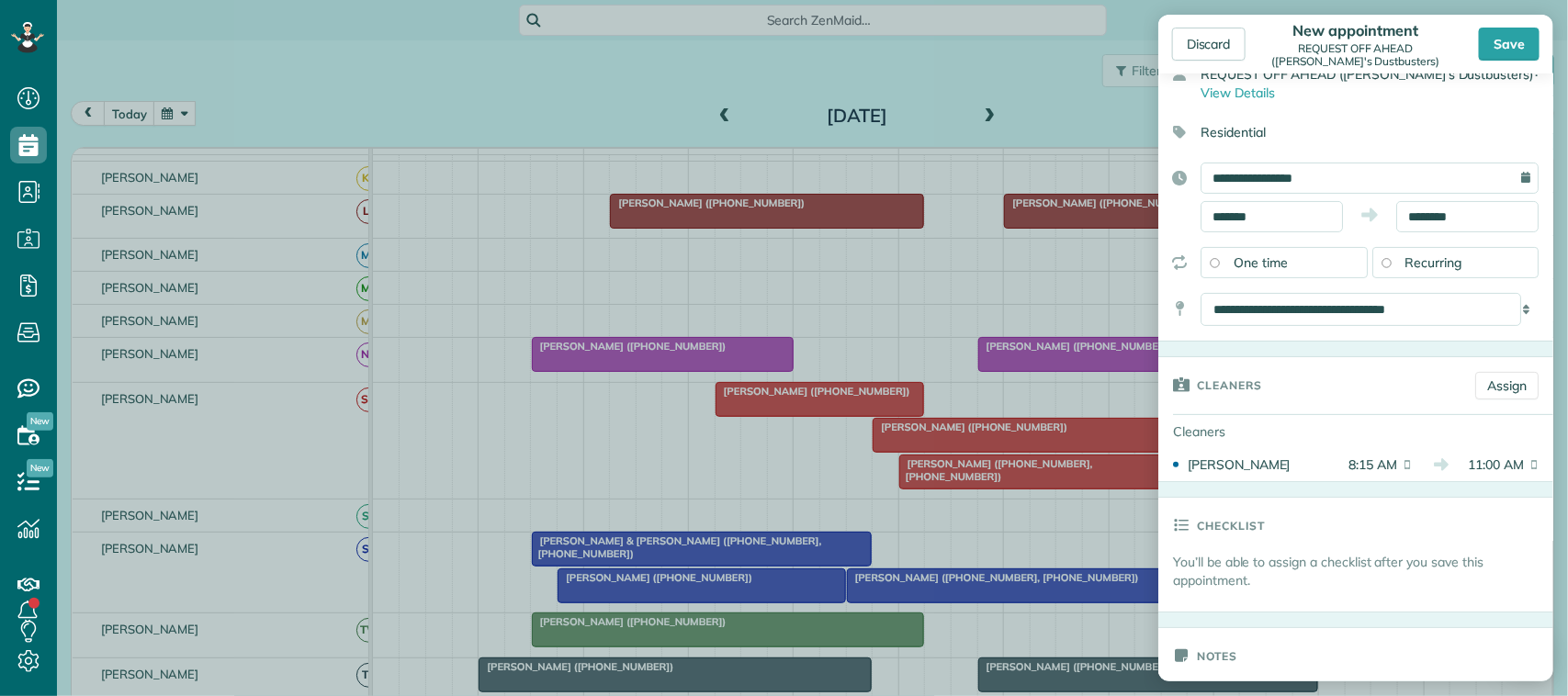 scroll, scrollTop: 344, scrollLeft: 0, axis: vertical 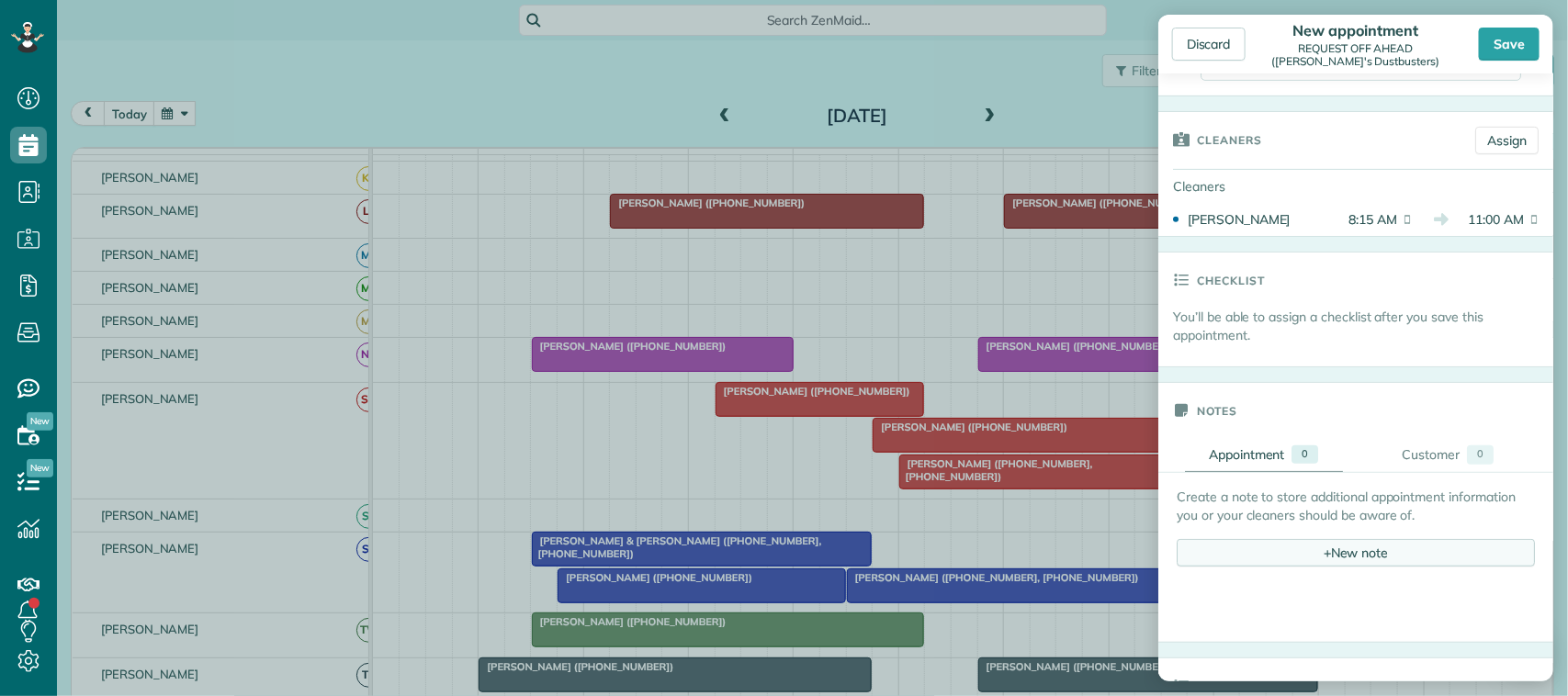 click on "+ New note" at bounding box center [1356, 553] 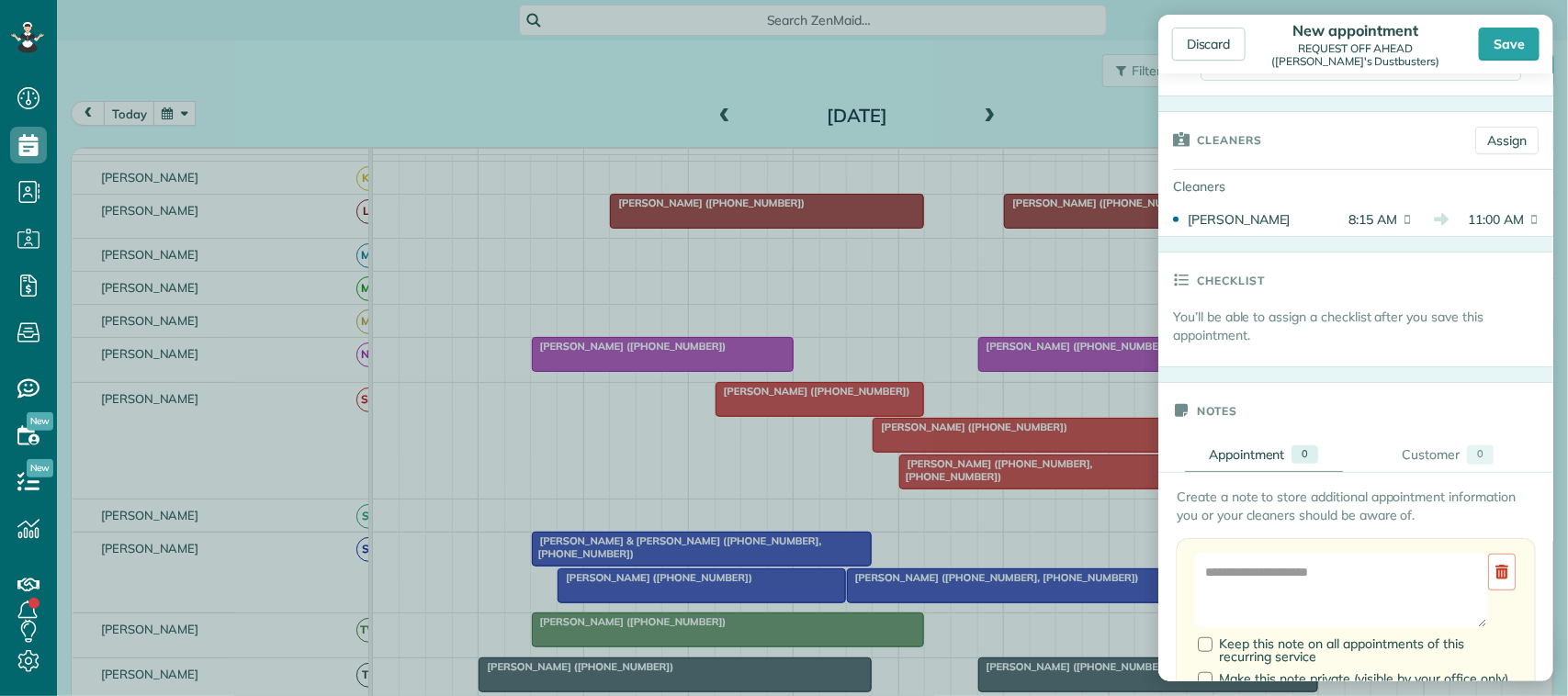 click at bounding box center (1341, 590) 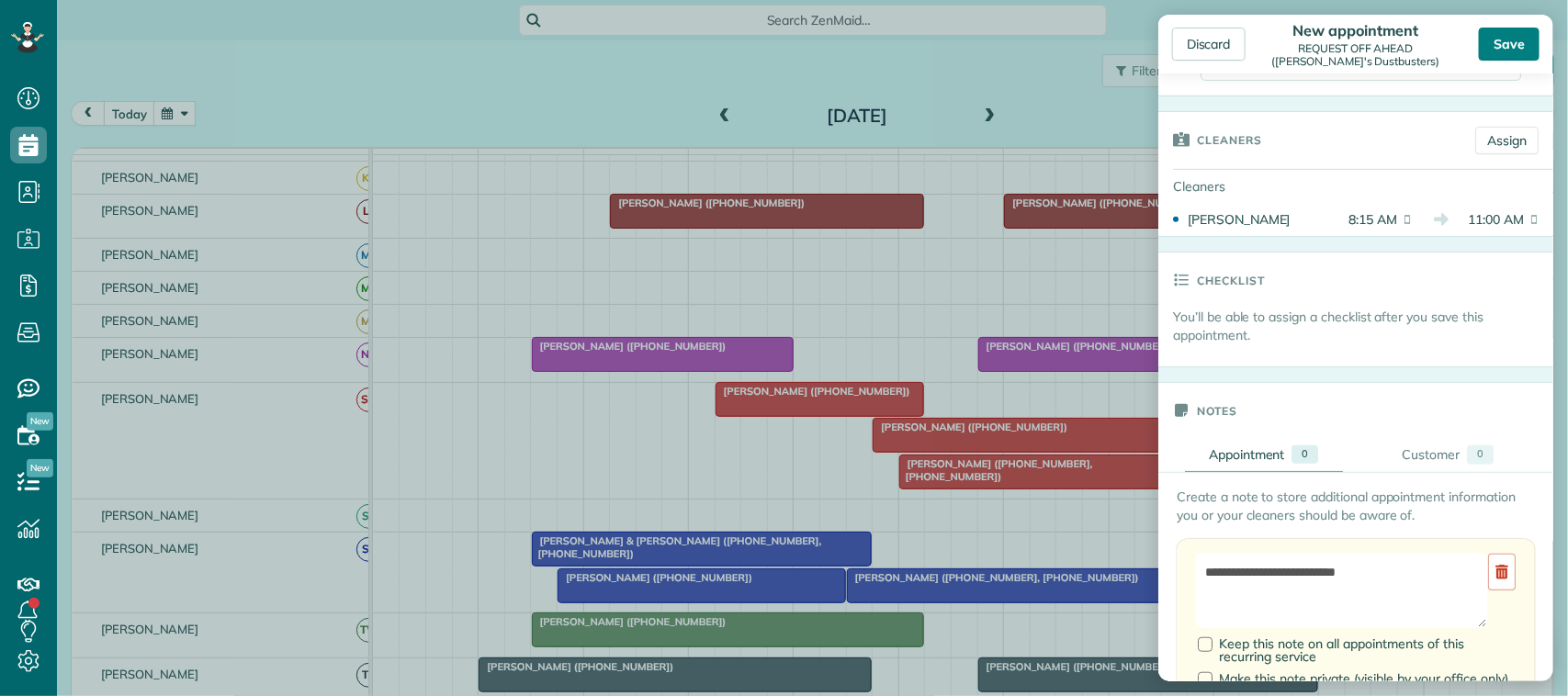 type on "**********" 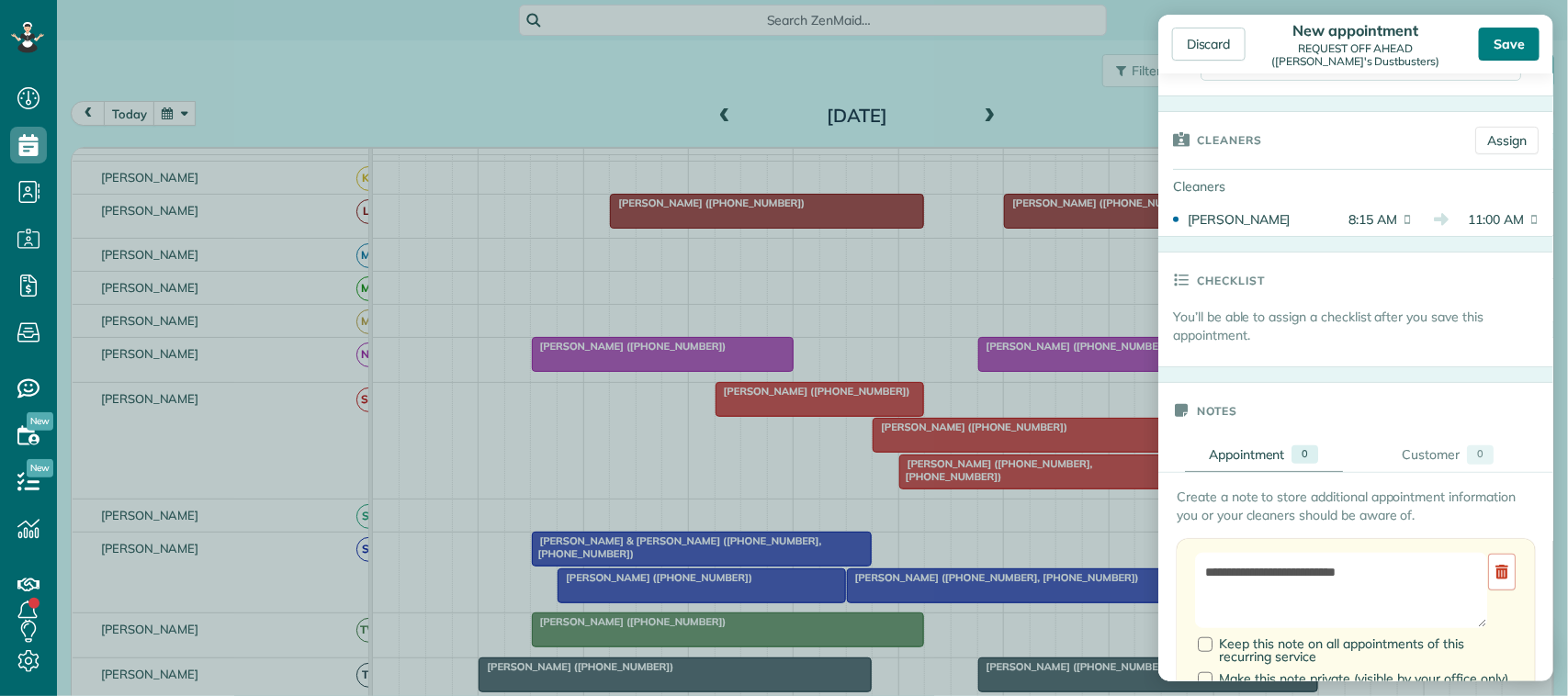 click on "Save" at bounding box center [1509, 44] 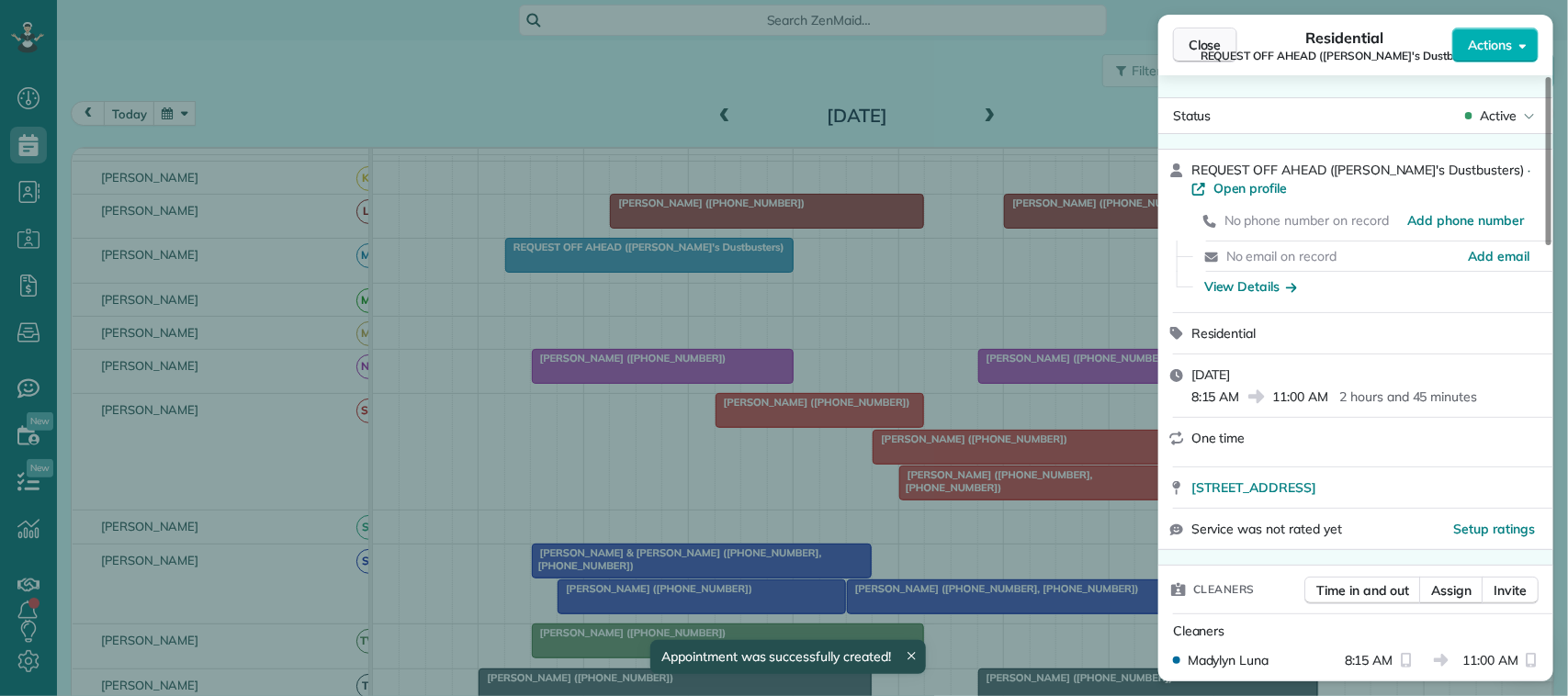 click on "Close" at bounding box center [1205, 45] 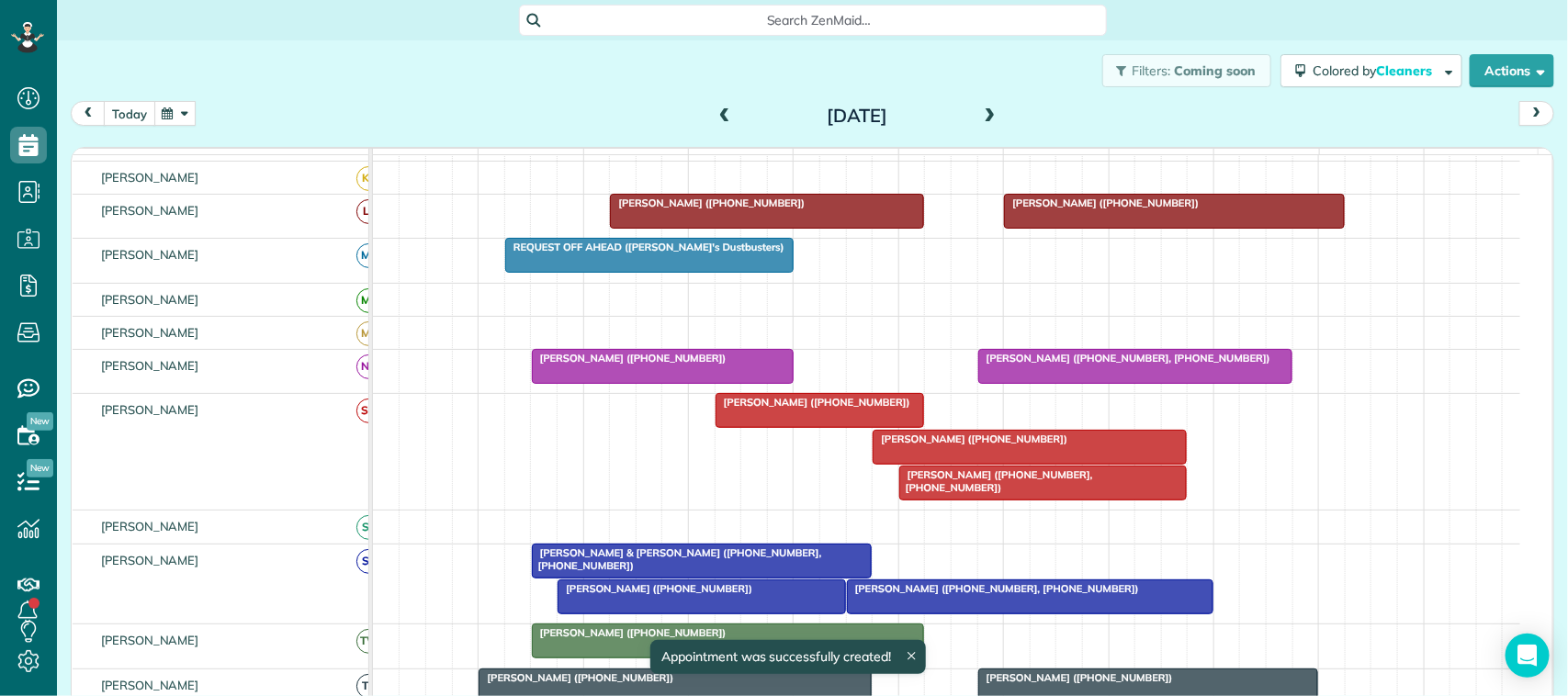 click on "today" at bounding box center (130, 113) 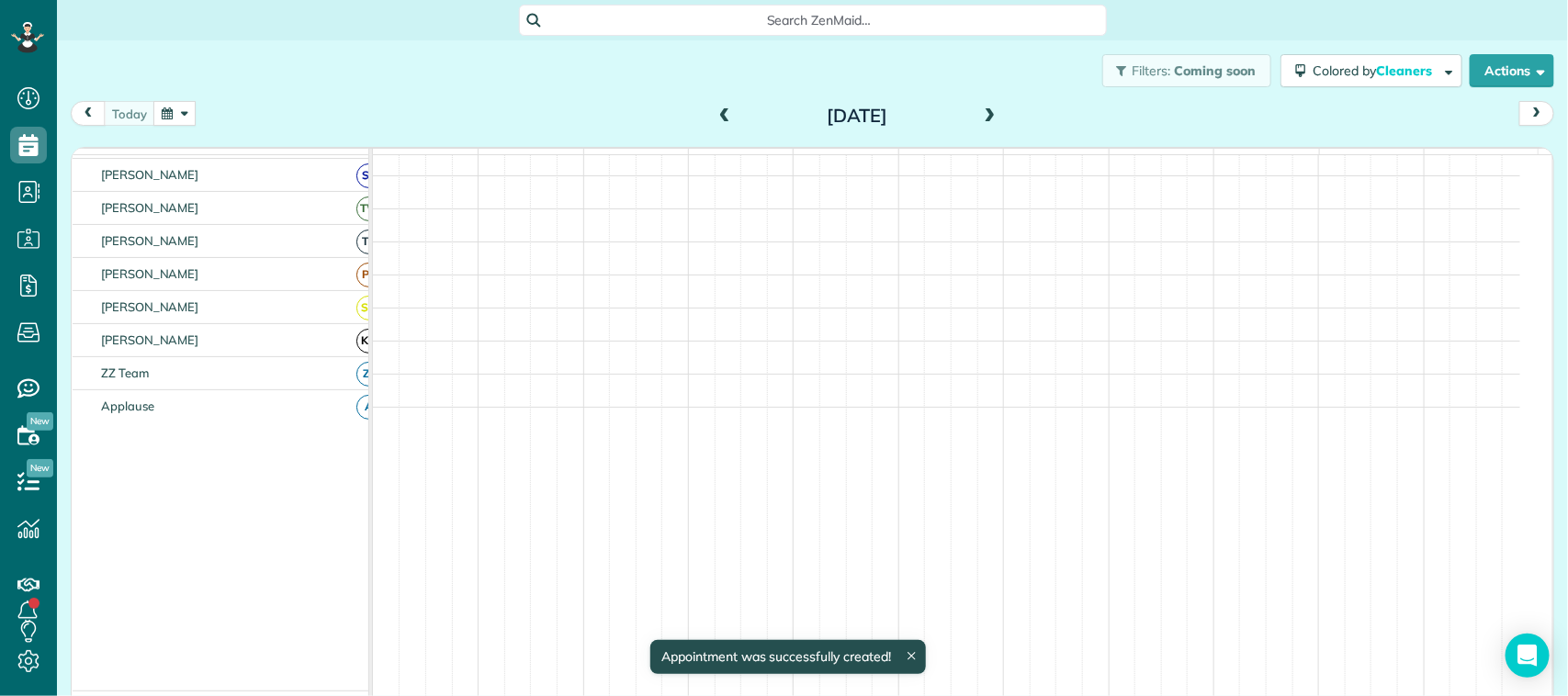 scroll, scrollTop: 264, scrollLeft: 0, axis: vertical 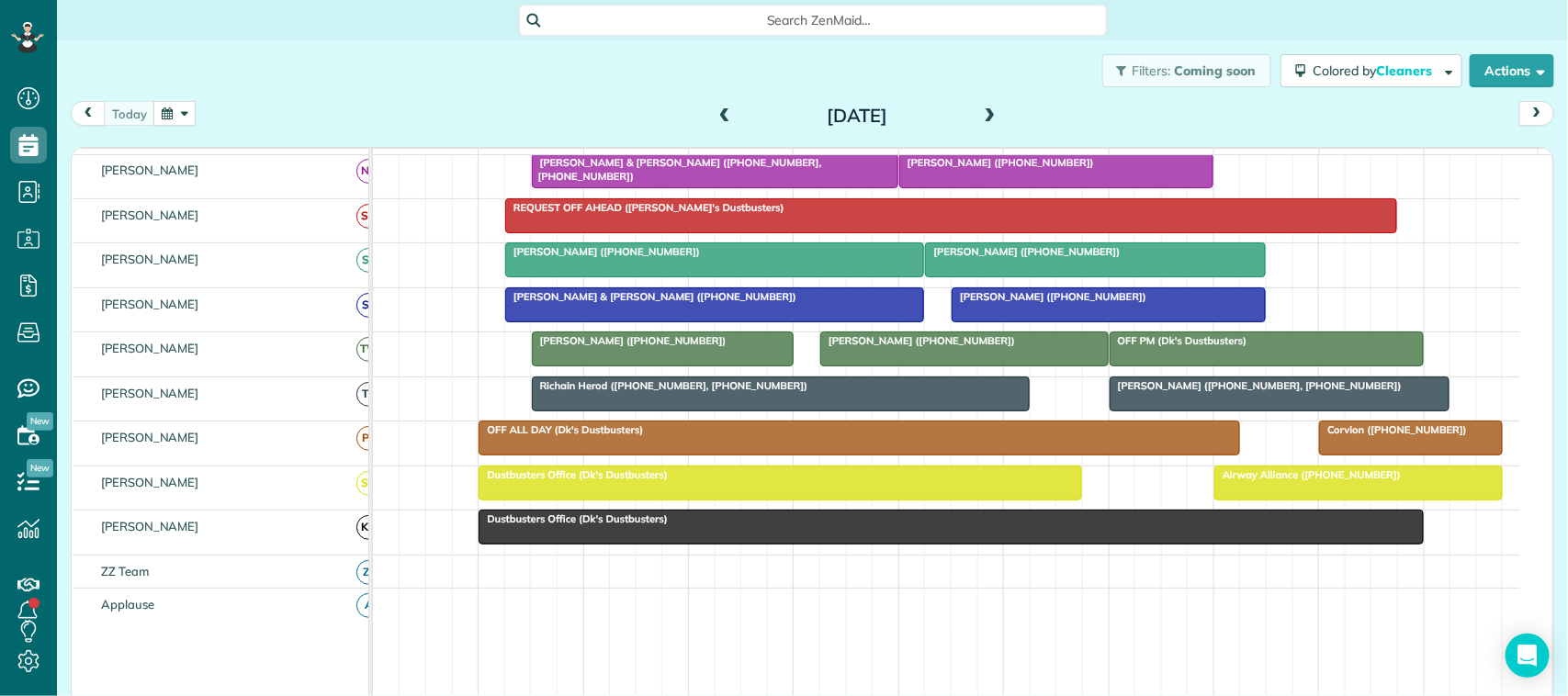 click at bounding box center [1359, 483] 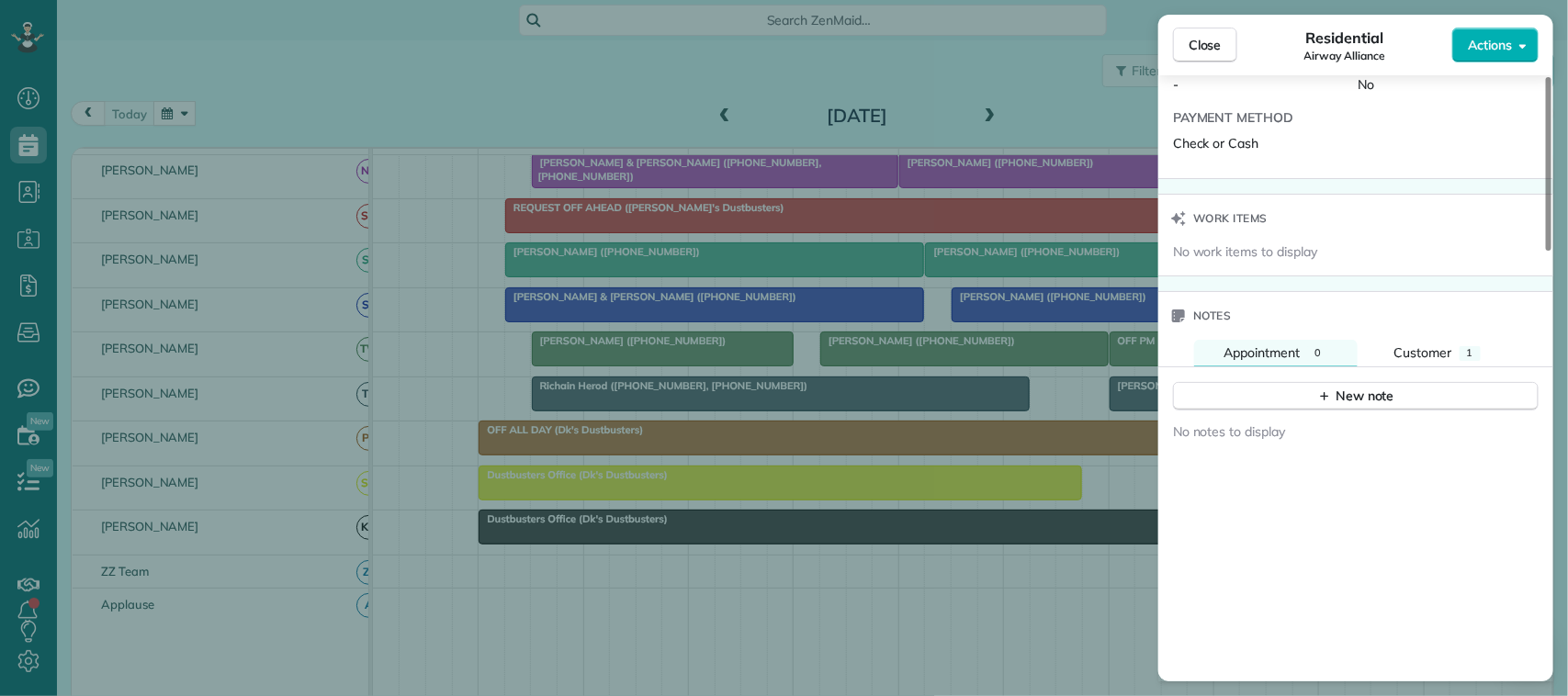 scroll, scrollTop: 1377, scrollLeft: 0, axis: vertical 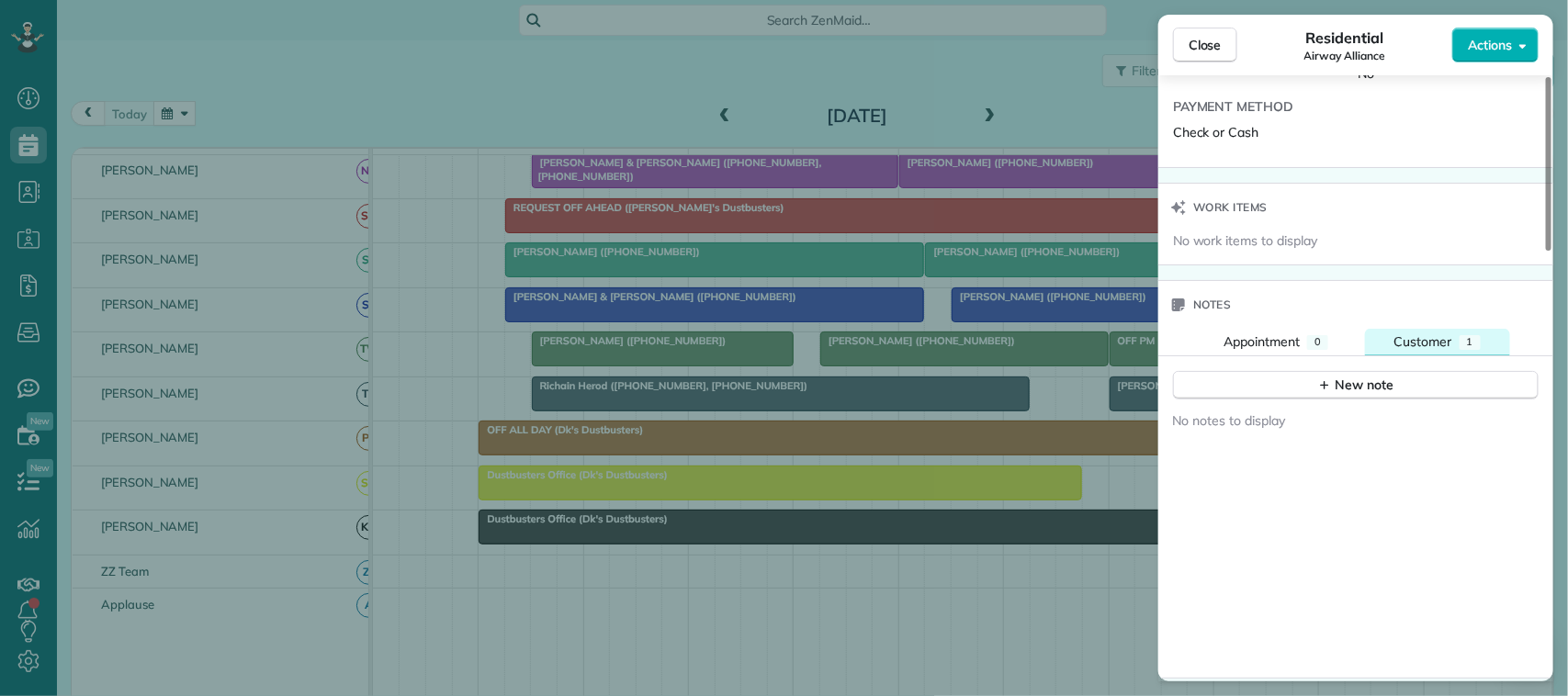 click on "Customer 1" at bounding box center [1438, 342] 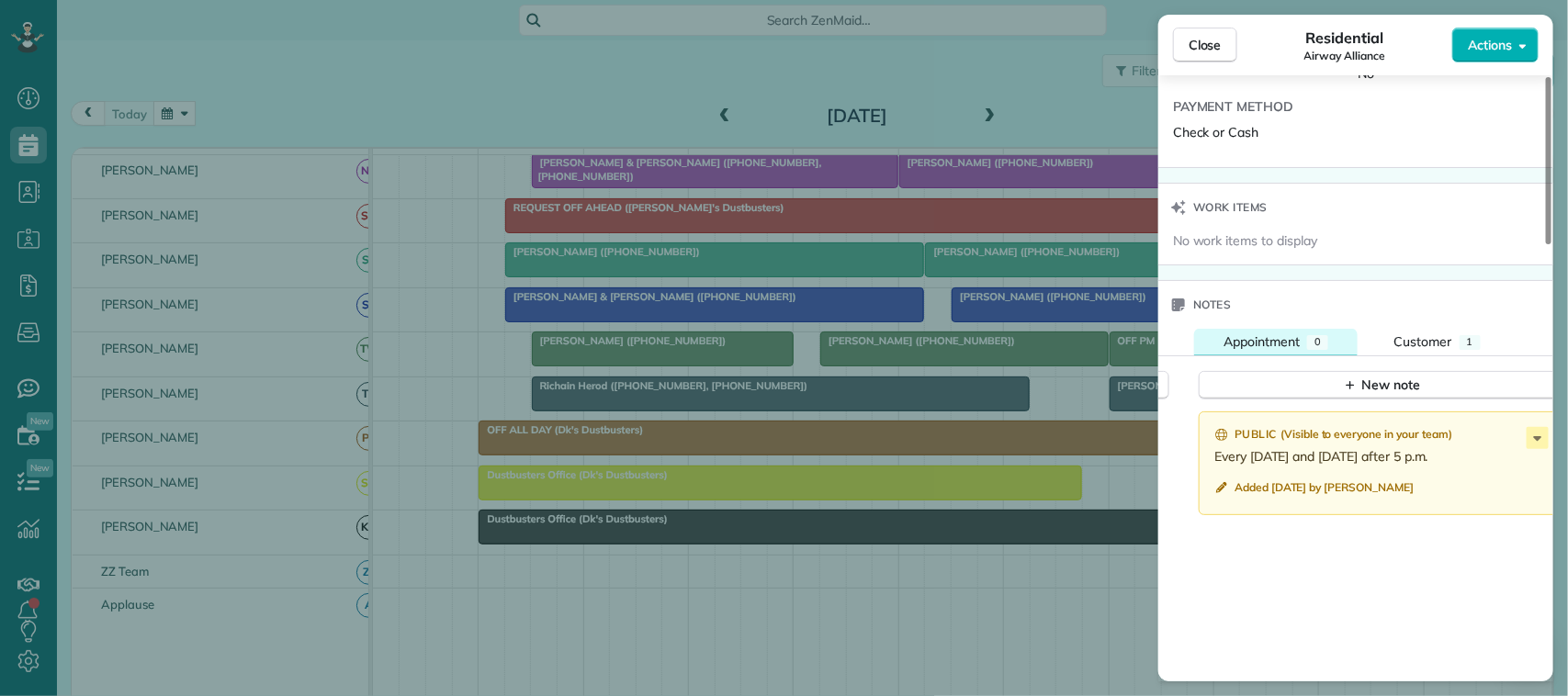 click on "Appointment 0" at bounding box center [1276, 342] 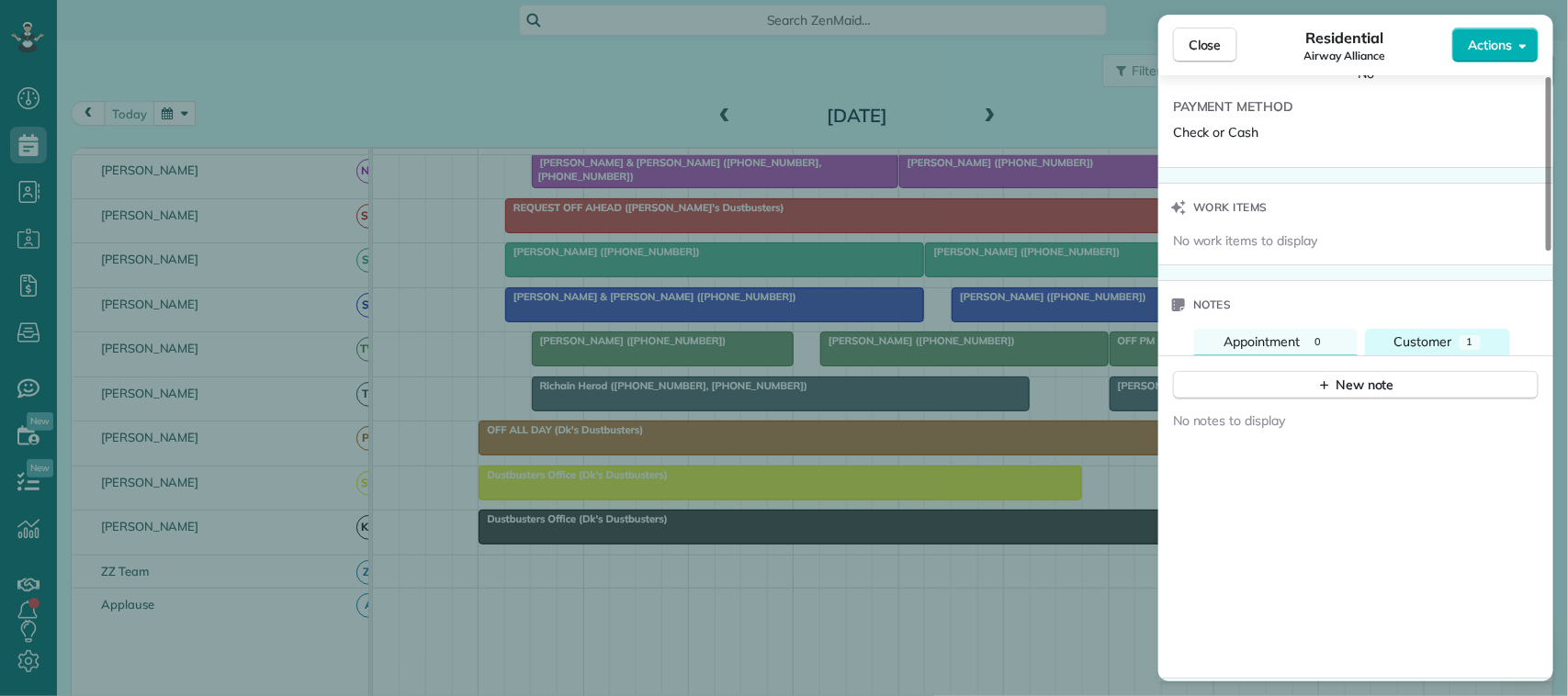 click on "Customer" at bounding box center (1423, 342) 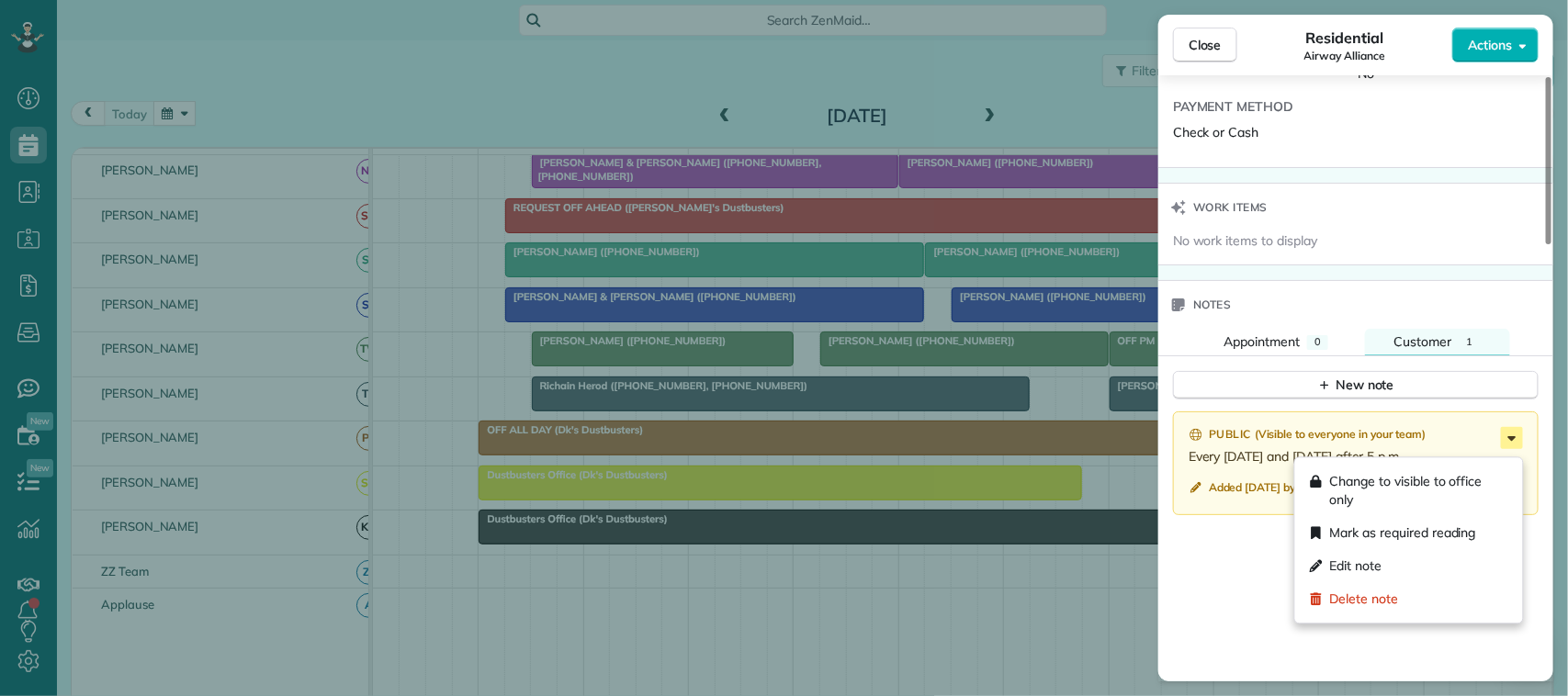 click 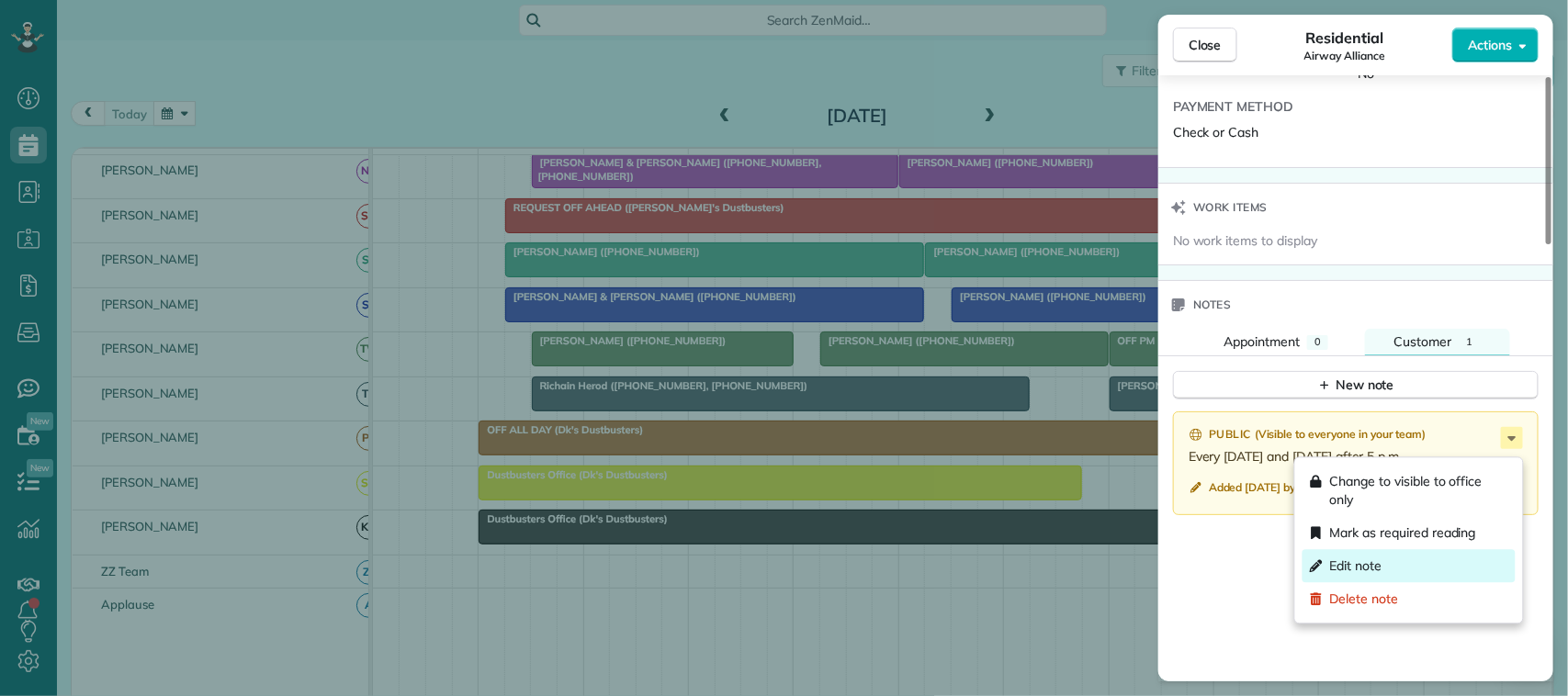 click on "Edit note" at bounding box center (1409, 567) 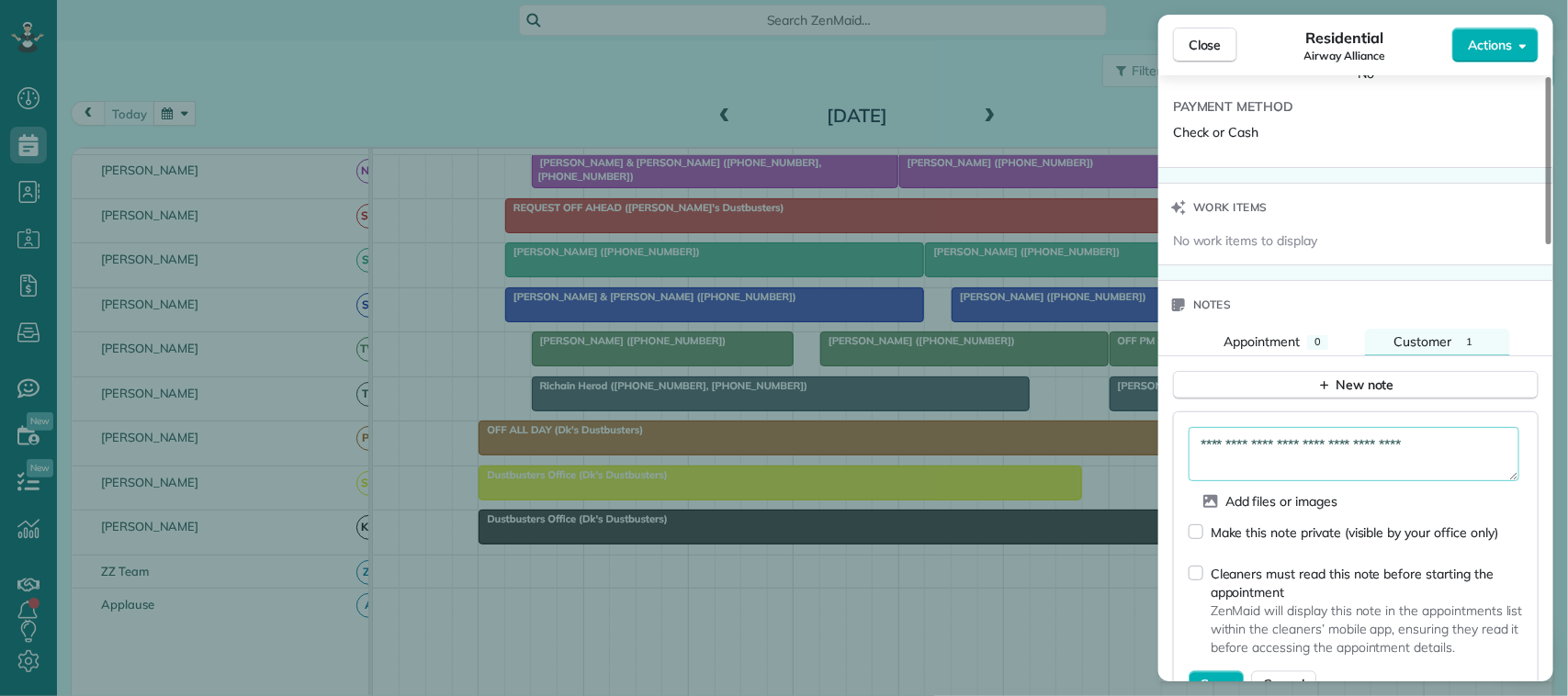 click on "**********" at bounding box center (1354, 454) 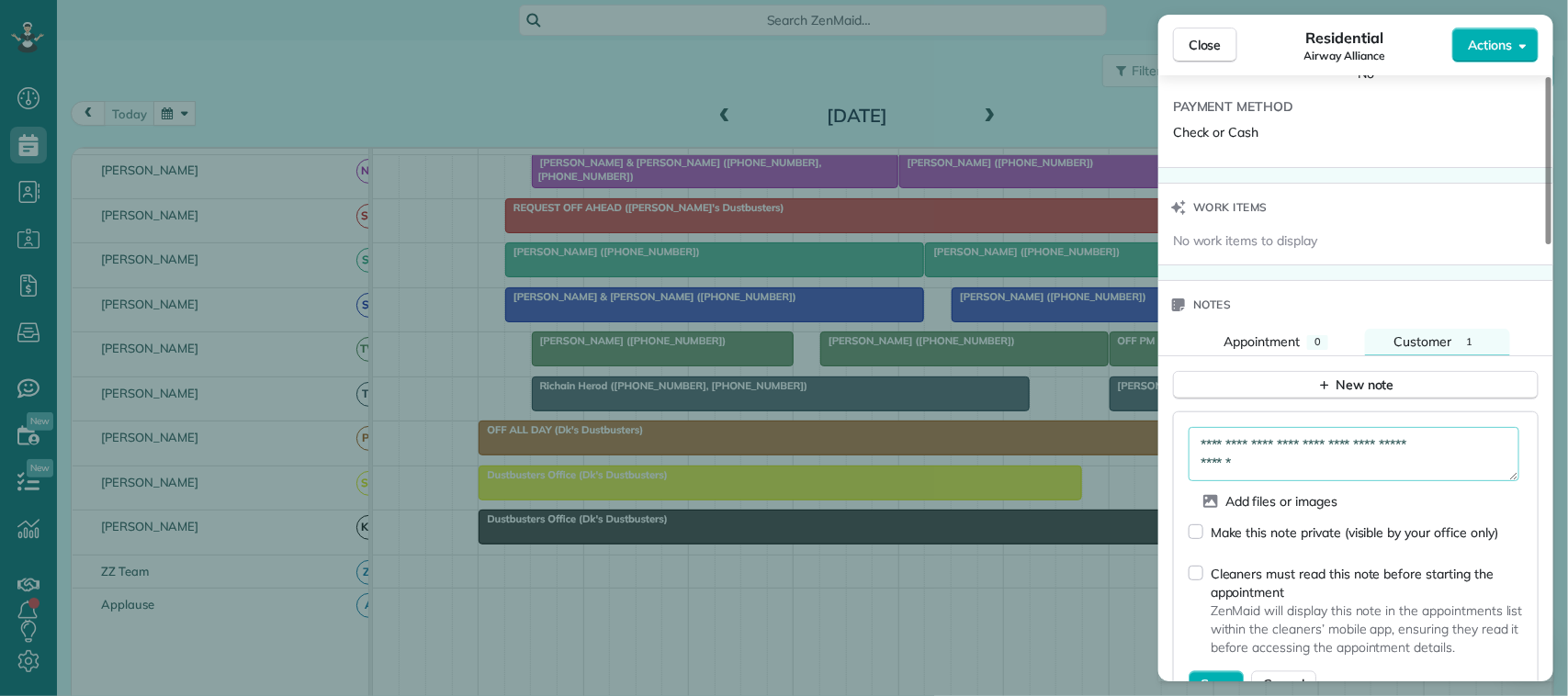 scroll, scrollTop: 1492, scrollLeft: 0, axis: vertical 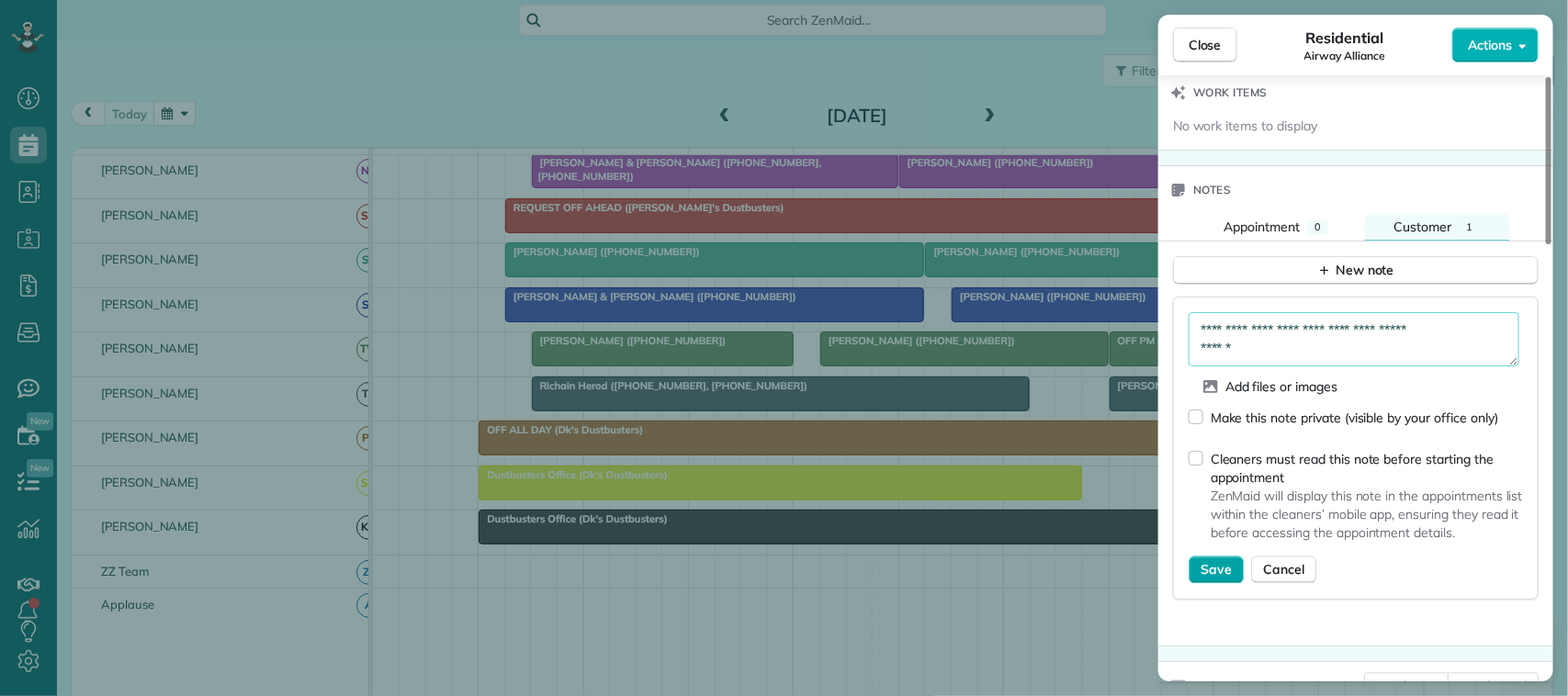 type on "**********" 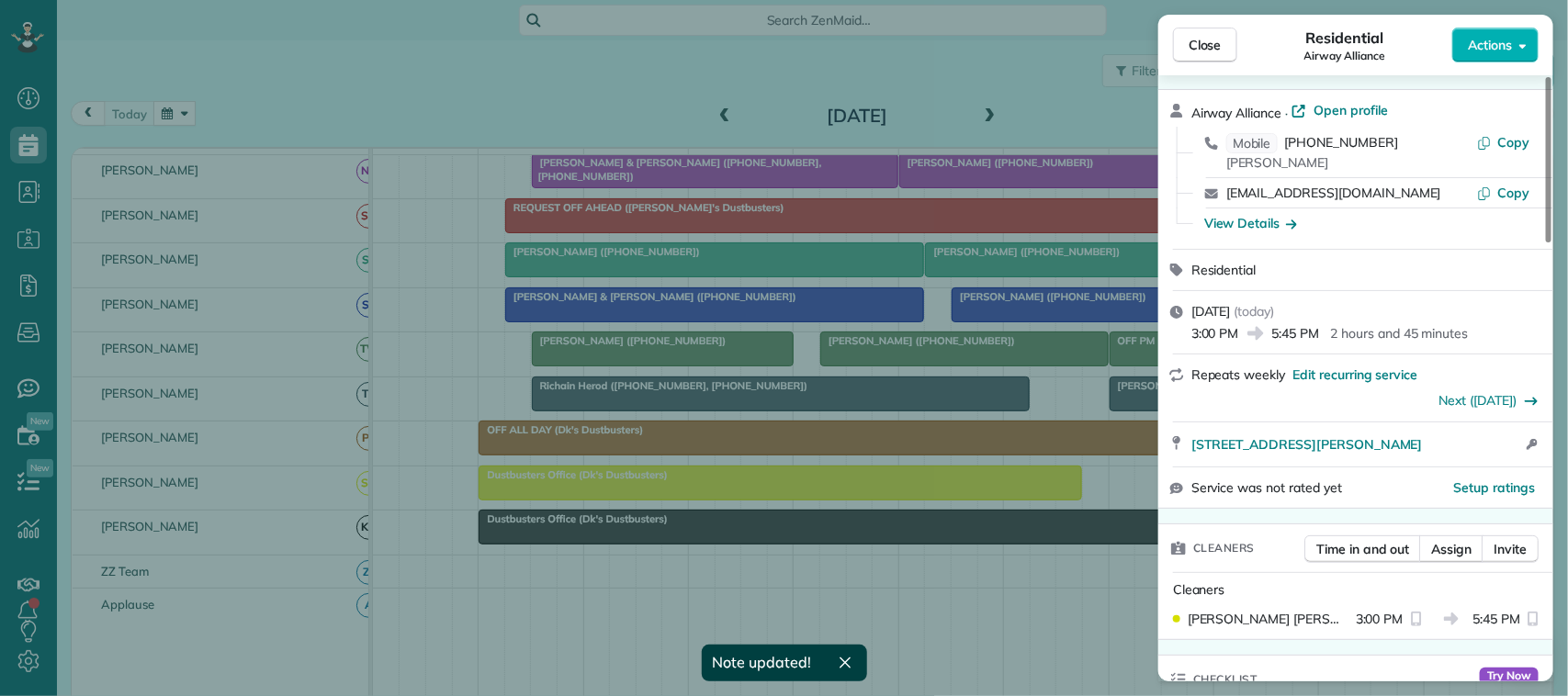 scroll, scrollTop: 0, scrollLeft: 0, axis: both 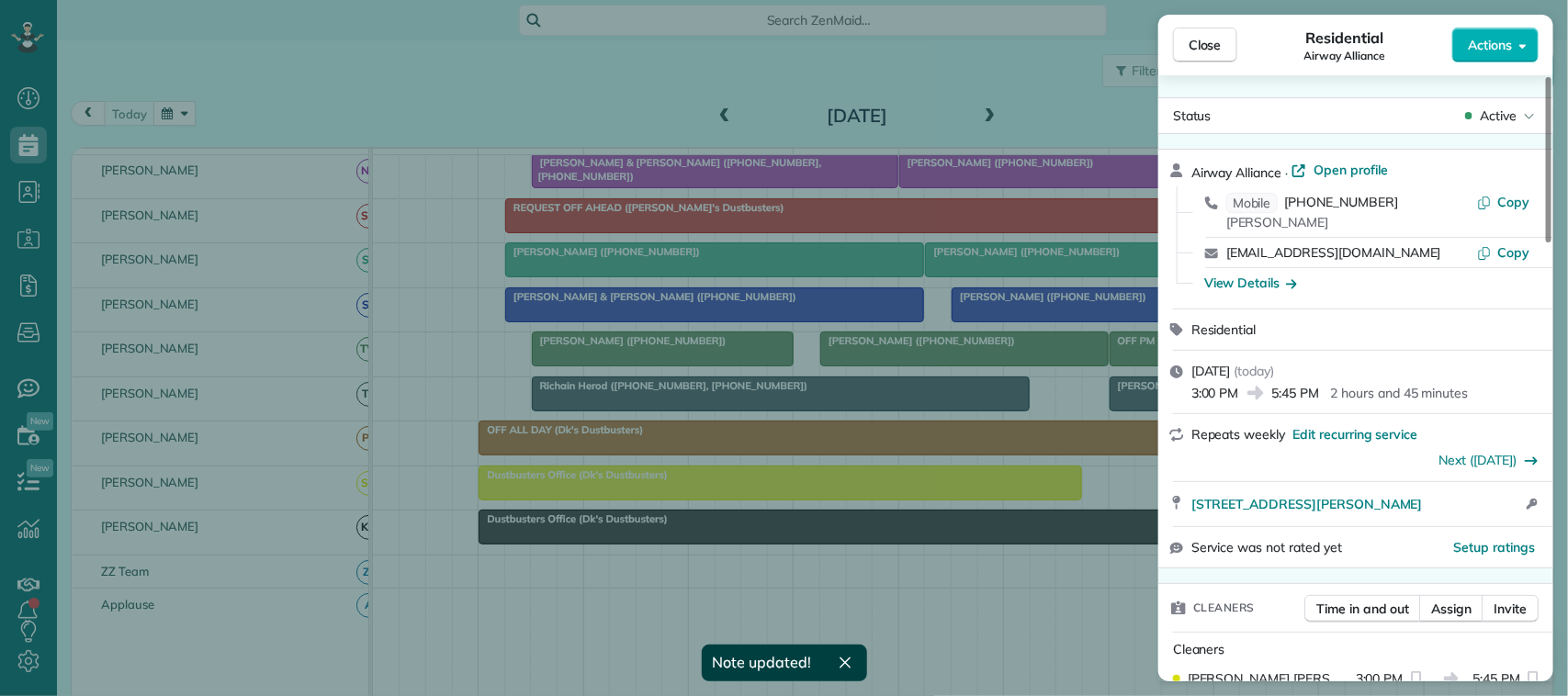 click on "Open profile" at bounding box center [1350, 170] 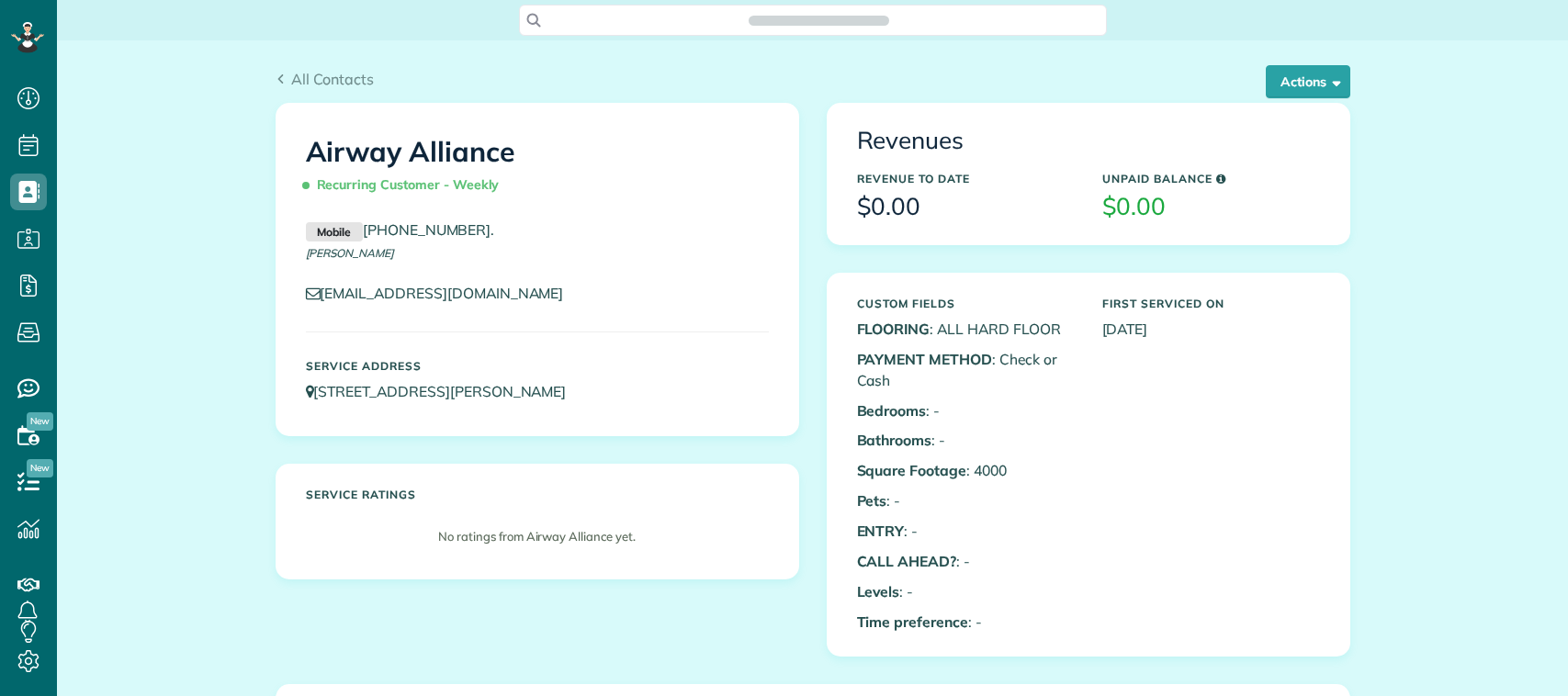 scroll, scrollTop: 0, scrollLeft: 0, axis: both 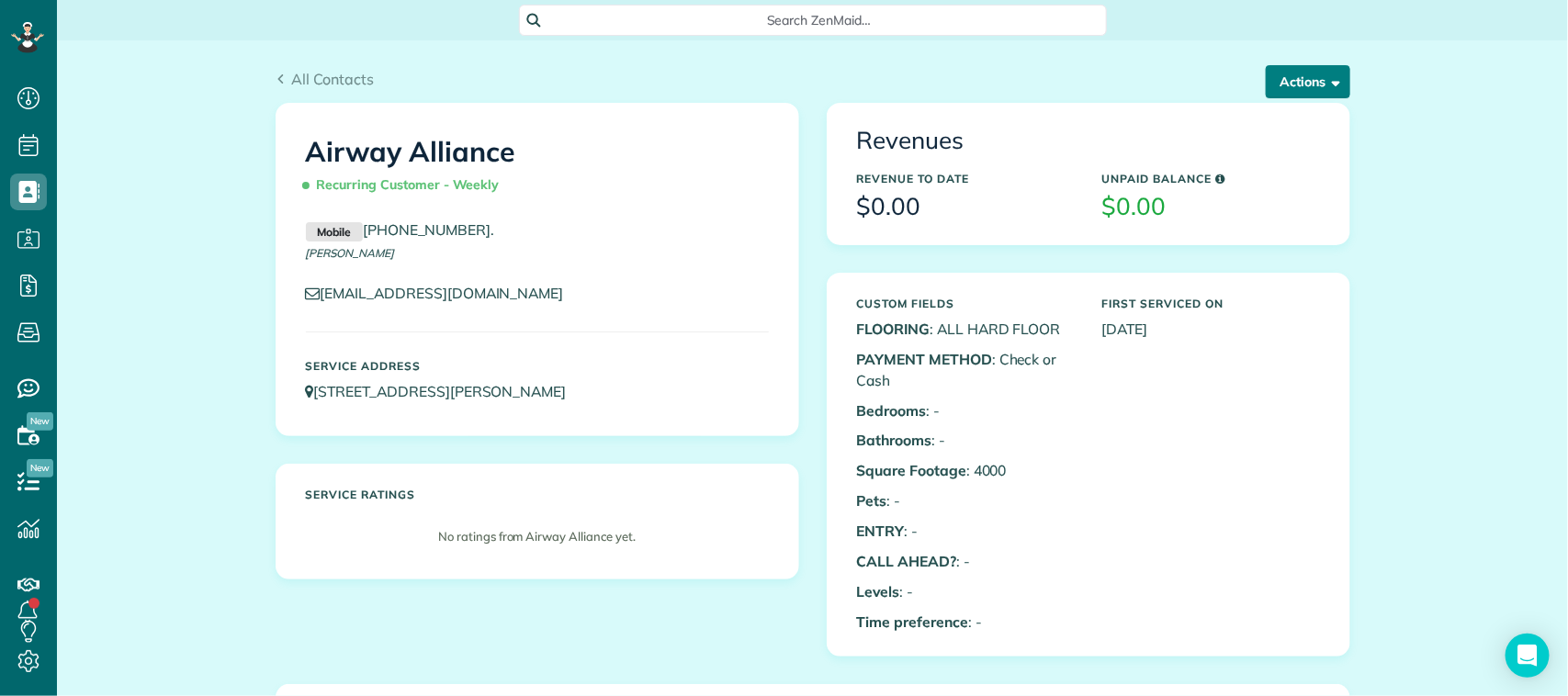 click on "Actions" at bounding box center [1308, 82] 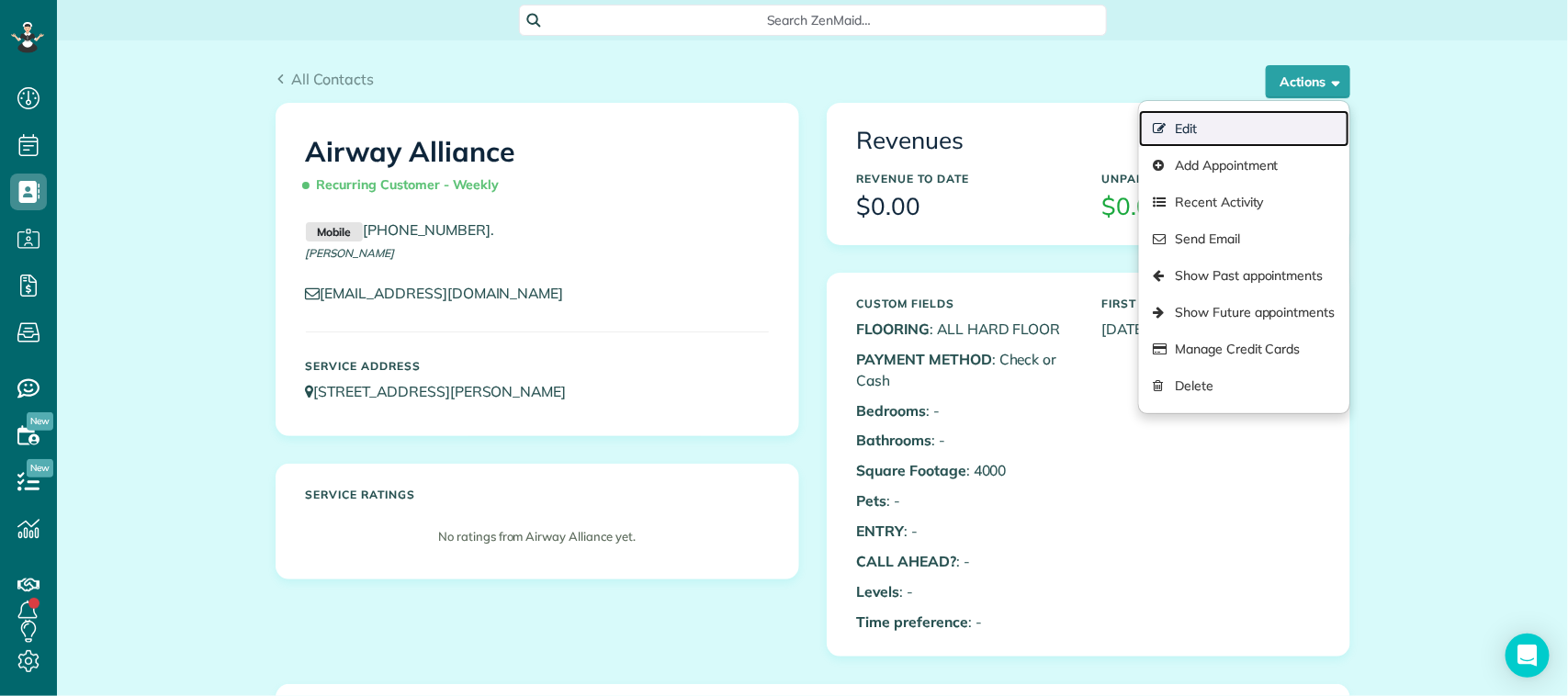 click on "Edit" at bounding box center [1244, 129] 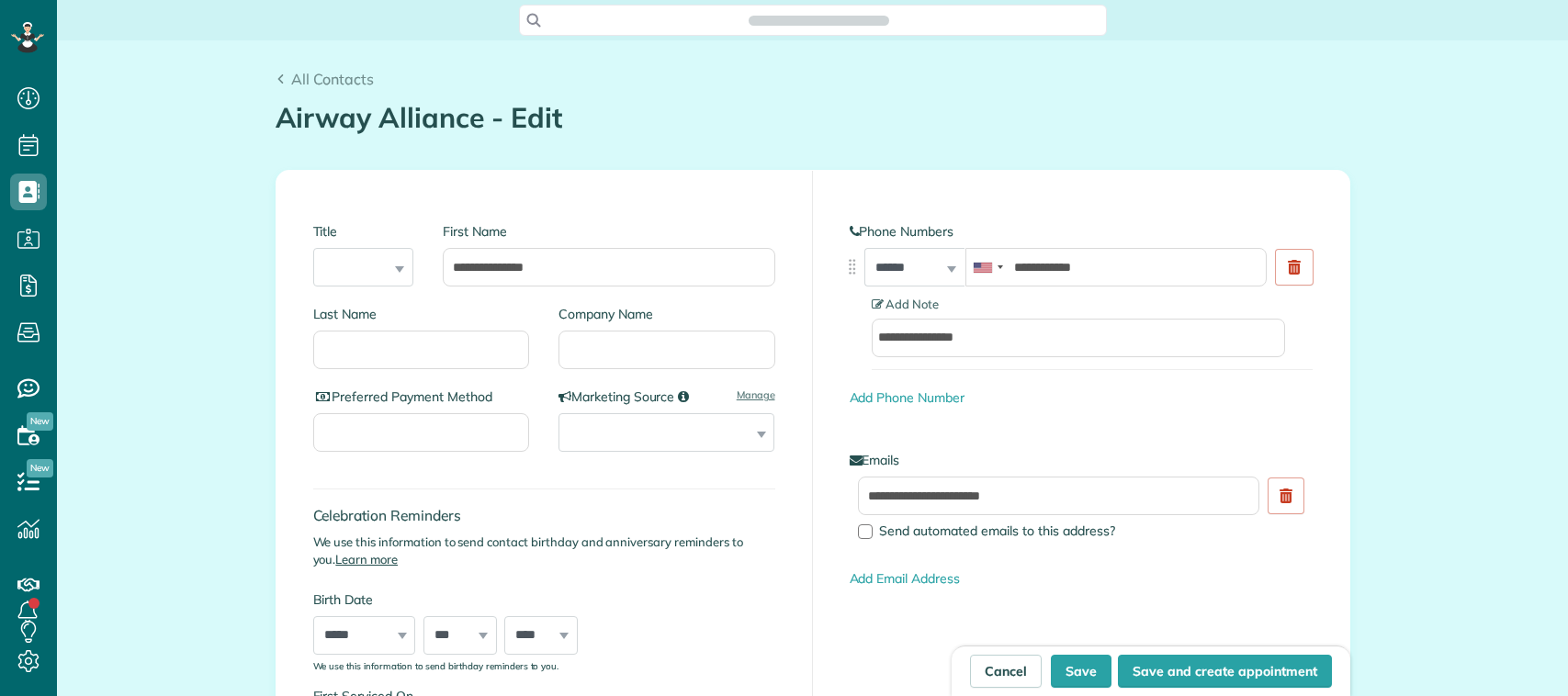 scroll, scrollTop: 0, scrollLeft: 0, axis: both 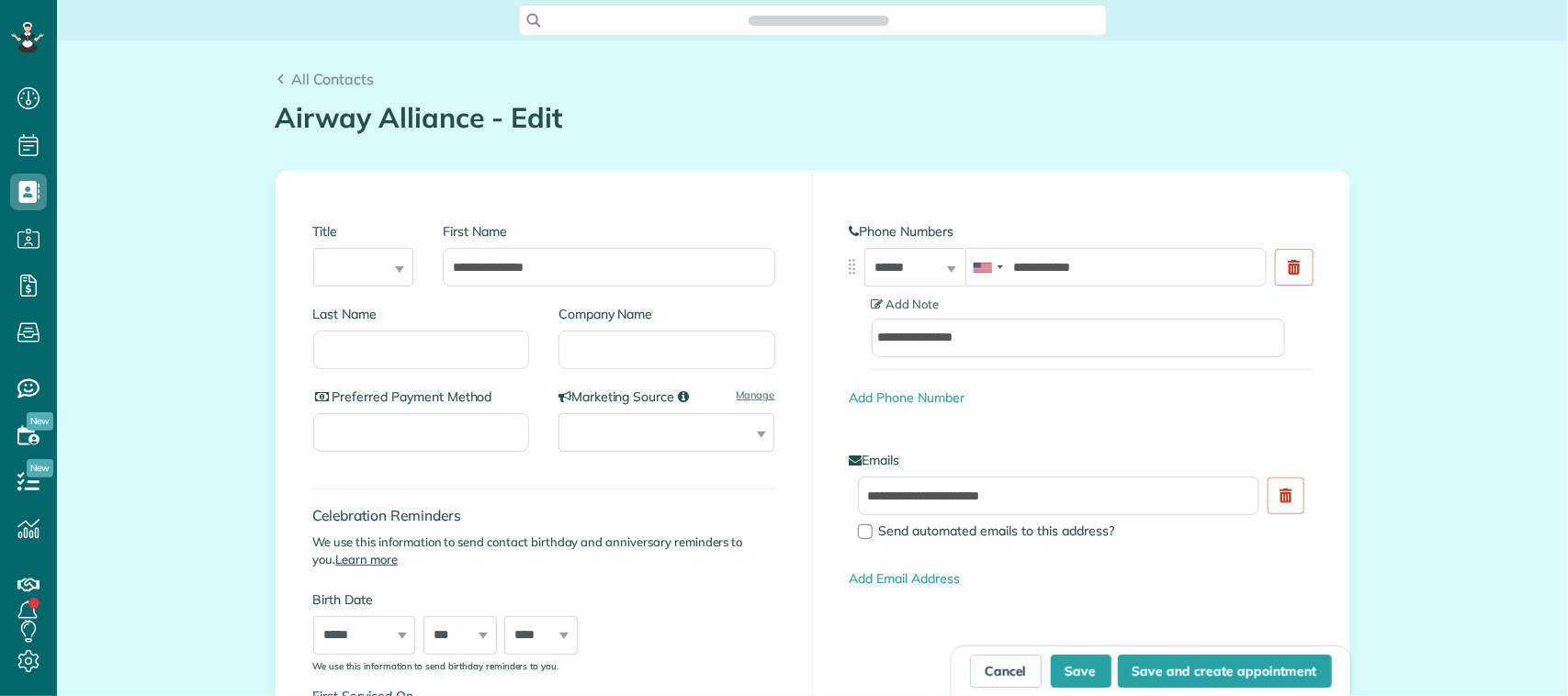 type on "**********" 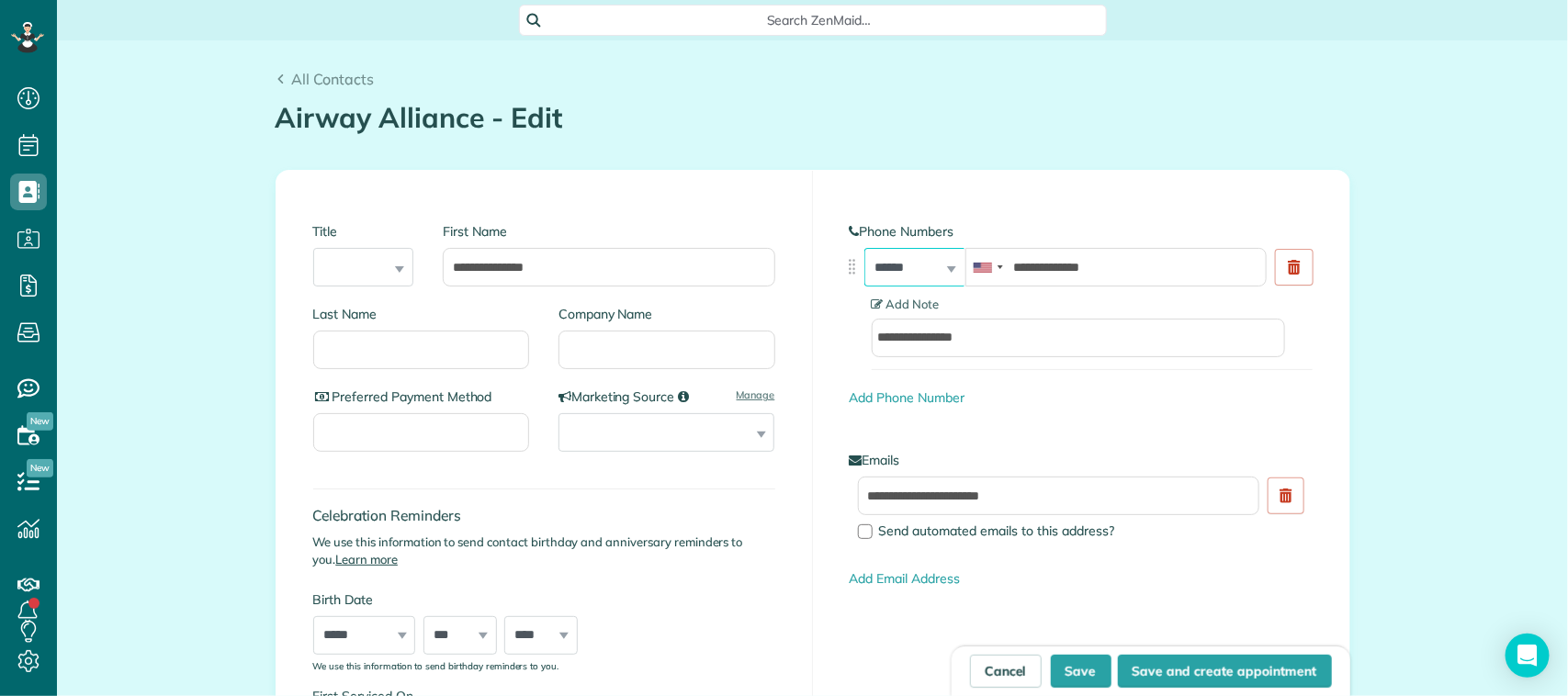 click on "**********" at bounding box center [915, 267] 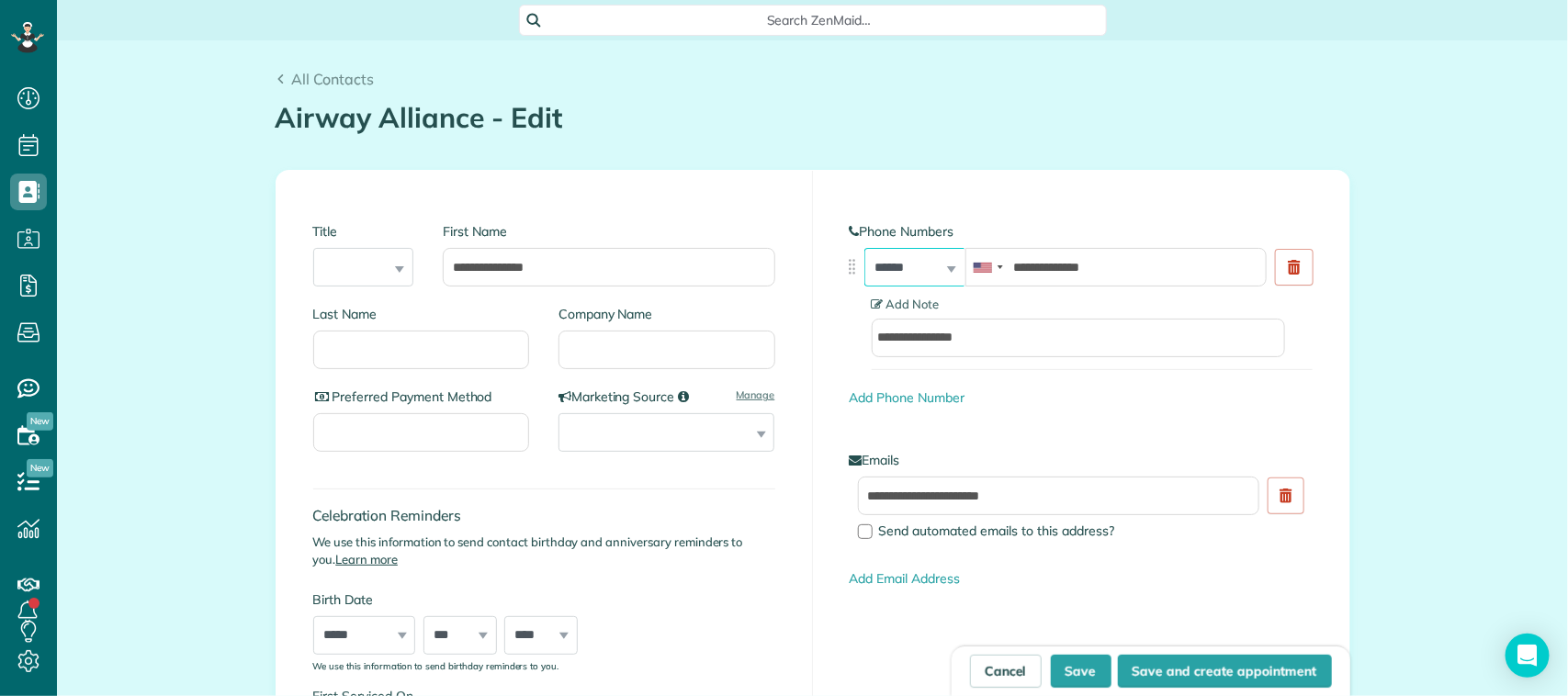 select on "**********" 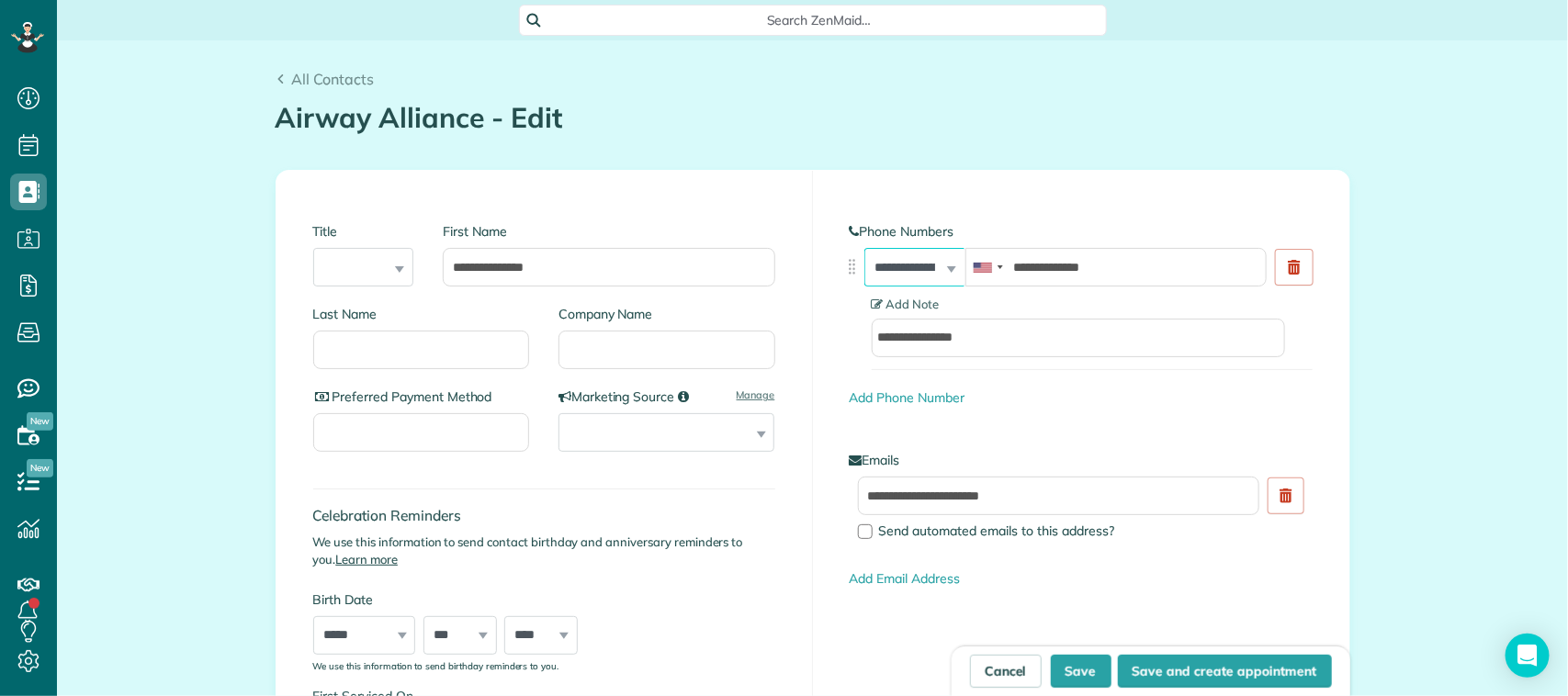 click on "**********" at bounding box center [915, 267] 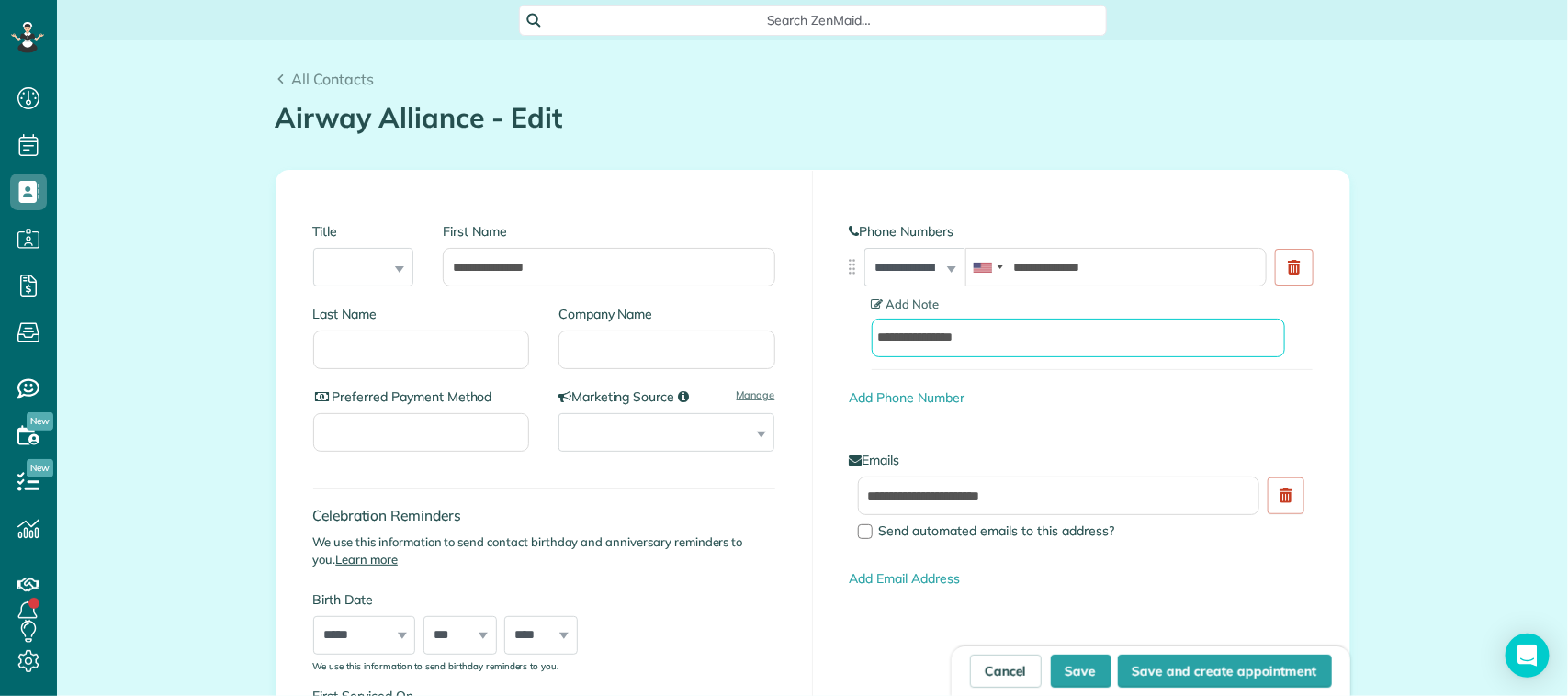 click on "**********" at bounding box center [1078, 338] 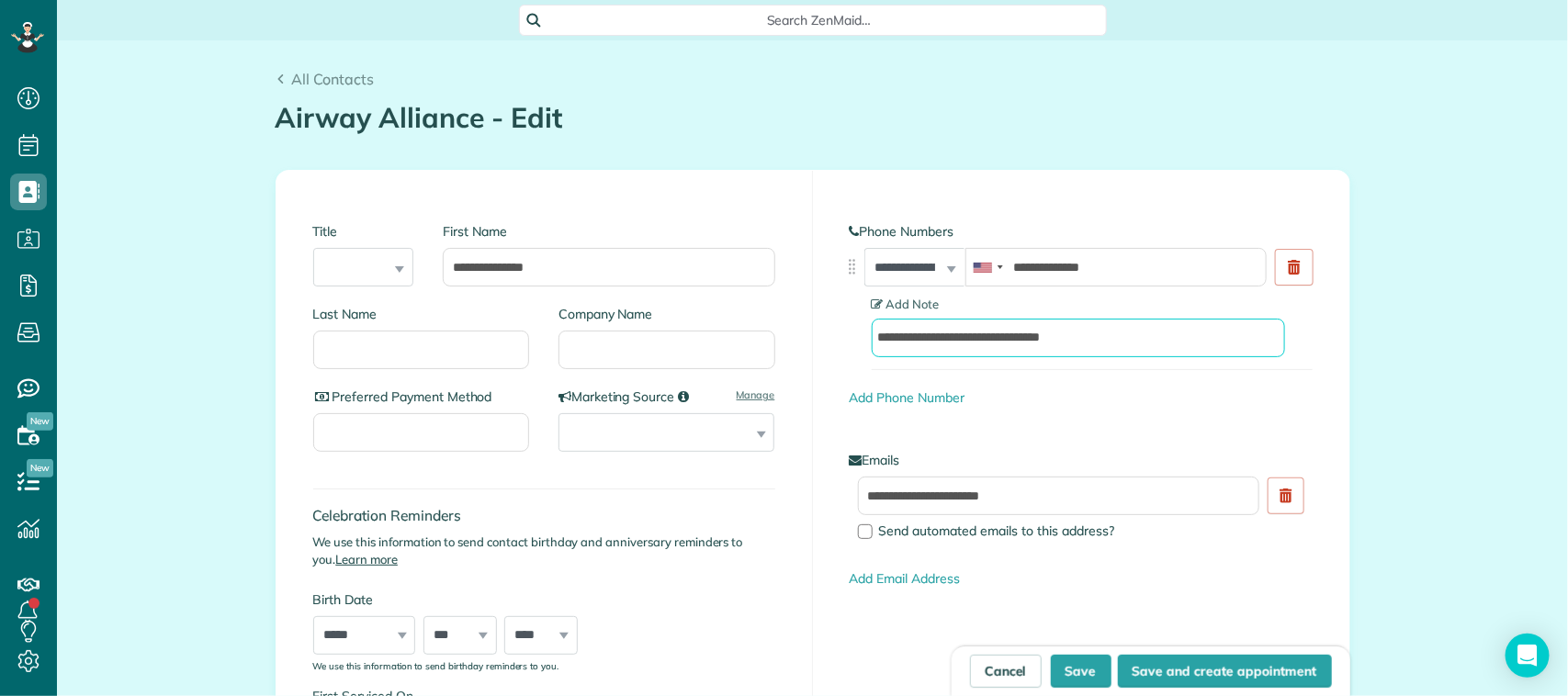 click on "**********" at bounding box center (1078, 338) 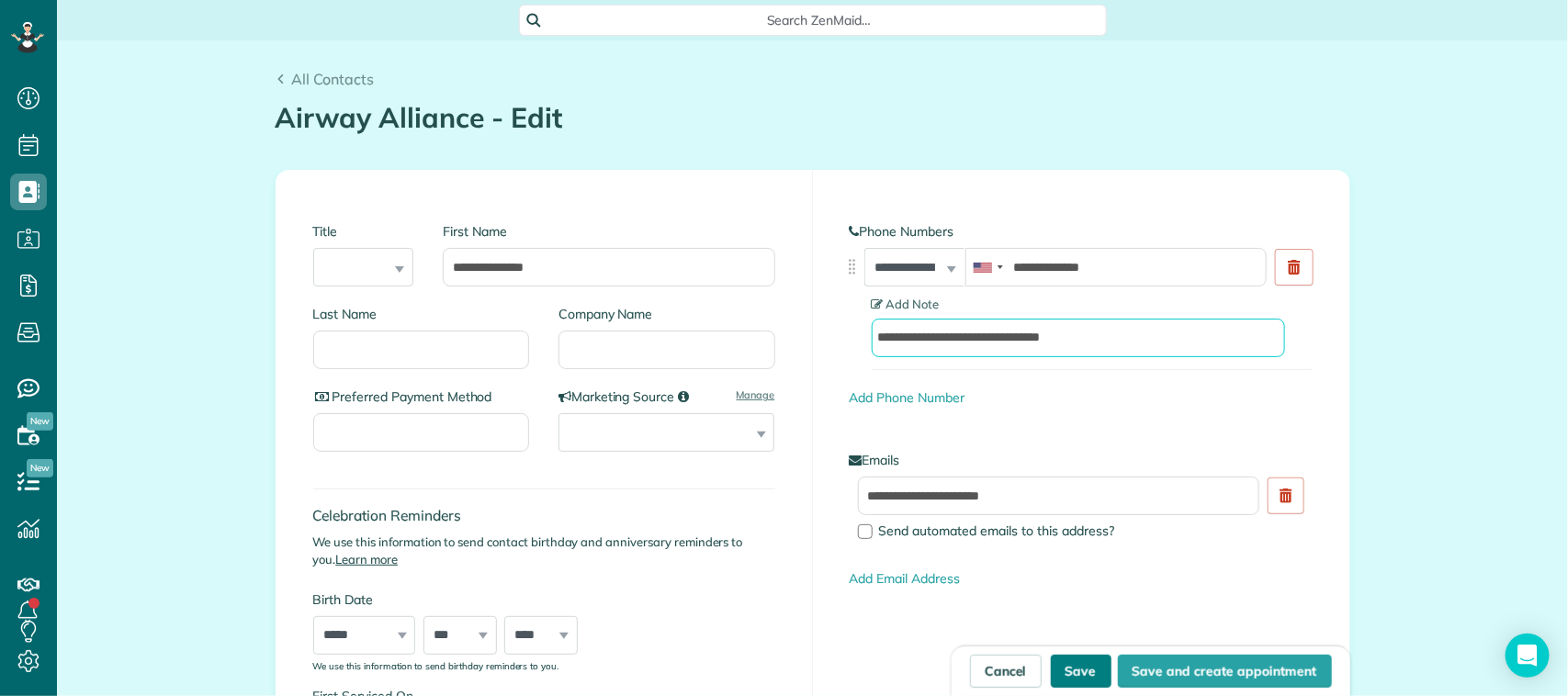 type on "**********" 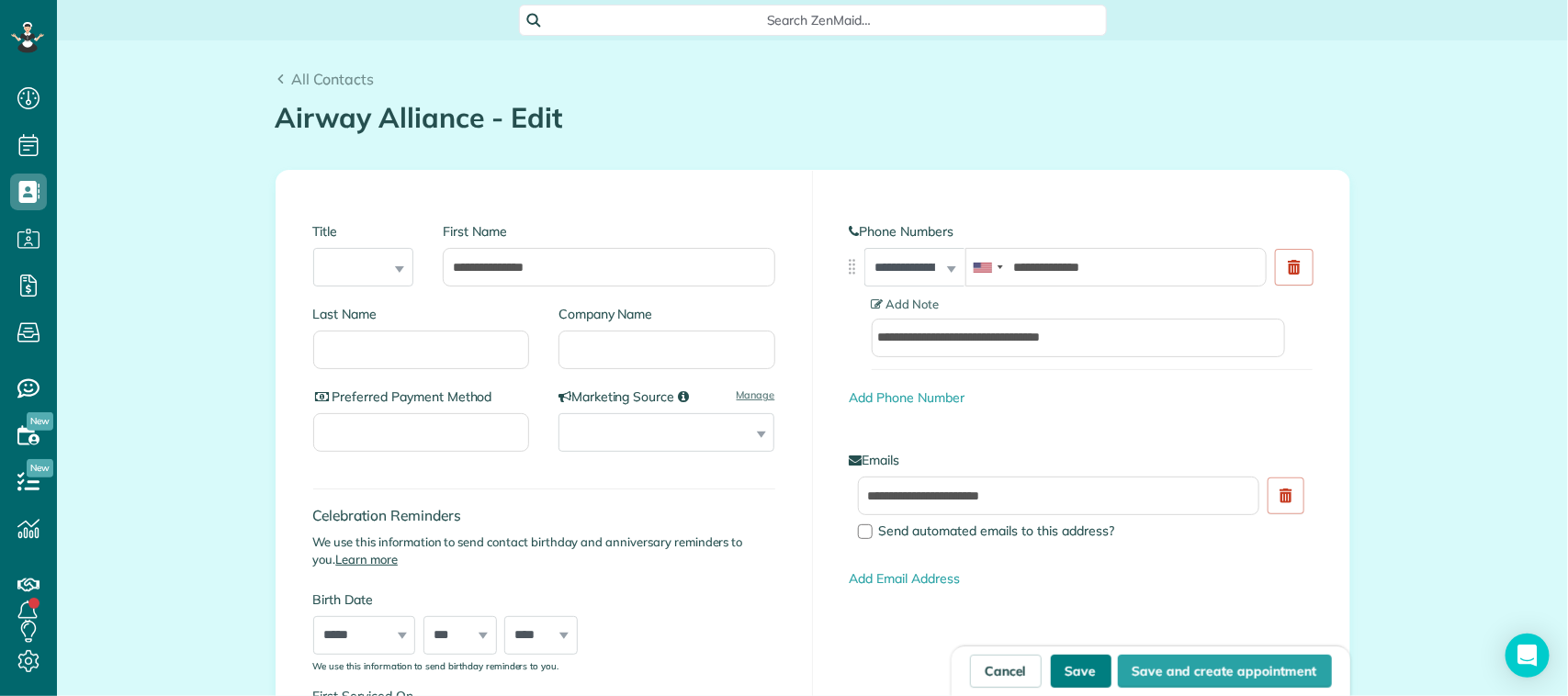 click on "Save" at bounding box center [1081, 671] 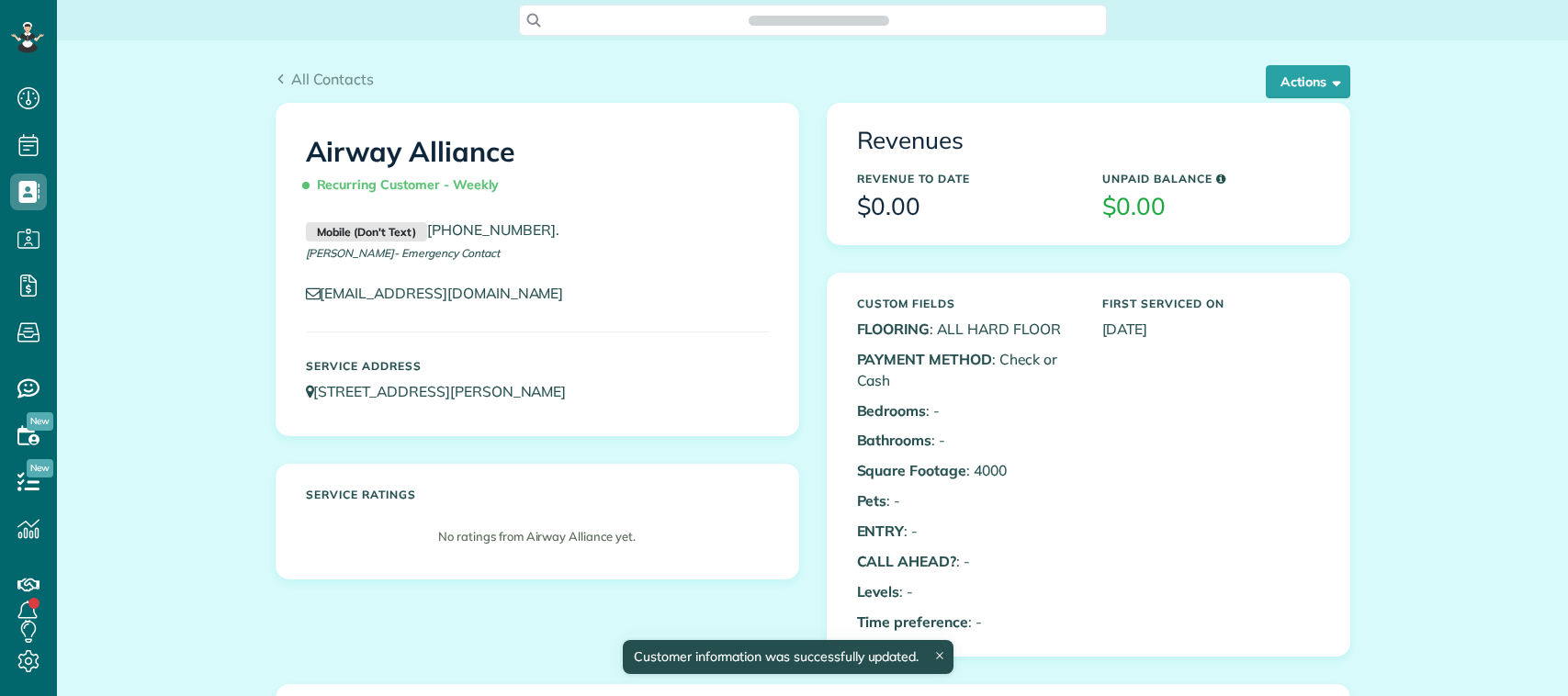 scroll, scrollTop: 0, scrollLeft: 0, axis: both 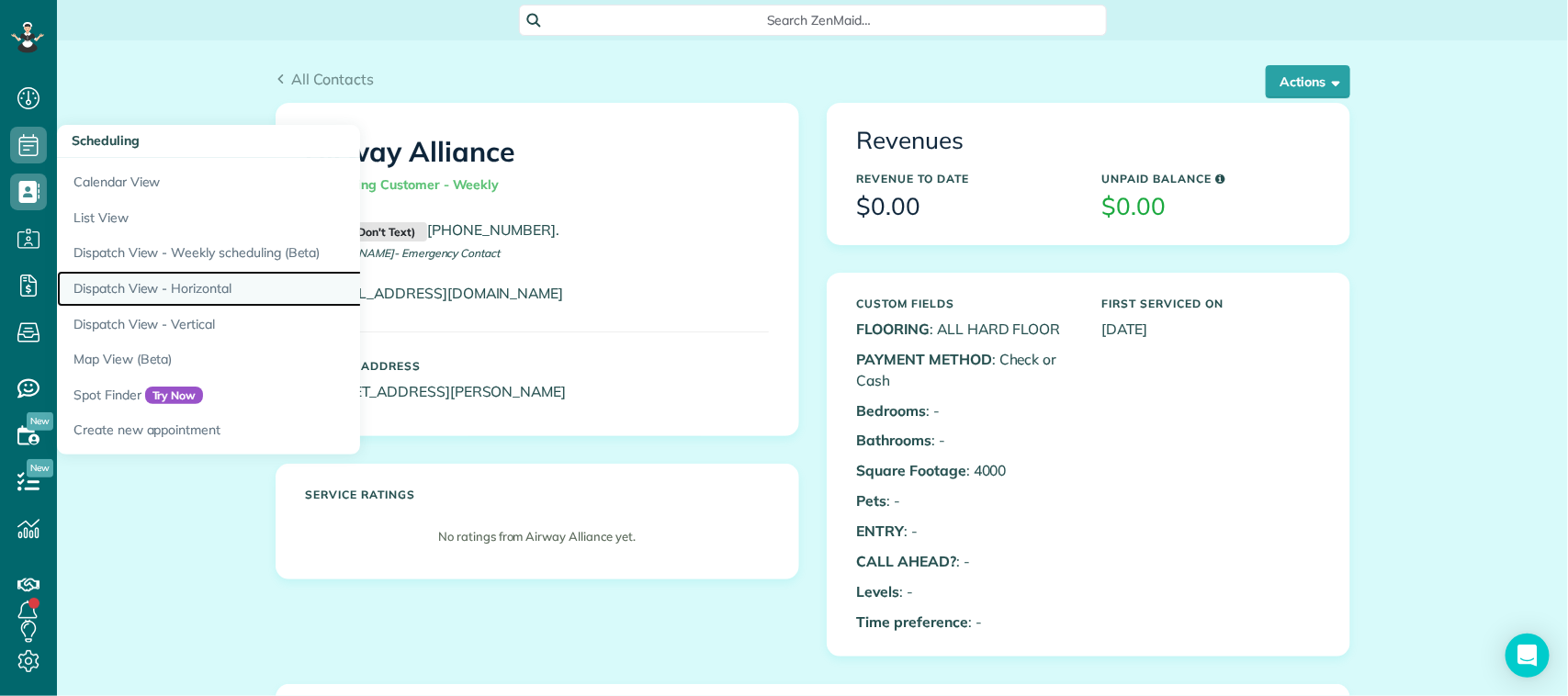 click on "Dispatch View - Horizontal" at bounding box center (287, 288) 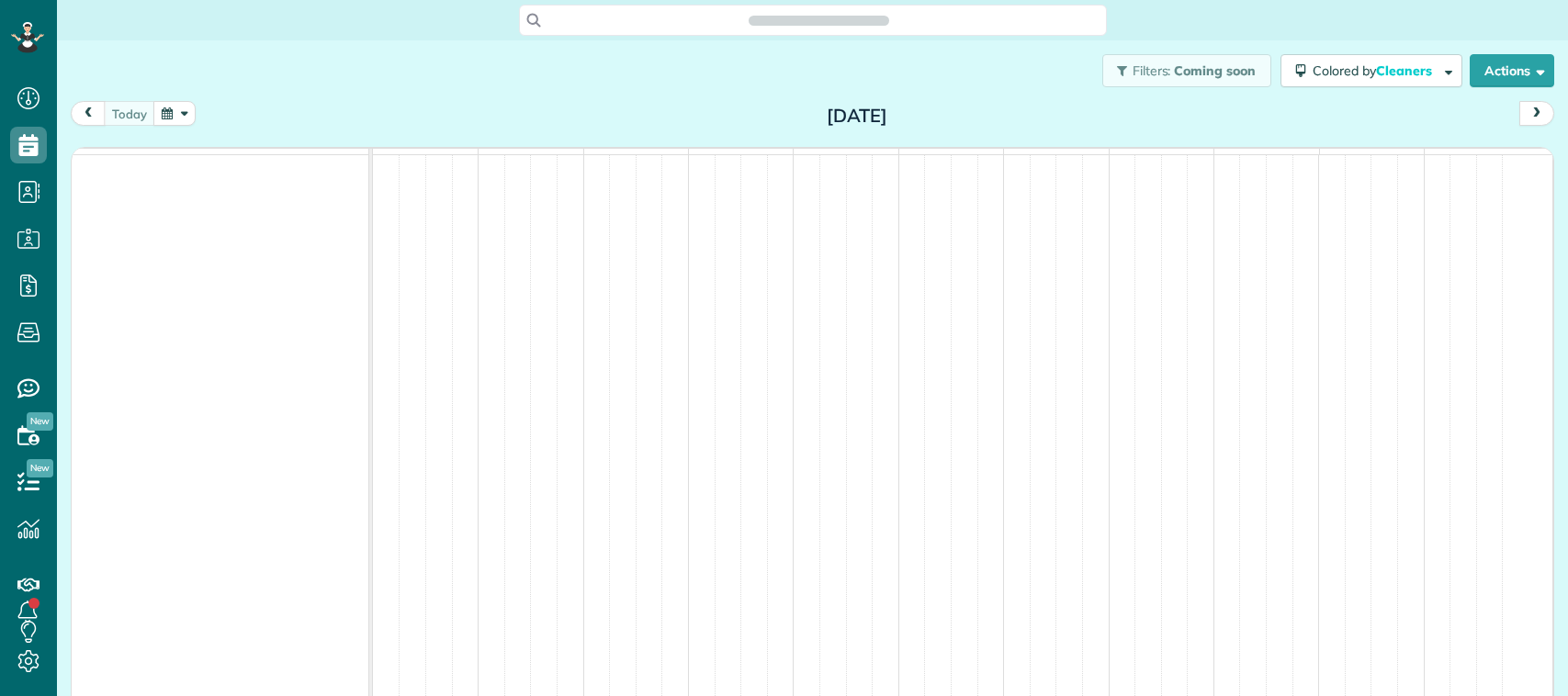 scroll, scrollTop: 0, scrollLeft: 0, axis: both 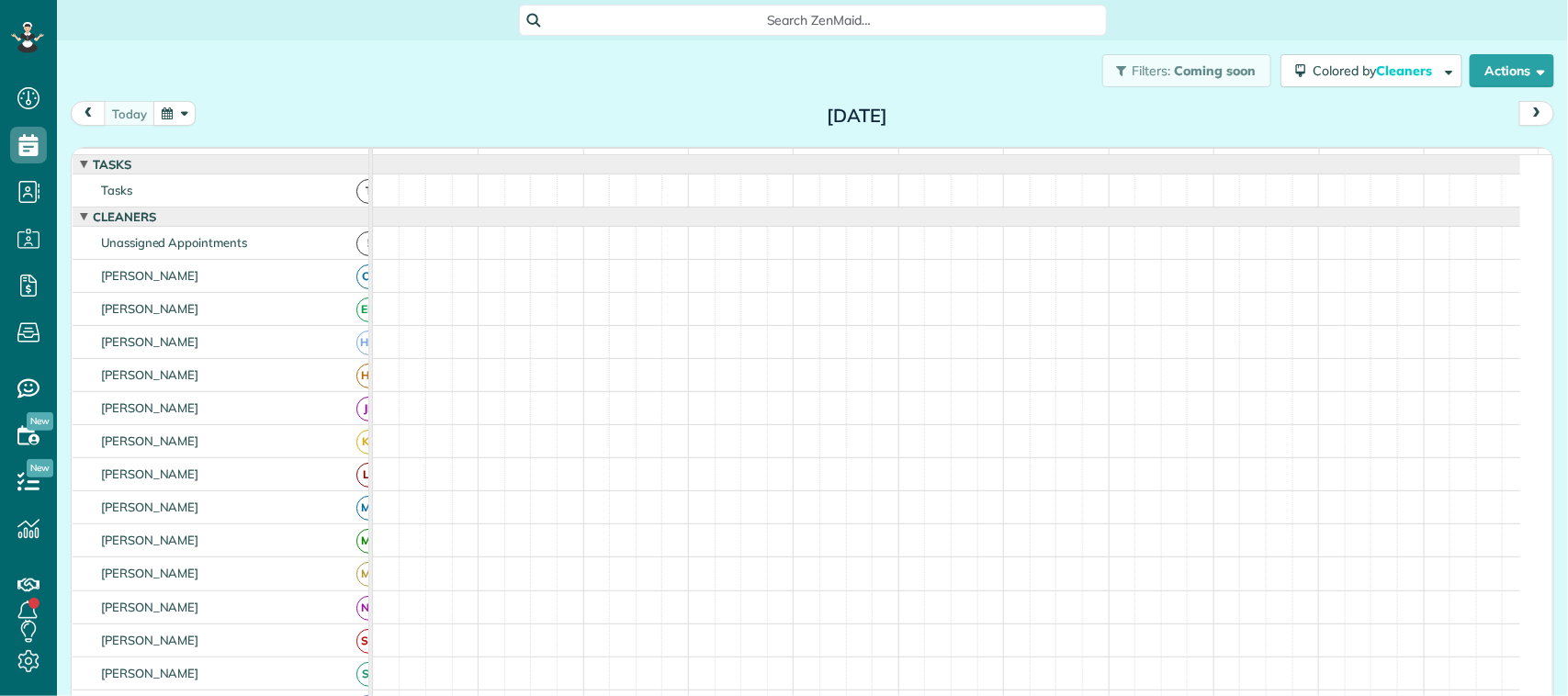 click at bounding box center (175, 113) 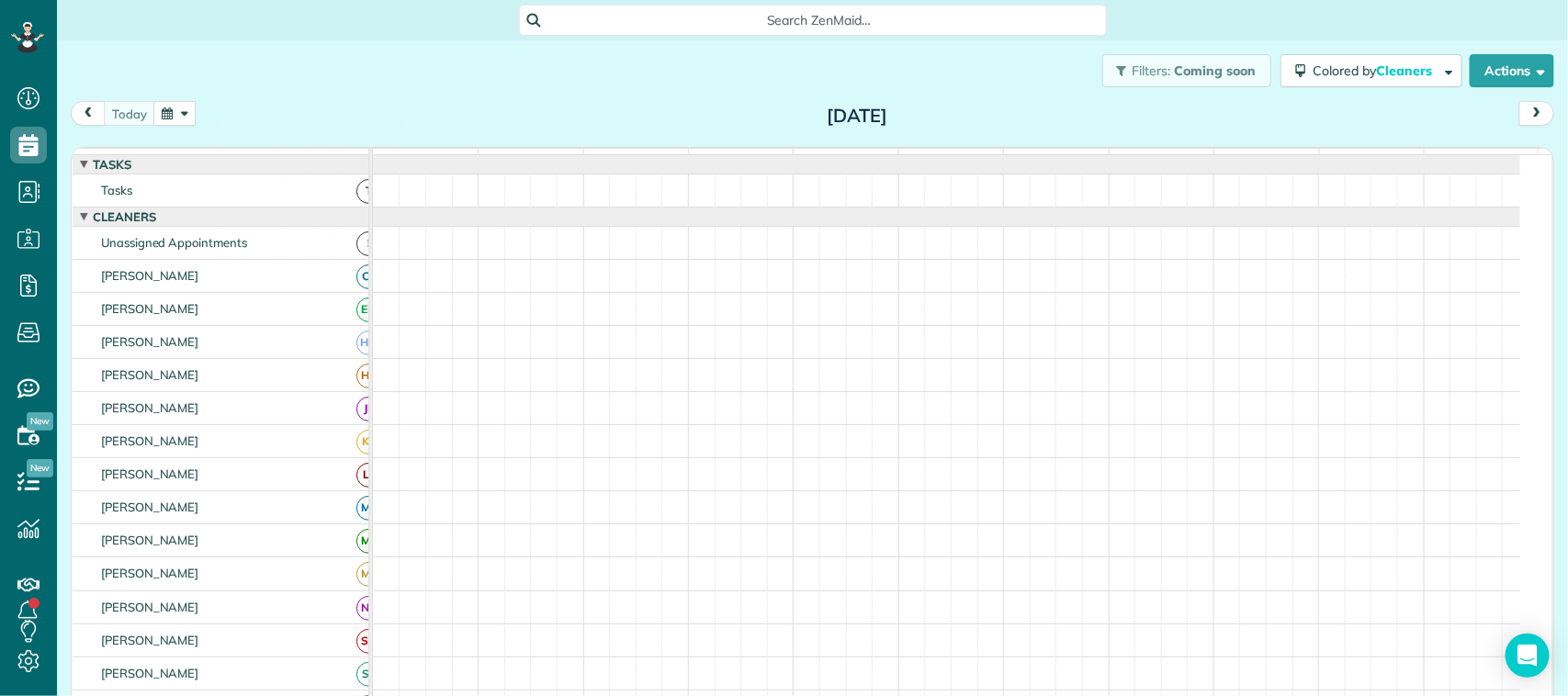 scroll, scrollTop: 11, scrollLeft: 0, axis: vertical 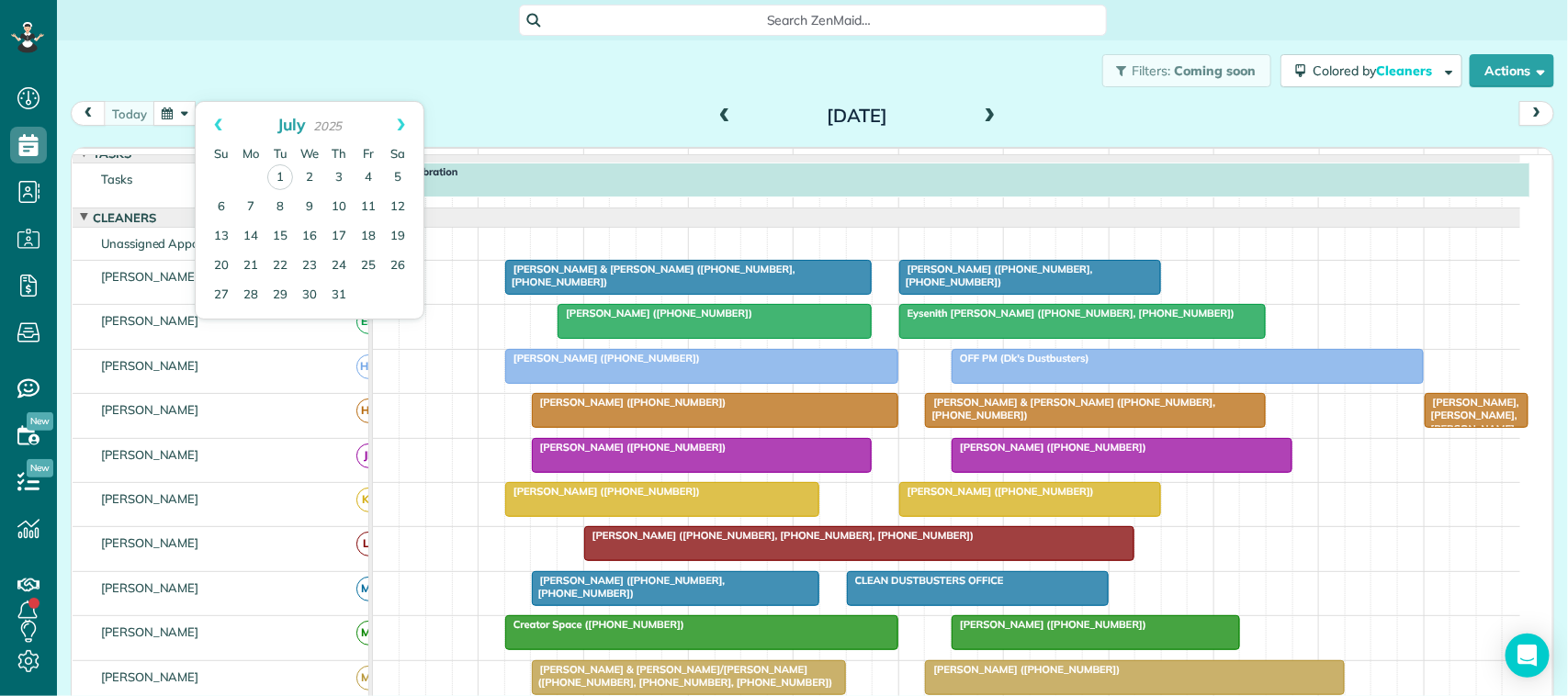 click at bounding box center [175, 113] 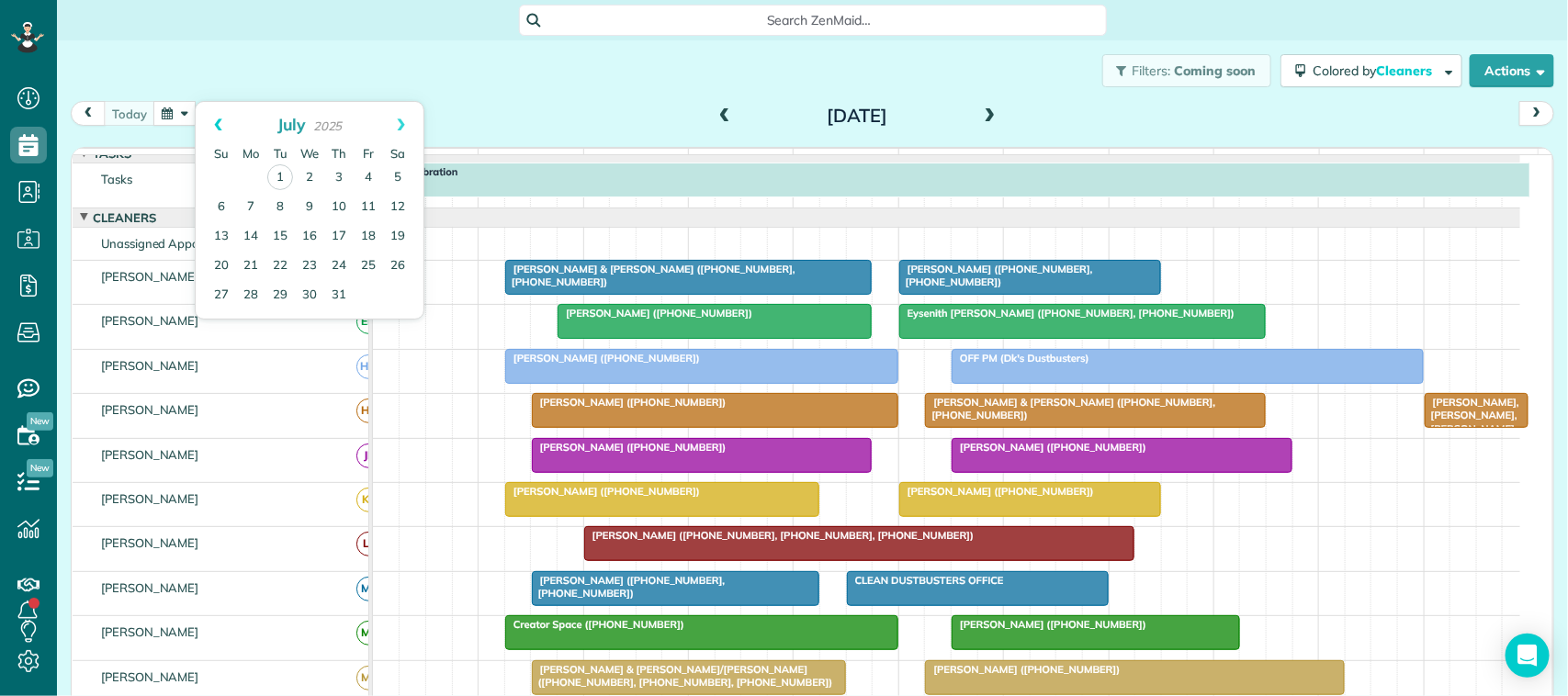 click on "Prev" at bounding box center (218, 125) 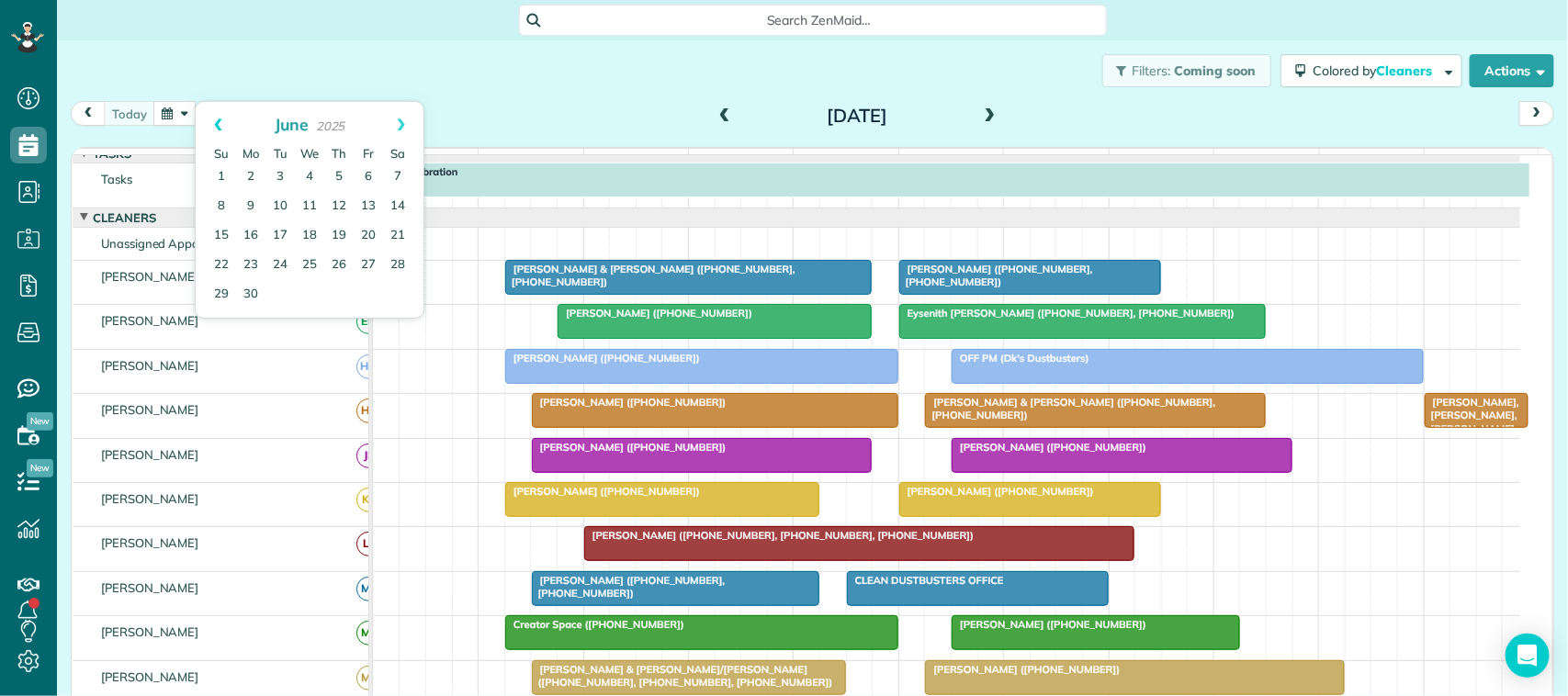 click on "Prev" at bounding box center [218, 125] 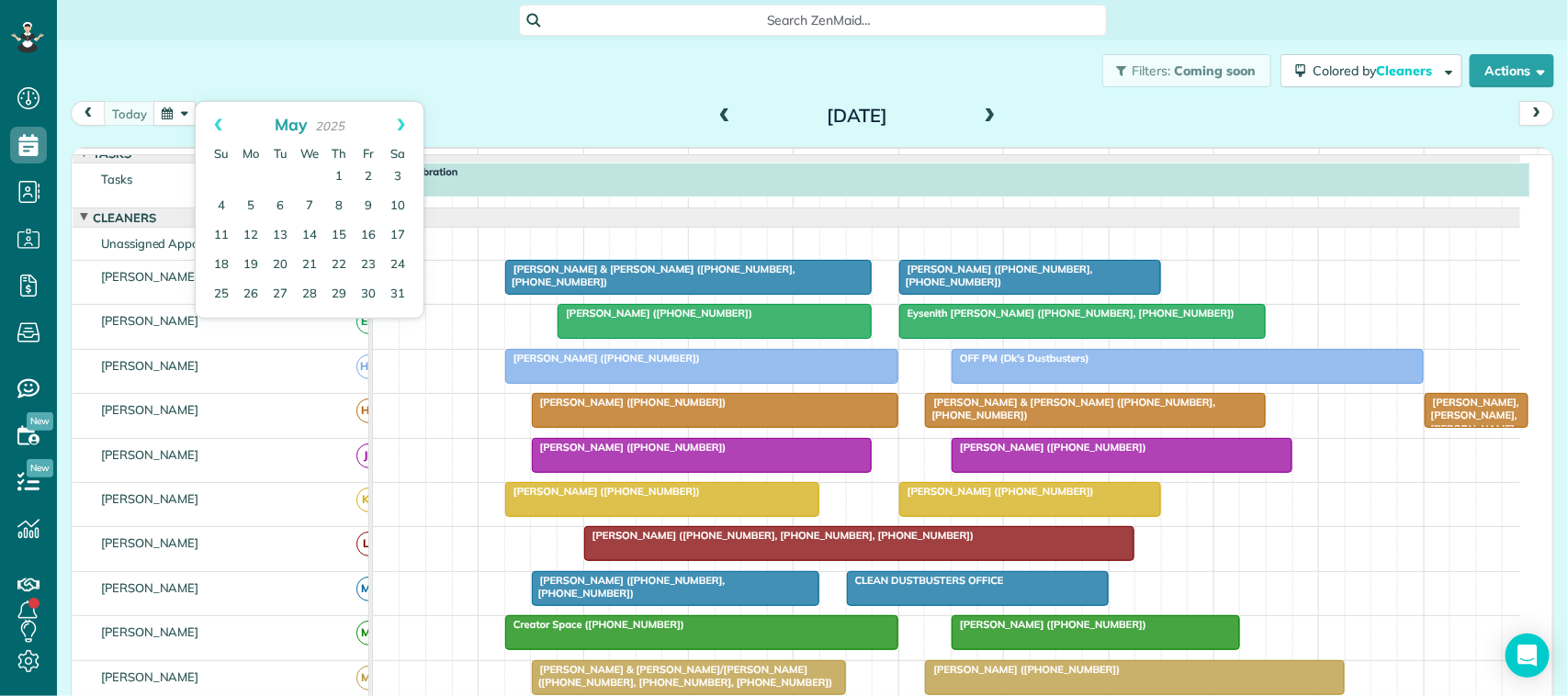 drag, startPoint x: 393, startPoint y: 124, endPoint x: 349, endPoint y: 142, distance: 48 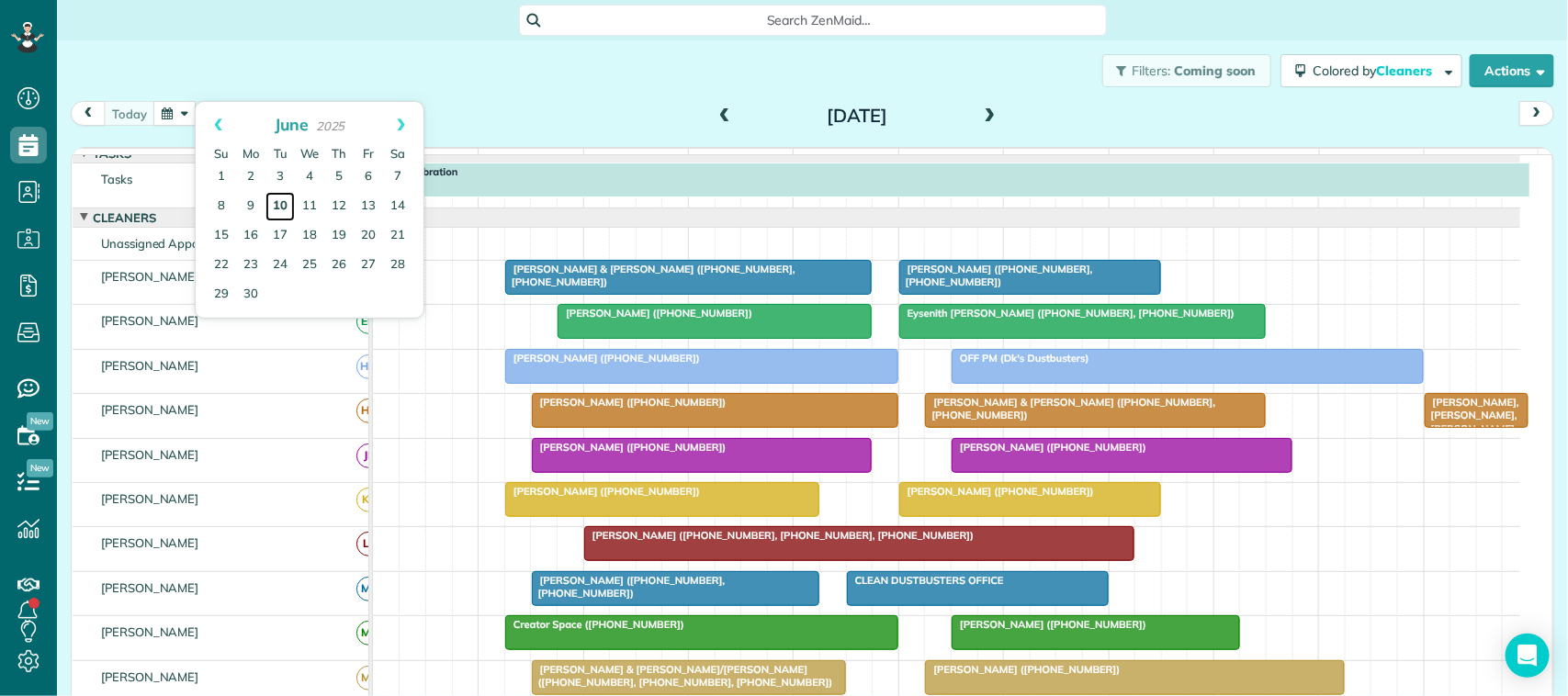 click on "10" at bounding box center [280, 207] 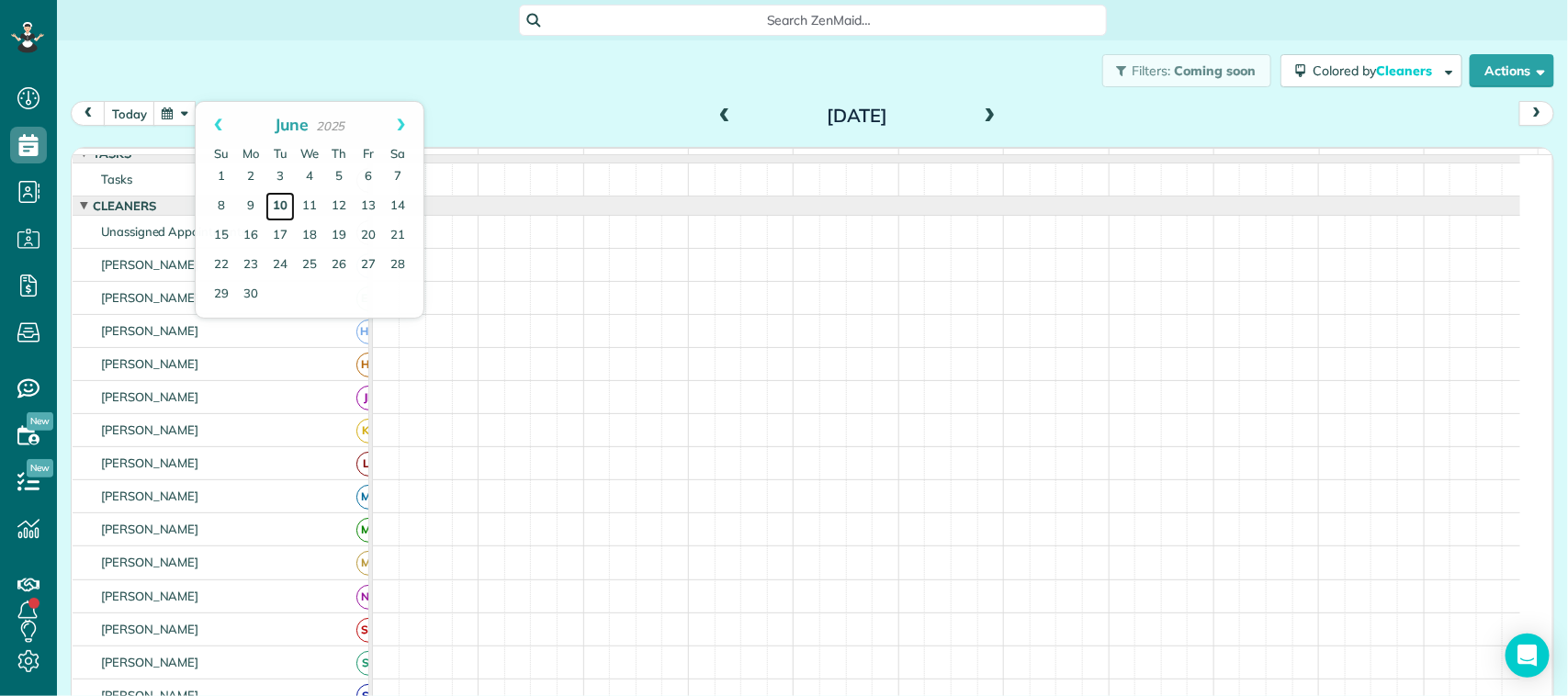 scroll, scrollTop: 0, scrollLeft: 0, axis: both 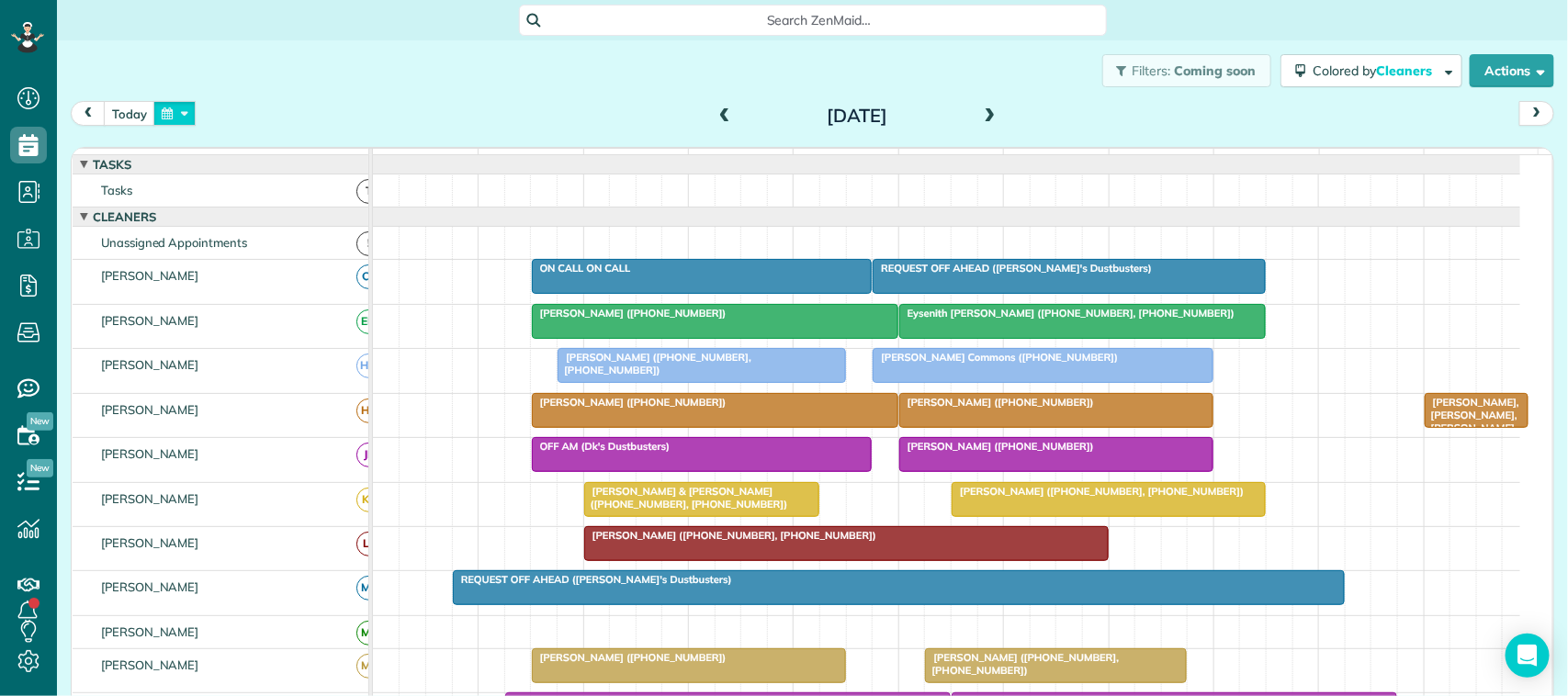 click at bounding box center [175, 113] 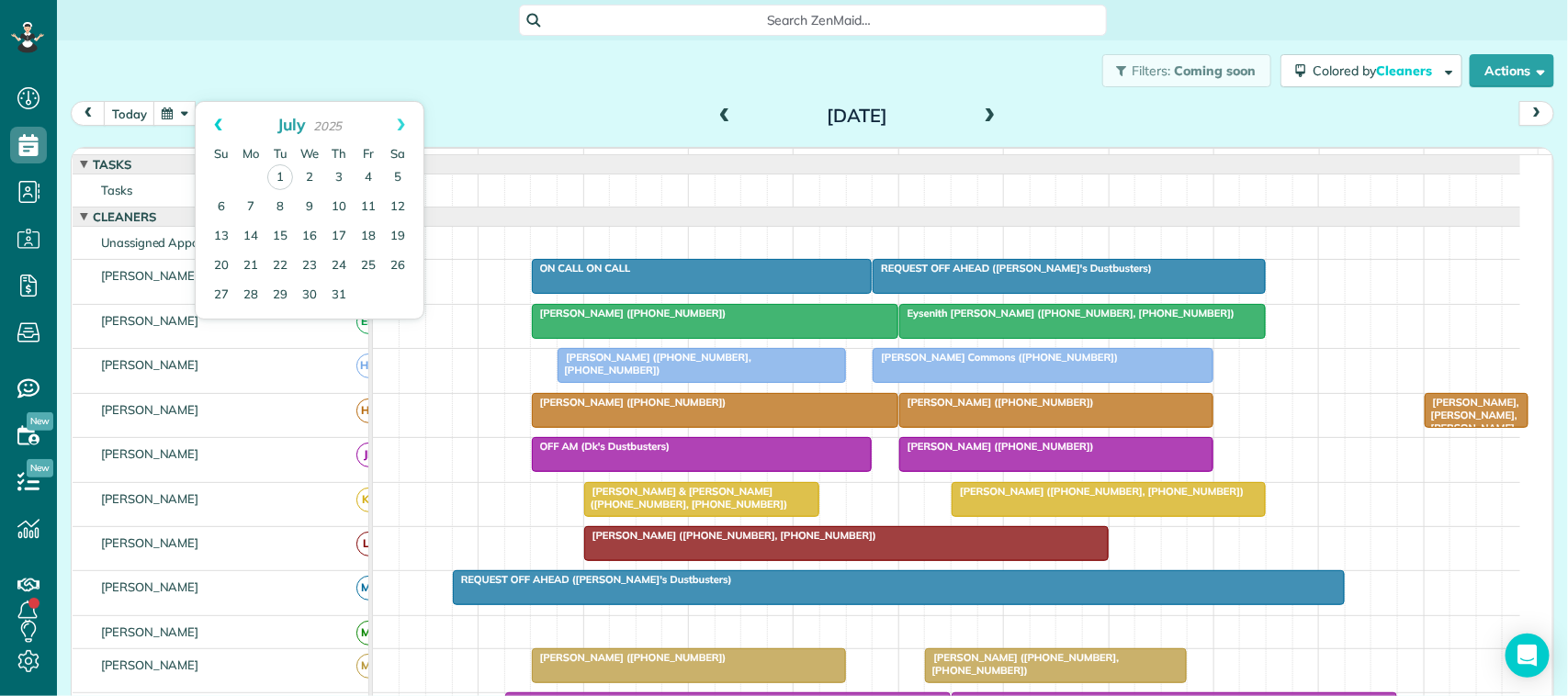 click on "Prev" at bounding box center [218, 125] 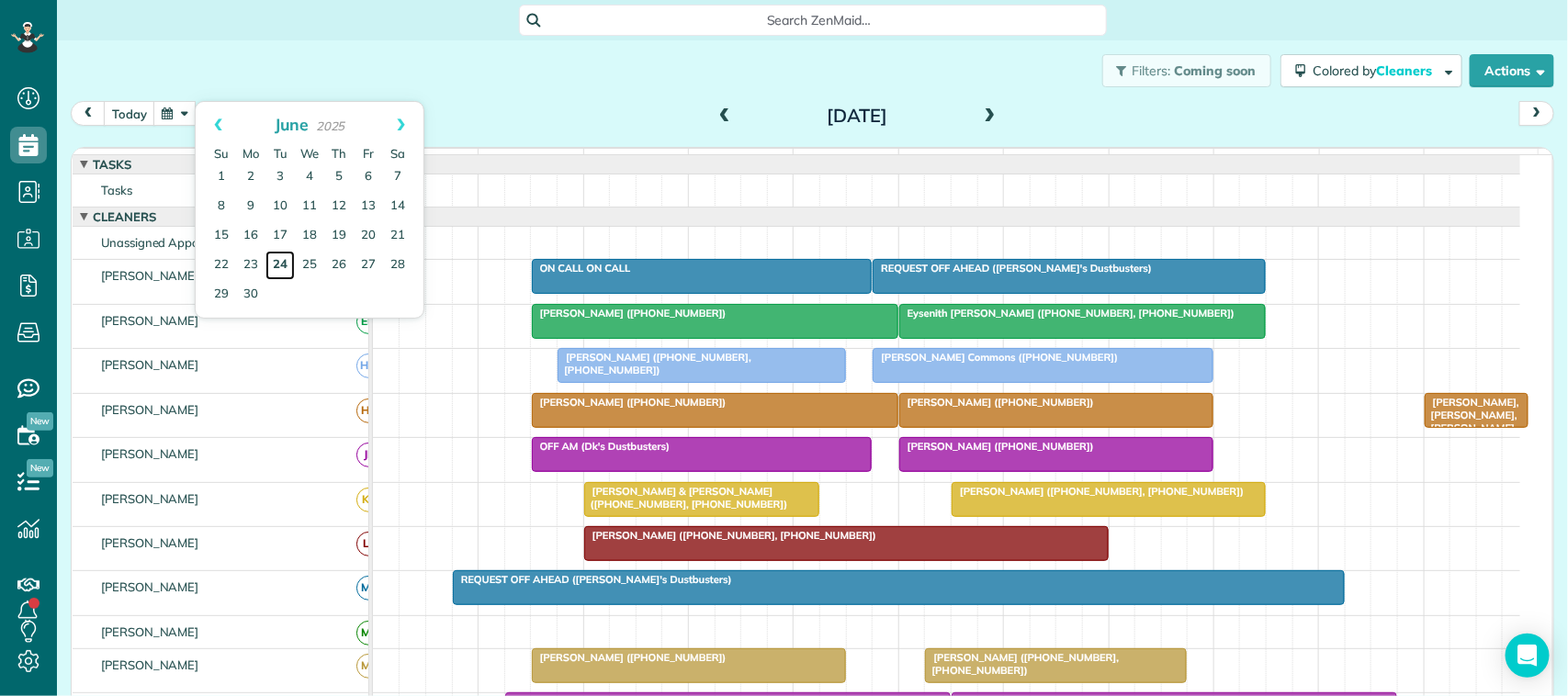 click on "24" at bounding box center (280, 265) 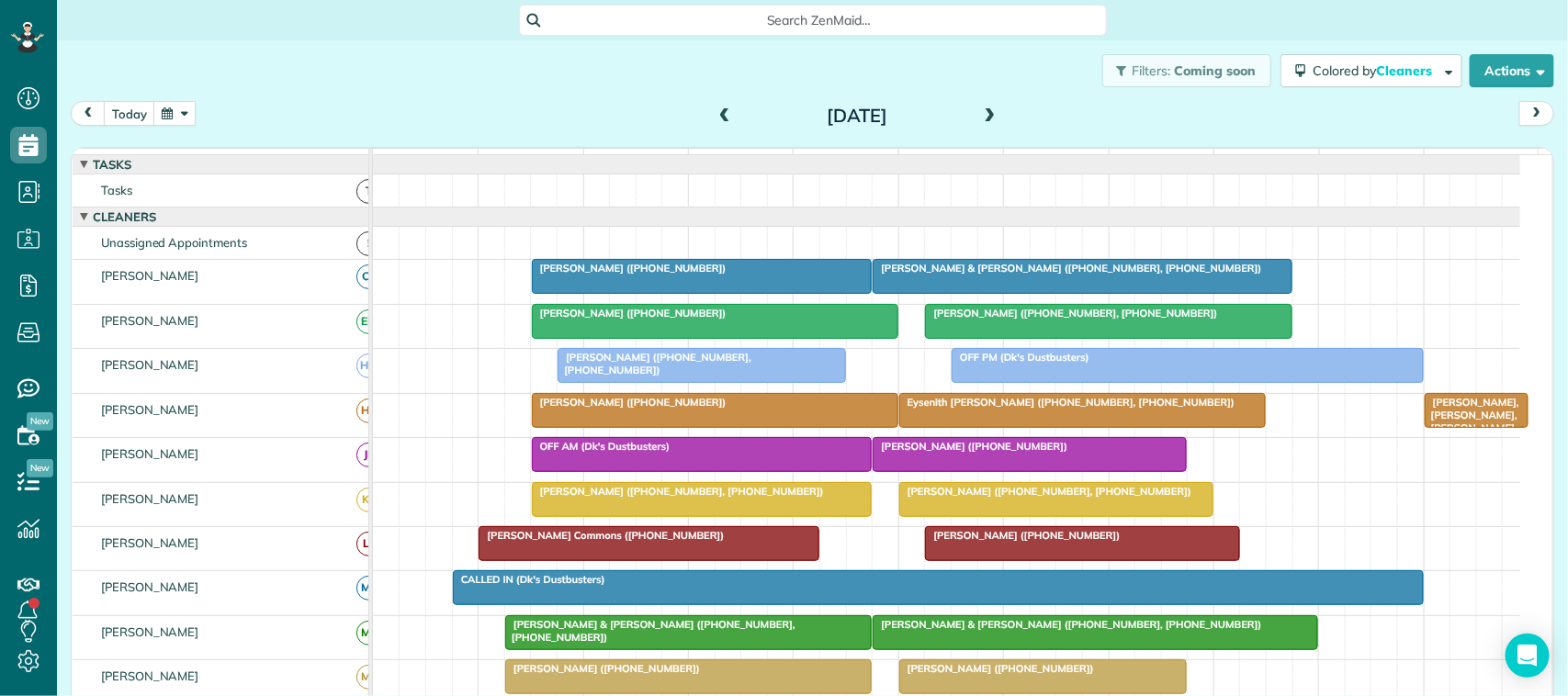 click on "today   Tuesday Jun 24, 2025" at bounding box center (812, 118) 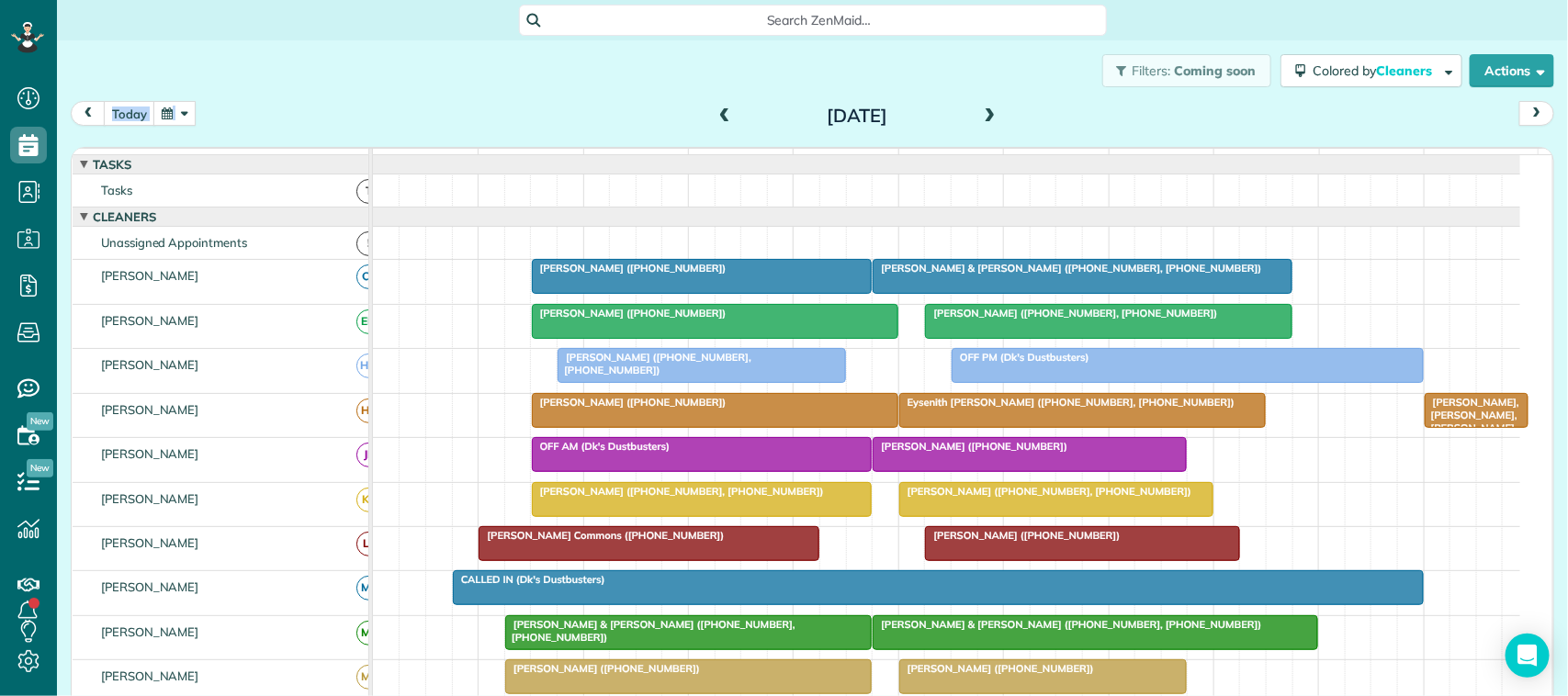 drag, startPoint x: 165, startPoint y: 126, endPoint x: 172, endPoint y: 118, distance: 10.630146 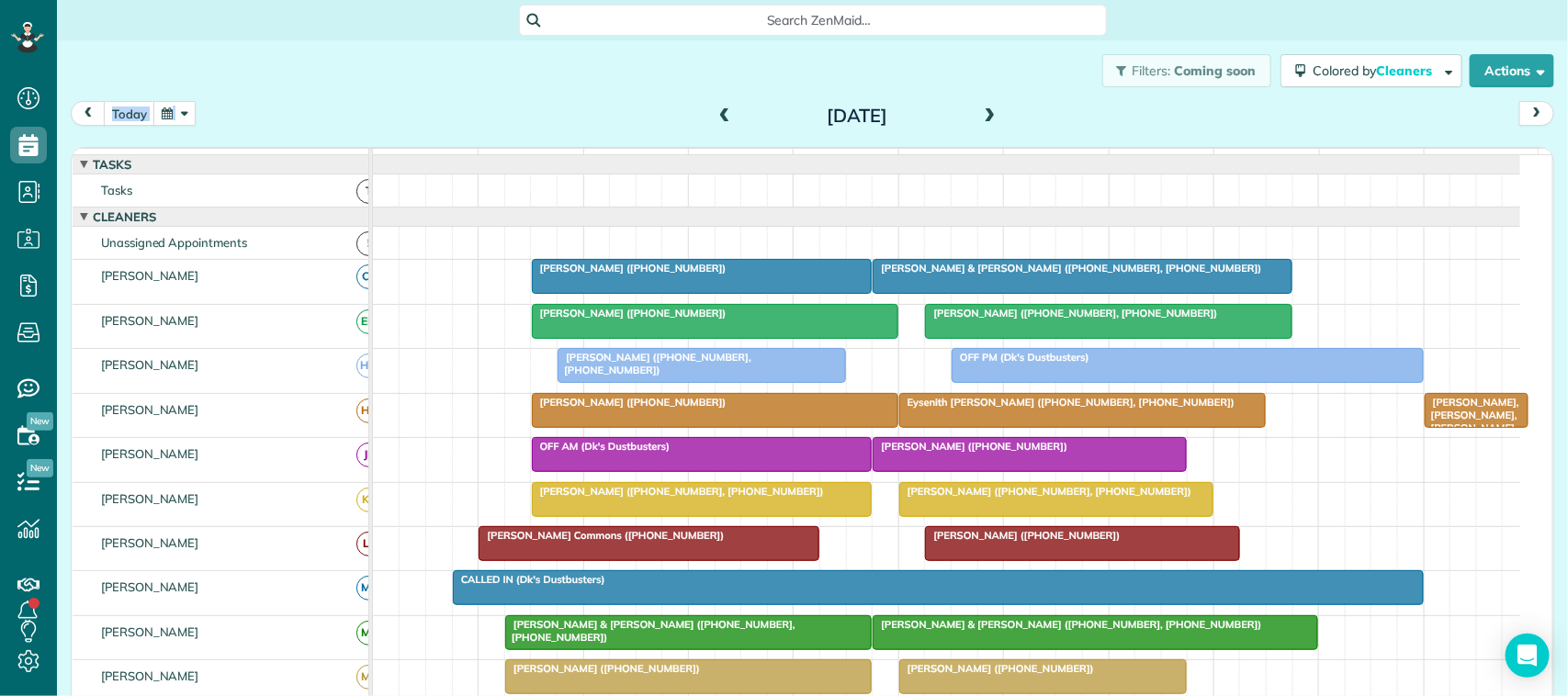click on "today   Tuesday Jun 24, 2025" at bounding box center (812, 118) 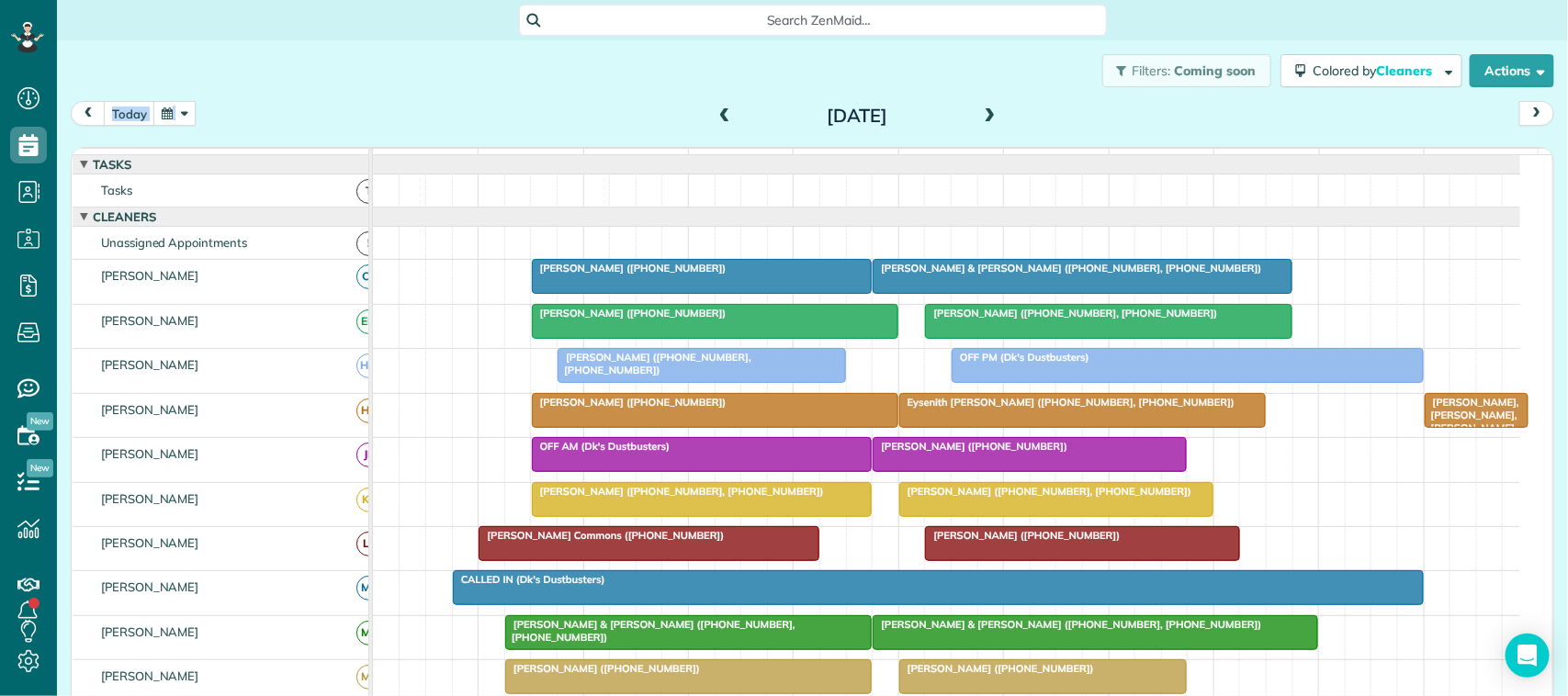 click at bounding box center (175, 113) 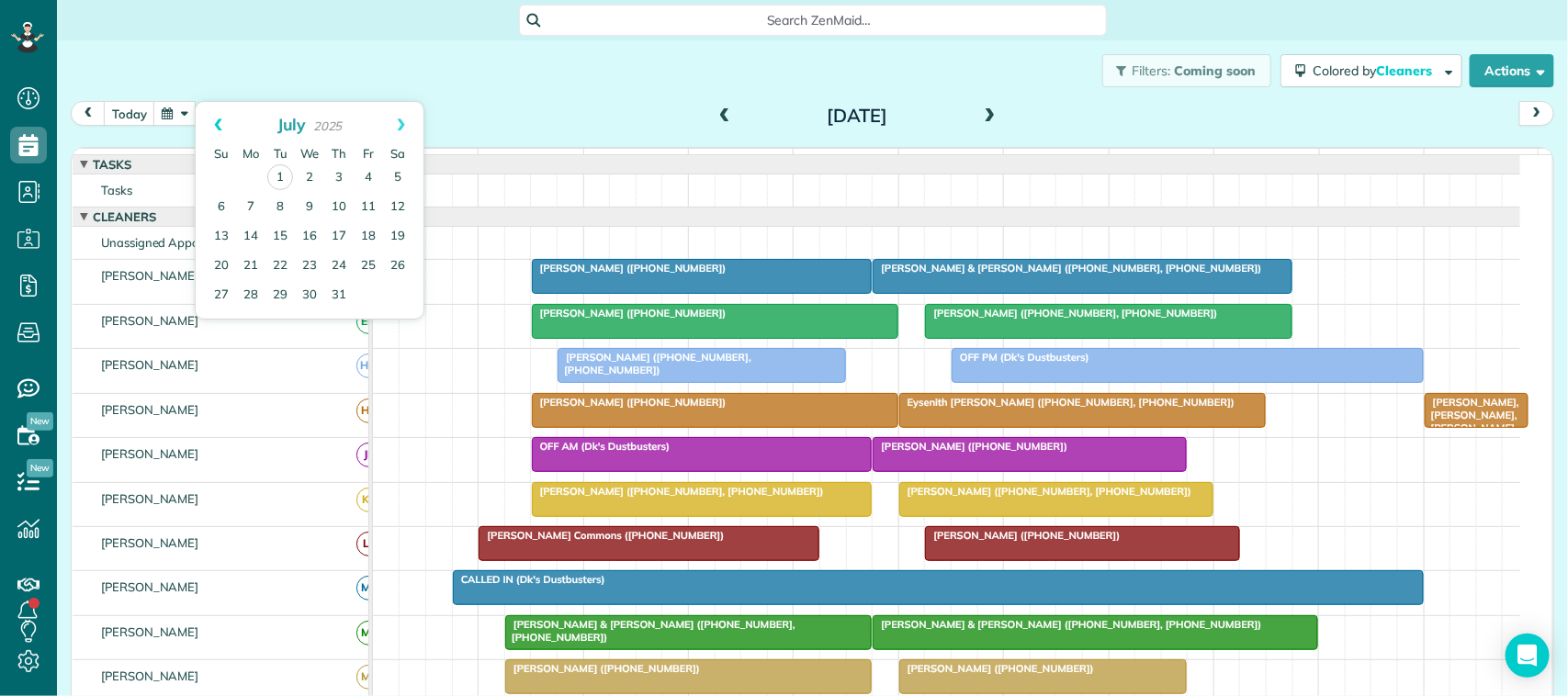 click on "Prev" at bounding box center (218, 125) 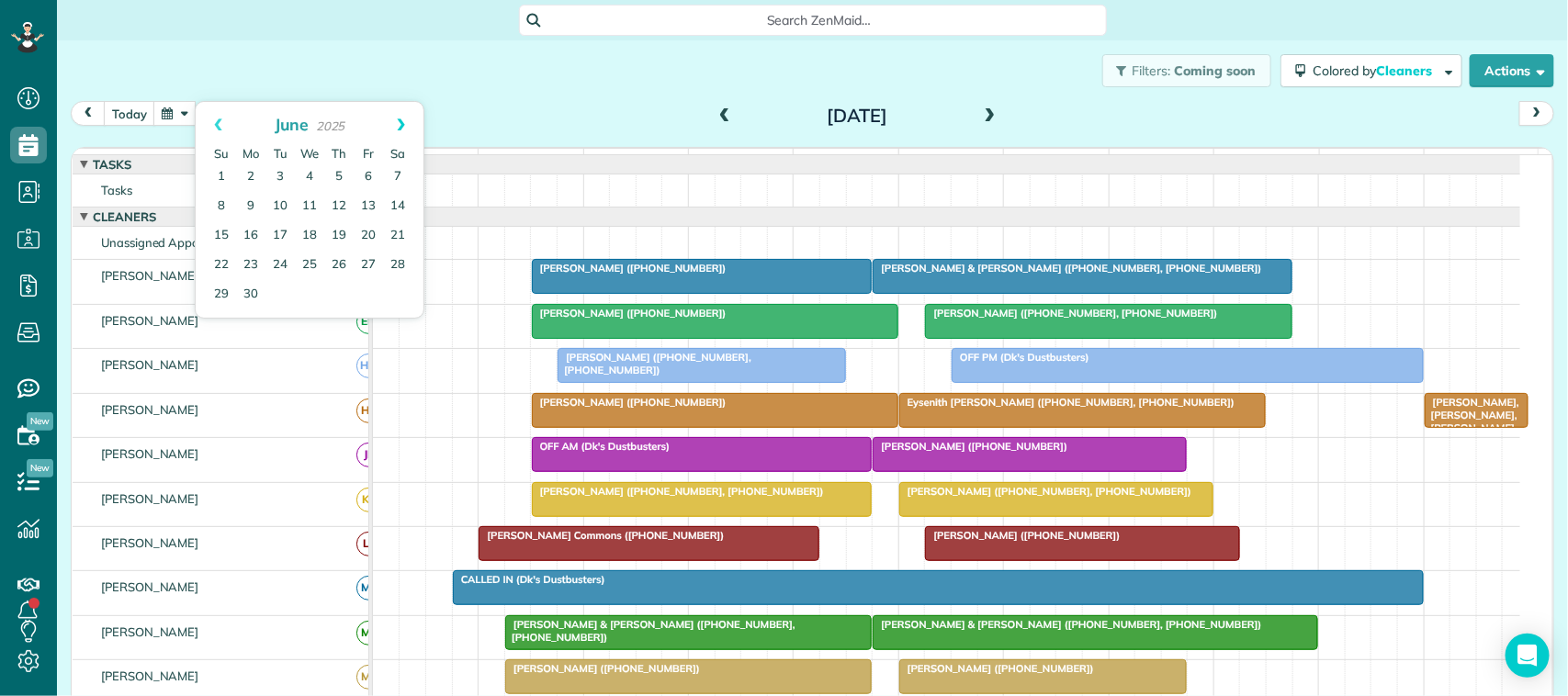 click on "Next" at bounding box center (400, 125) 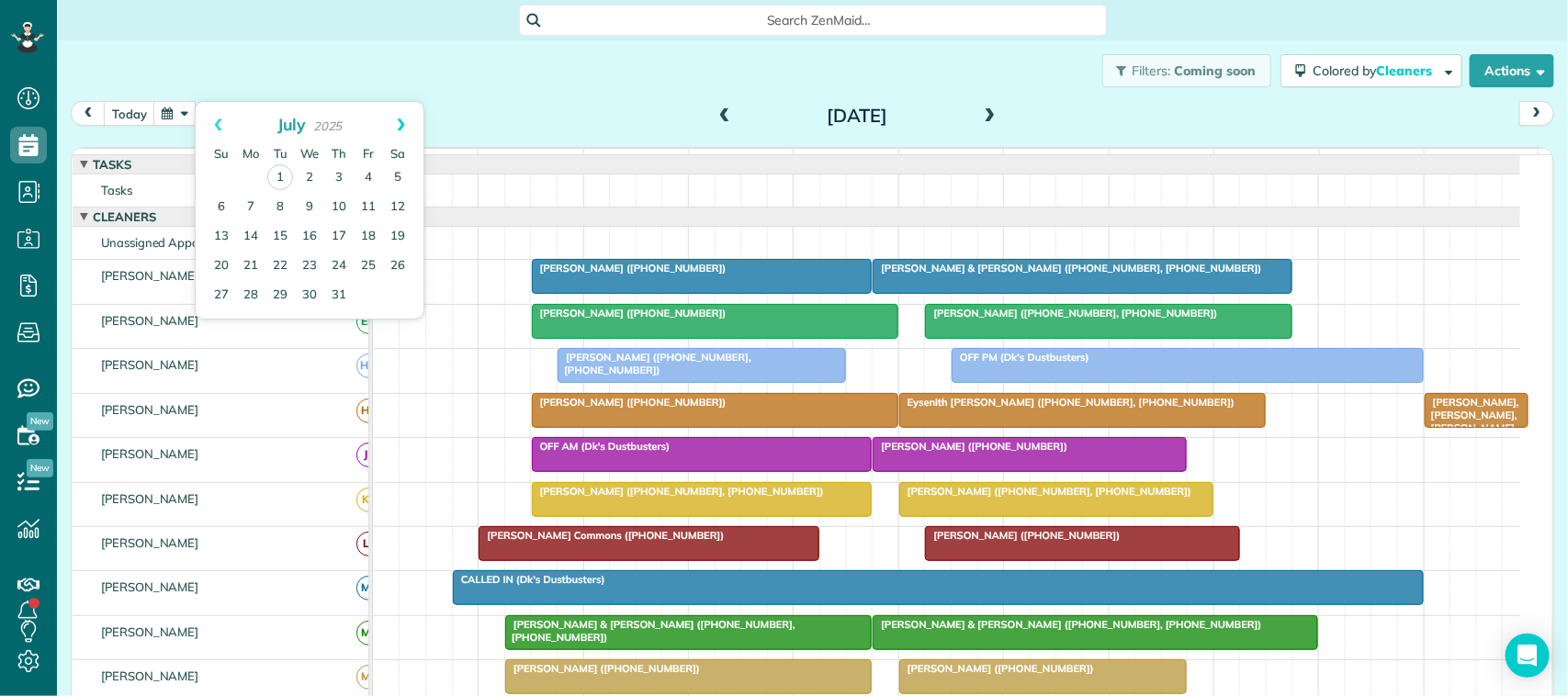 click on "Next" at bounding box center (400, 125) 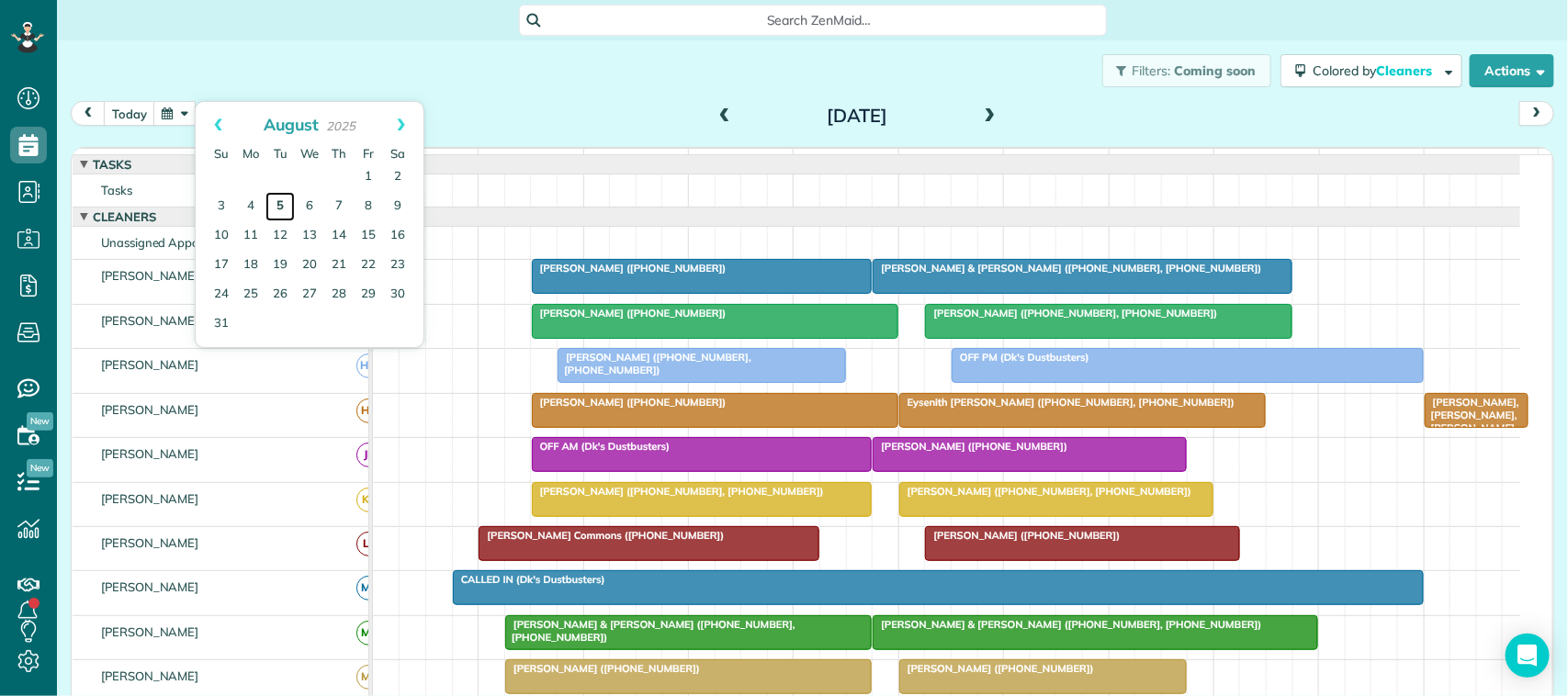 click on "5" at bounding box center [280, 207] 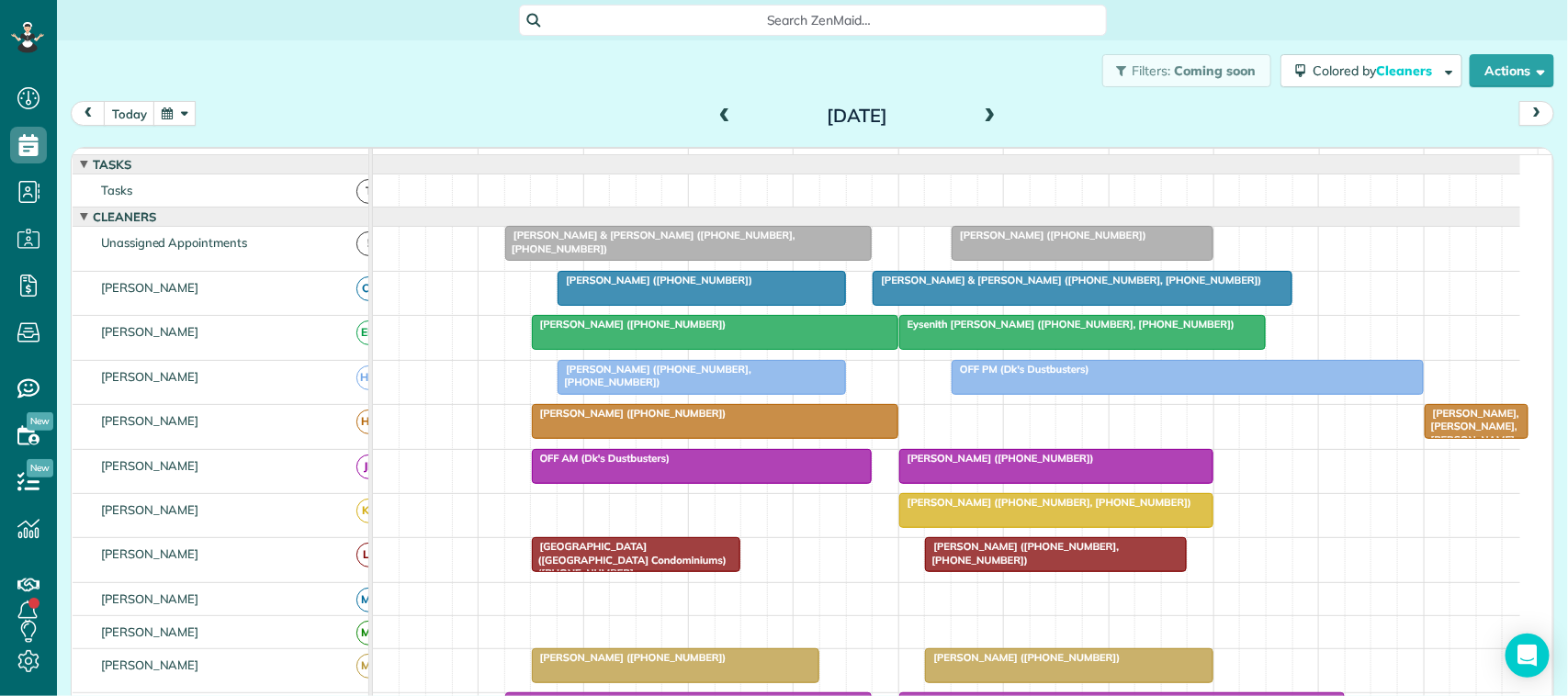 click at bounding box center [175, 113] 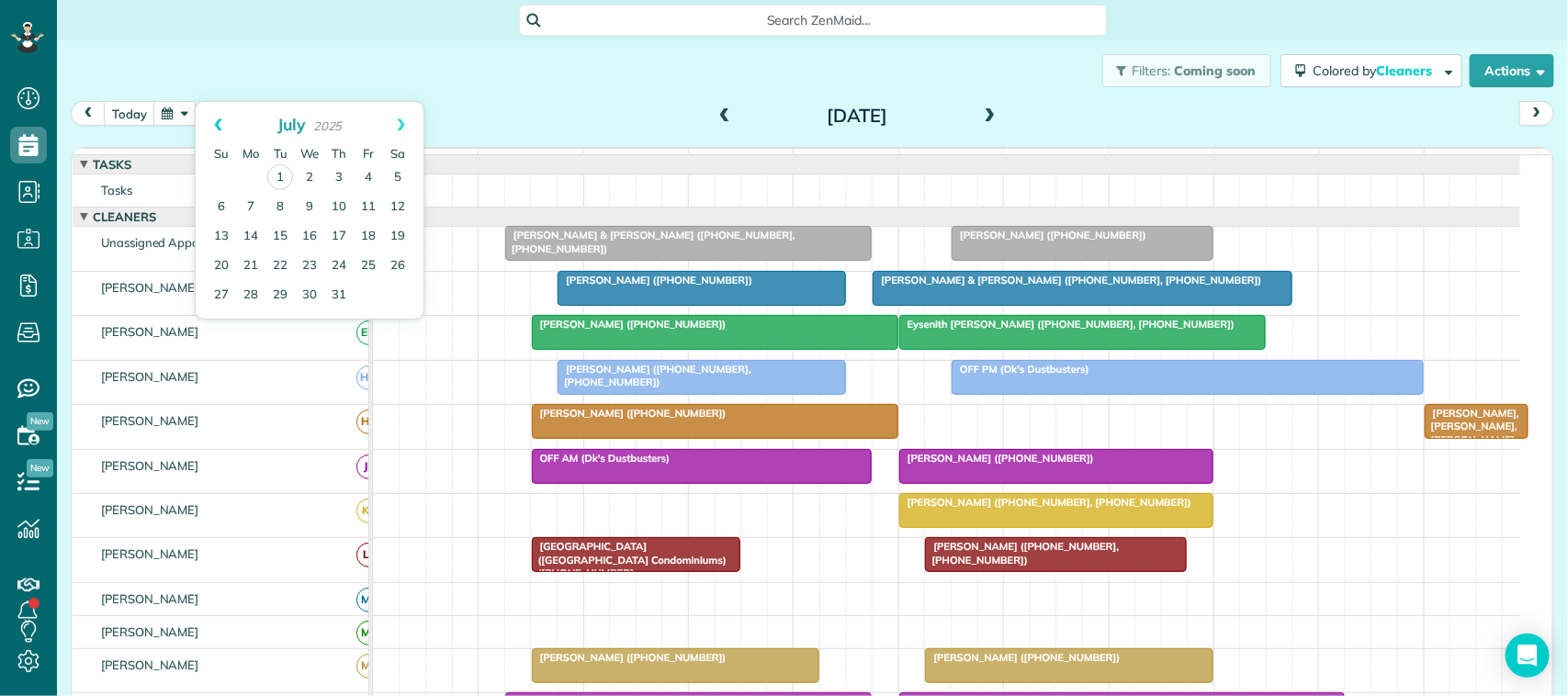 click on "Prev" at bounding box center (218, 125) 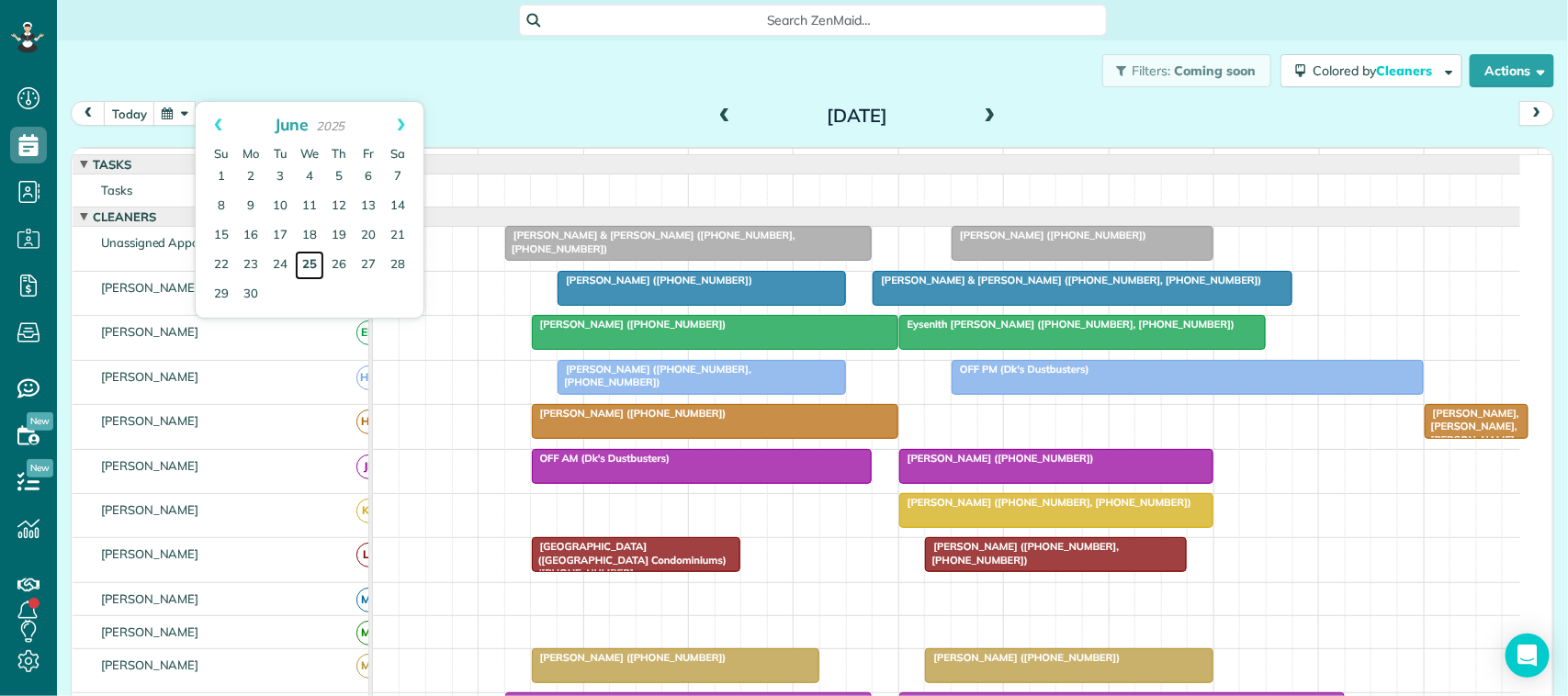 click on "25" at bounding box center [310, 265] 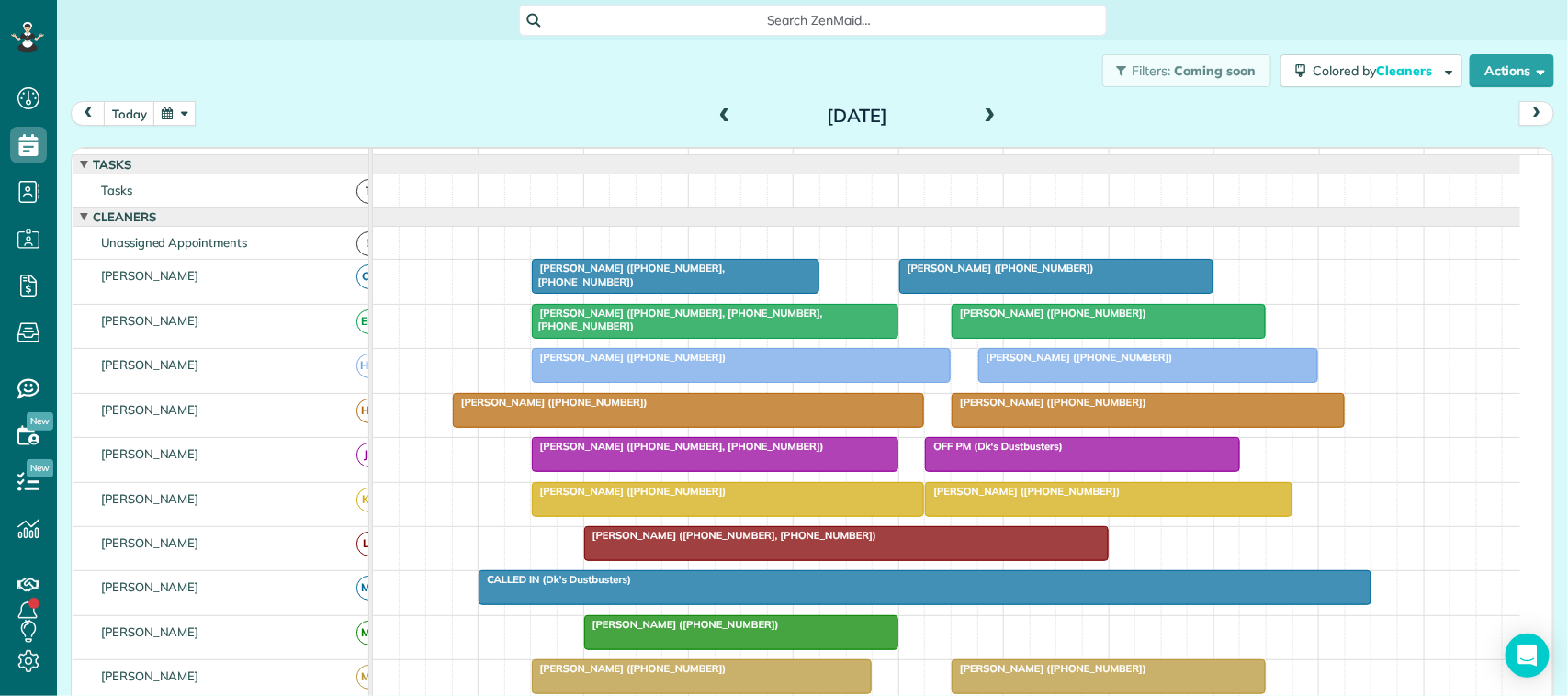 click at bounding box center (175, 113) 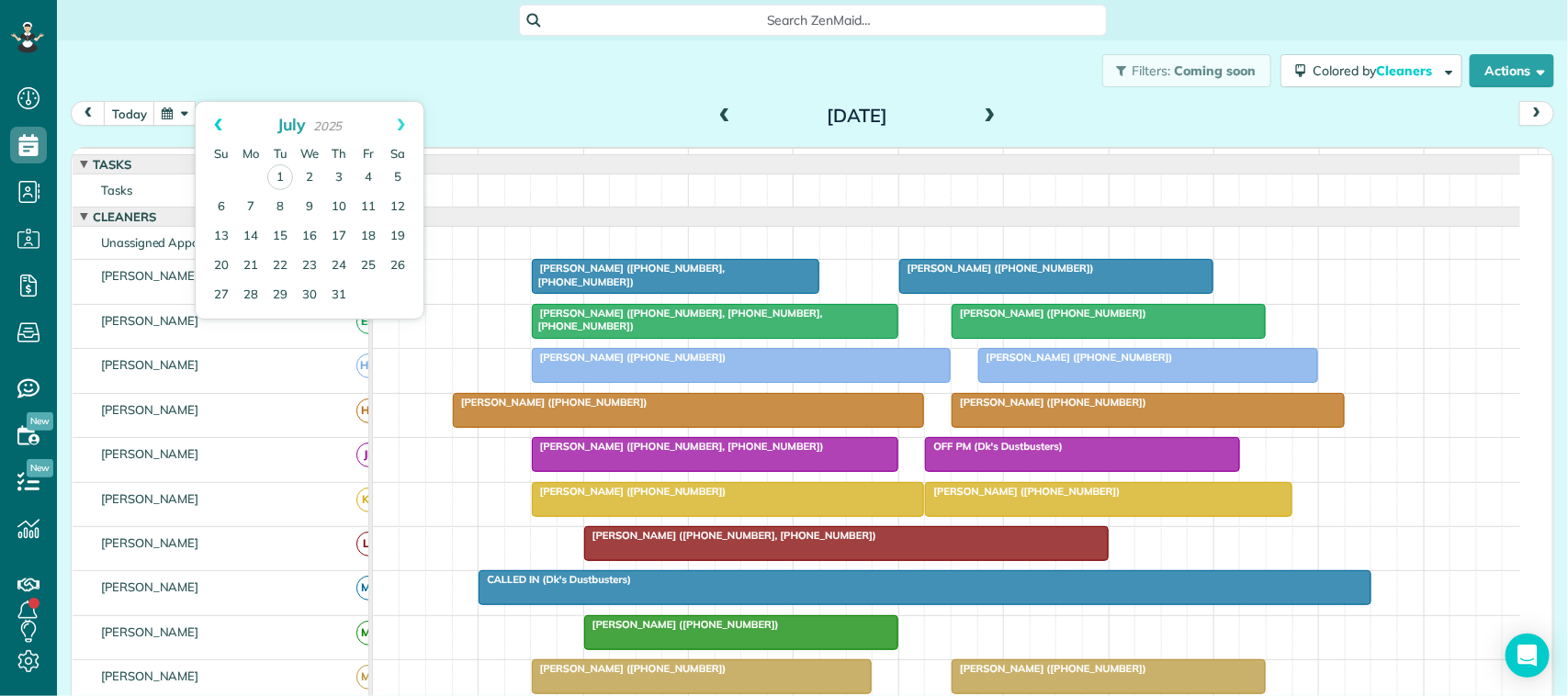 click on "Prev" at bounding box center (218, 125) 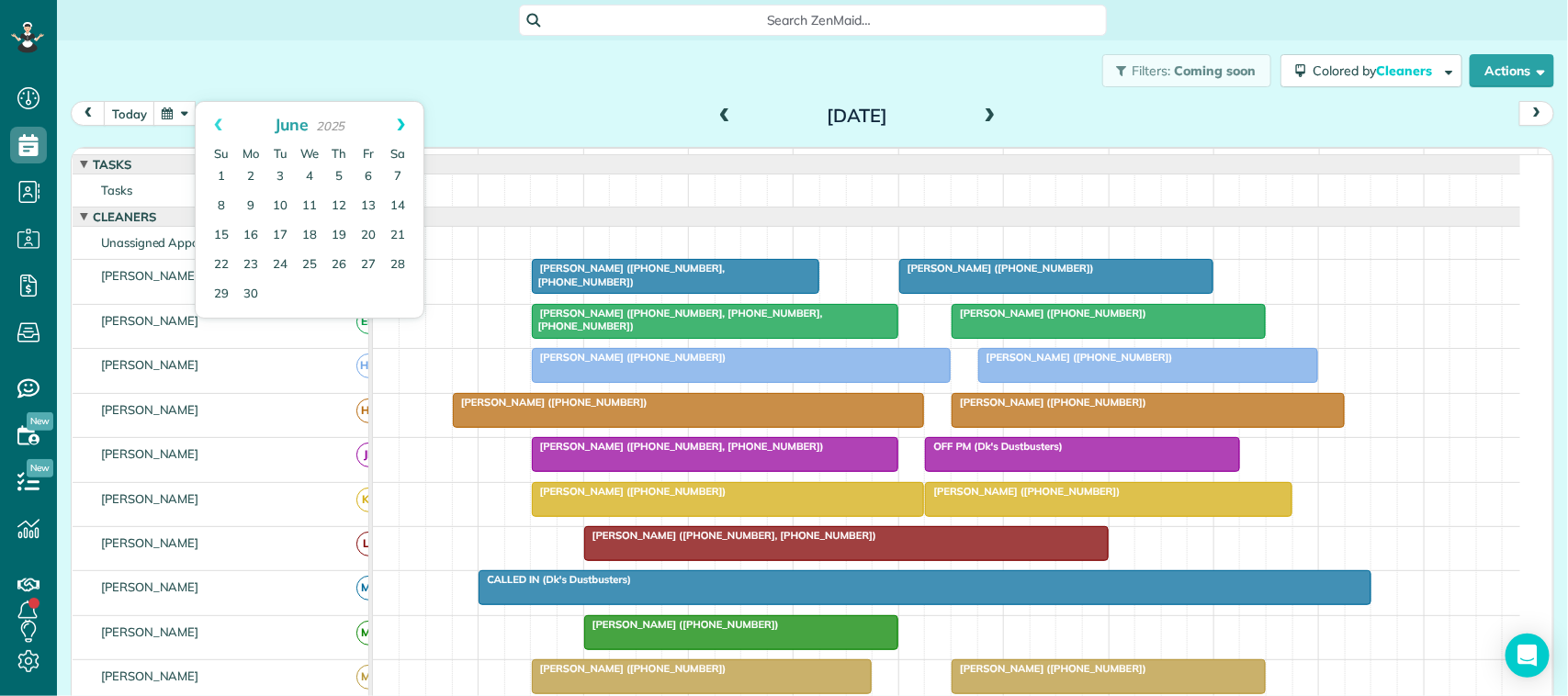 click on "Next" at bounding box center (400, 125) 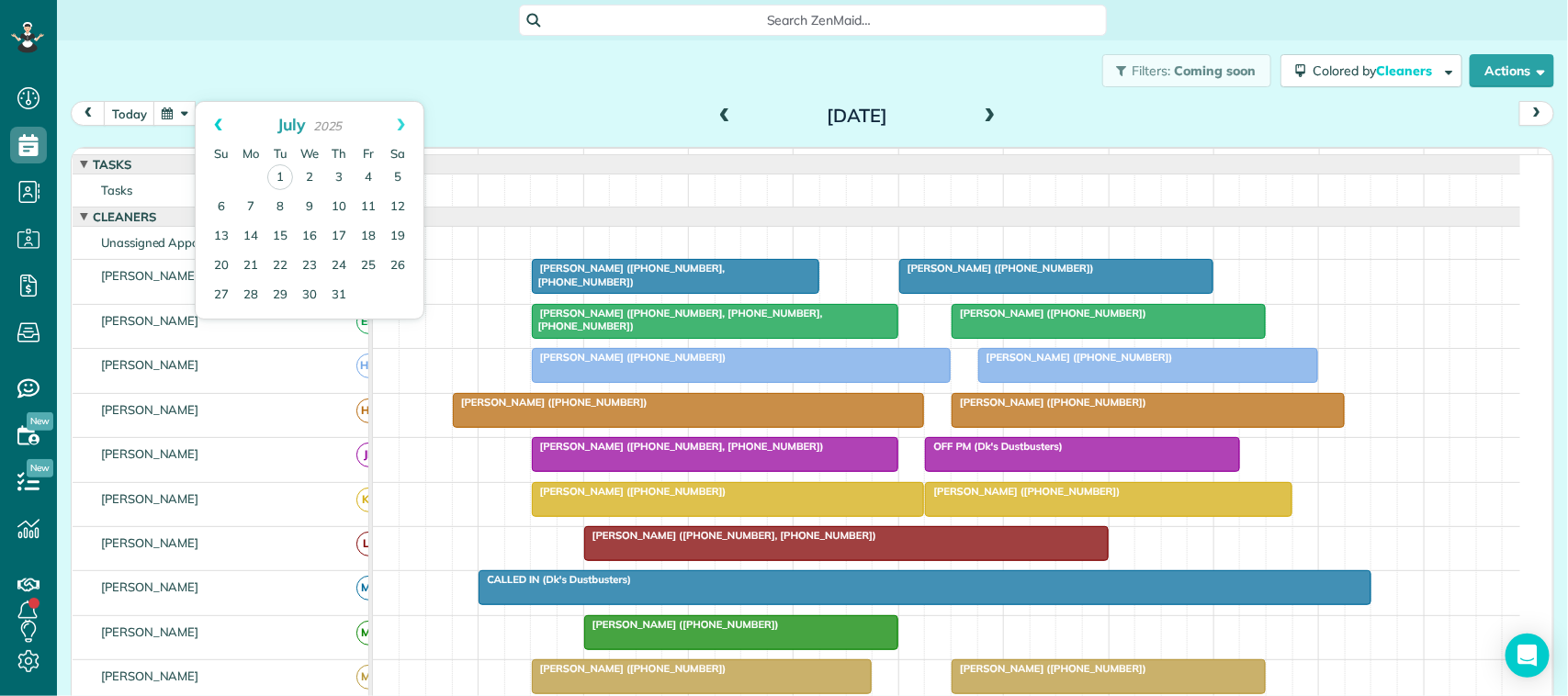 click on "Prev" at bounding box center [218, 125] 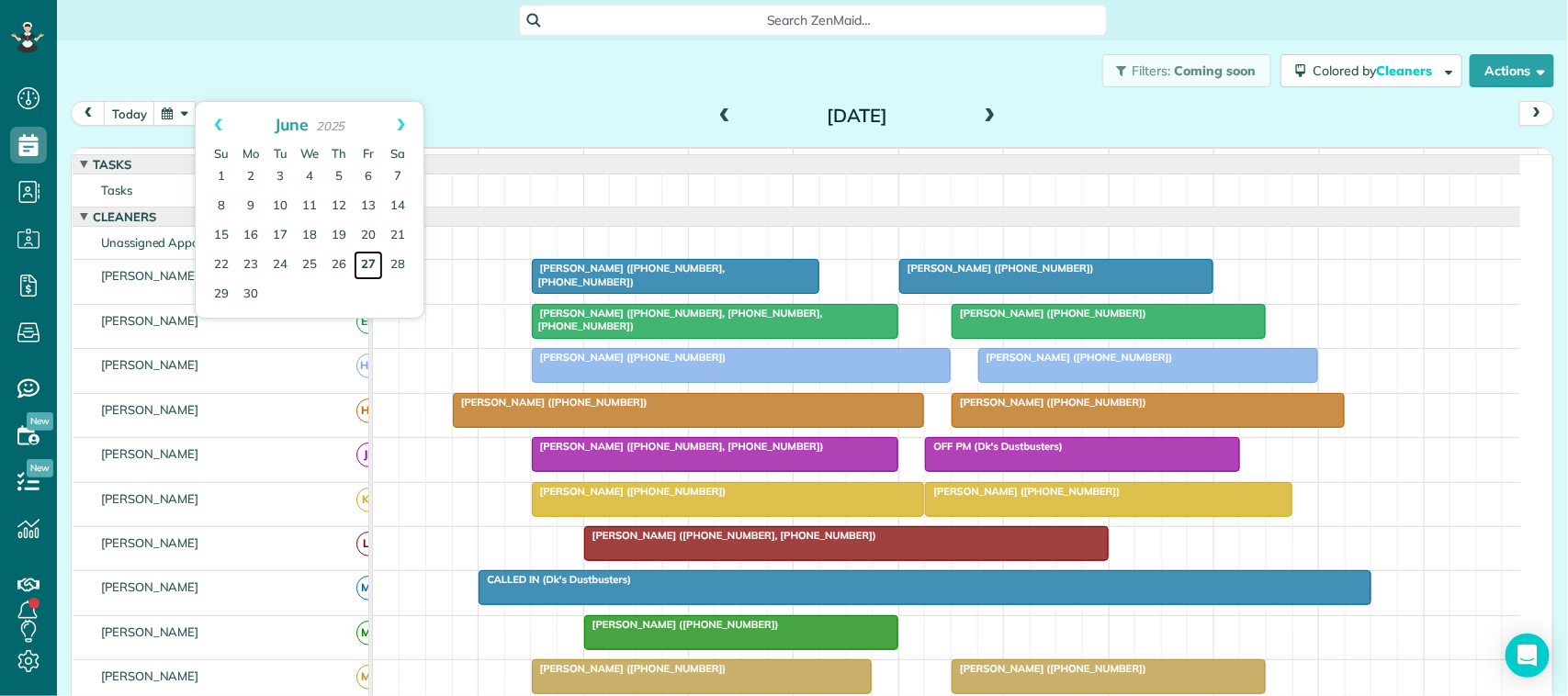 click on "27" at bounding box center [368, 265] 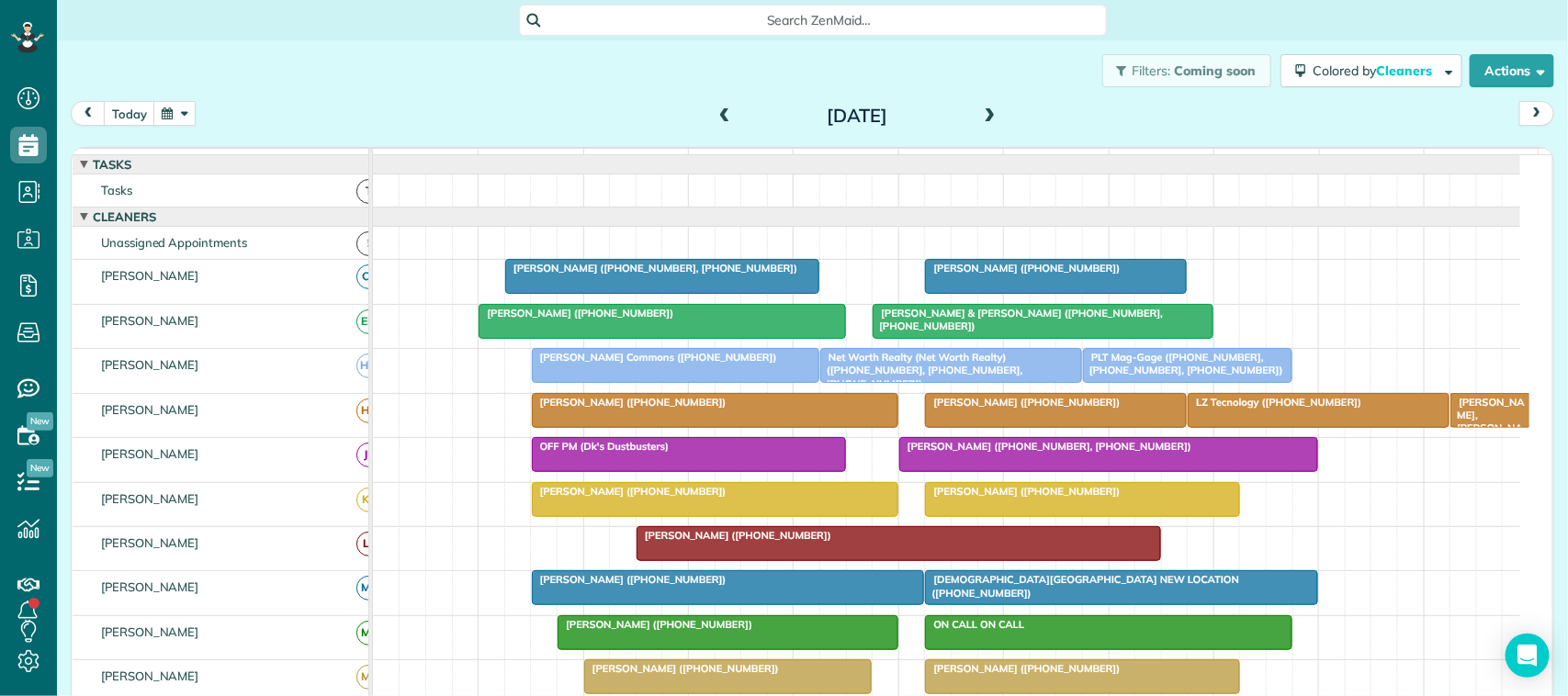 scroll, scrollTop: 115, scrollLeft: 0, axis: vertical 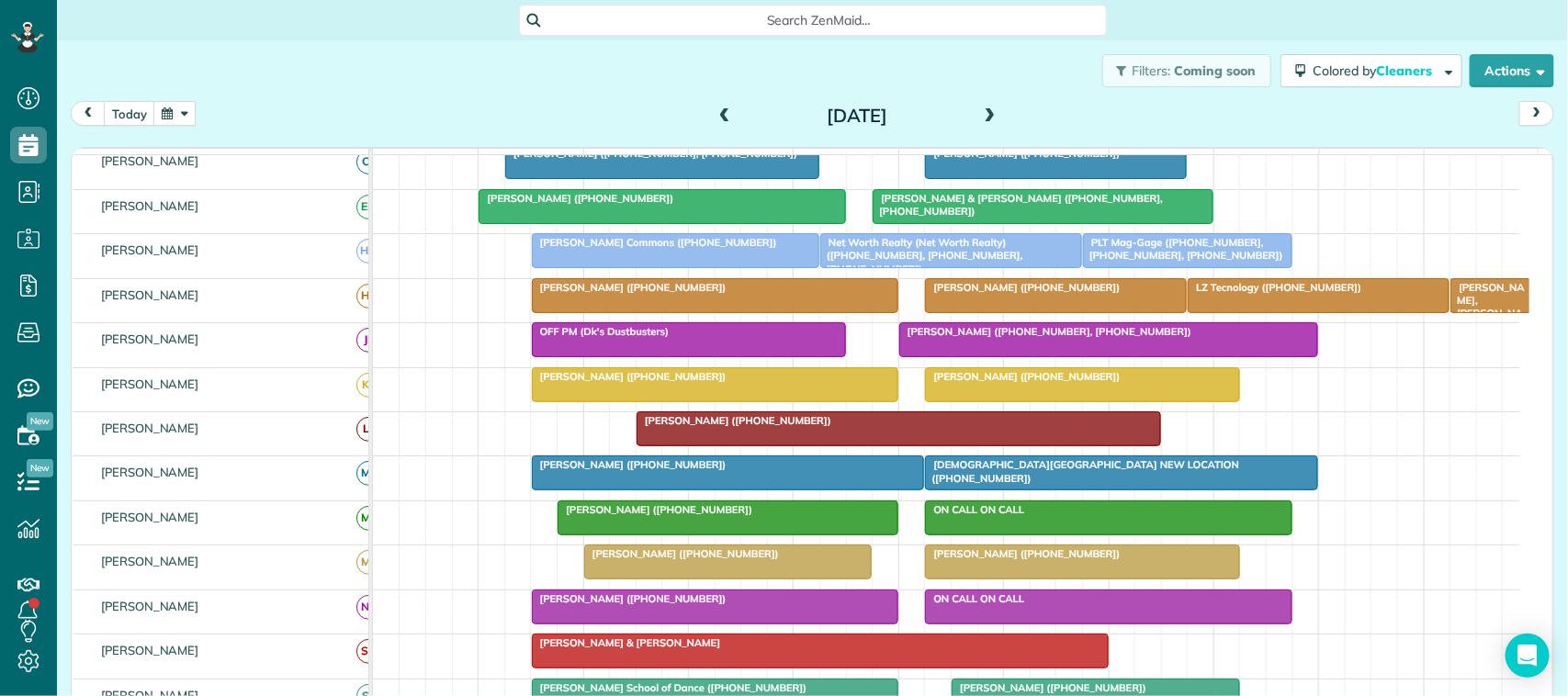 click at bounding box center [728, 473] 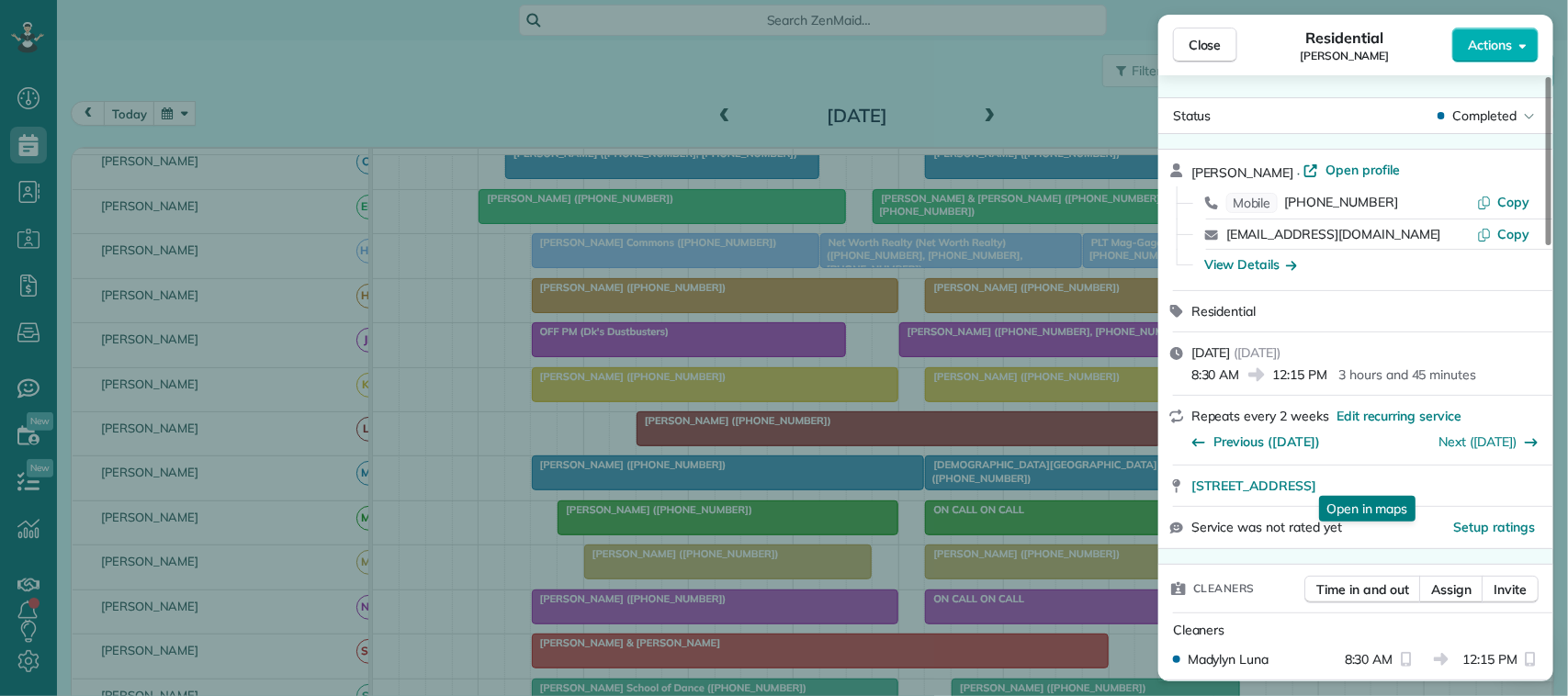 scroll, scrollTop: 39, scrollLeft: 0, axis: vertical 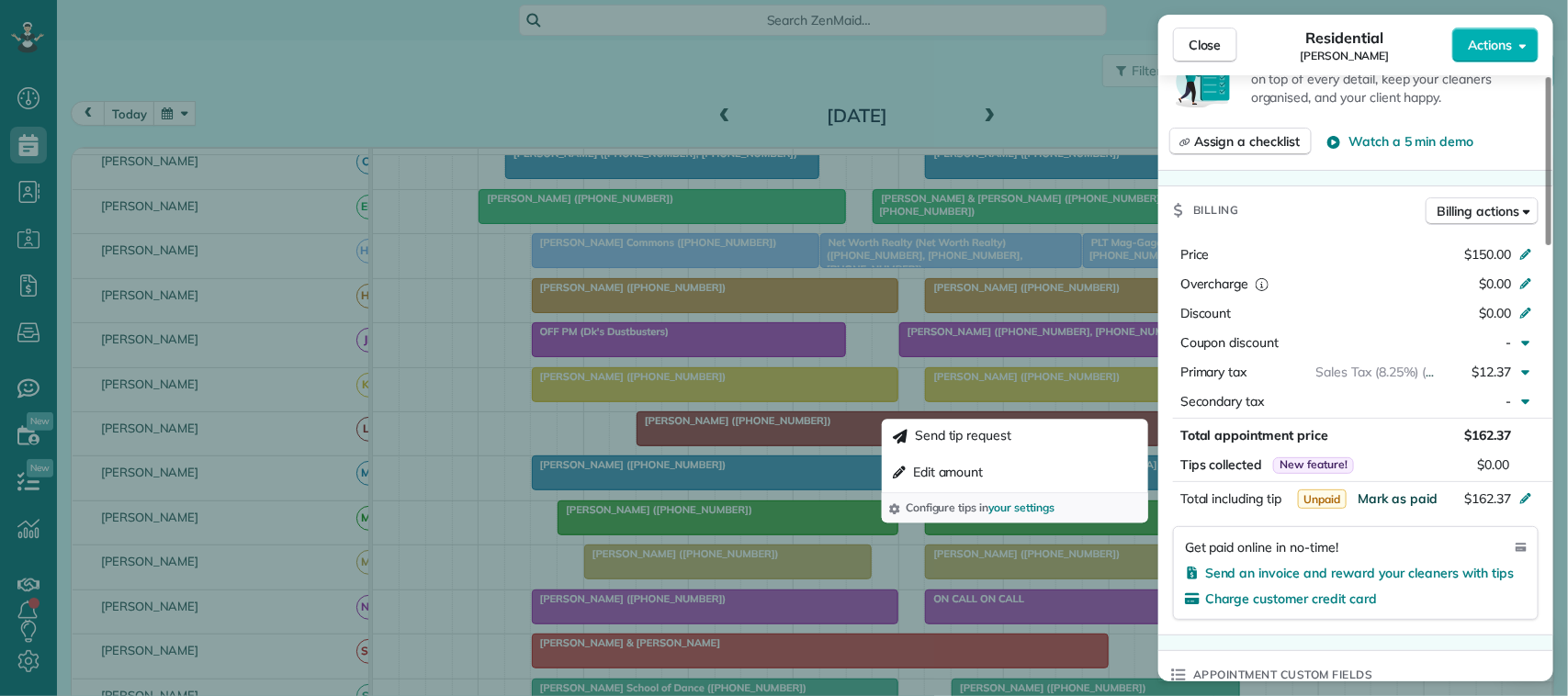 click on "Mark as paid" at bounding box center (1397, 499) 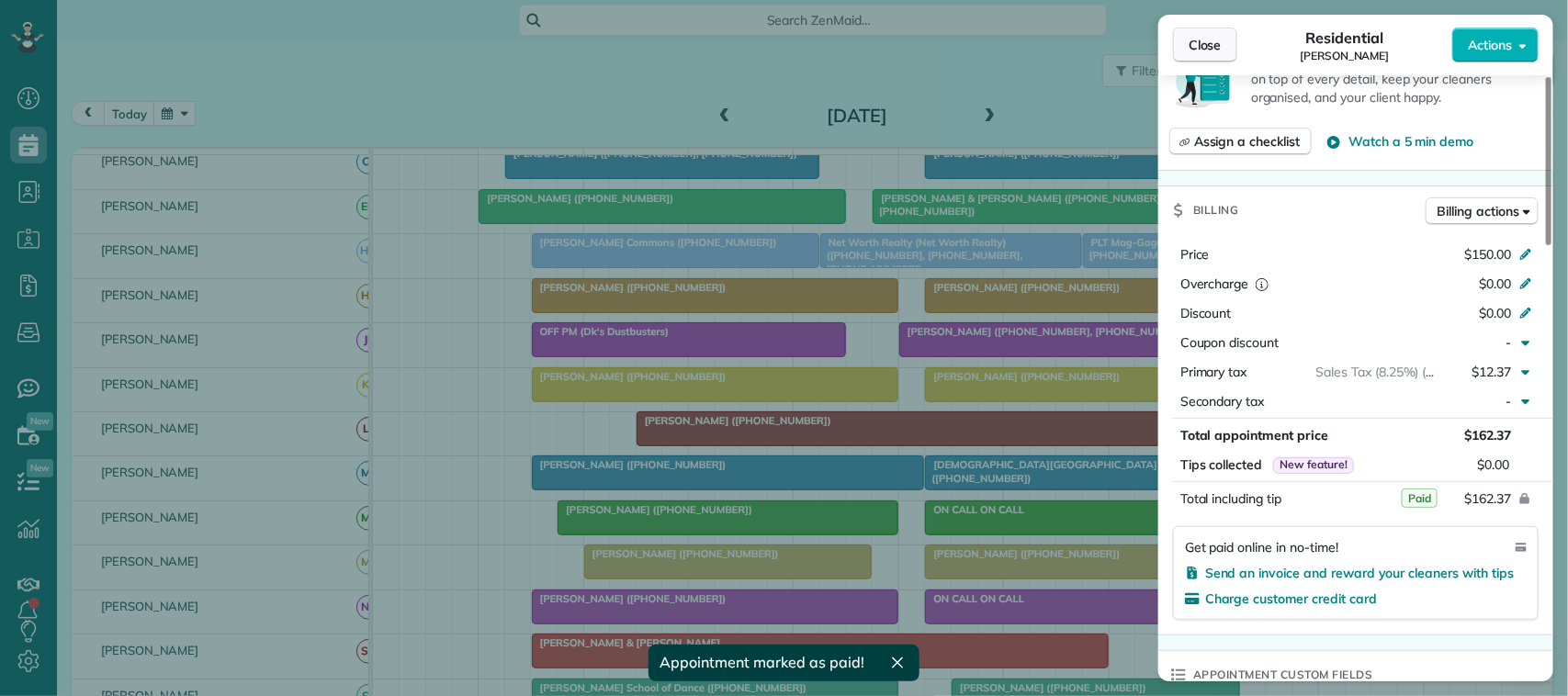 click on "Close" at bounding box center (1205, 45) 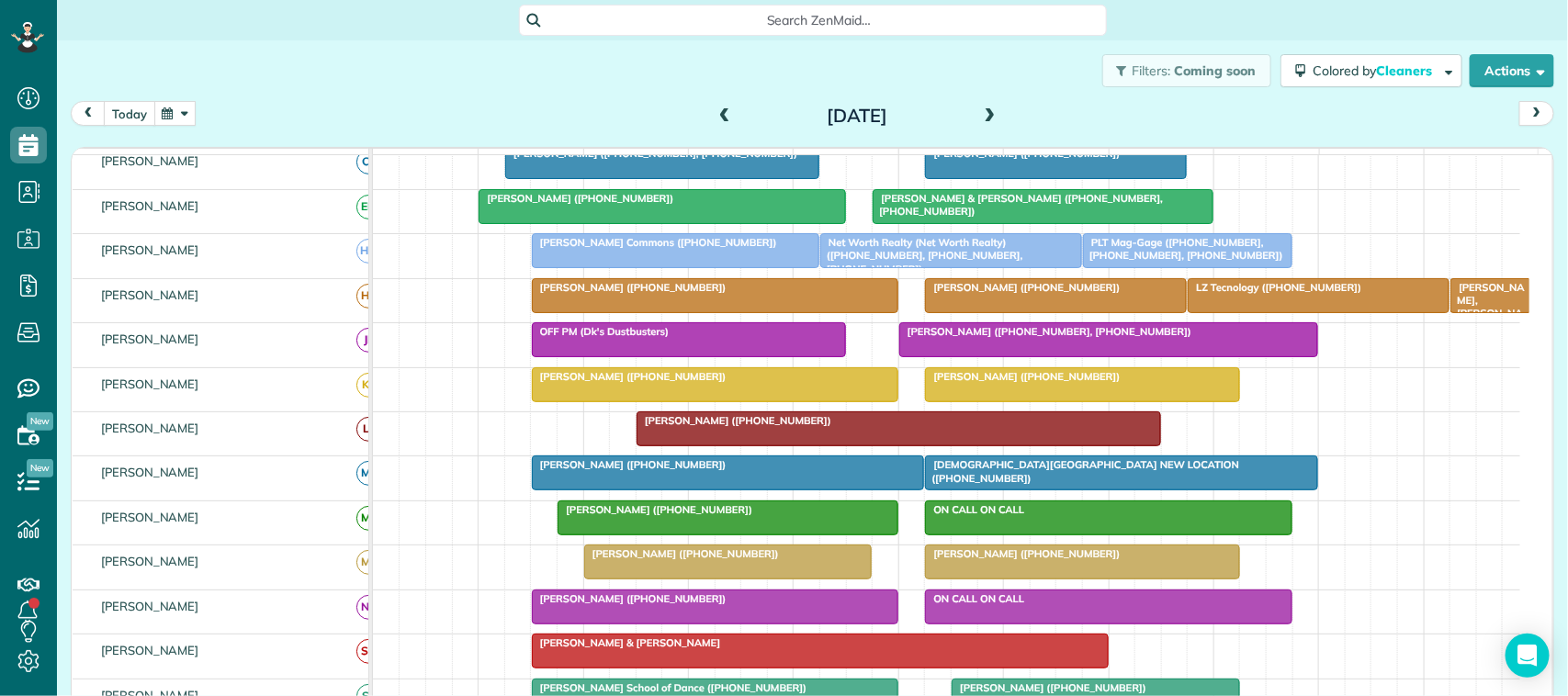 click on "today" at bounding box center [130, 113] 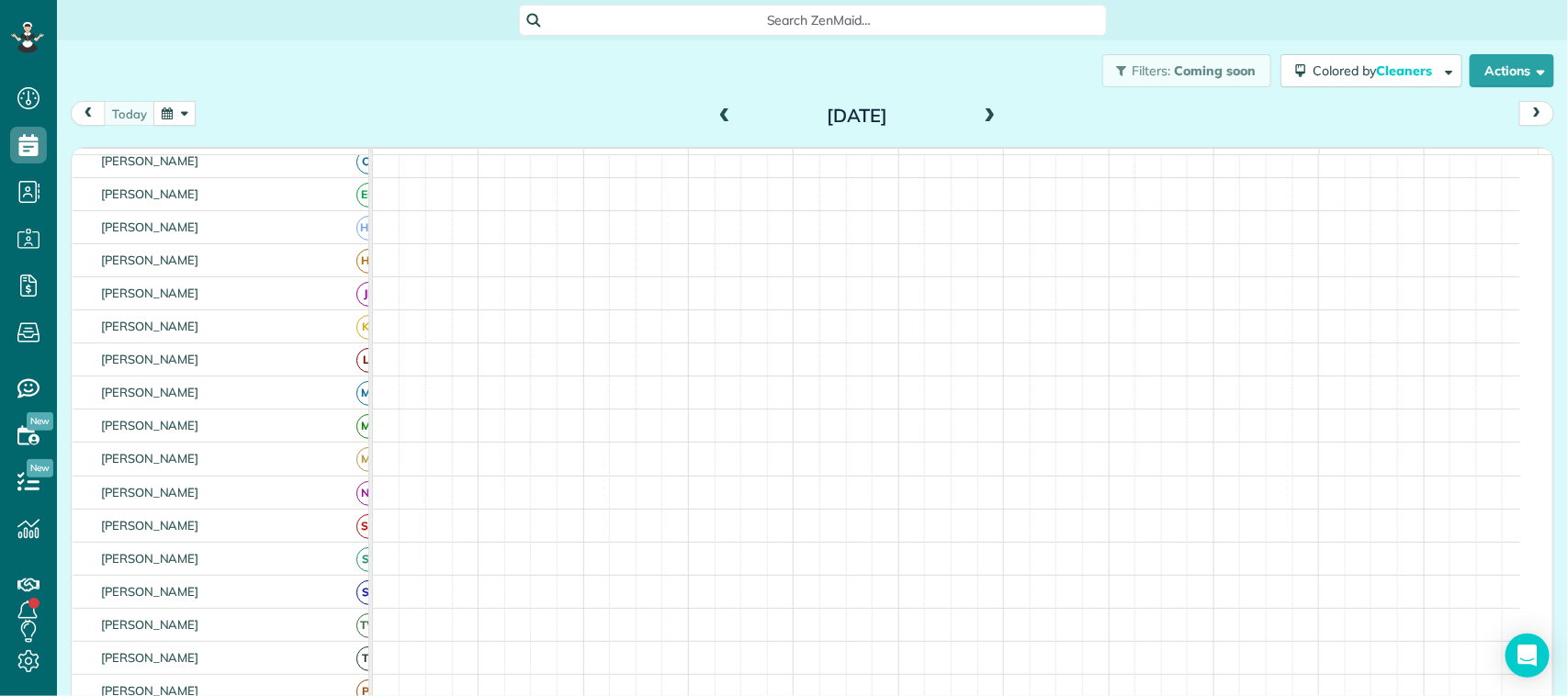scroll, scrollTop: 103, scrollLeft: 0, axis: vertical 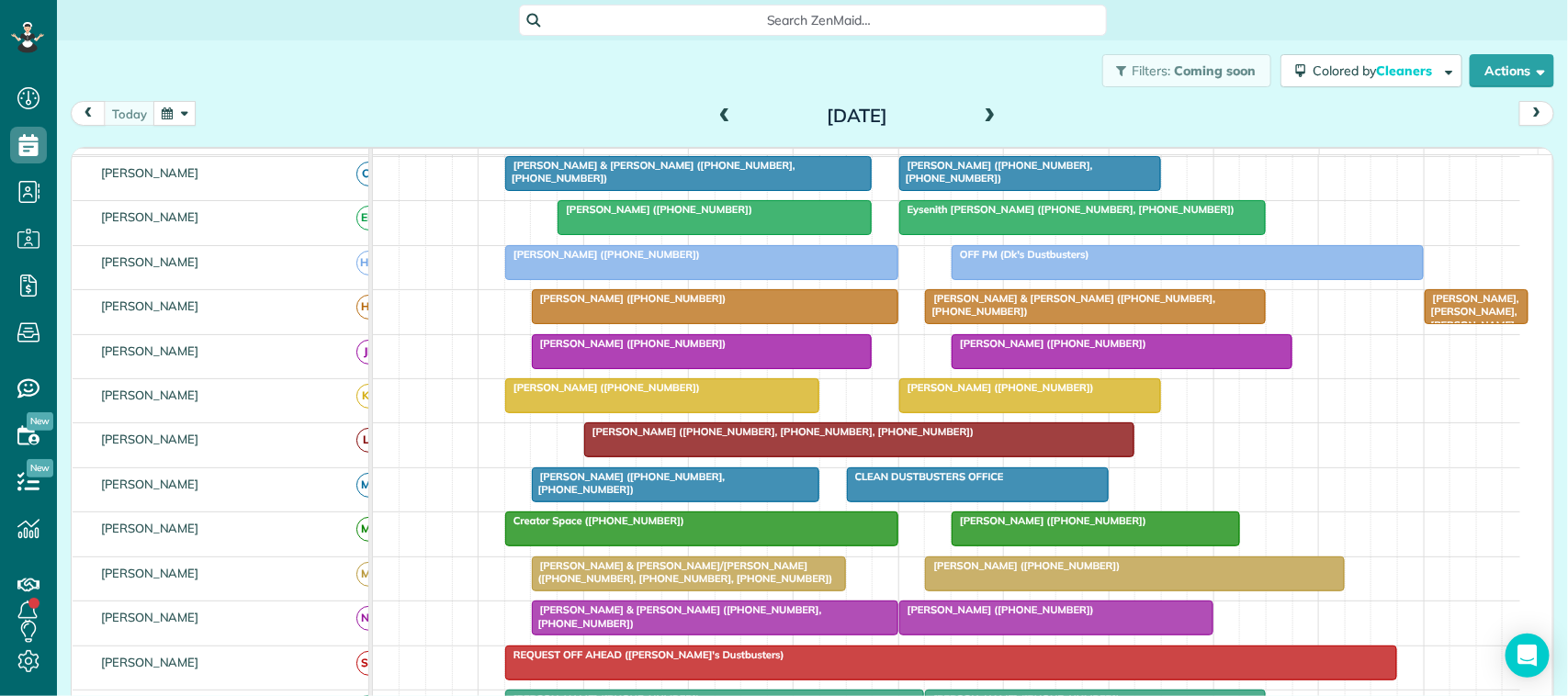 click at bounding box center [990, 117] 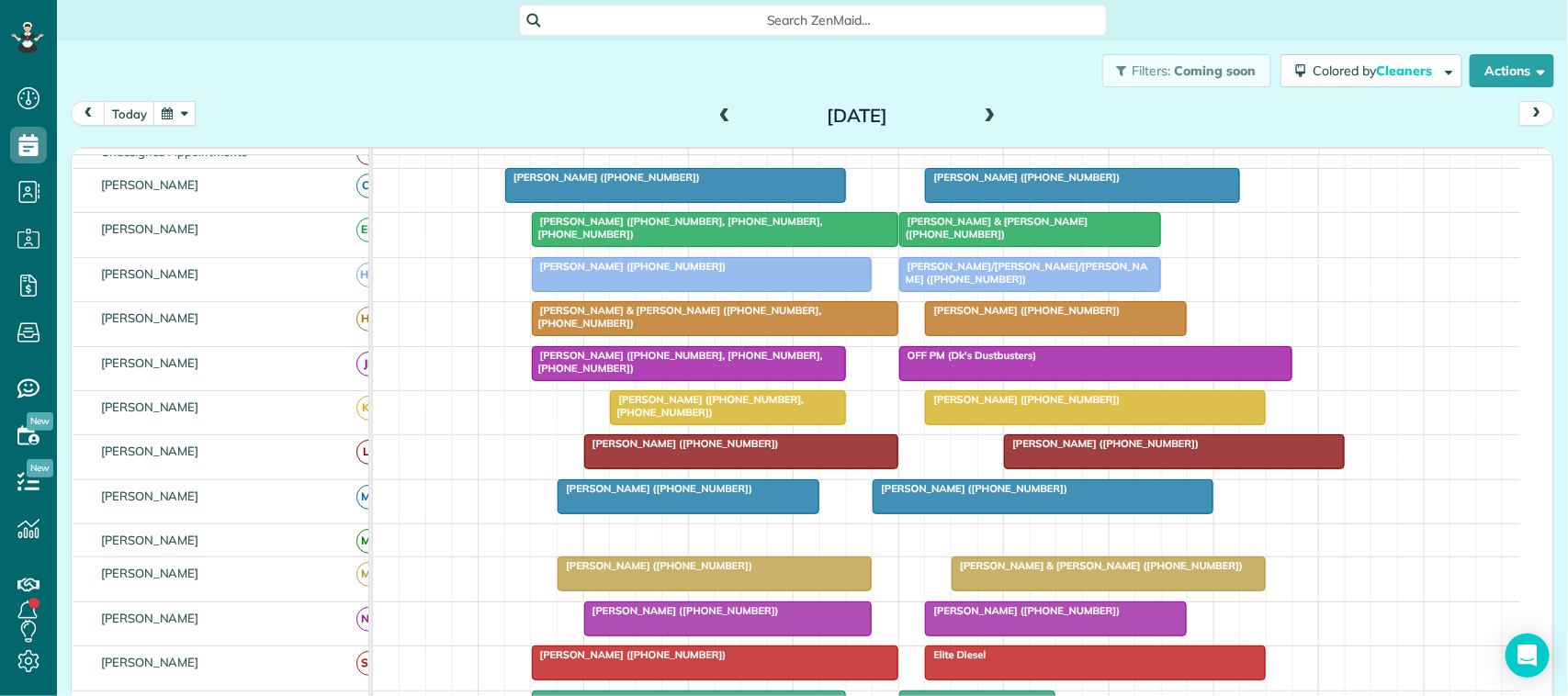 scroll, scrollTop: 115, scrollLeft: 0, axis: vertical 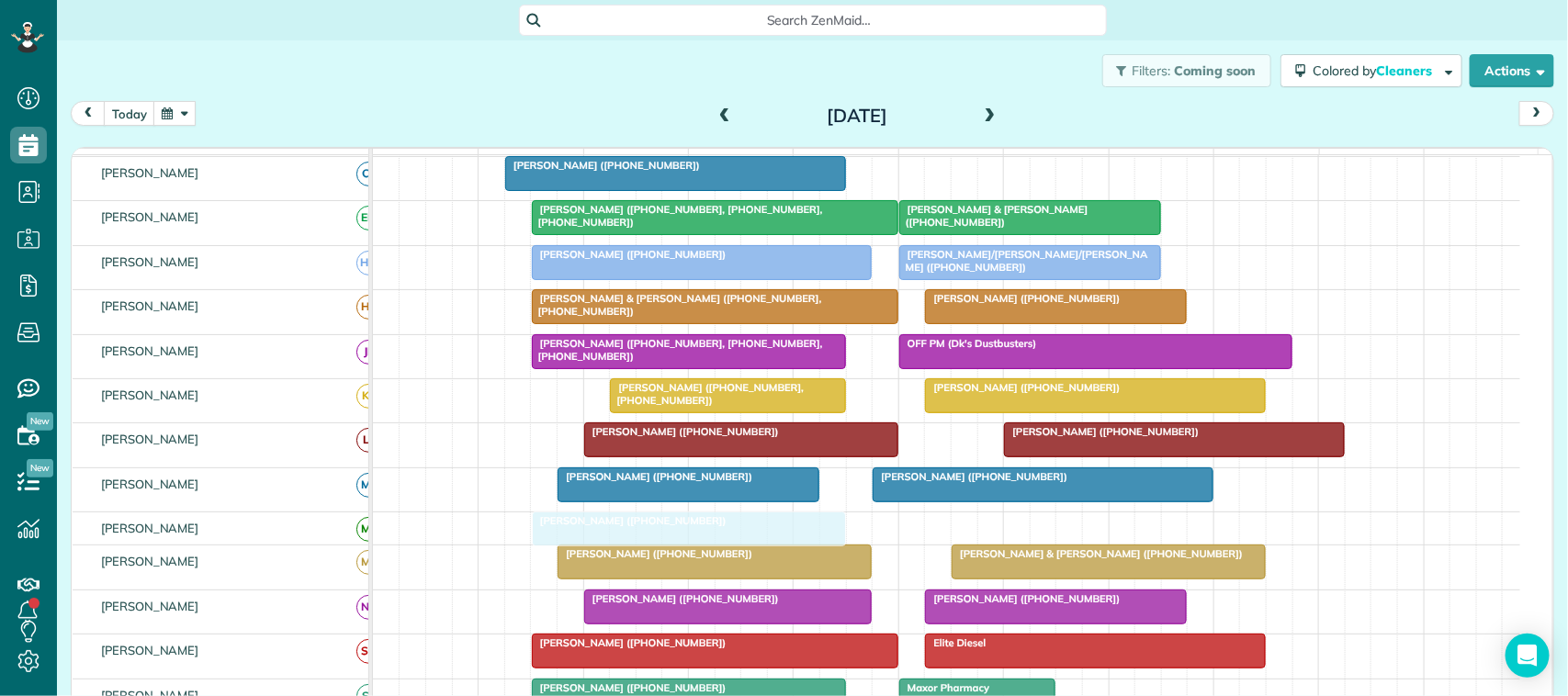 drag, startPoint x: 1016, startPoint y: 194, endPoint x: 634, endPoint y: 540, distance: 515.4028 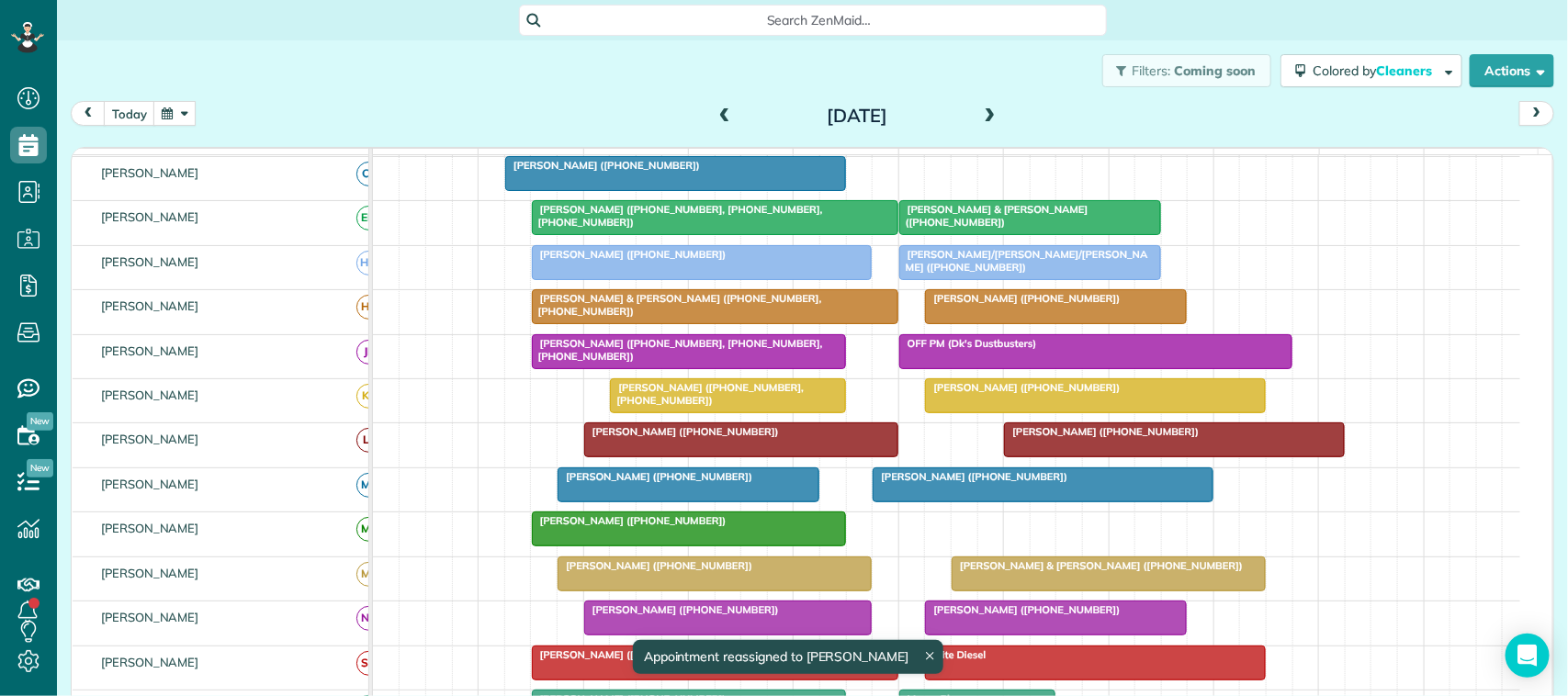 scroll, scrollTop: 230, scrollLeft: 0, axis: vertical 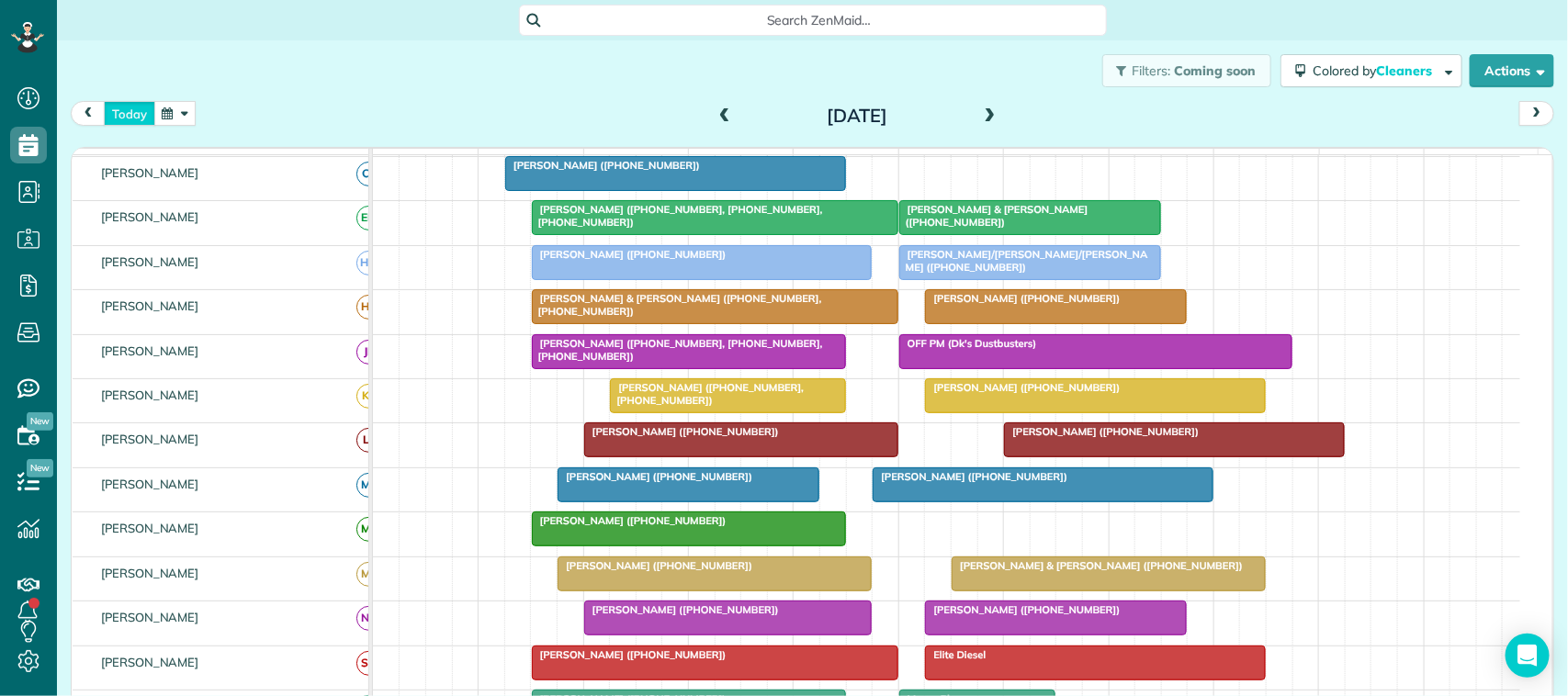 drag, startPoint x: 143, startPoint y: 112, endPoint x: 227, endPoint y: 117, distance: 84.14868 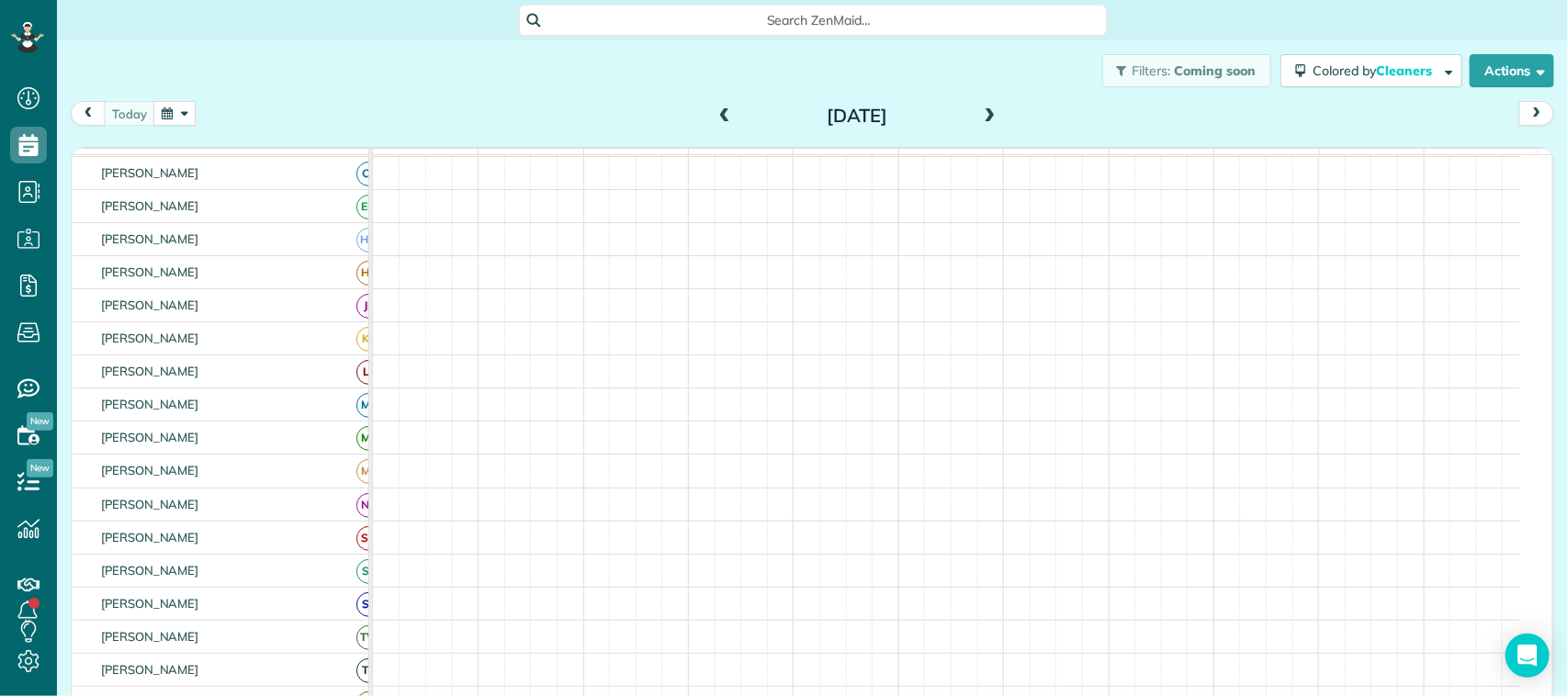click on "today   Tuesday Jul 1, 2025" at bounding box center [812, 118] 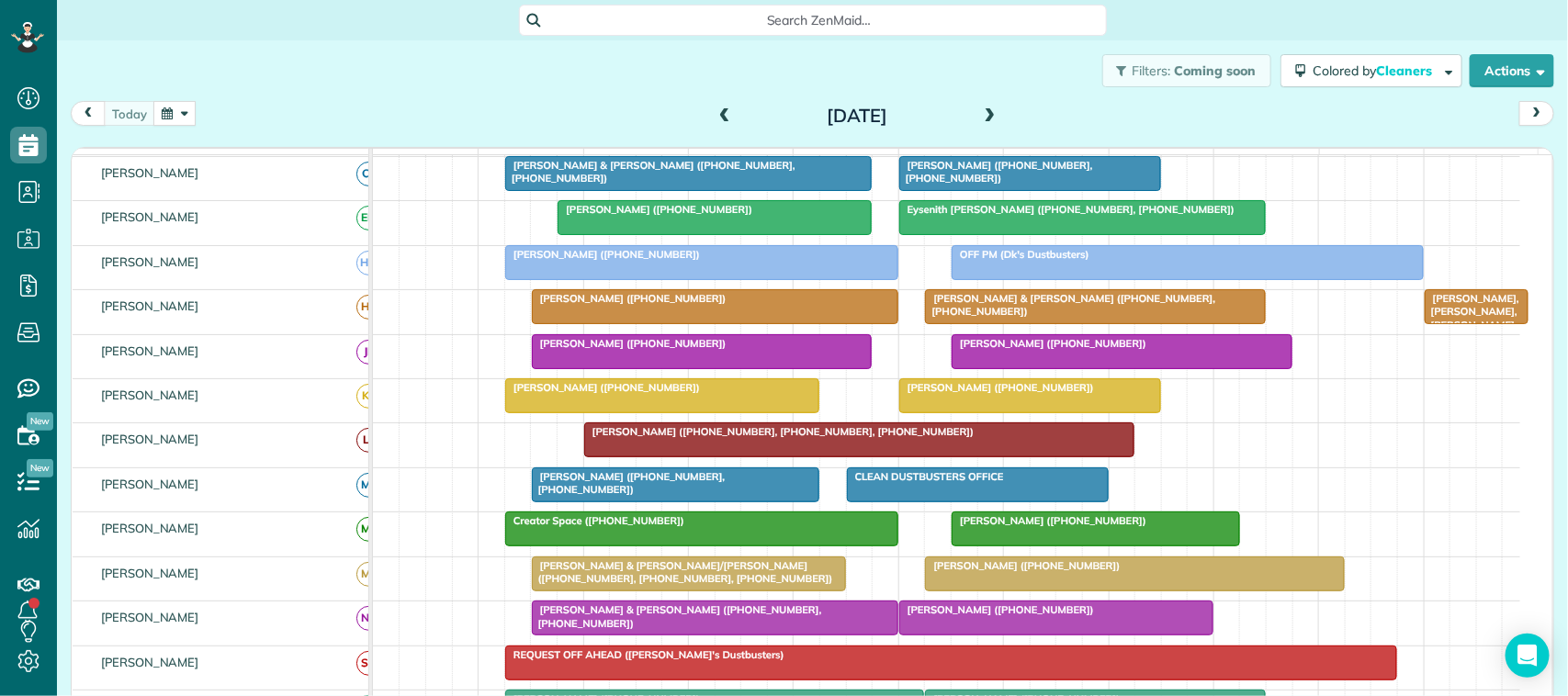 click at bounding box center [990, 117] 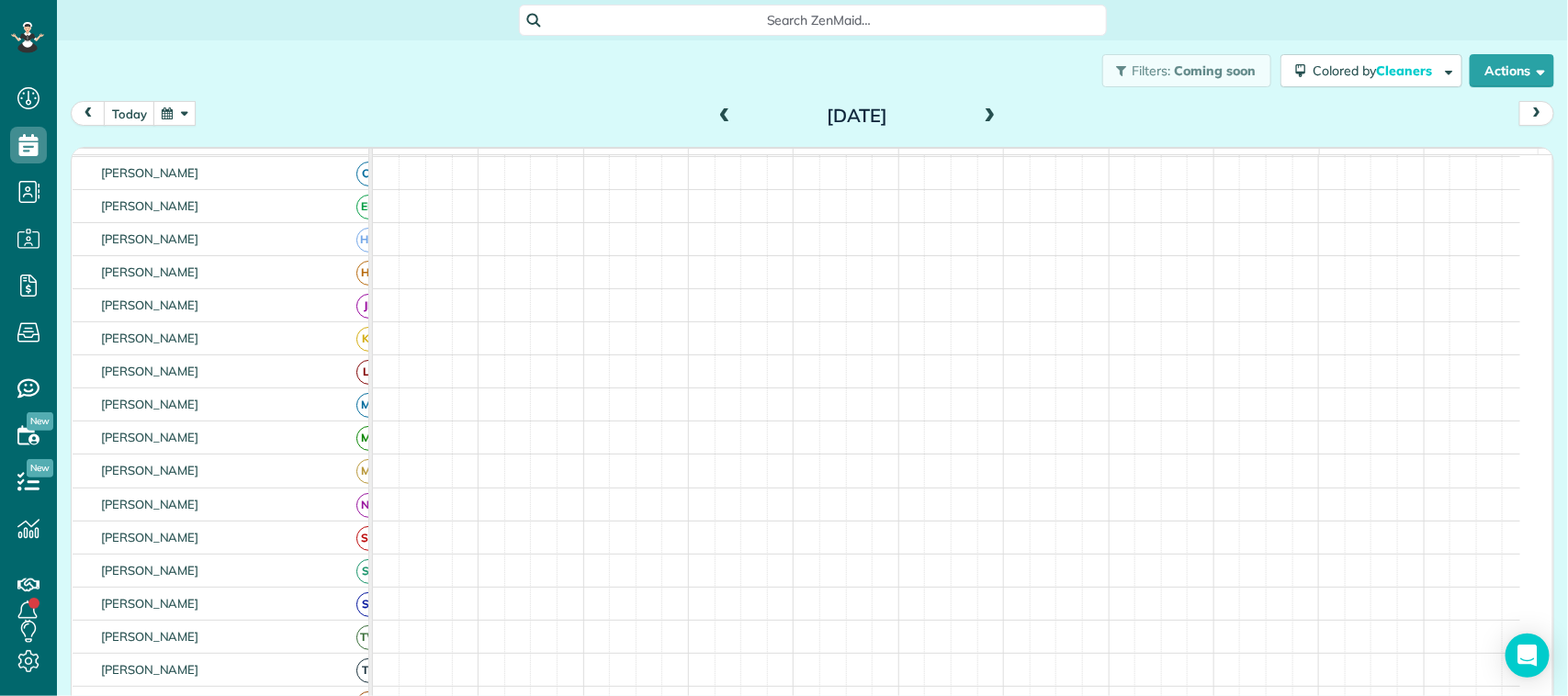 click at bounding box center [990, 117] 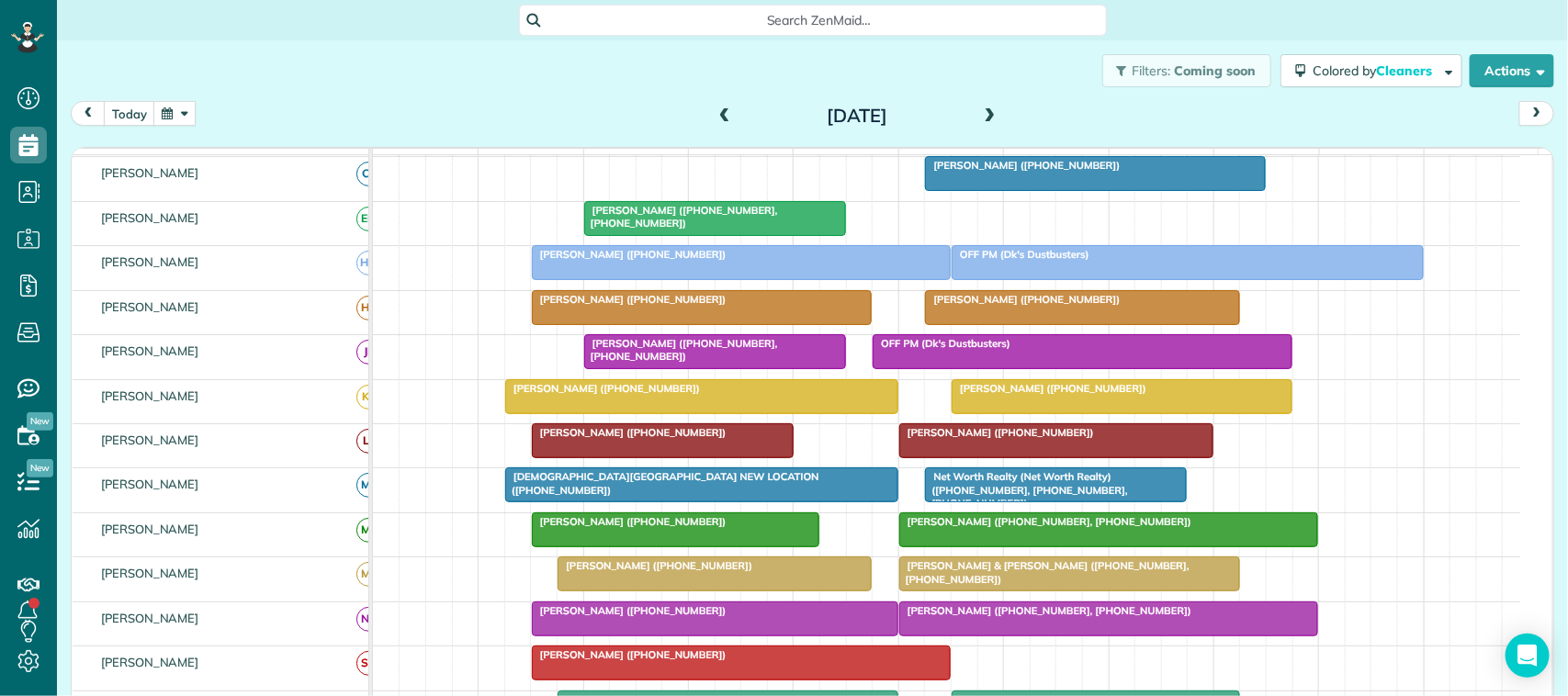 scroll, scrollTop: 193, scrollLeft: 0, axis: vertical 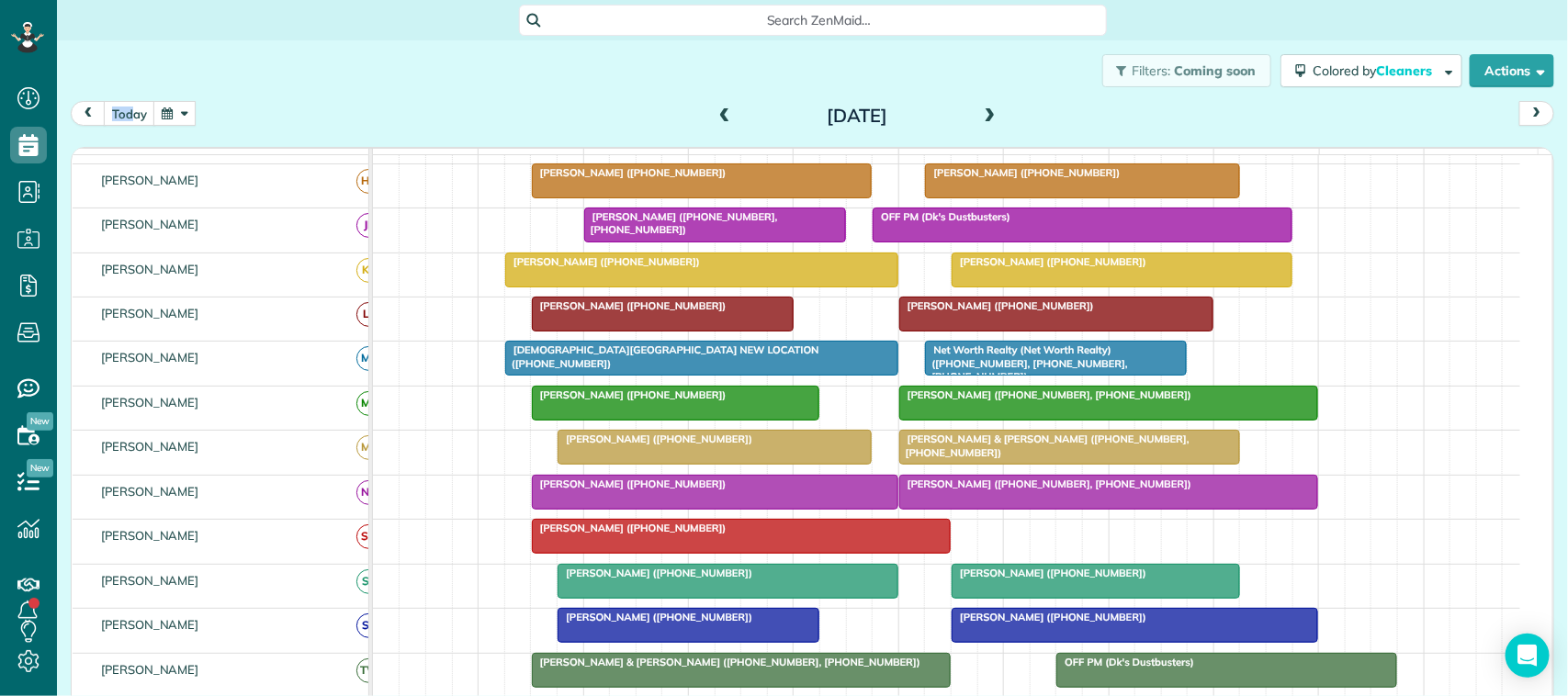 drag, startPoint x: 134, startPoint y: 96, endPoint x: 144, endPoint y: 111, distance: 18.027756 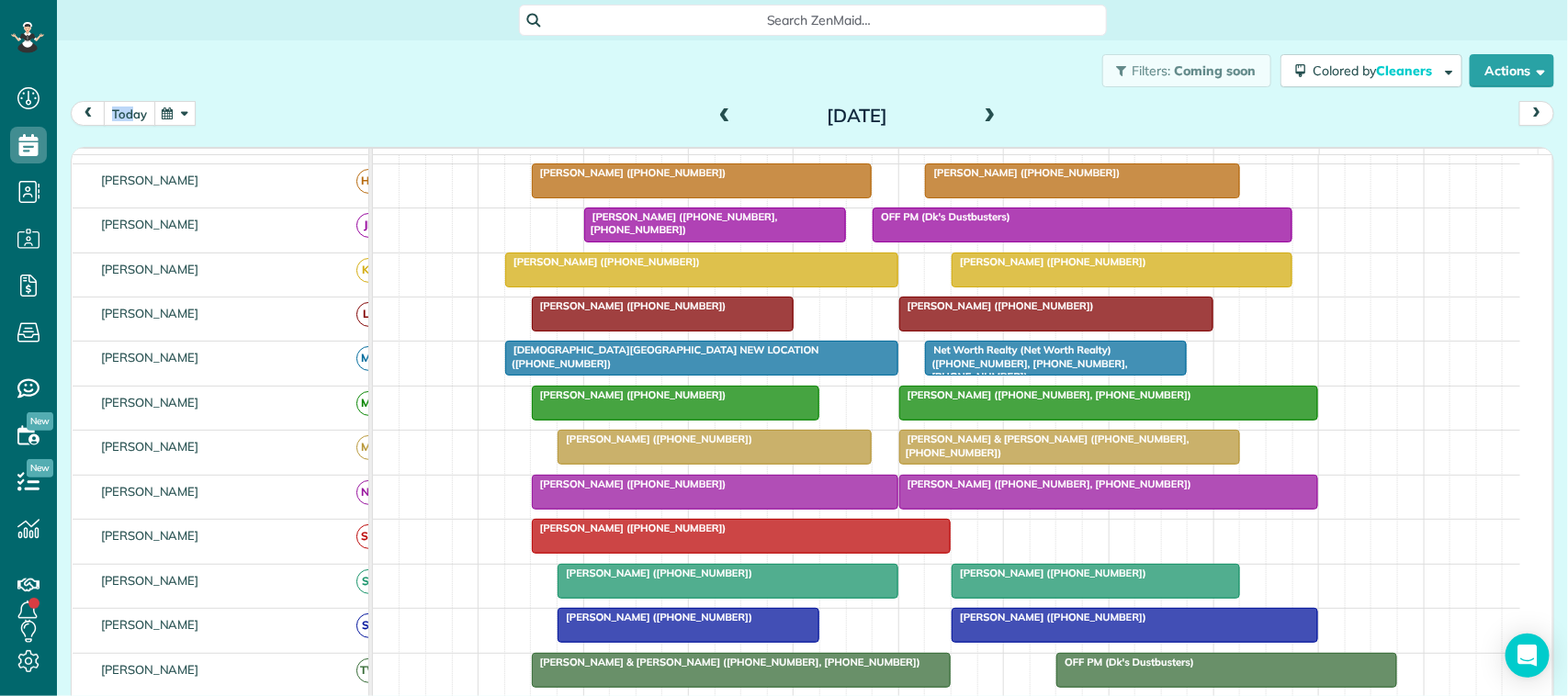 click on "today" at bounding box center [130, 113] 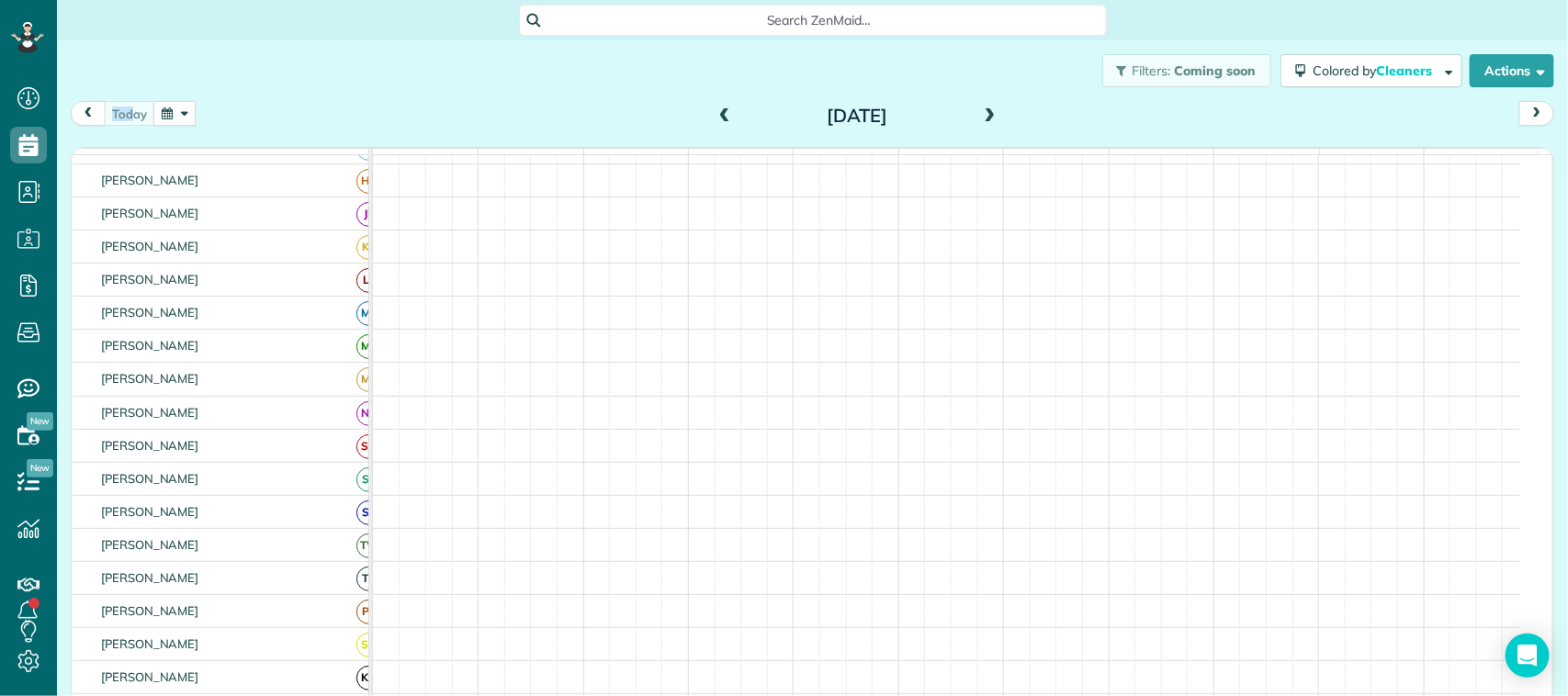 click on "Filters:   Coming soon
Colored by  Cleaners
Color by Cleaner
Color by Team
Color by Status
Color by Recurrence
Color by Paid/Unpaid
Filters  Default
Schedule Changes
Actions
Create Appointment
Create Task
Clock In/Out
Send Work Orders
Print Route Sheets
Today's Emails/Texts
Export data.." at bounding box center (812, 71) 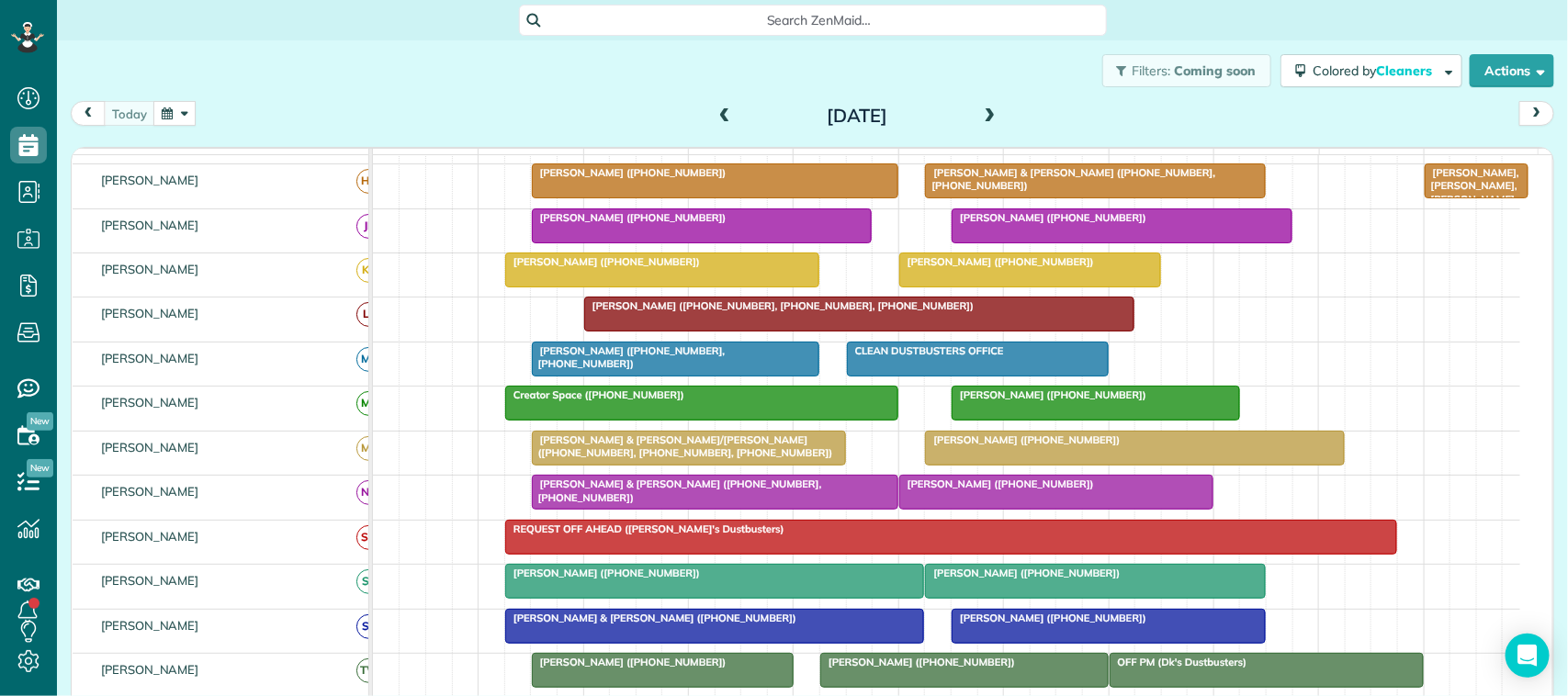 click on "[DATE]   [DATE]" at bounding box center [812, 118] 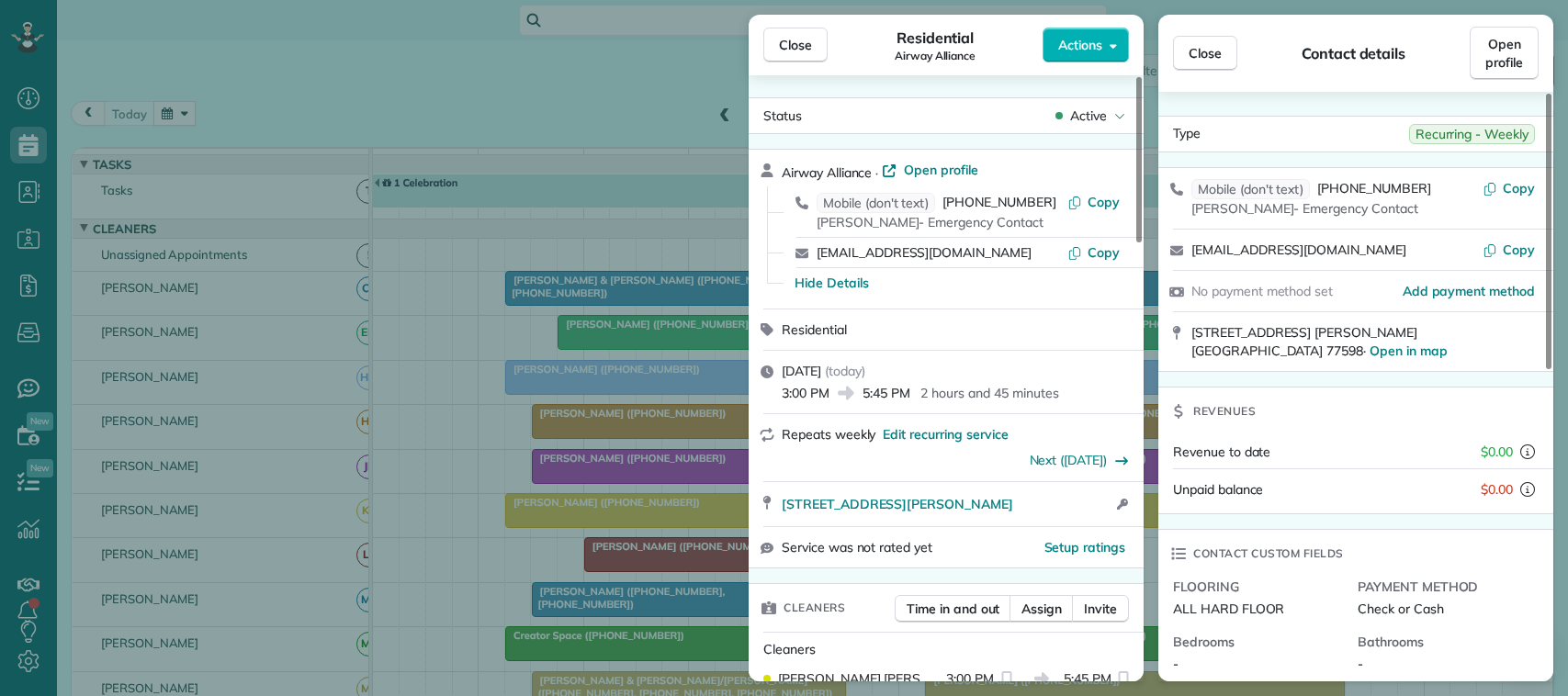 scroll, scrollTop: 0, scrollLeft: 0, axis: both 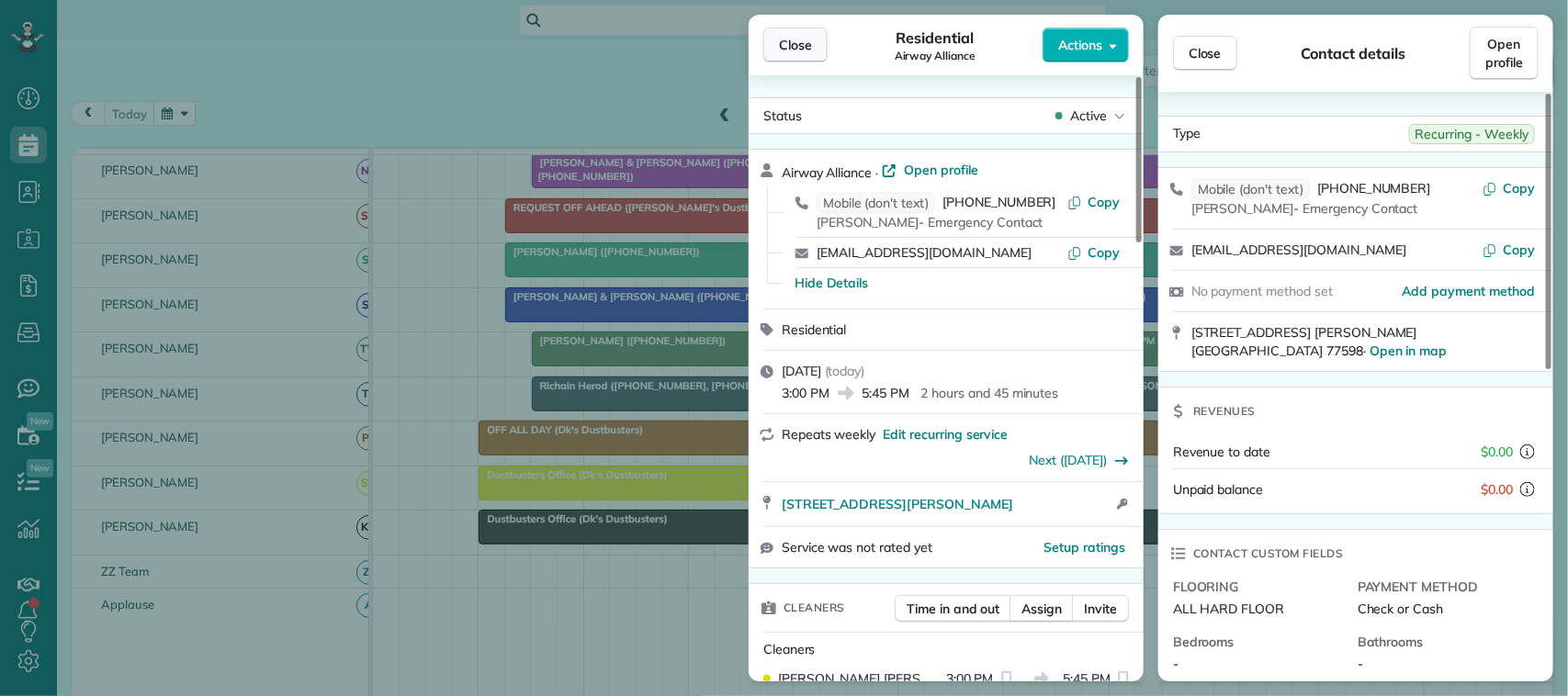 click on "Close" at bounding box center [795, 45] 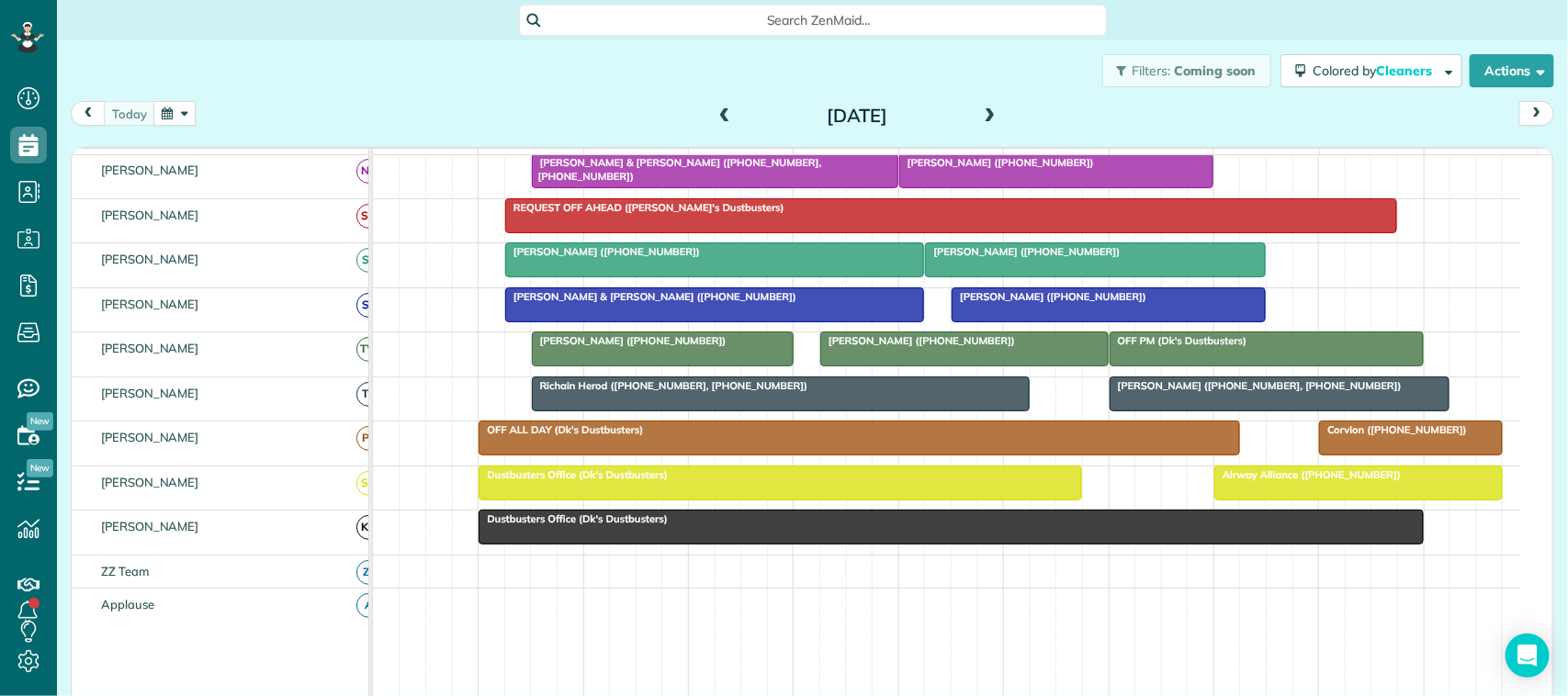 click on "Filters:   Coming soon
Colored by  Cleaners
Color by Cleaner
Color by Team
Color by Status
Color by Recurrence
Color by Paid/Unpaid
Filters  Default
Schedule Changes
Actions
Create Appointment
Create Task
Clock In/Out
Send Work Orders
Print Route Sheets
Today's Emails/Texts
Export data.." at bounding box center [812, 71] 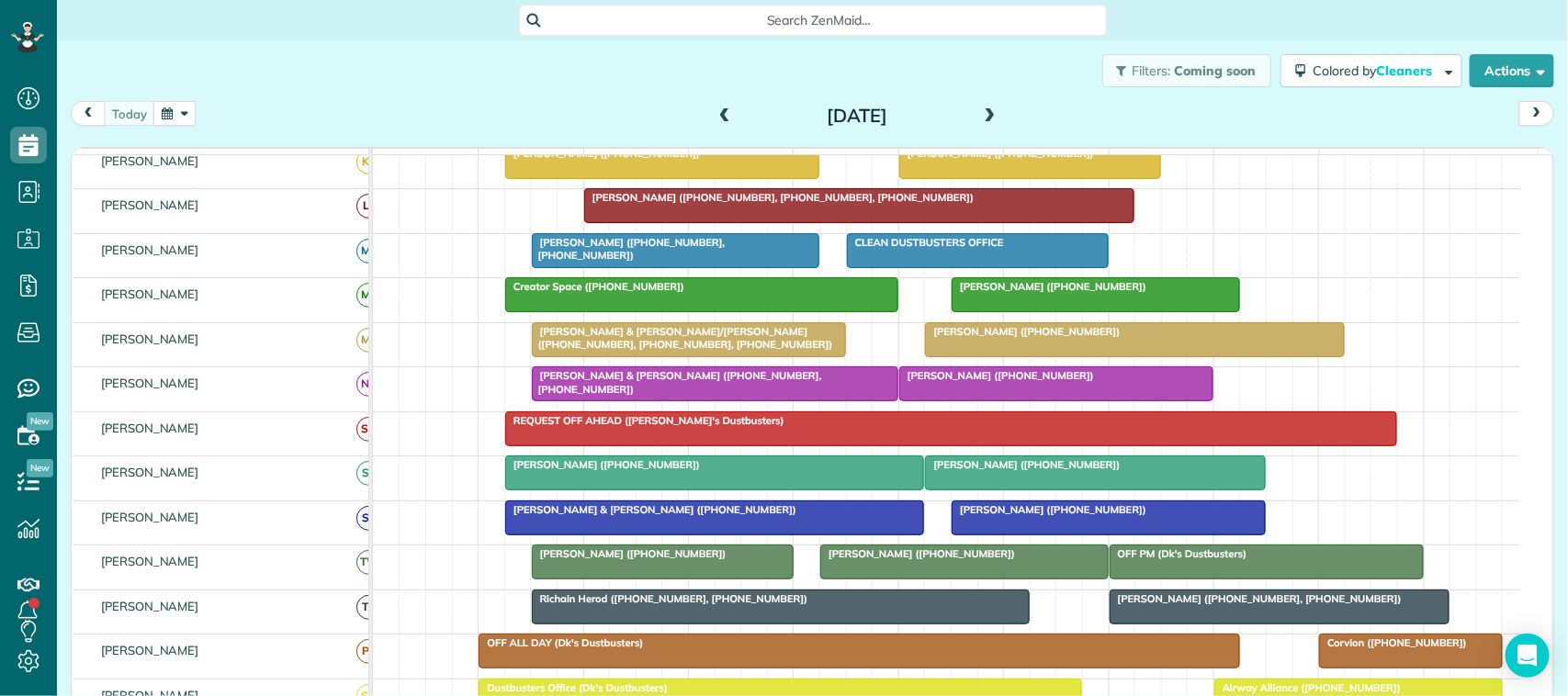 scroll, scrollTop: 332, scrollLeft: 0, axis: vertical 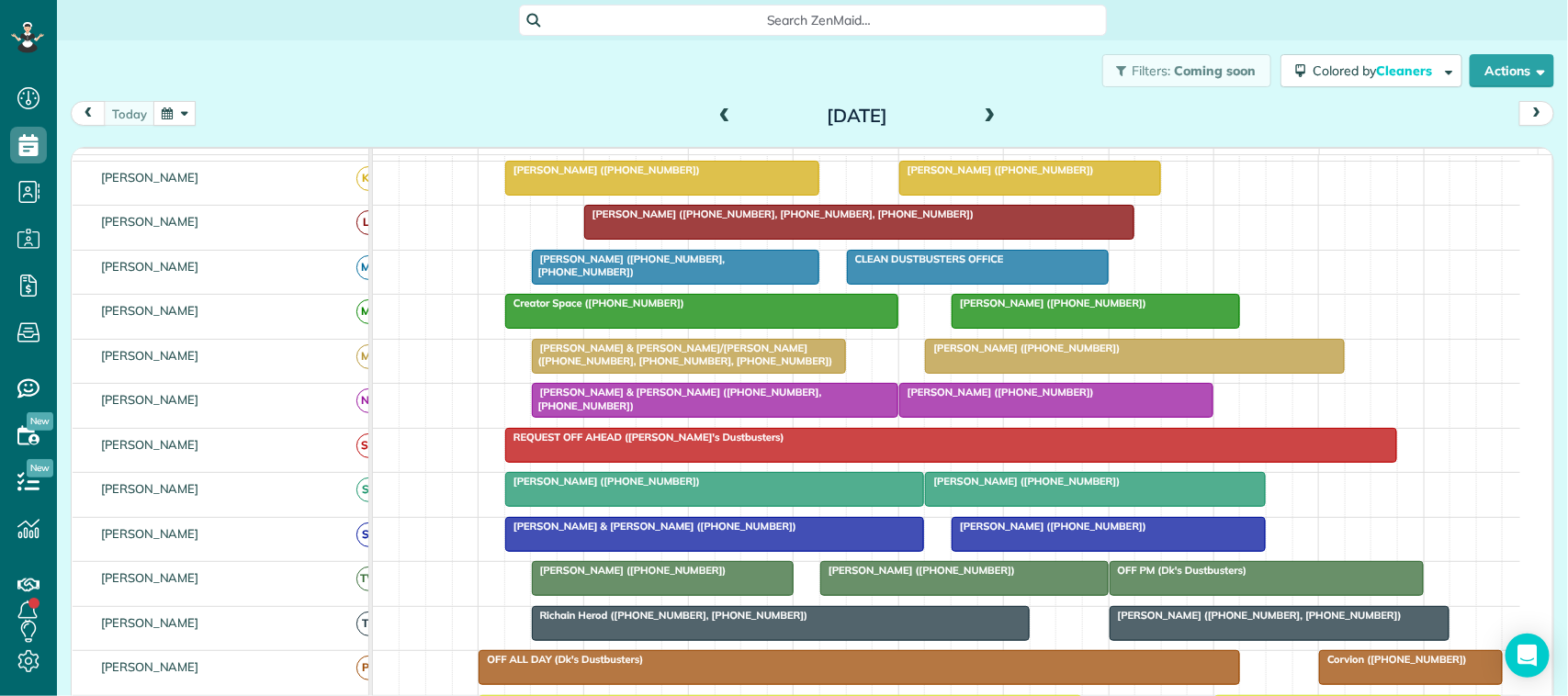 click at bounding box center [964, 578] 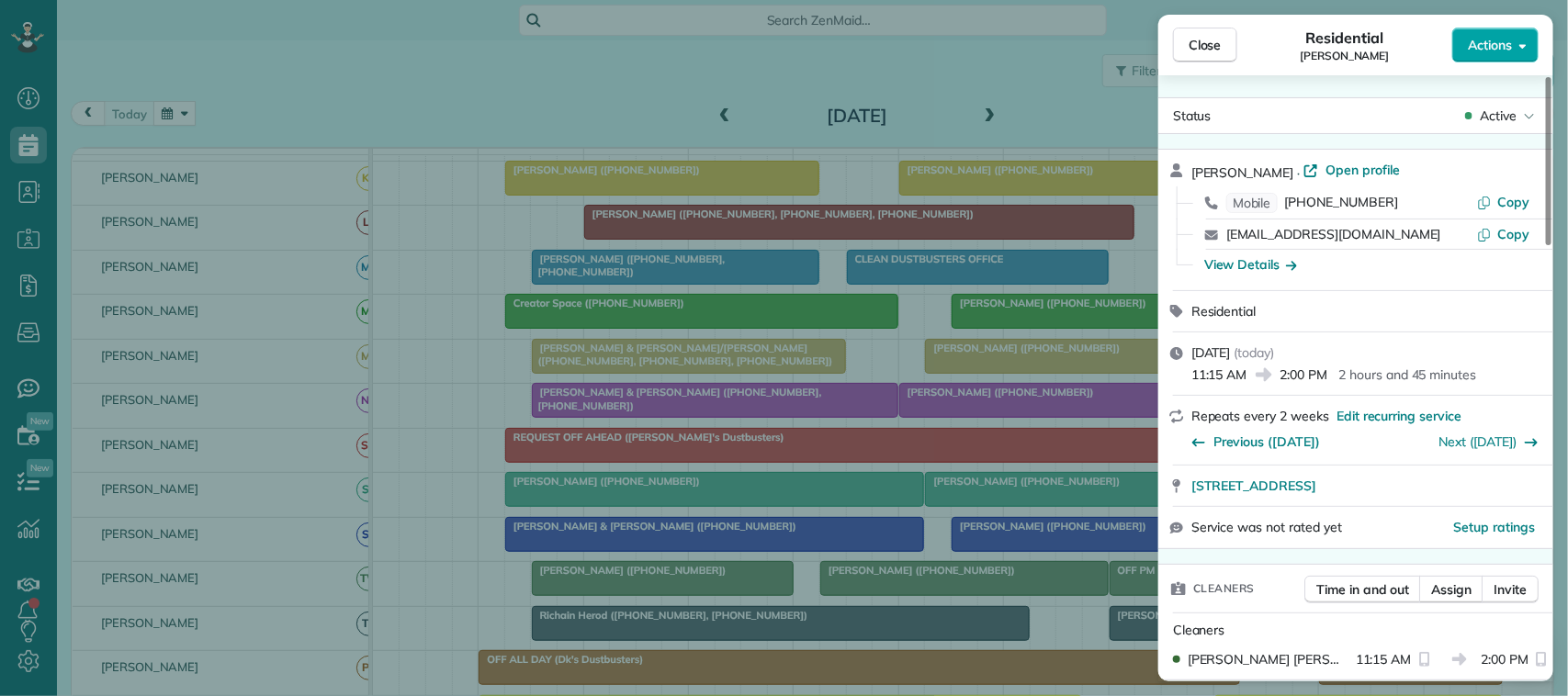 click on "Actions" at bounding box center (1490, 45) 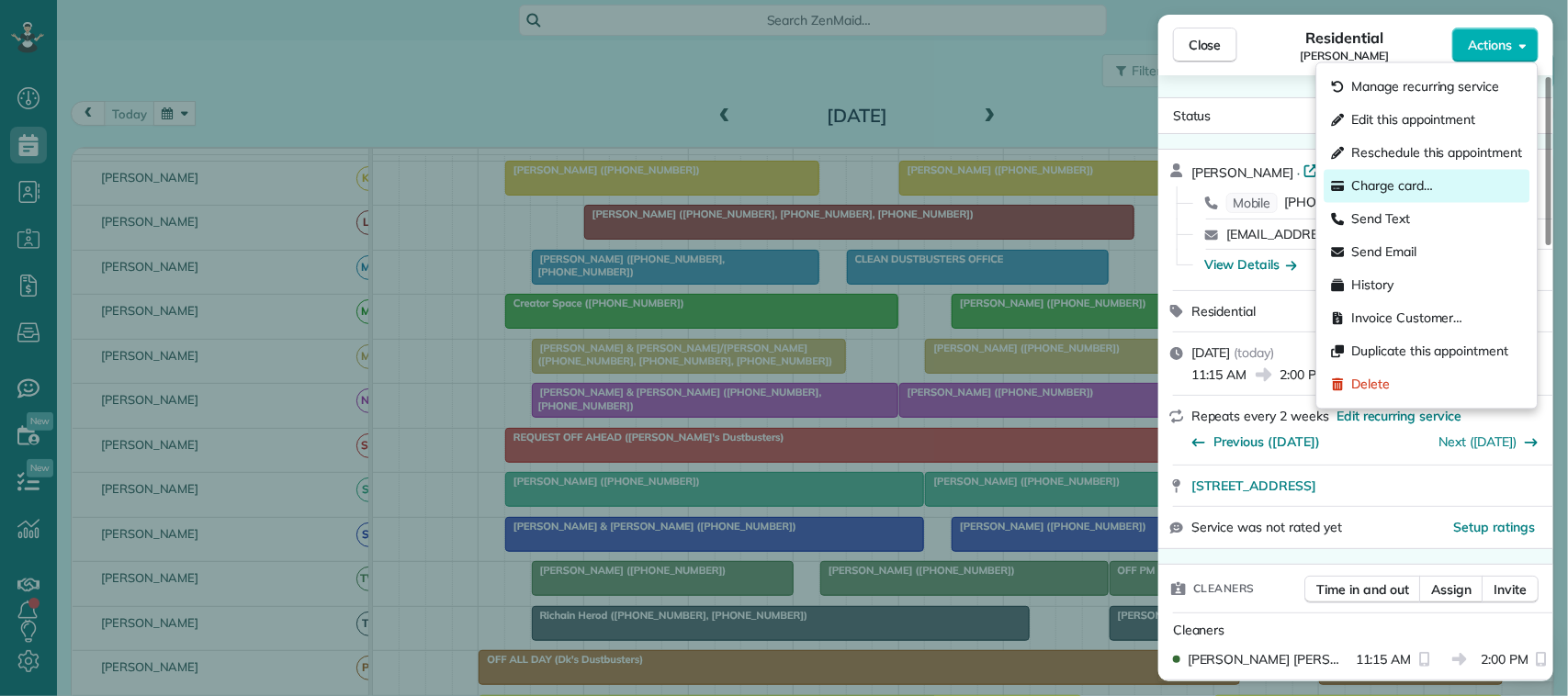 click on "Charge card…" at bounding box center [1393, 186] 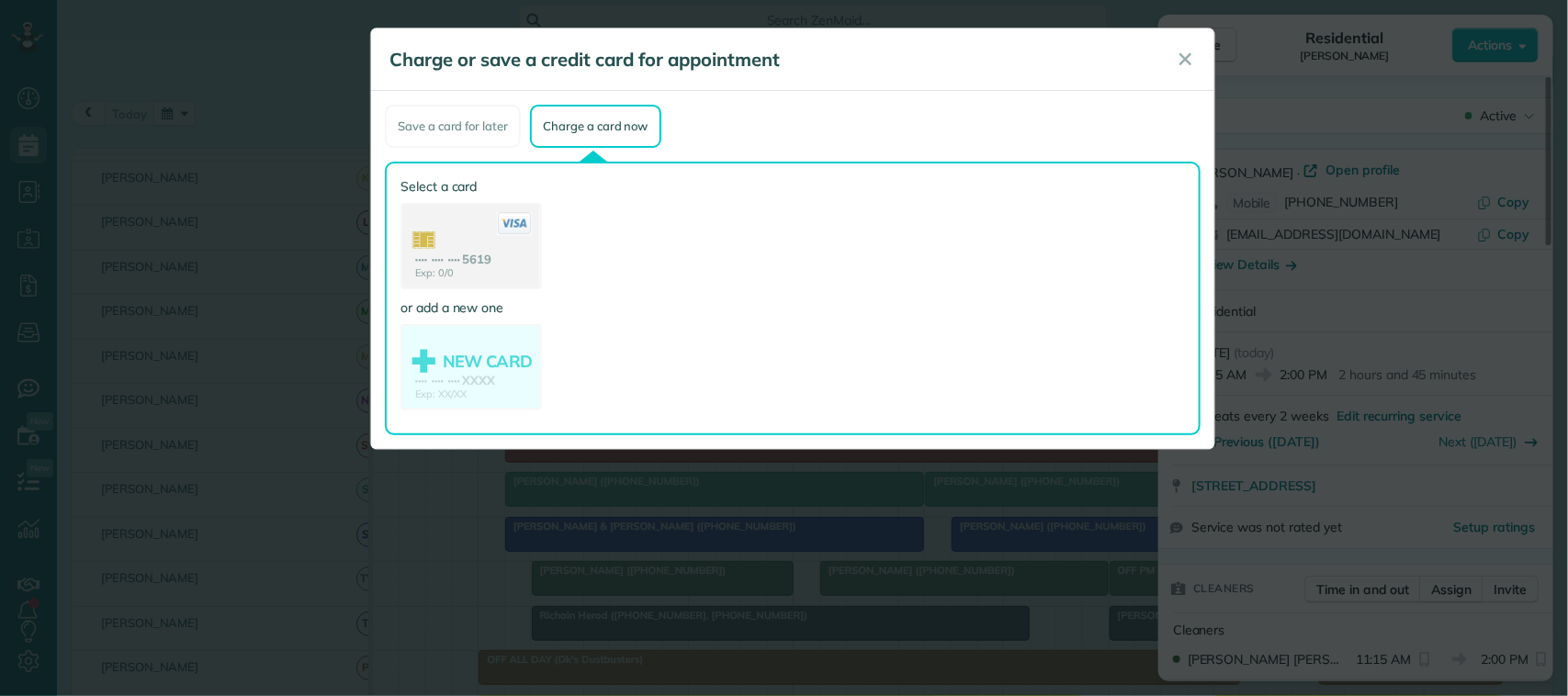 click 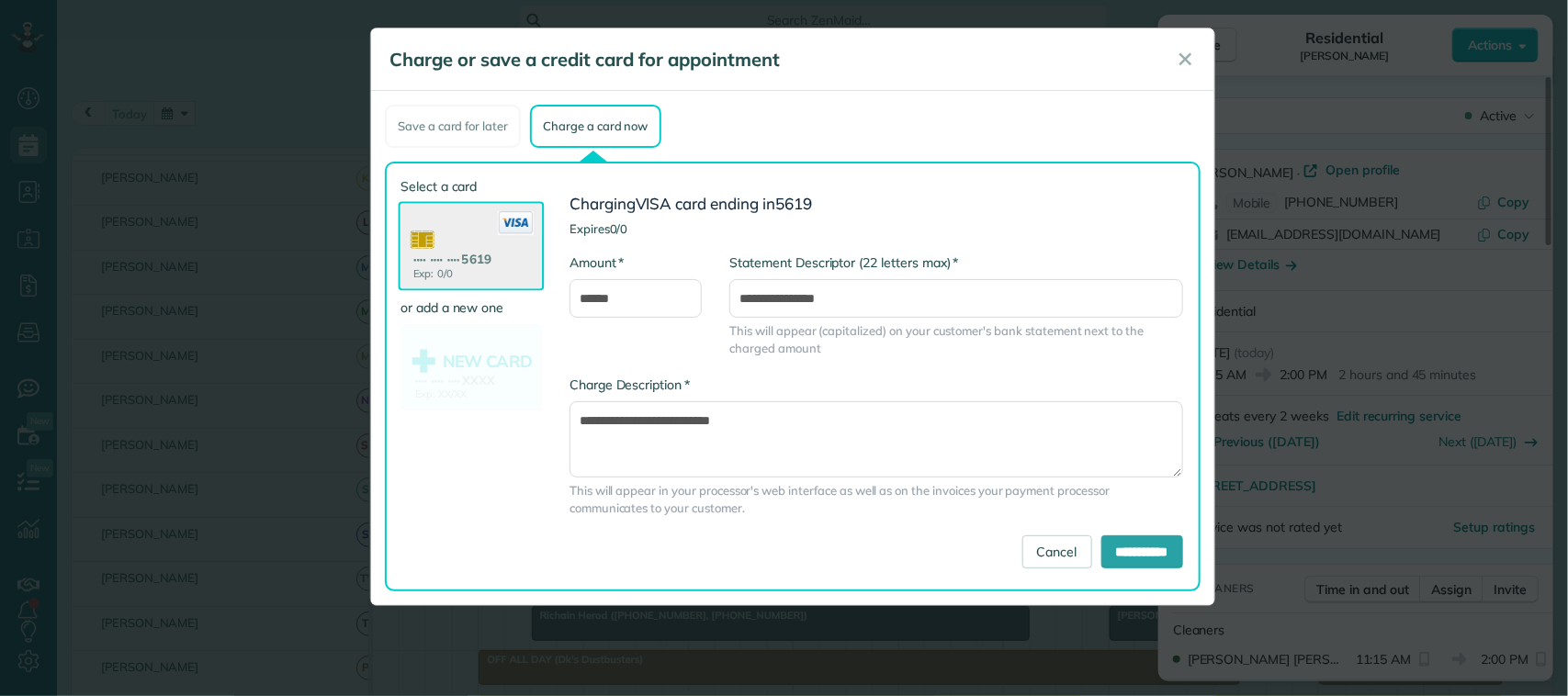 click on "**********" at bounding box center [869, 376] 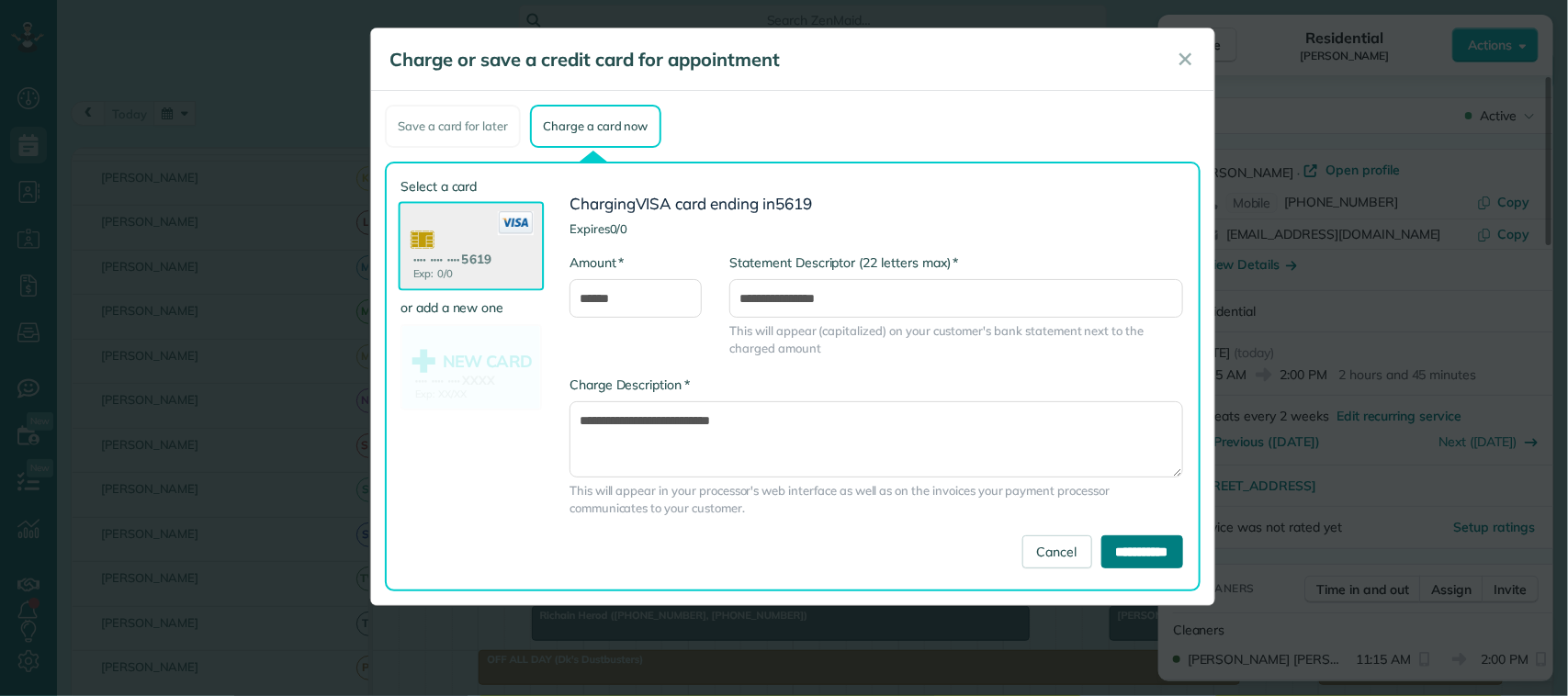 click on "**********" at bounding box center (1142, 552) 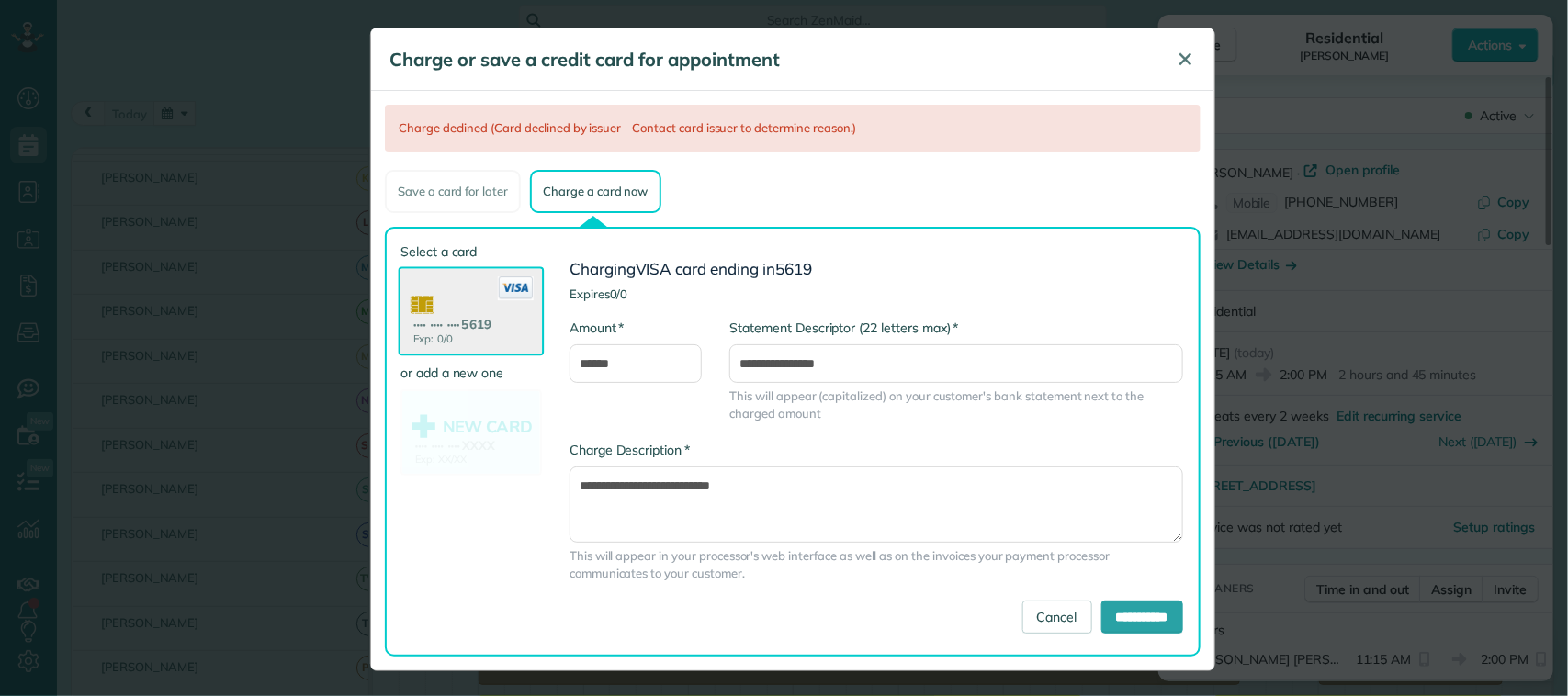 click on "✕" at bounding box center (1185, 59) 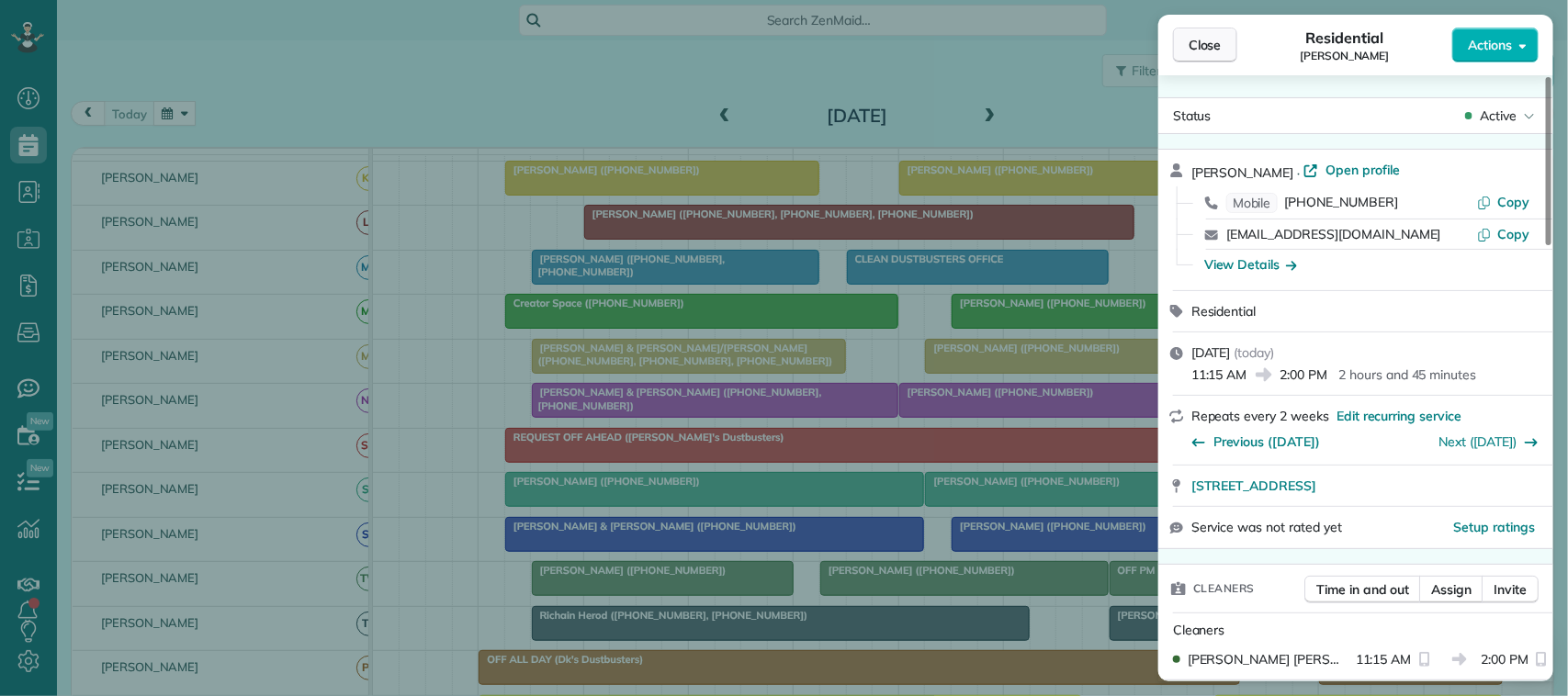 click on "Close" at bounding box center [1205, 45] 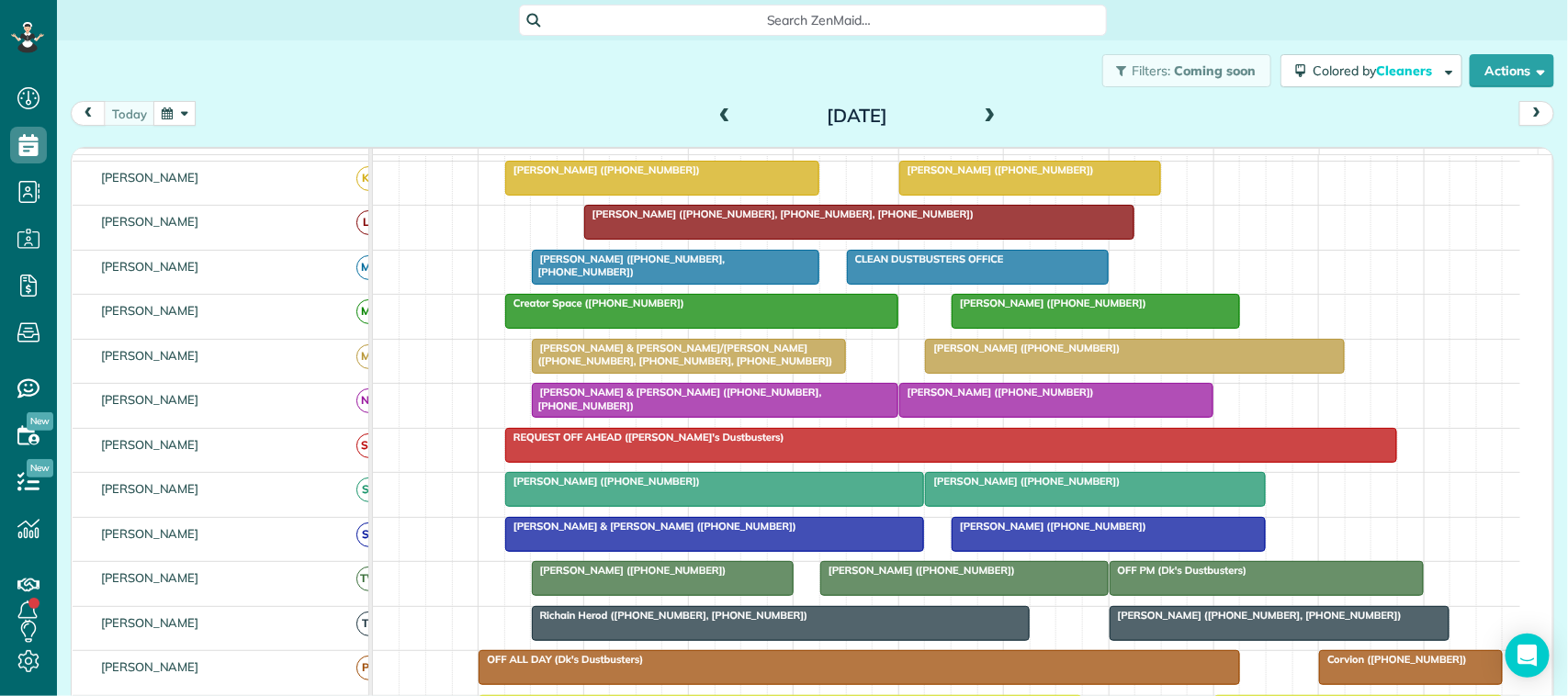 click at bounding box center (175, 113) 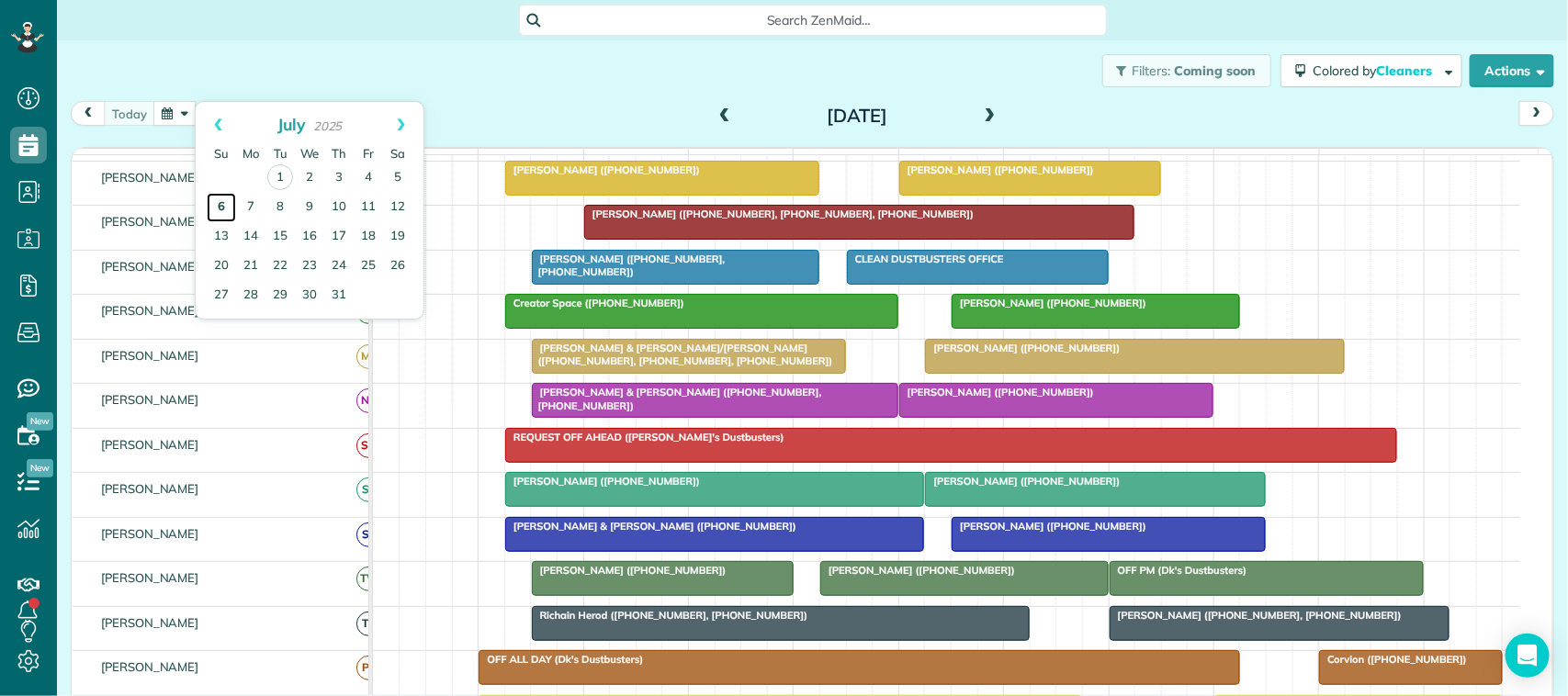 click on "6" at bounding box center (221, 208) 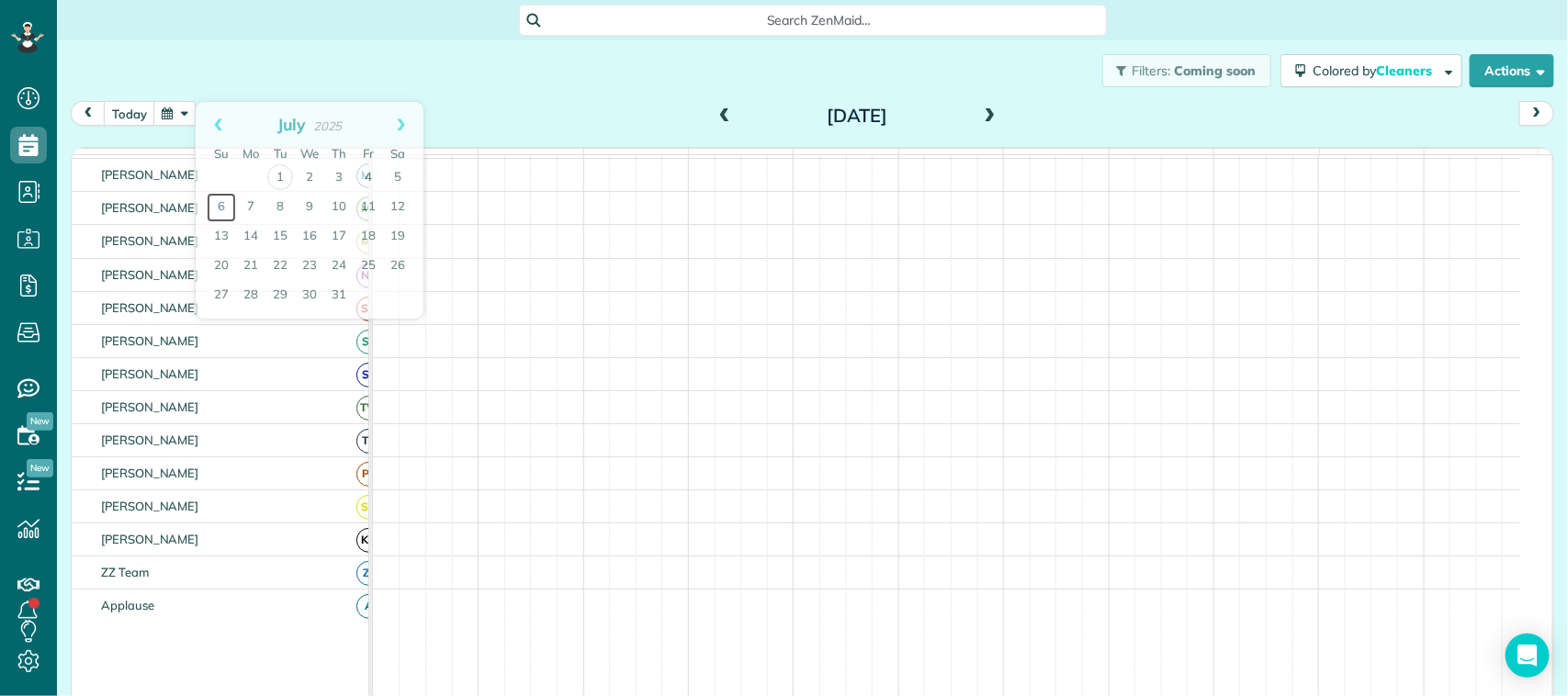 scroll, scrollTop: 264, scrollLeft: 0, axis: vertical 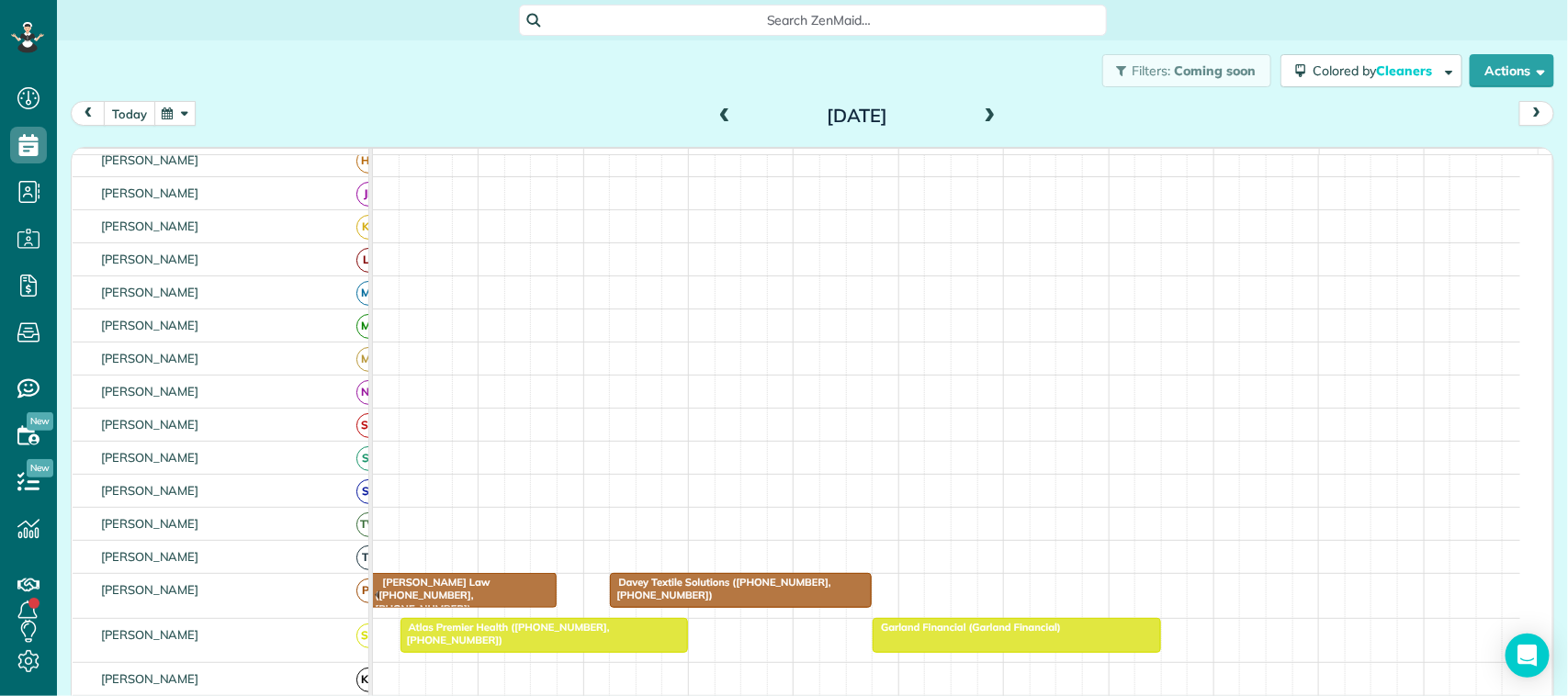 click on "today" at bounding box center [130, 113] 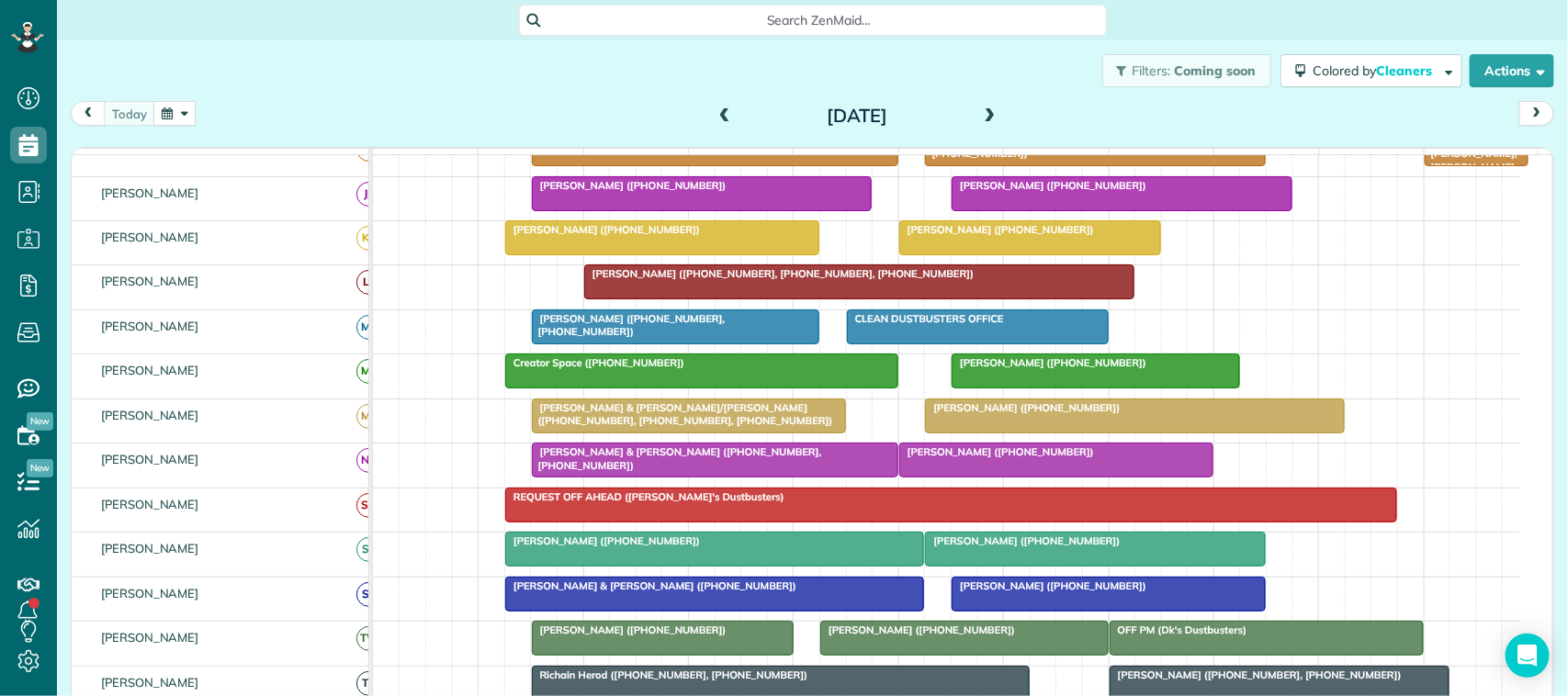 click at bounding box center (175, 113) 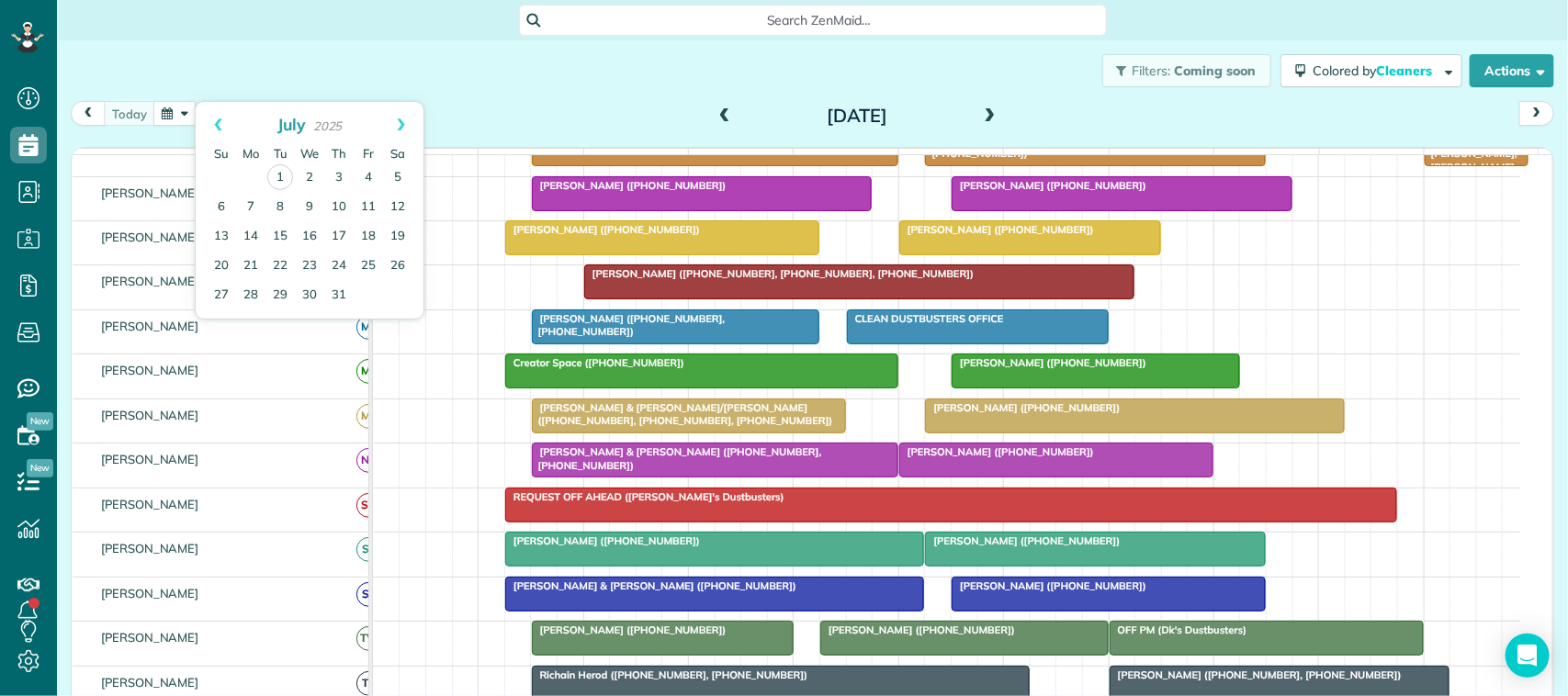click on "Filters:   Coming soon
Colored by  Cleaners
Color by Cleaner
Color by Team
Color by Status
Color by Recurrence
Color by Paid/Unpaid
Filters  Default
Schedule Changes
Actions
Create Appointment
Create Task
Clock In/Out
Send Work Orders
Print Route Sheets
Today's Emails/Texts
Export data.." at bounding box center (812, 71) 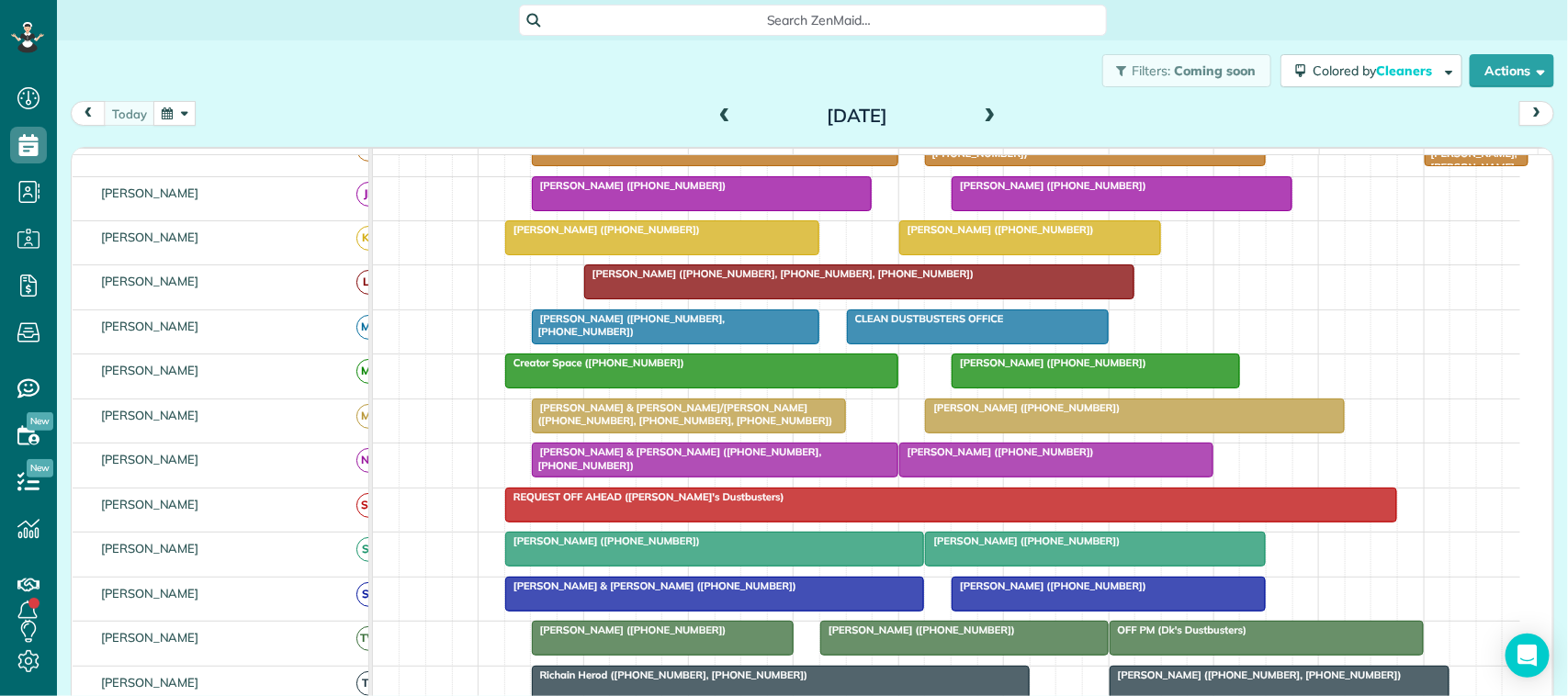 click at bounding box center (175, 113) 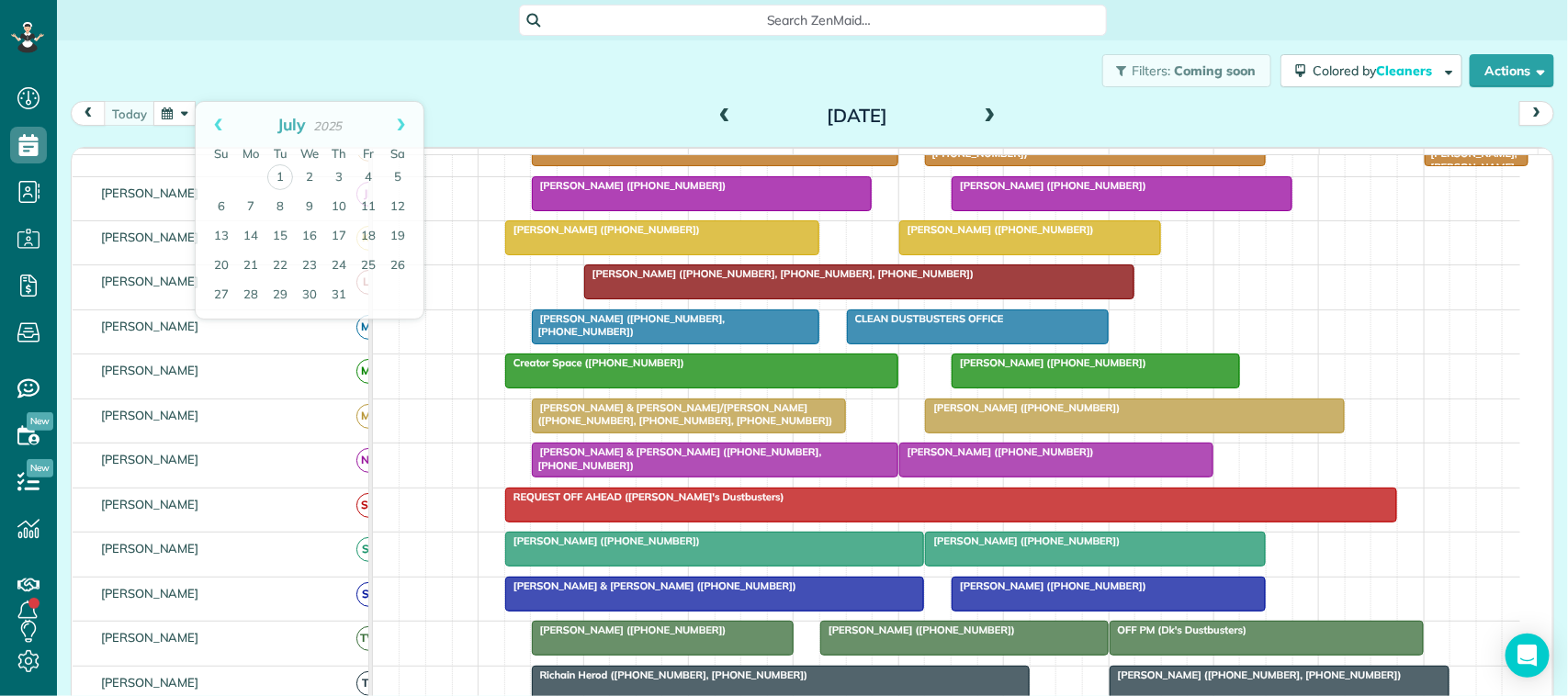 click on "today   Tuesday Jul 1, 2025" at bounding box center (812, 118) 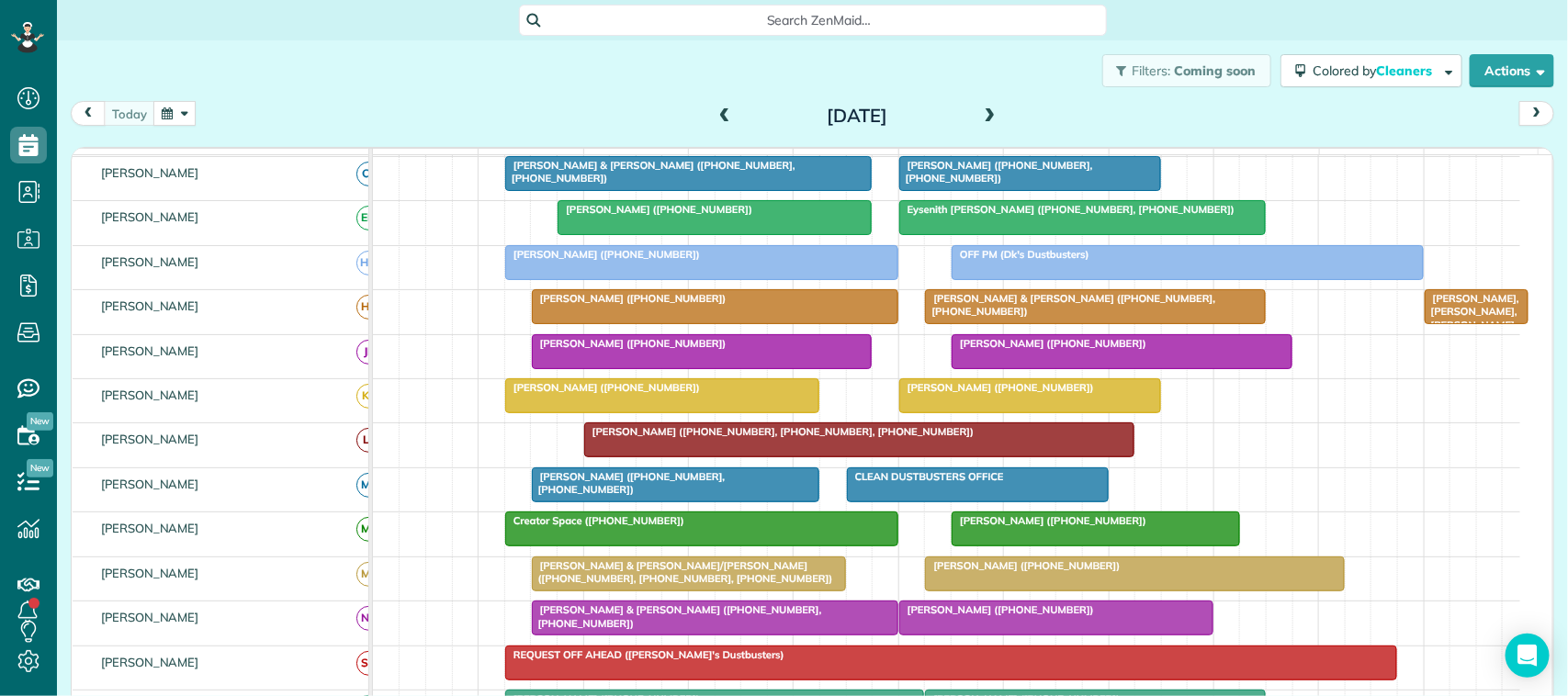 click on "today   Tuesday Jul 1, 2025" at bounding box center (812, 118) 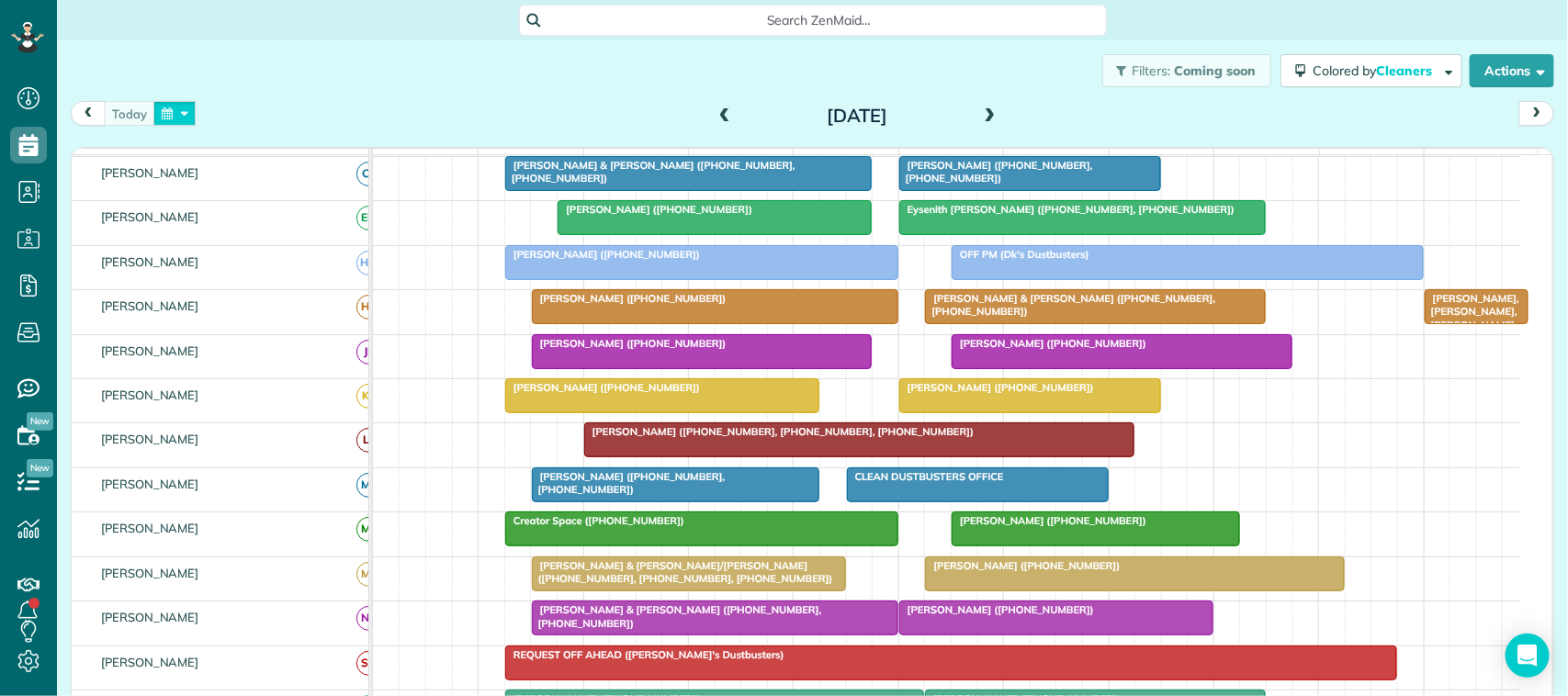 click at bounding box center [175, 113] 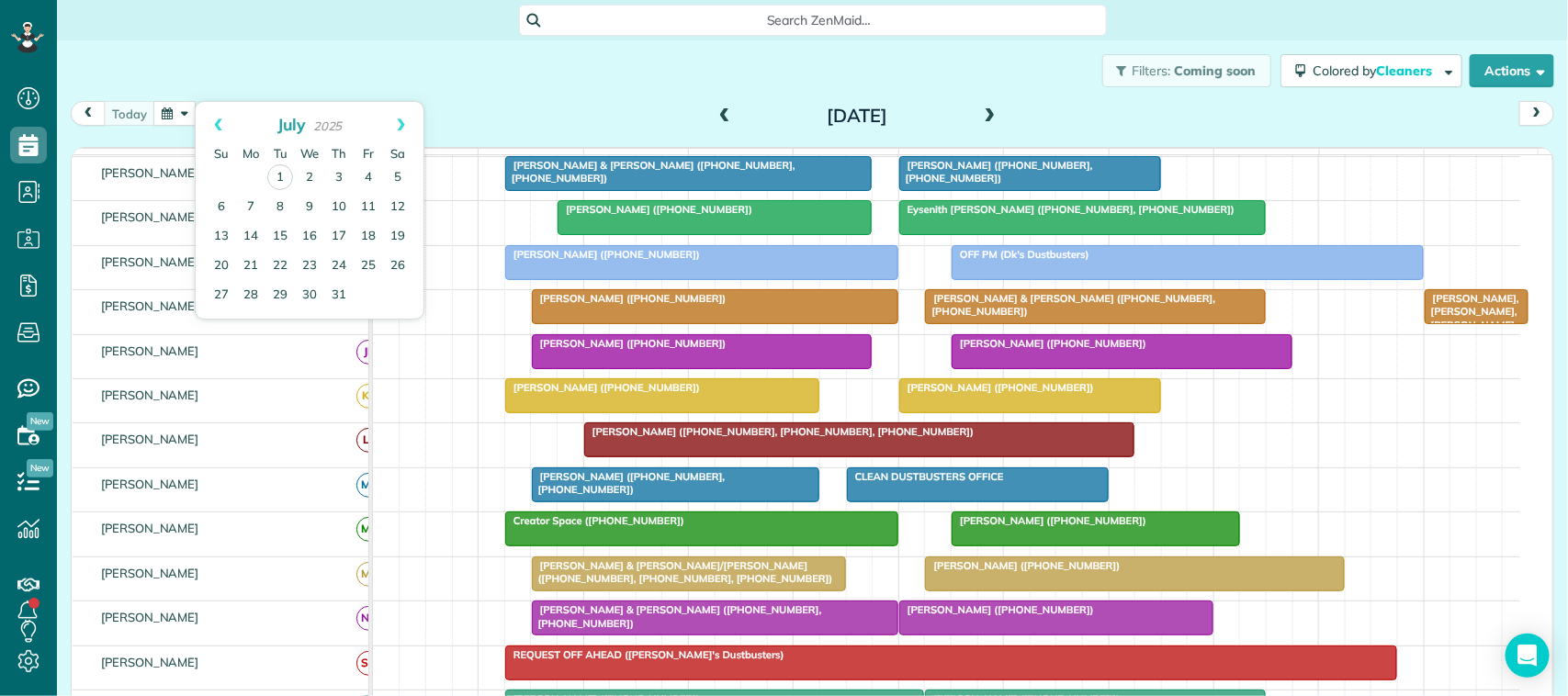 click on "Filters:   Coming soon
Colored by  Cleaners
Color by Cleaner
Color by Team
Color by Status
Color by Recurrence
Color by Paid/Unpaid
Filters  Default
Schedule Changes
Actions
Create Appointment
Create Task
Clock In/Out
Send Work Orders
Print Route Sheets
Today's Emails/Texts
Export data.." at bounding box center (812, 71) 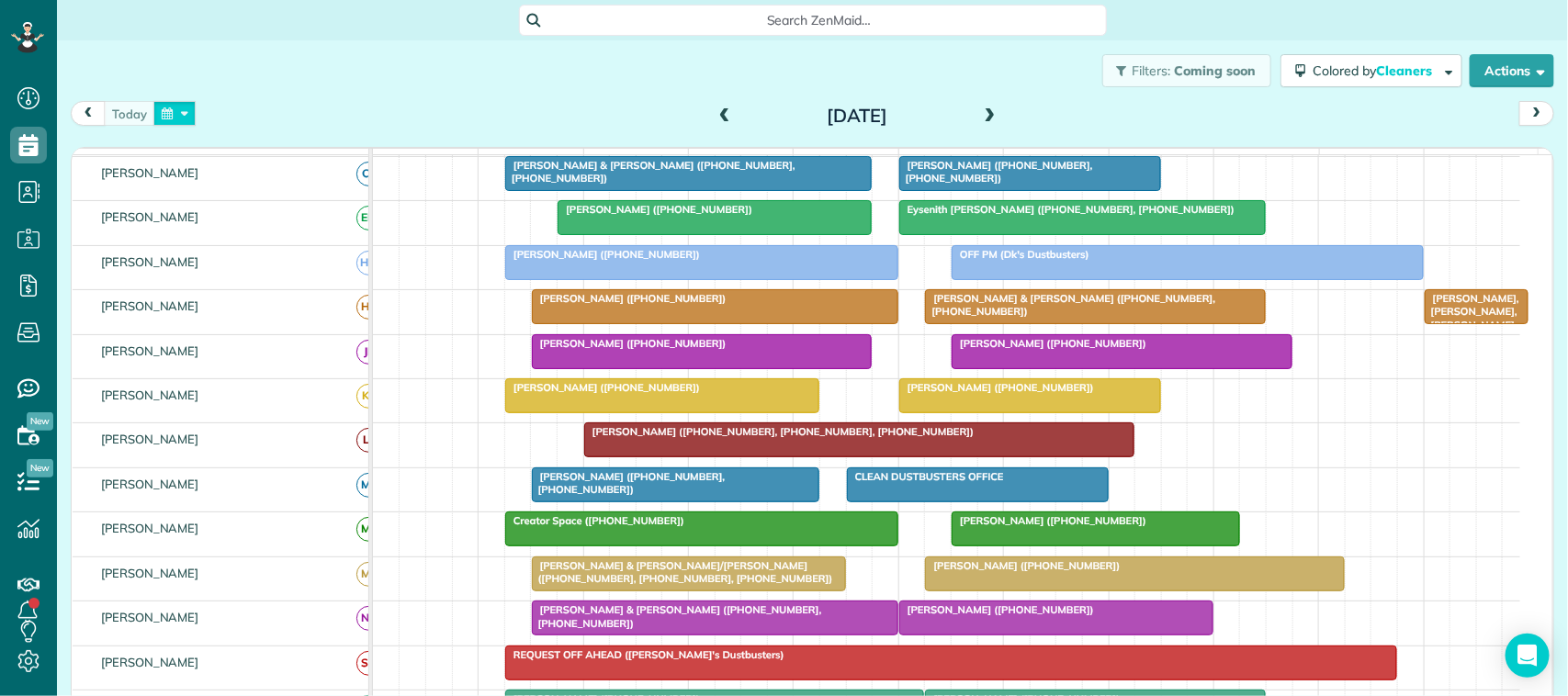 click at bounding box center [175, 113] 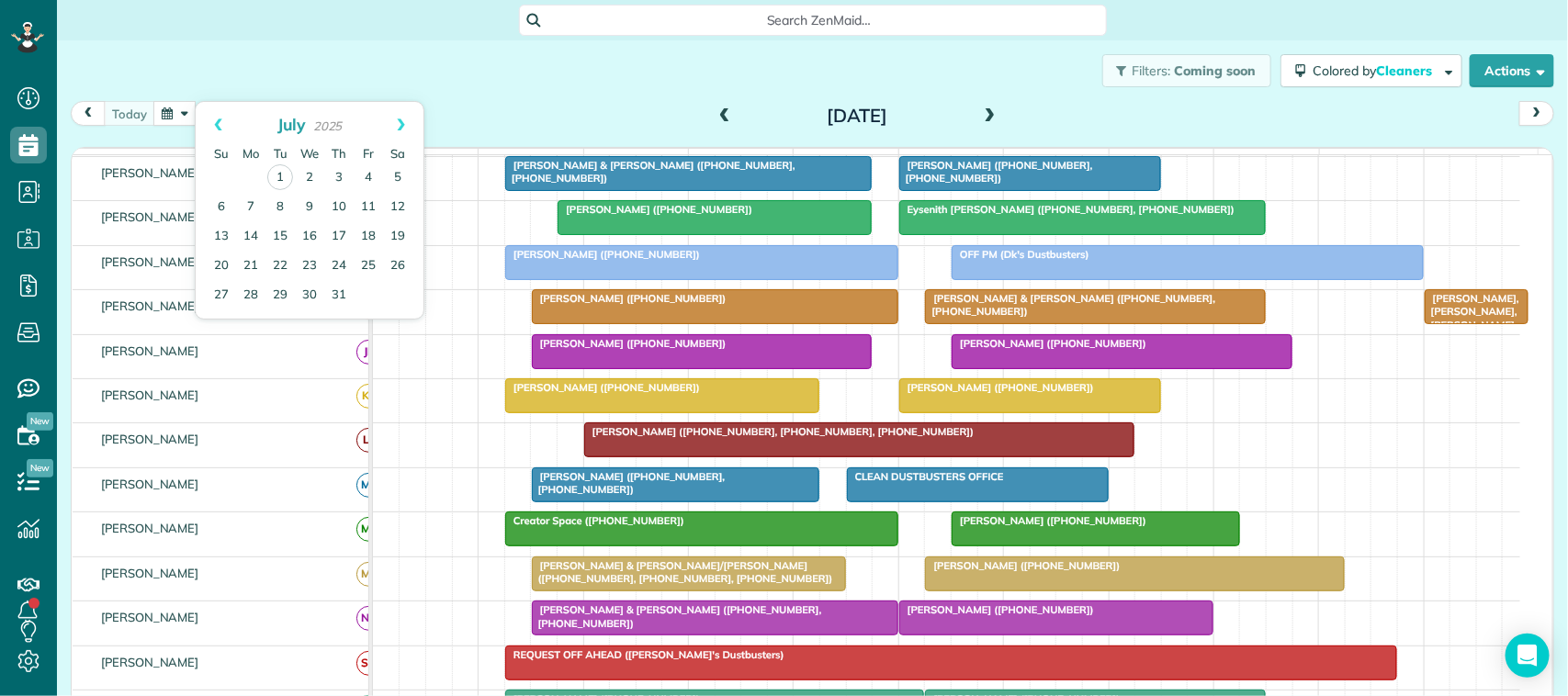 click on "Filters:   Coming soon
Colored by  Cleaners
Color by Cleaner
Color by Team
Color by Status
Color by Recurrence
Color by Paid/Unpaid
Filters  Default
Schedule Changes
Actions
Create Appointment
Create Task
Clock In/Out
Send Work Orders
Print Route Sheets
Today's Emails/Texts
Export data.." at bounding box center [812, 71] 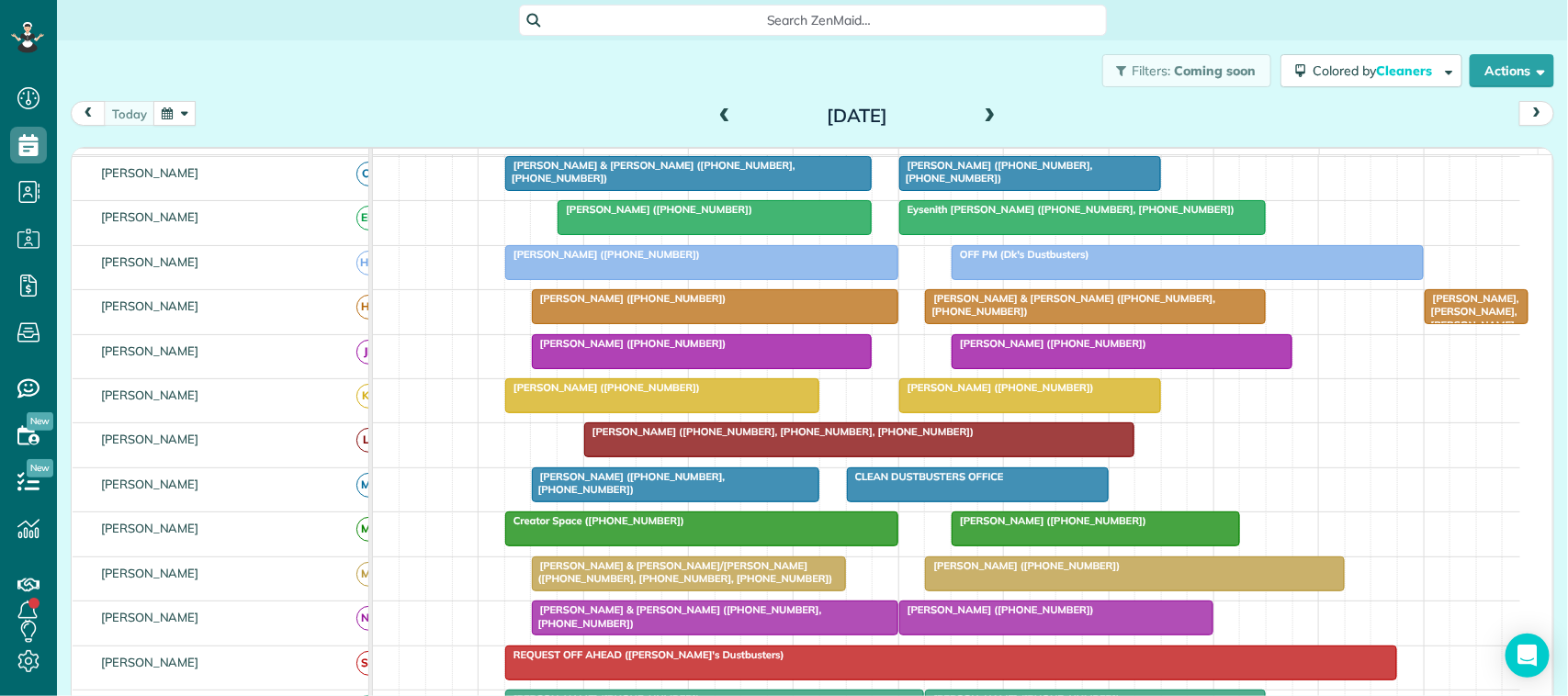 click on "Filters:   Coming soon
Colored by  Cleaners
Color by Cleaner
Color by Team
Color by Status
Color by Recurrence
Color by Paid/Unpaid
Filters  Default
Schedule Changes
Actions
Create Appointment
Create Task
Clock In/Out
Send Work Orders
Print Route Sheets
Today's Emails/Texts
Export data.." at bounding box center [812, 71] 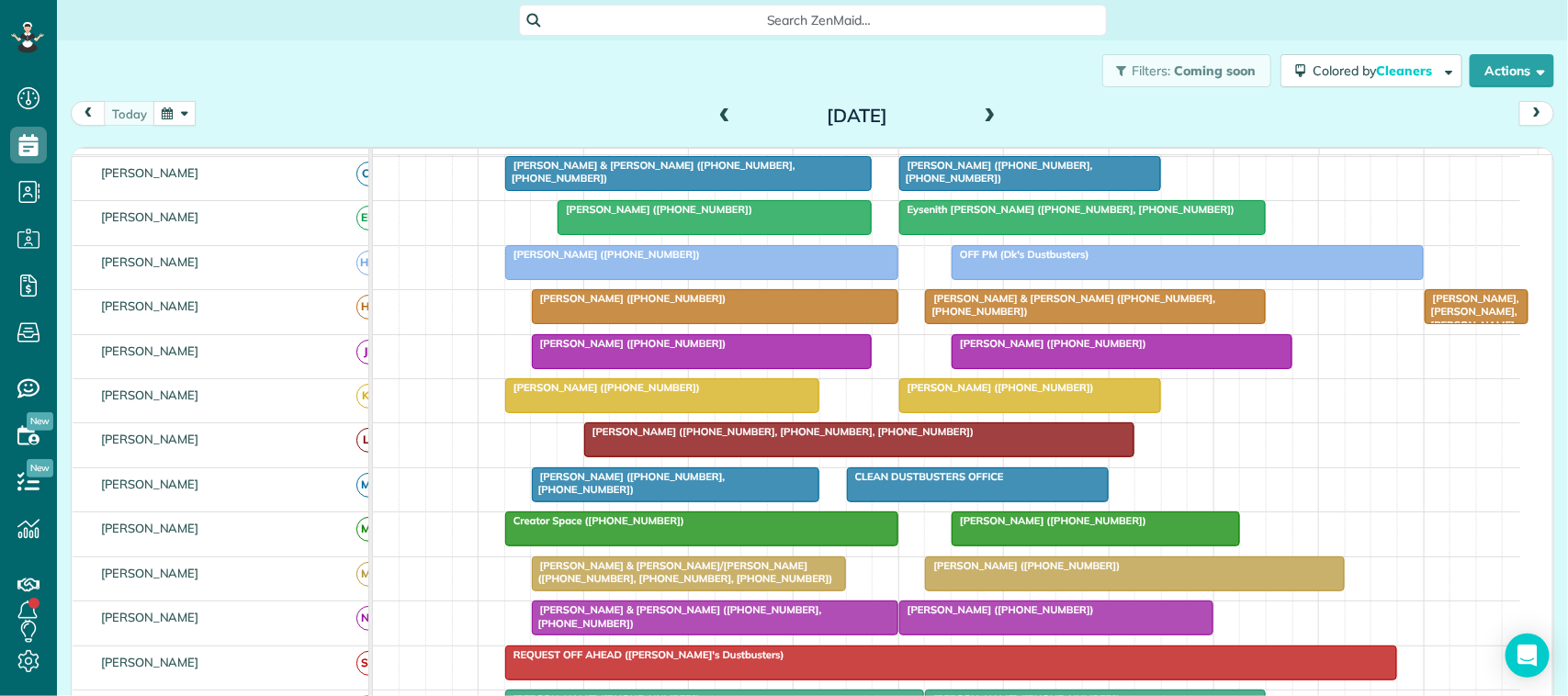 scroll, scrollTop: 30, scrollLeft: 0, axis: vertical 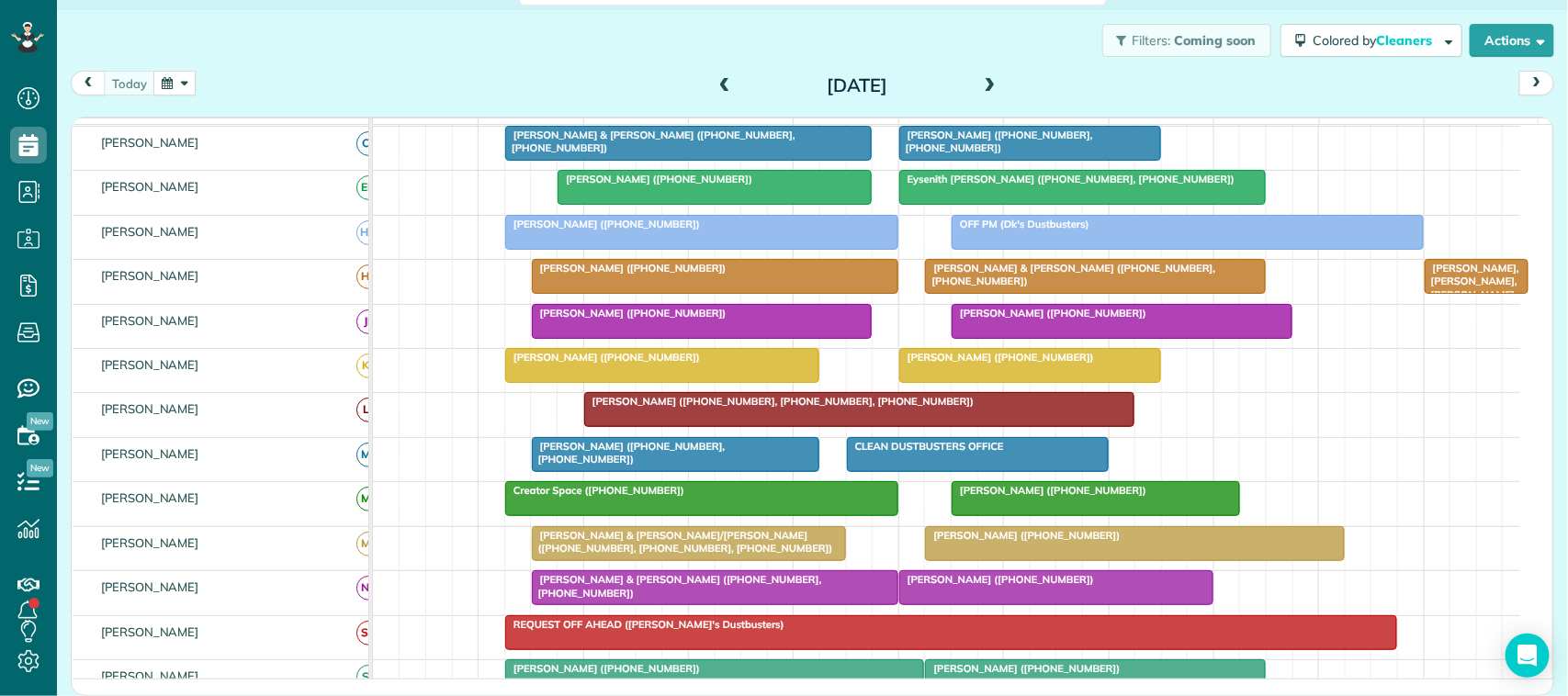 click at bounding box center (175, 83) 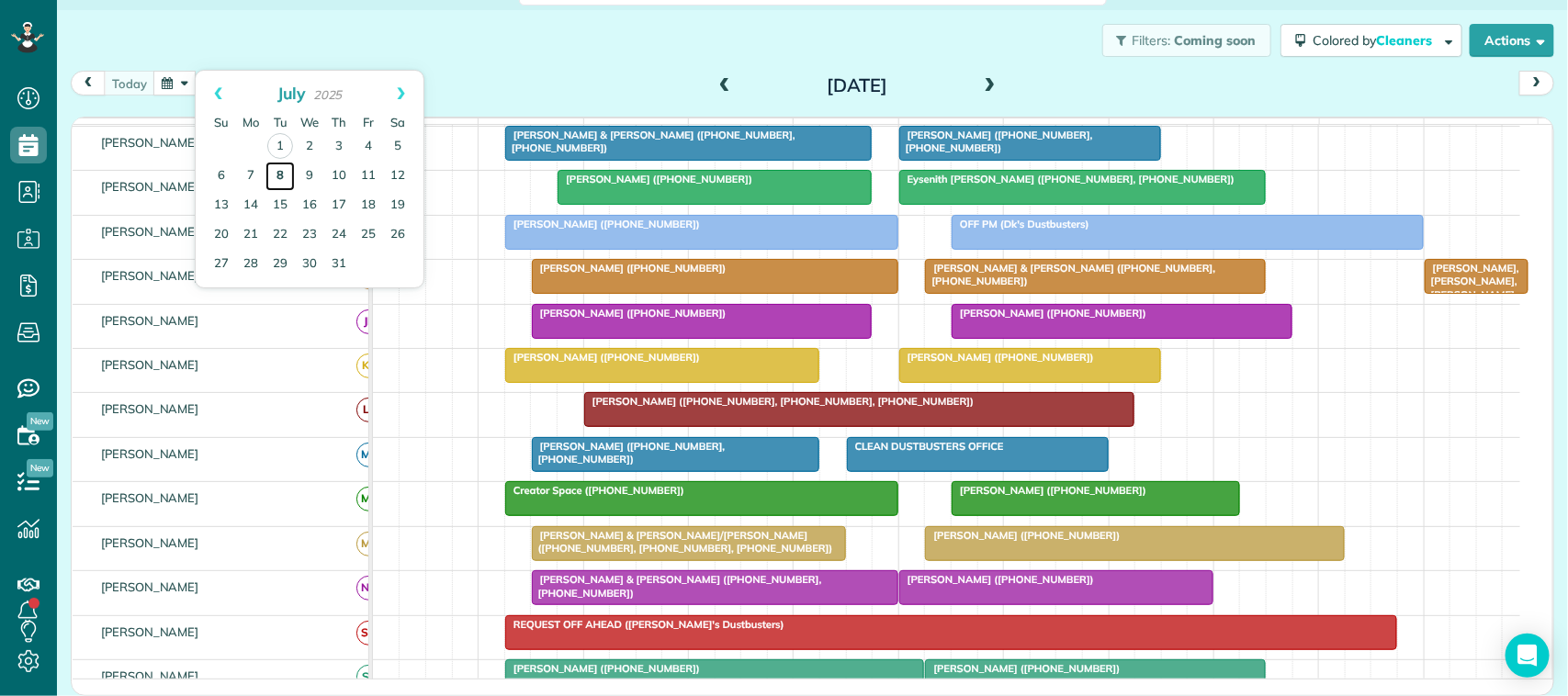 click on "8" at bounding box center (280, 176) 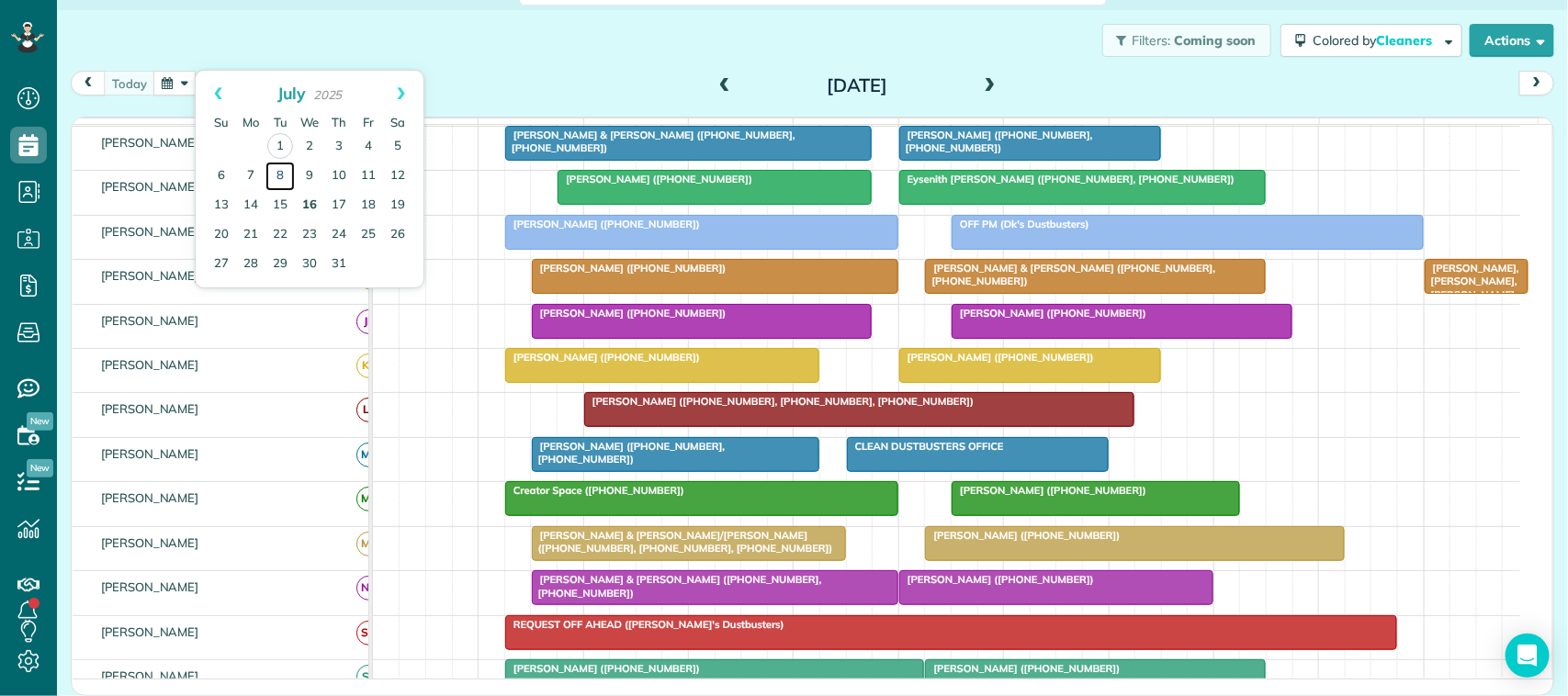 scroll, scrollTop: 103, scrollLeft: 0, axis: vertical 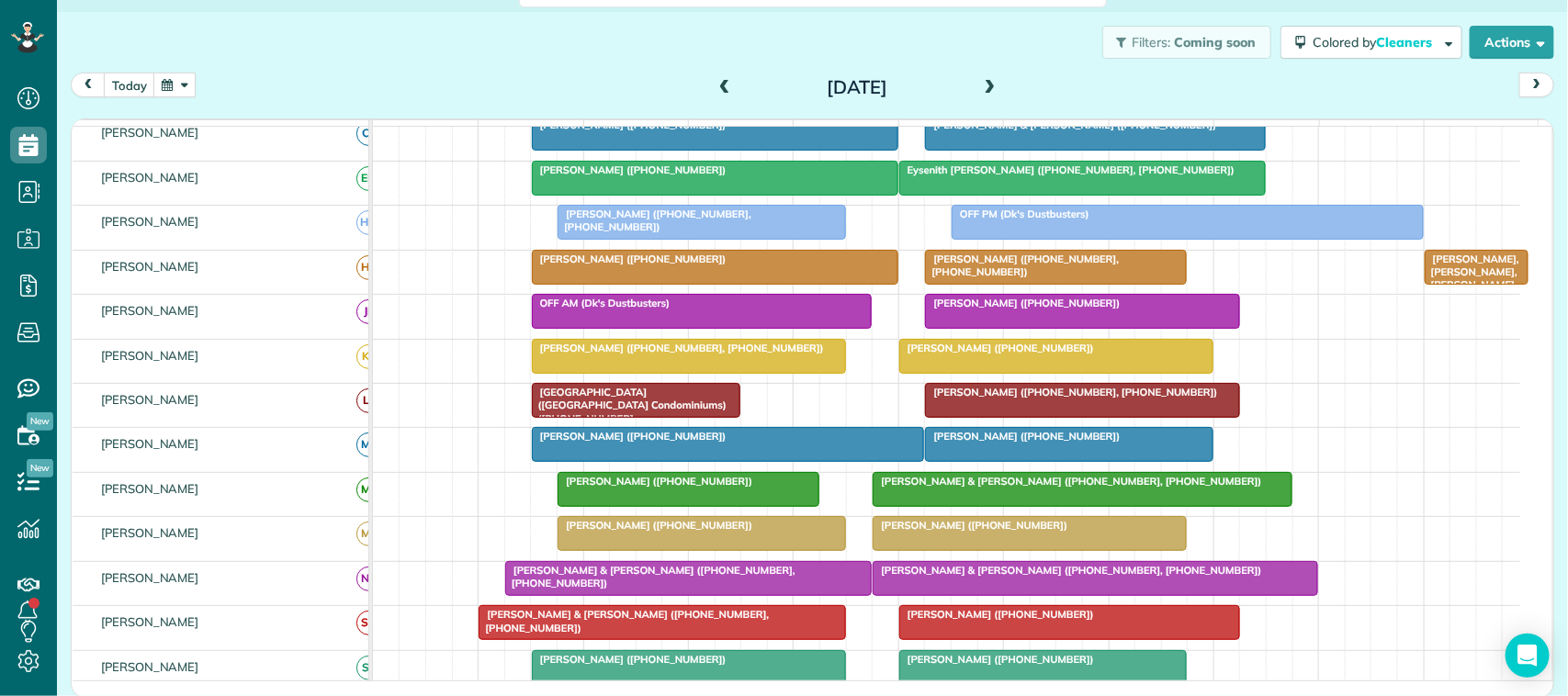 click at bounding box center (990, 88) 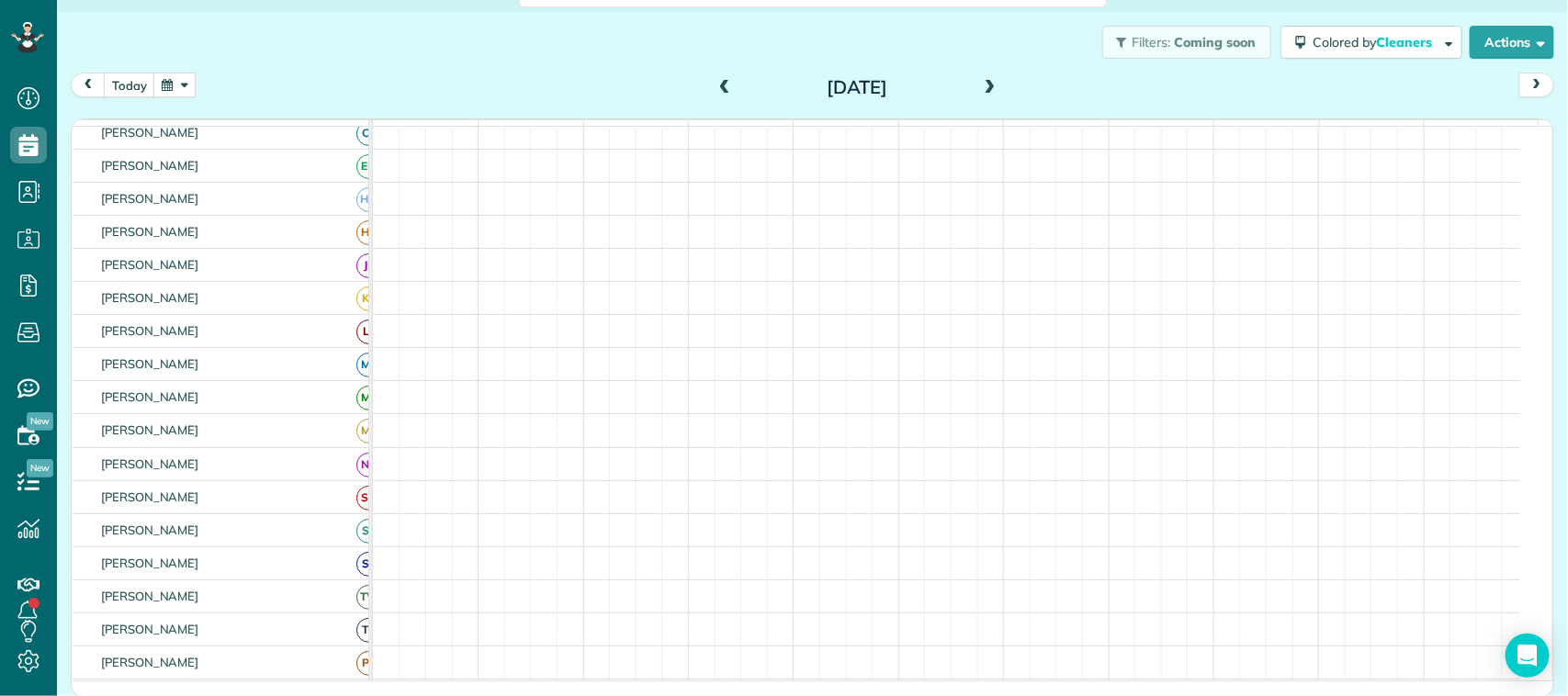 scroll, scrollTop: 103, scrollLeft: 0, axis: vertical 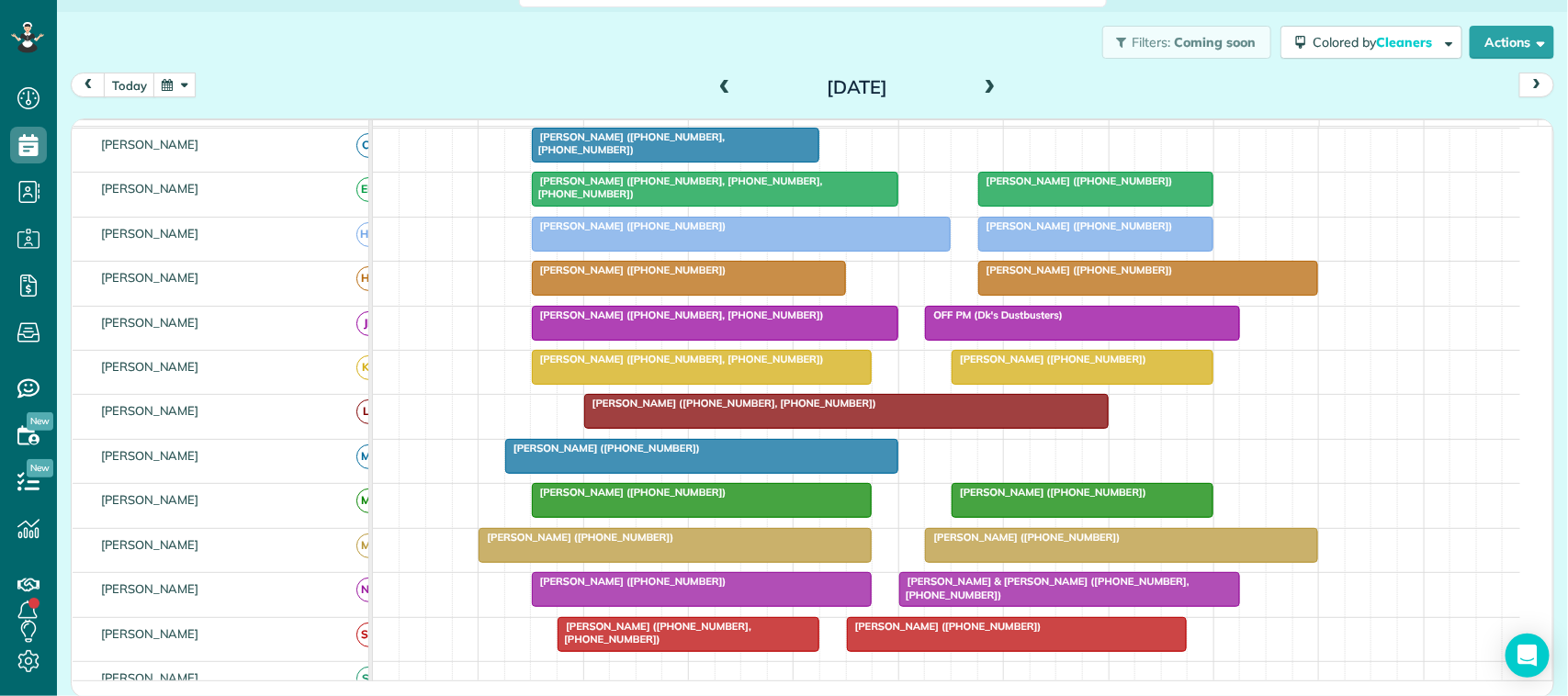 click at bounding box center [990, 88] 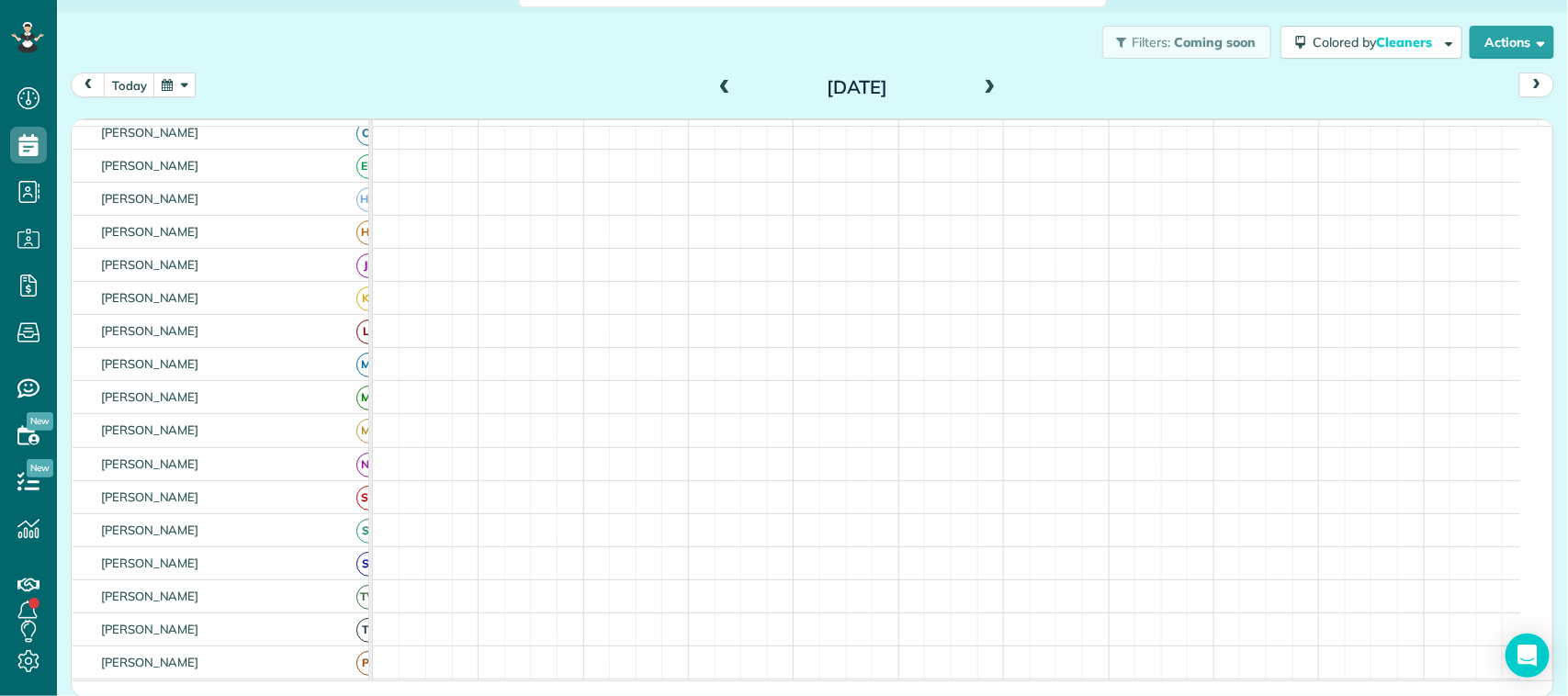 scroll, scrollTop: 103, scrollLeft: 0, axis: vertical 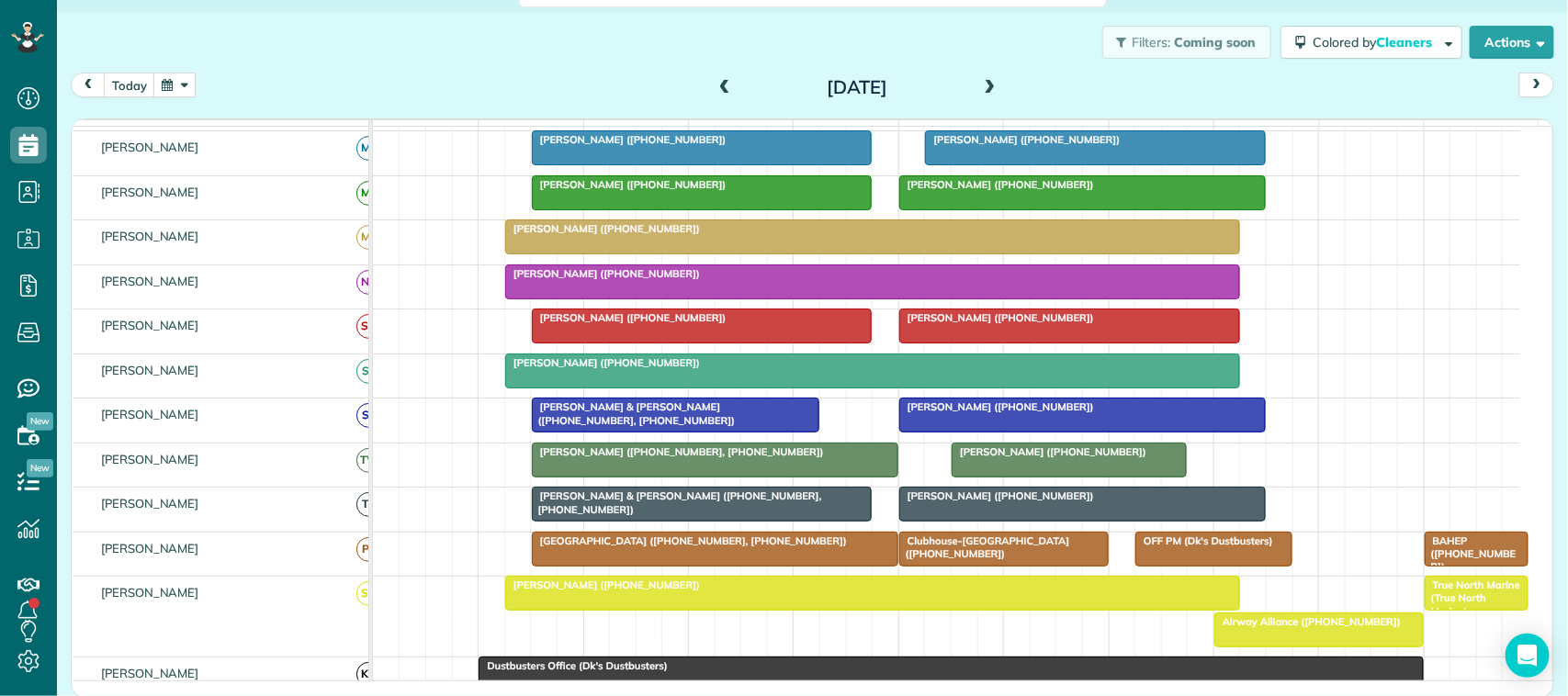 click at bounding box center (725, 88) 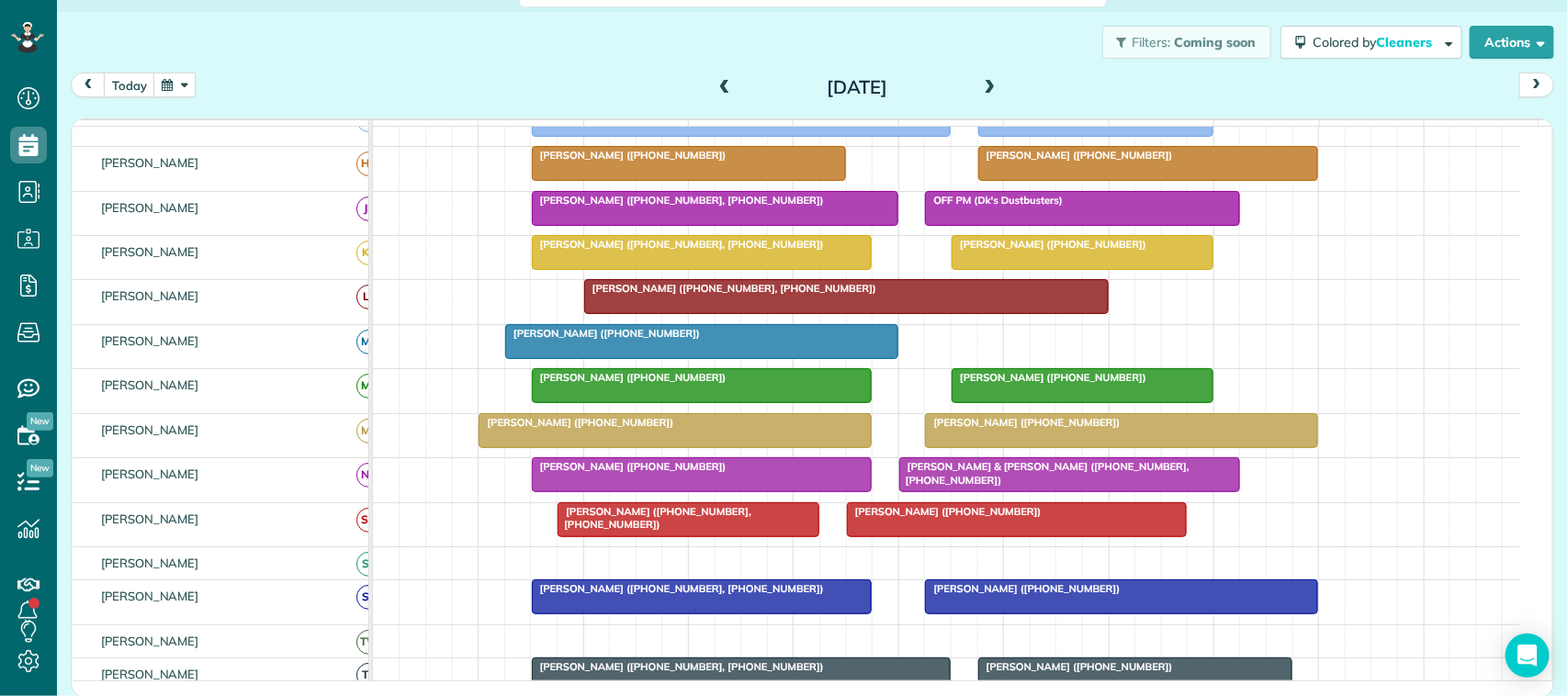 click at bounding box center [175, 84] 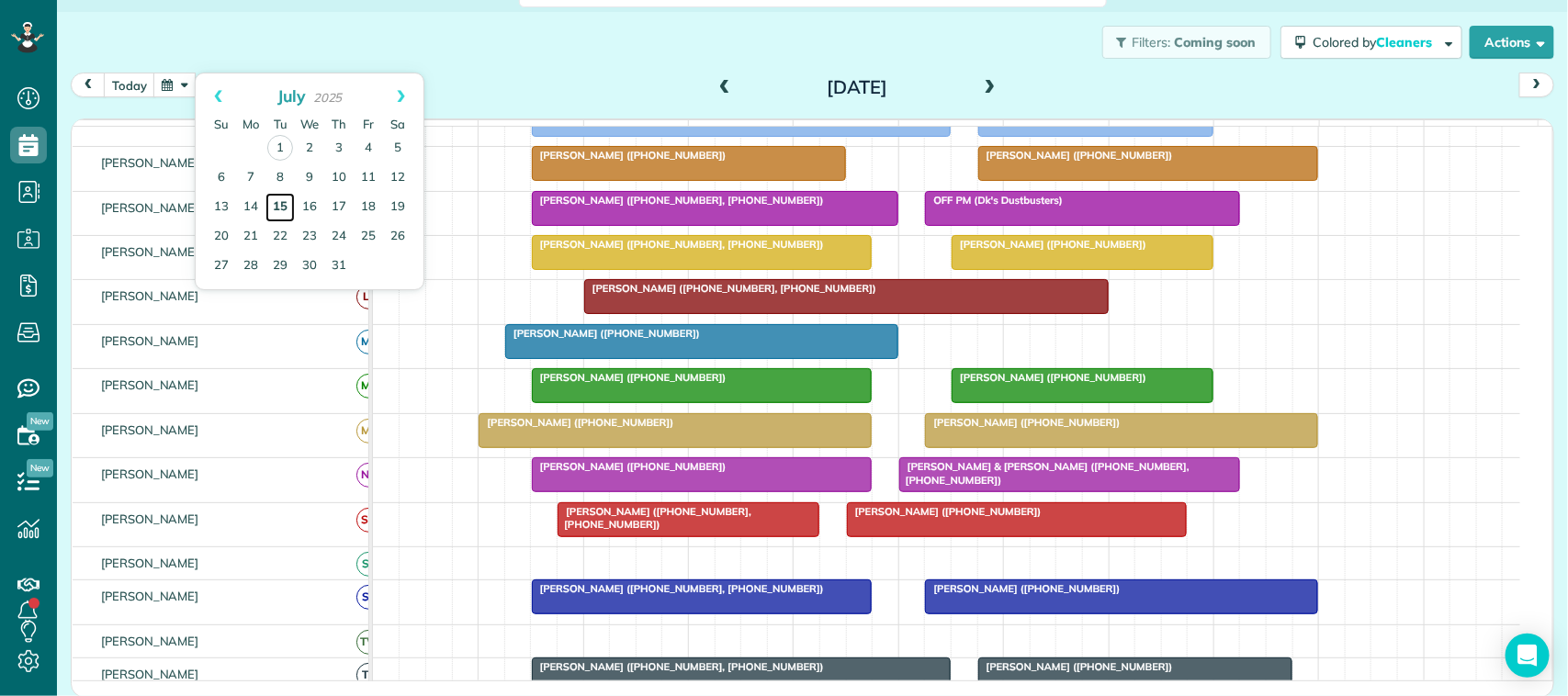 click on "15" at bounding box center [280, 208] 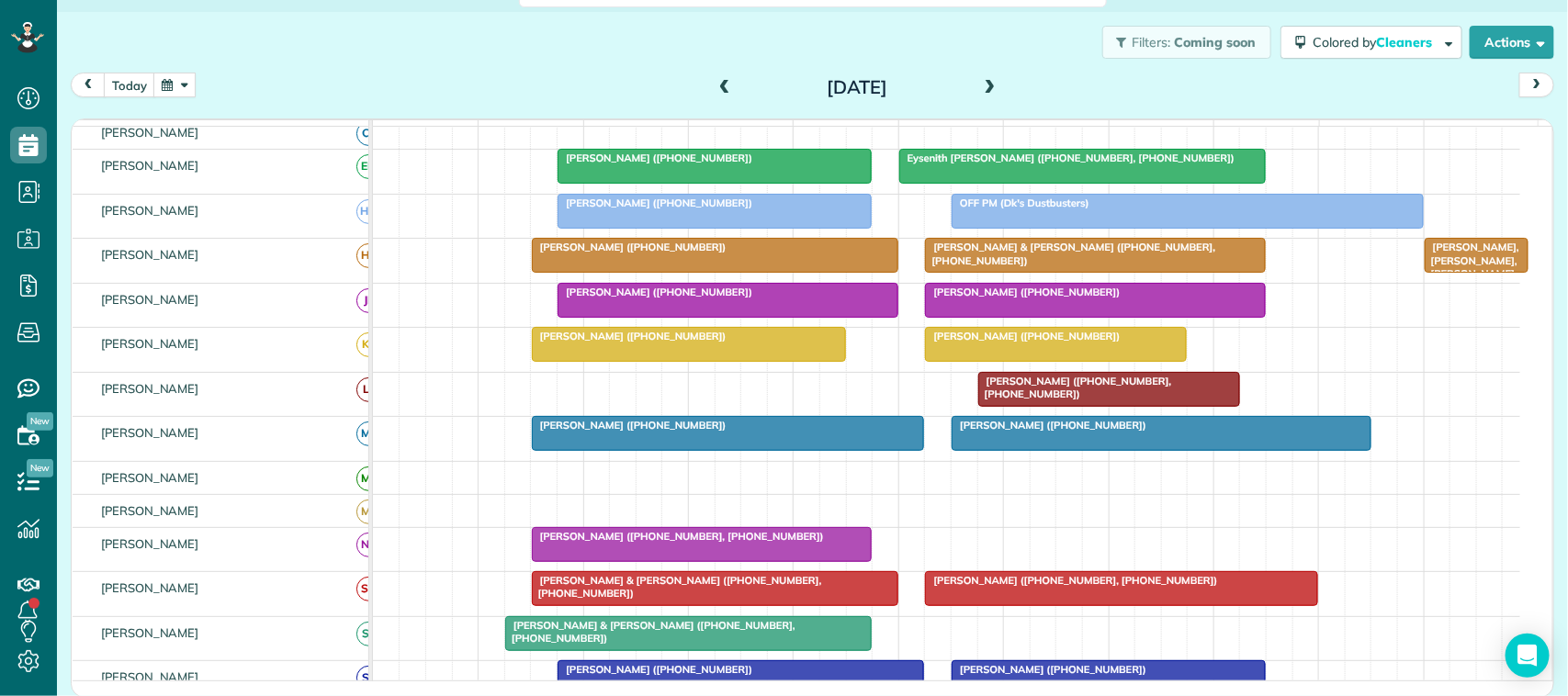 click at bounding box center [725, 88] 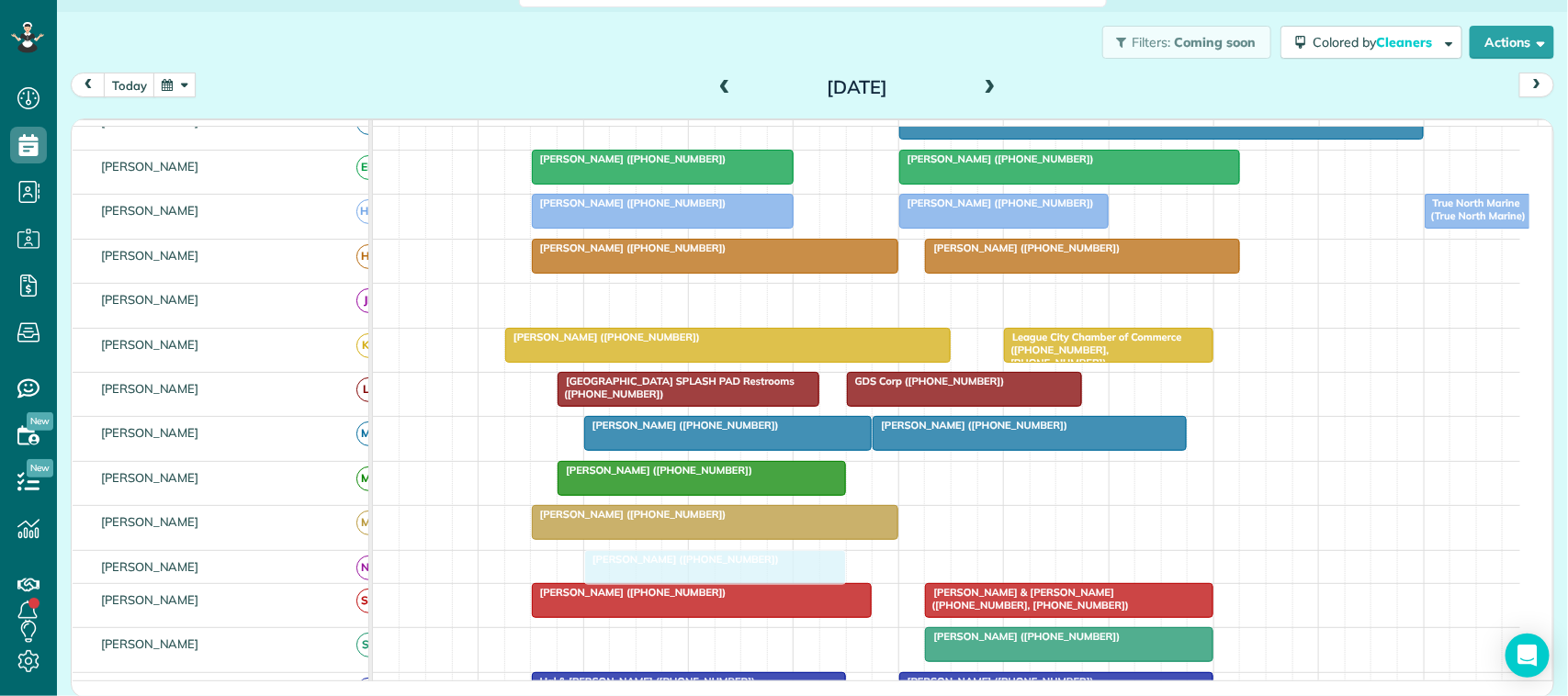 drag, startPoint x: 663, startPoint y: 320, endPoint x: 671, endPoint y: 575, distance: 255.12546 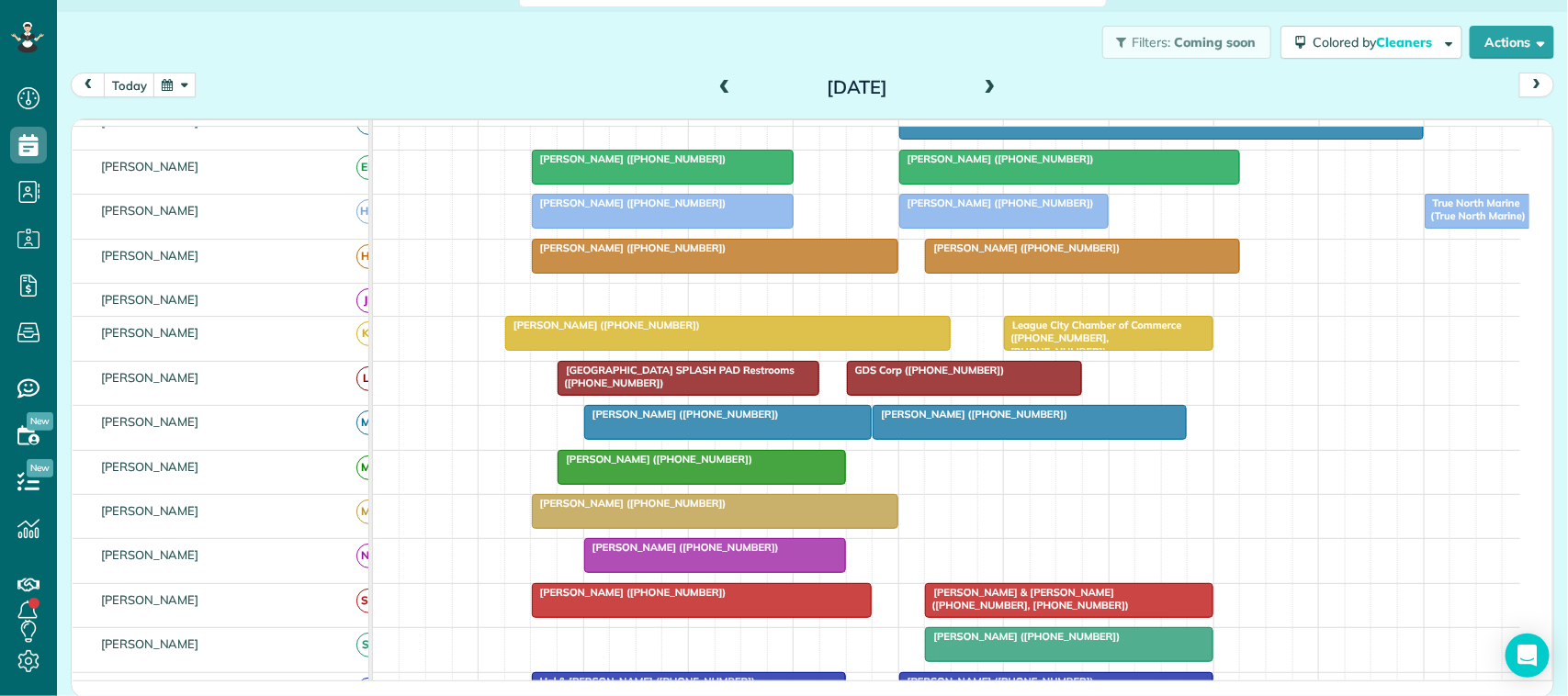 click at bounding box center (175, 84) 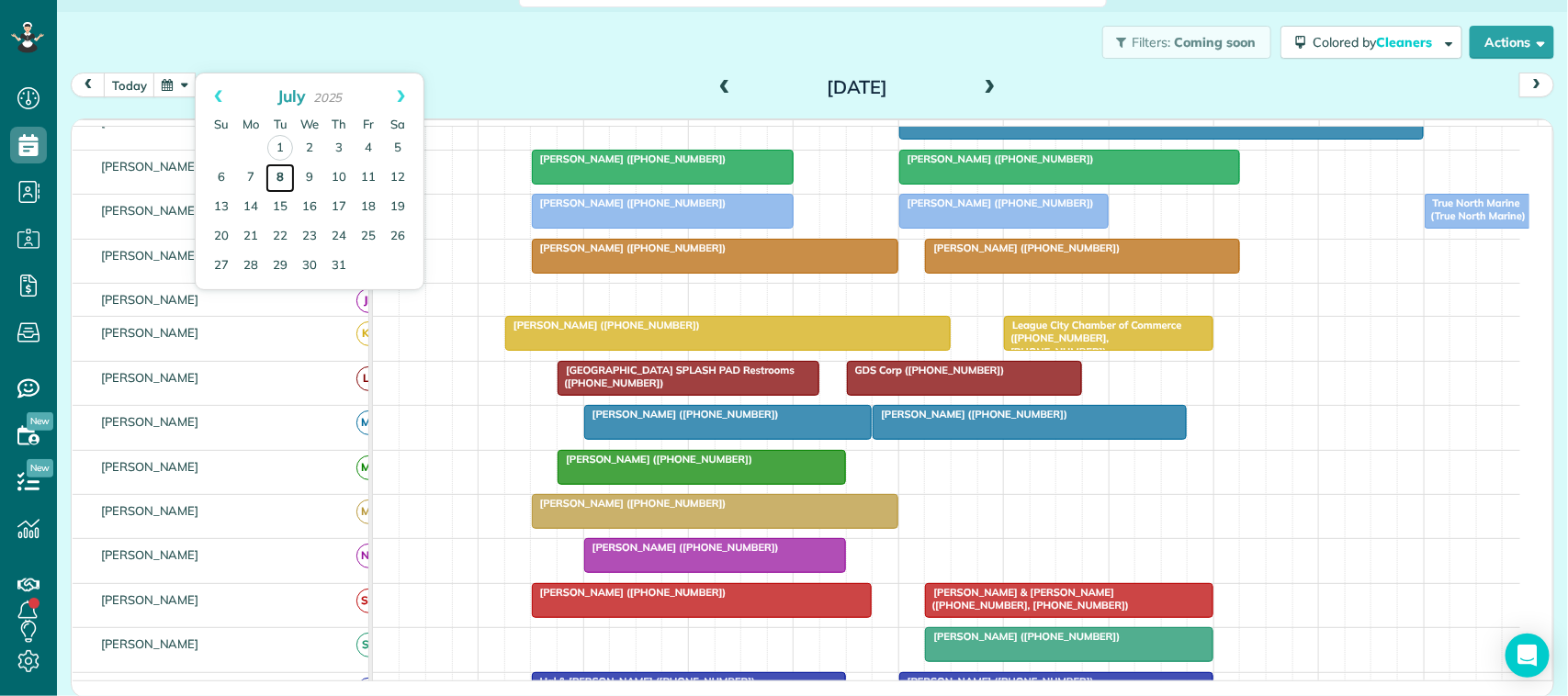 click on "8" at bounding box center [280, 178] 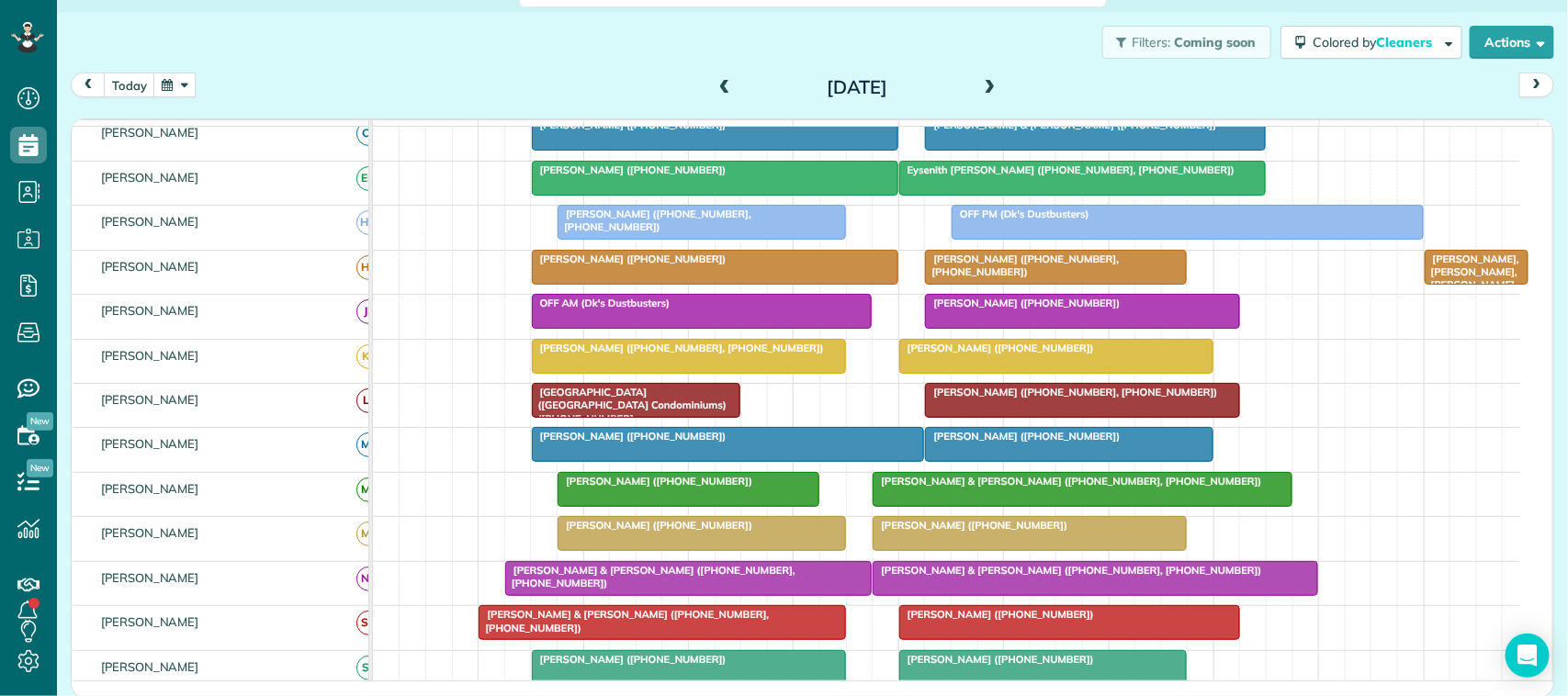 click at bounding box center [990, 88] 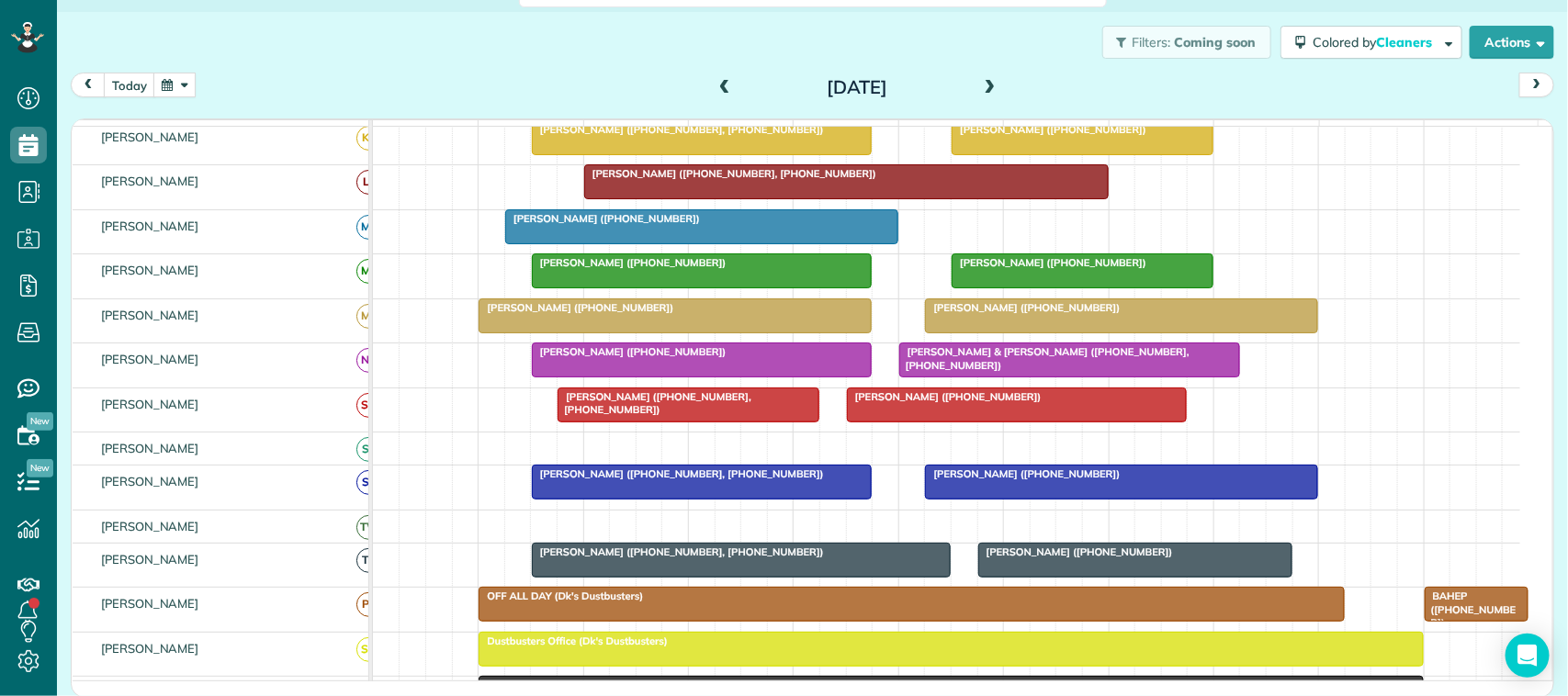 click at bounding box center [725, 88] 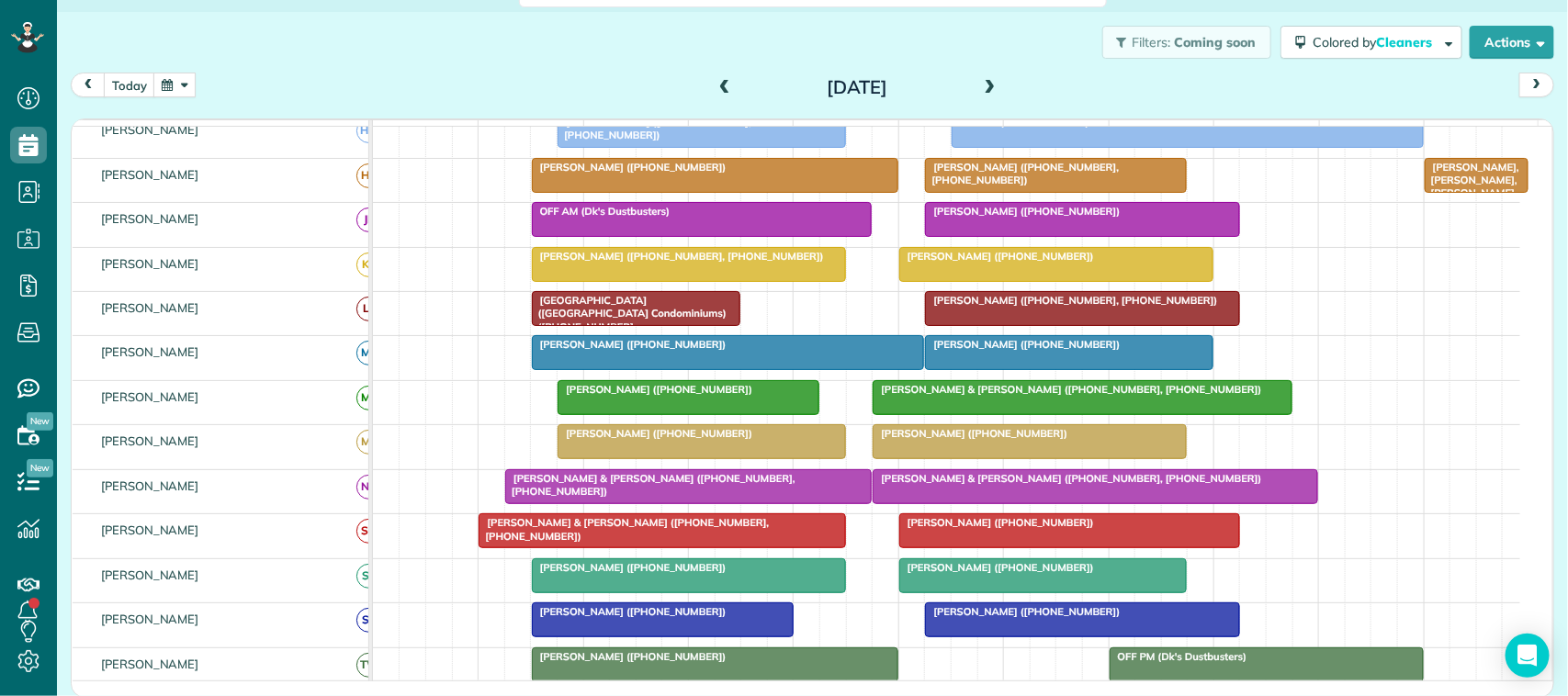 click at bounding box center [1082, 219] 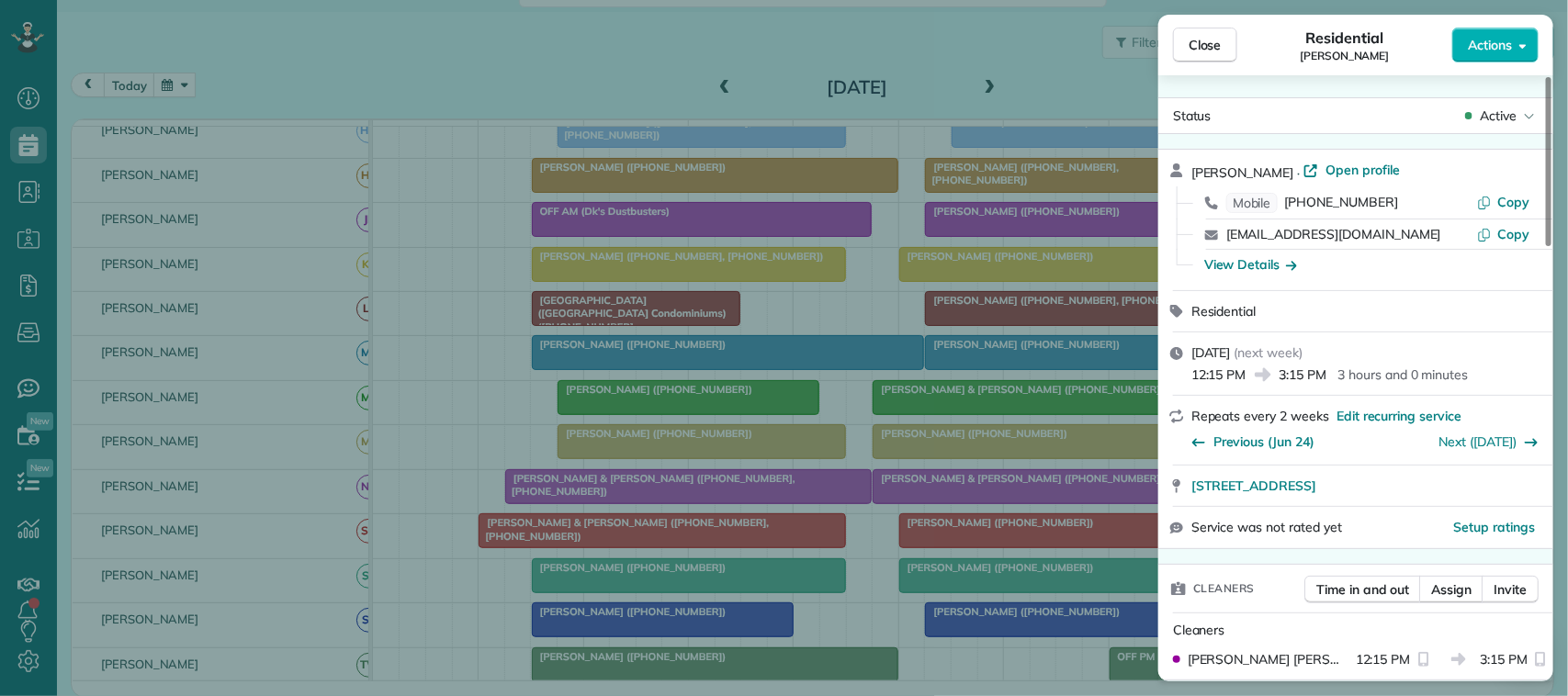 click on "Actions" at bounding box center (1490, 45) 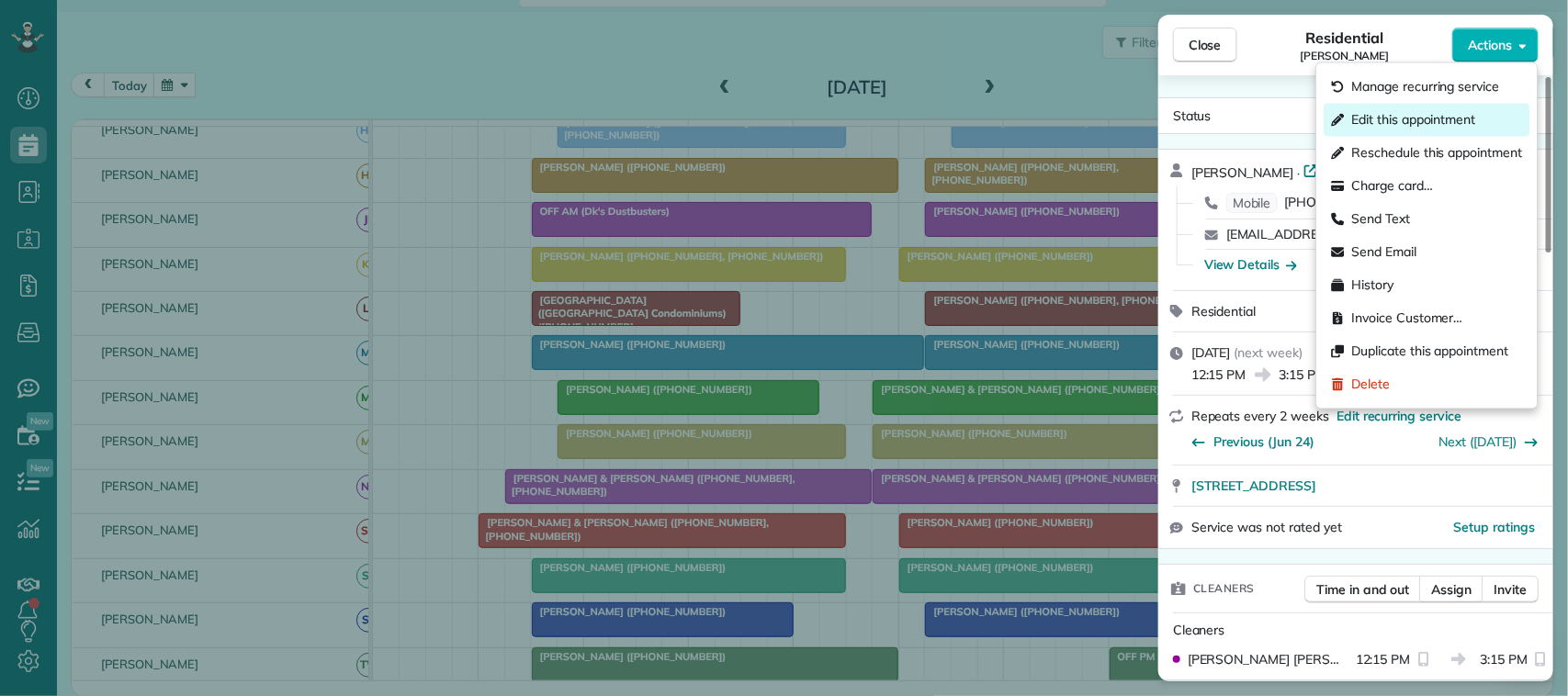 click on "Edit this appointment" at bounding box center [1414, 120] 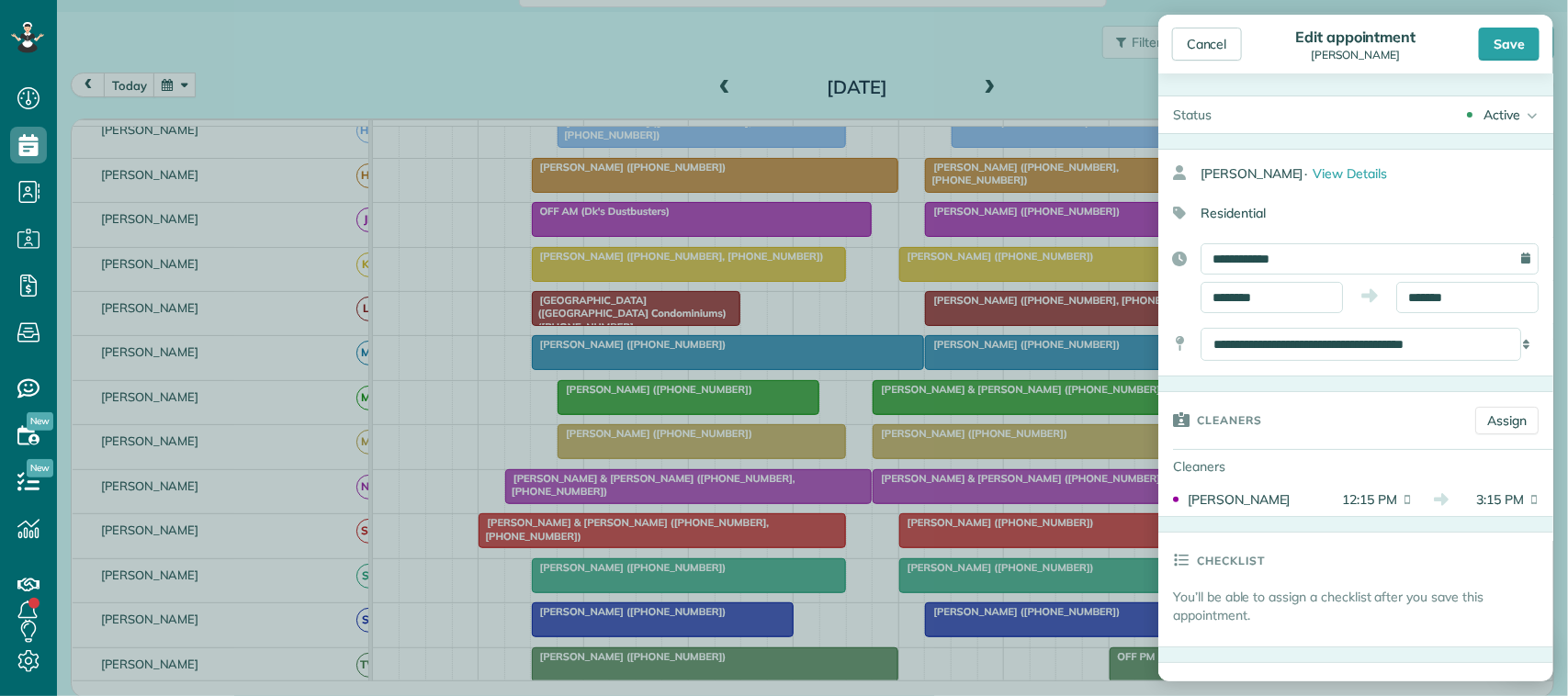click on "**********" at bounding box center (1356, 263) 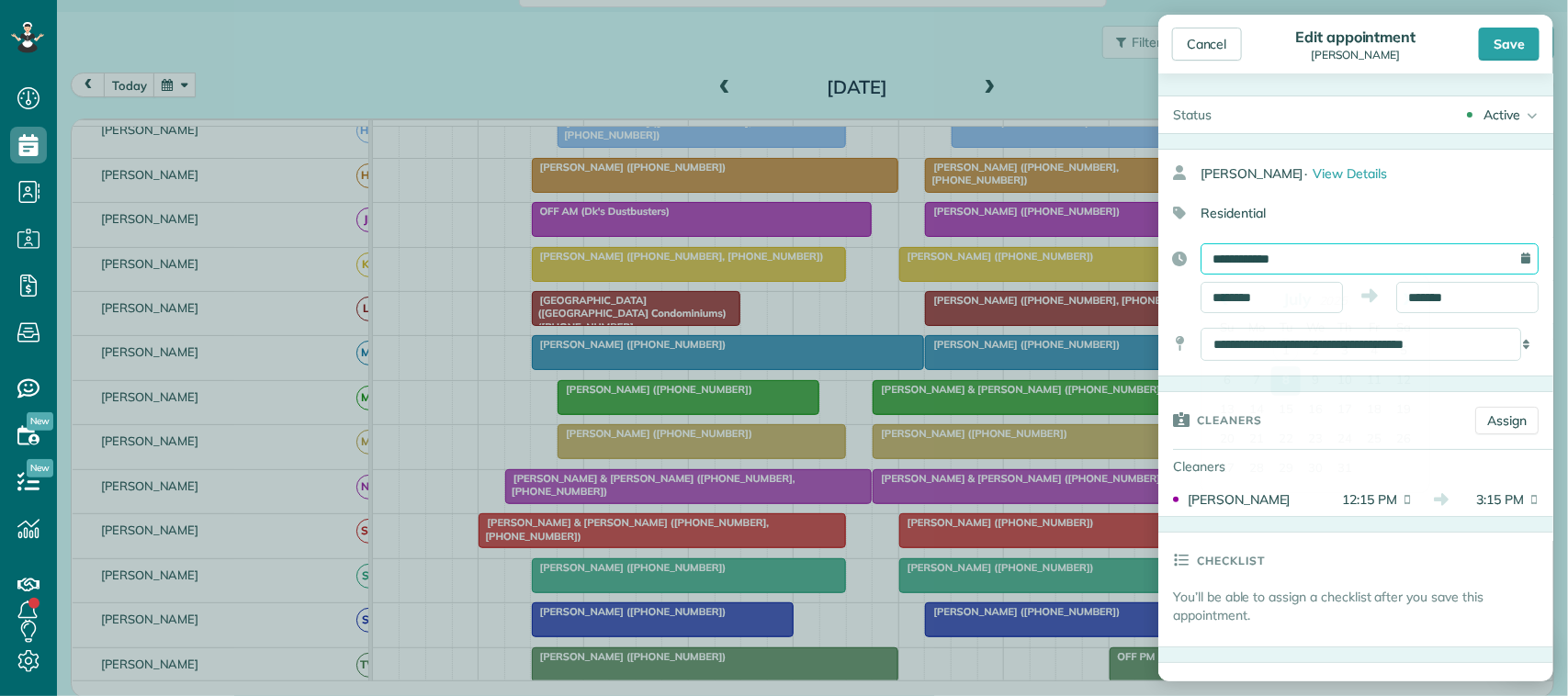 click on "**********" at bounding box center (1370, 259) 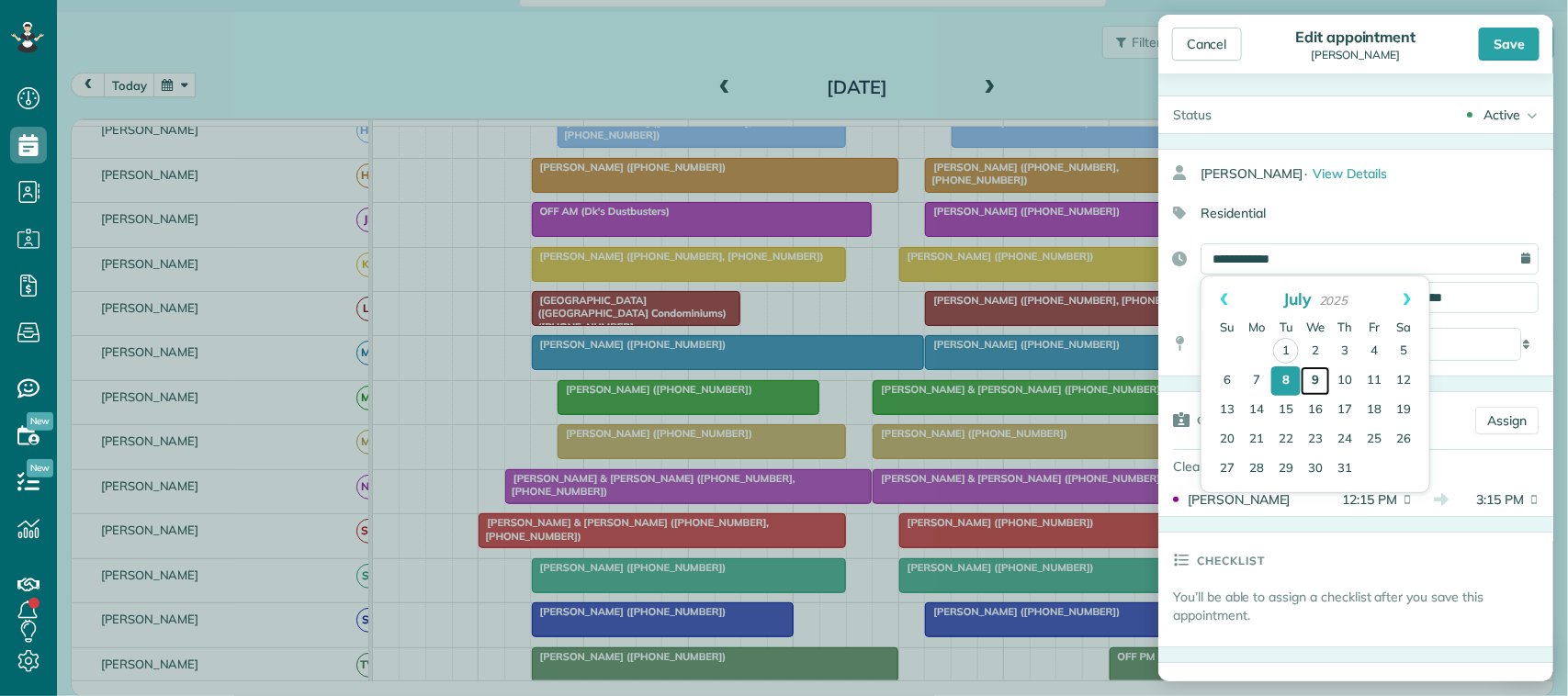 click on "9" at bounding box center [1315, 381] 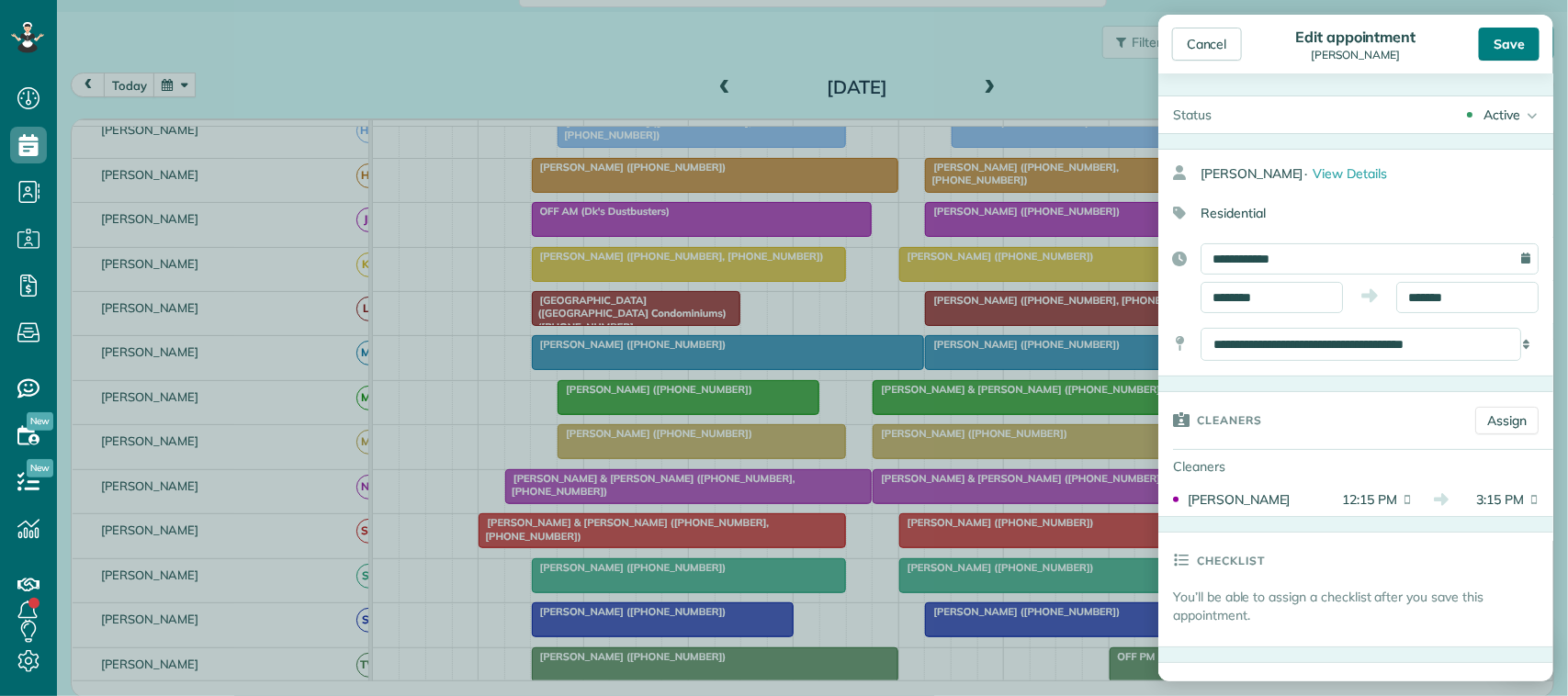 click on "Save" at bounding box center (1509, 44) 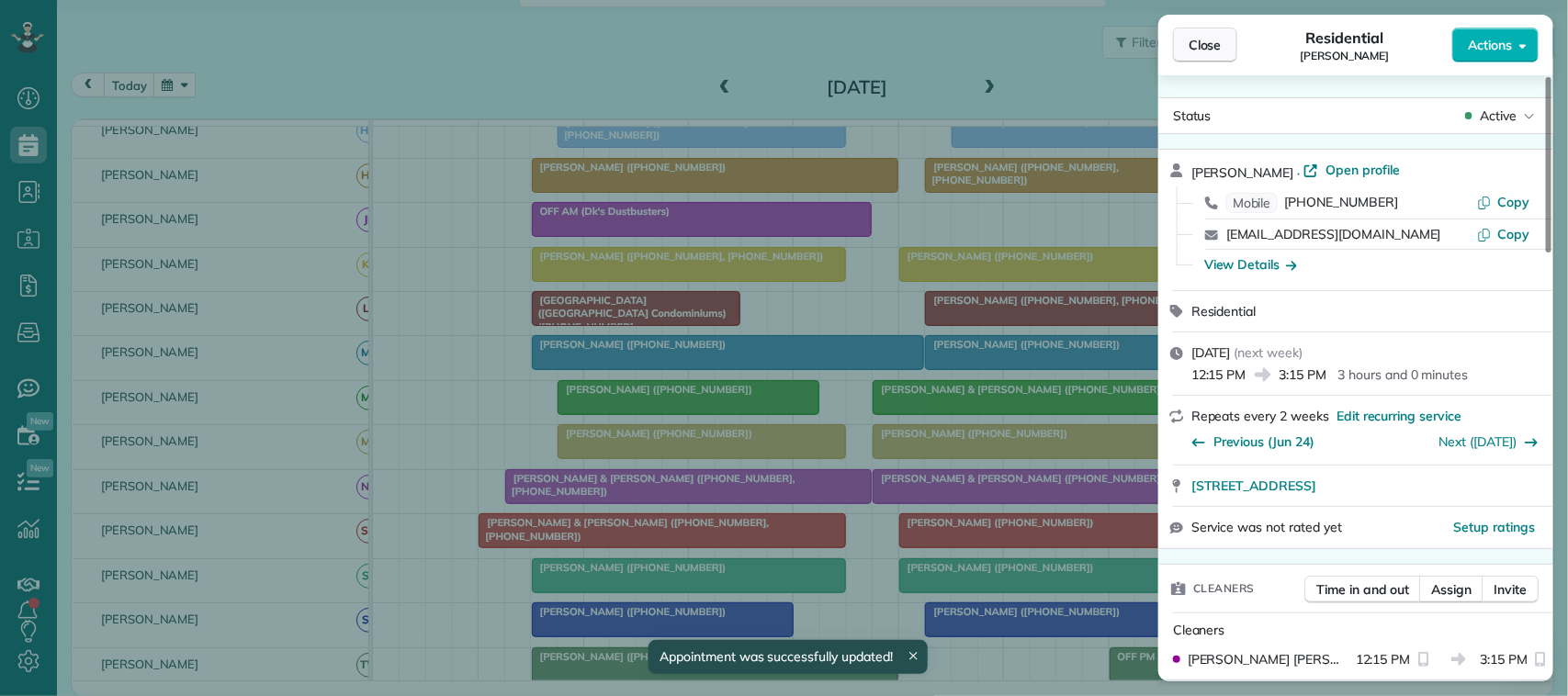 click on "Close" at bounding box center [1205, 45] 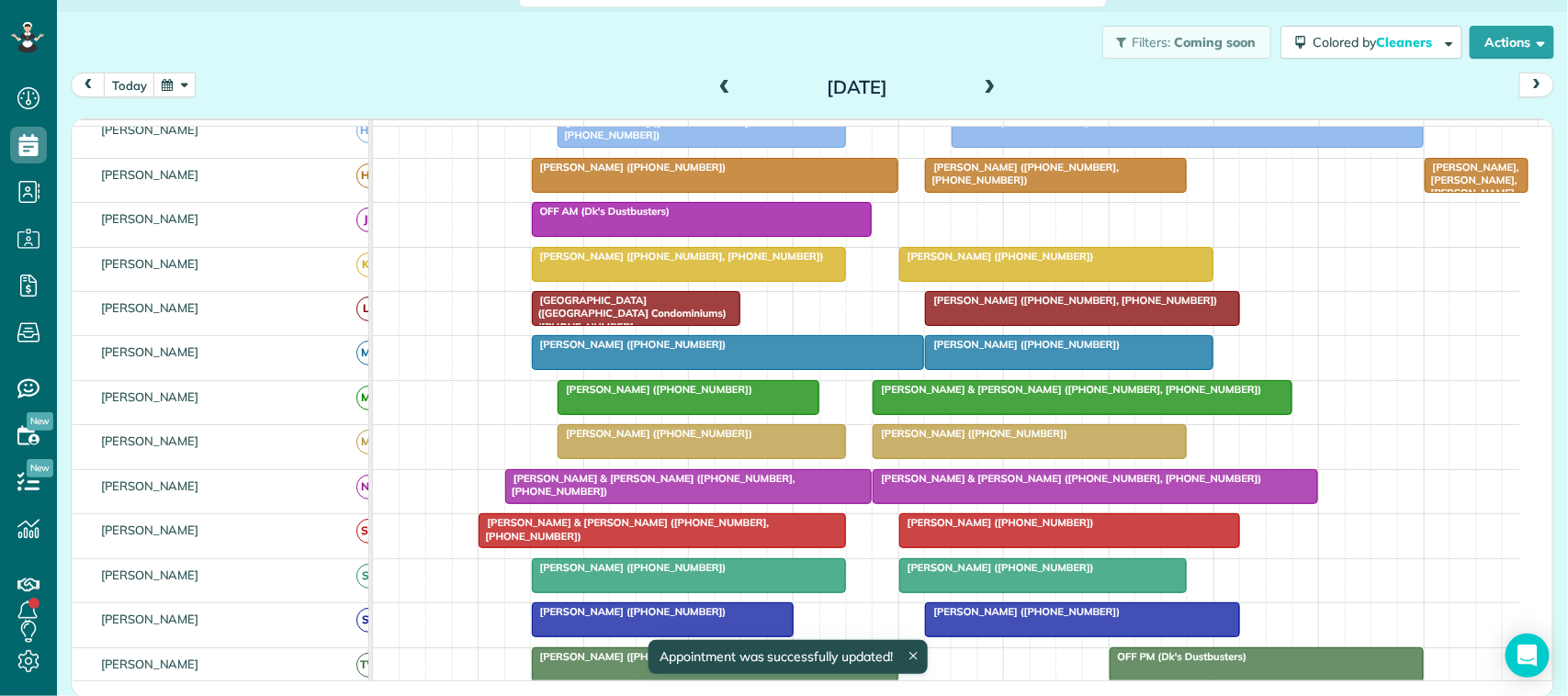 click at bounding box center [990, 88] 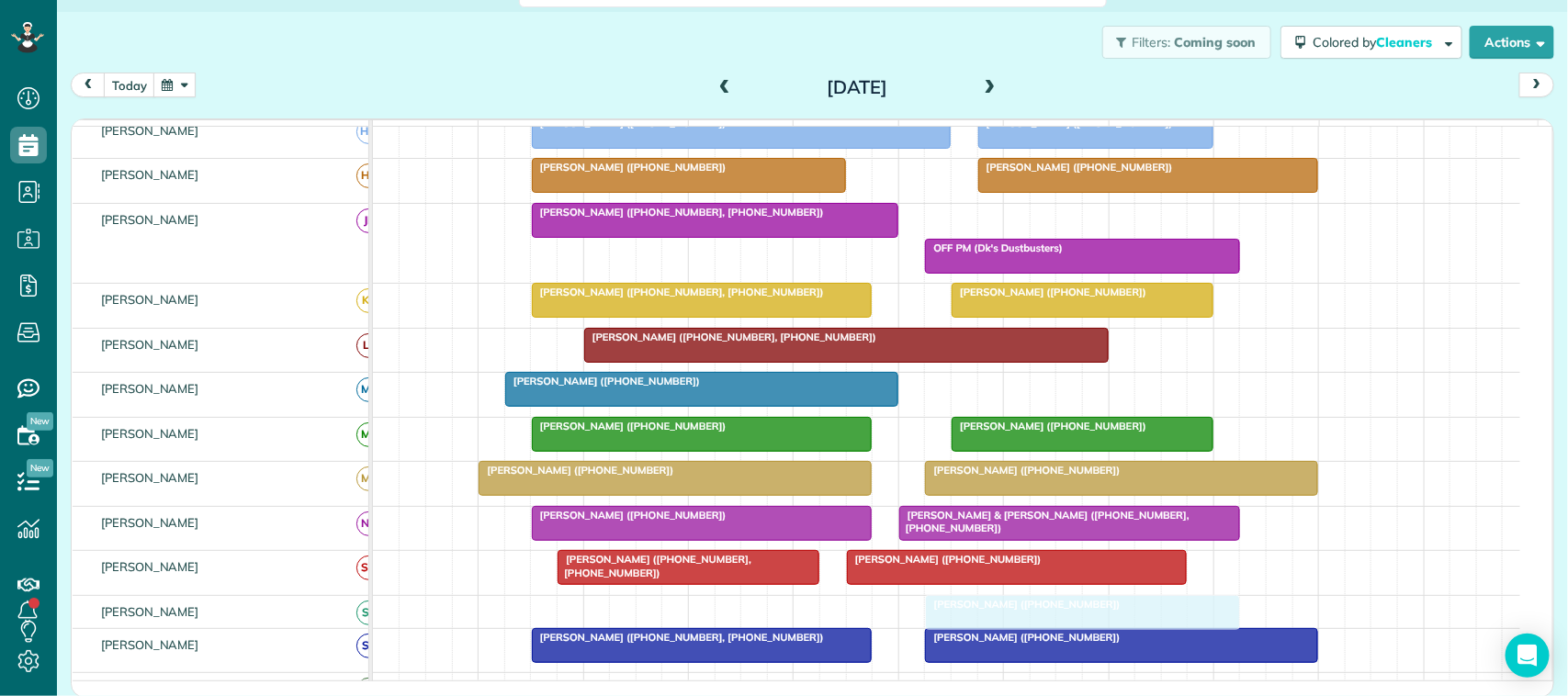 drag, startPoint x: 997, startPoint y: 236, endPoint x: 994, endPoint y: 618, distance: 382.0118 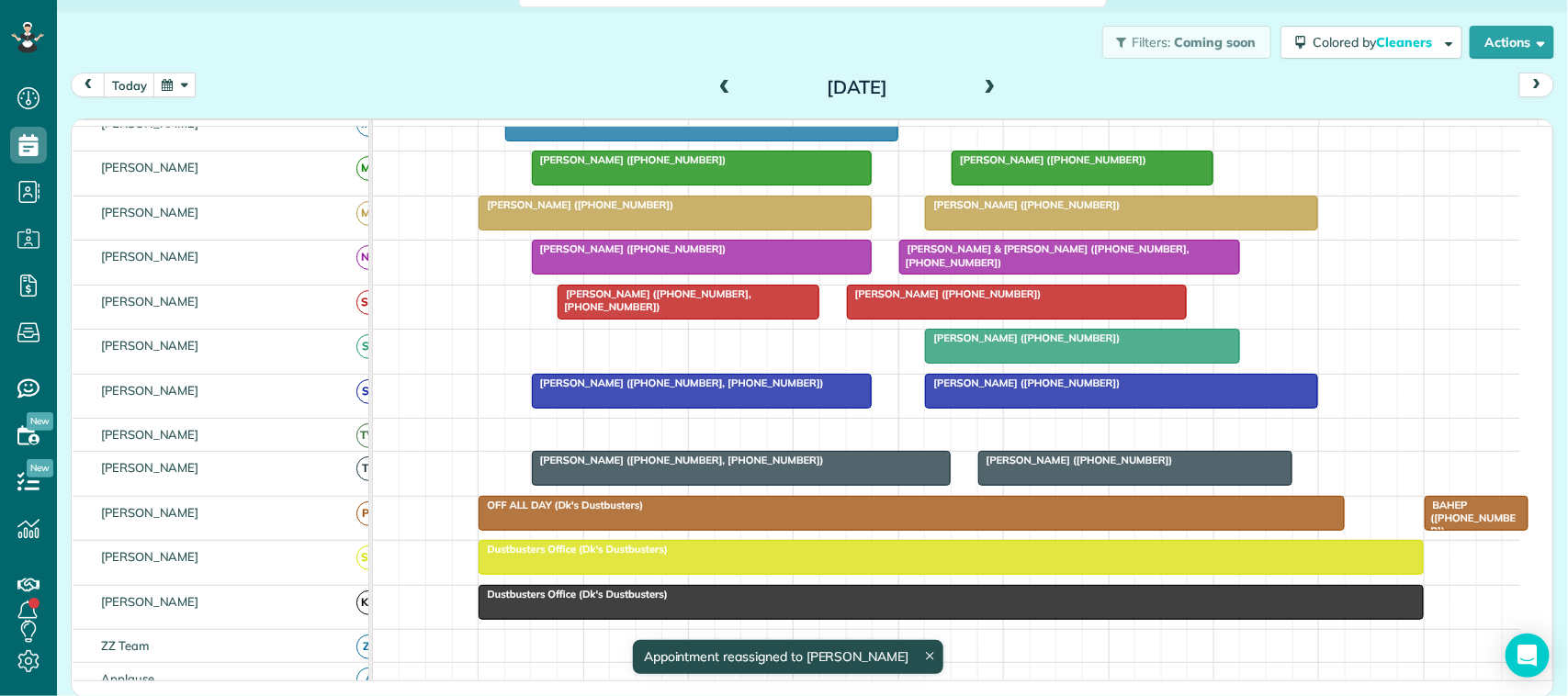 click at bounding box center [1082, 346] 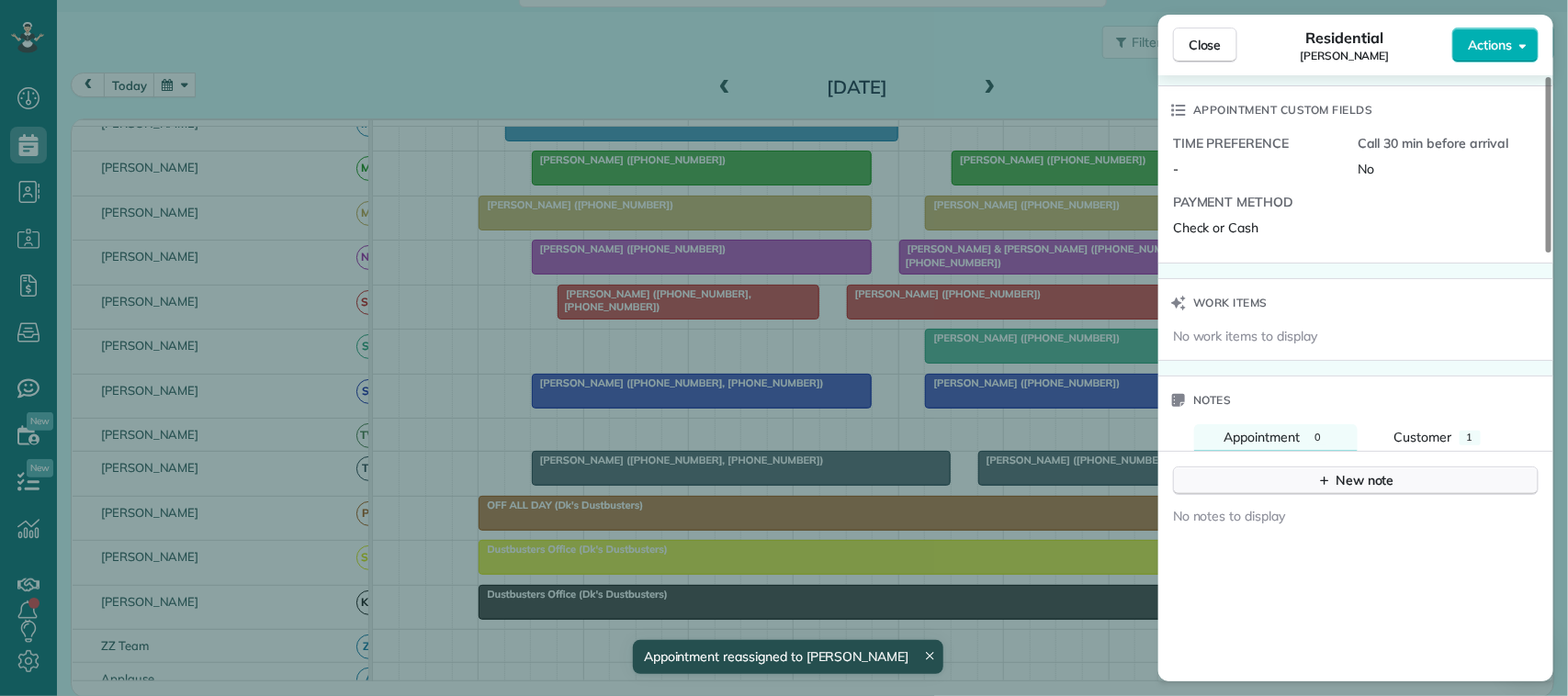 click on "New note" at bounding box center (1356, 480) 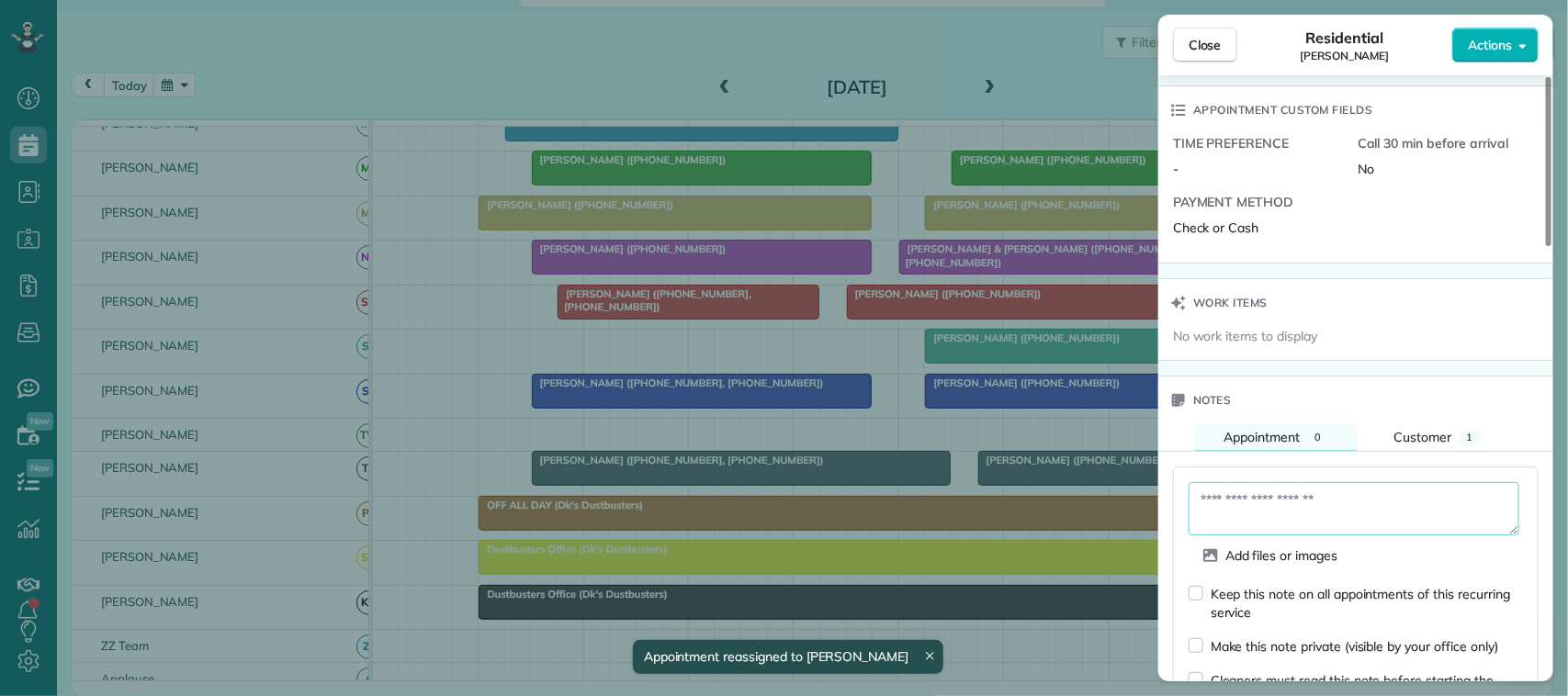 click at bounding box center (1354, 509) 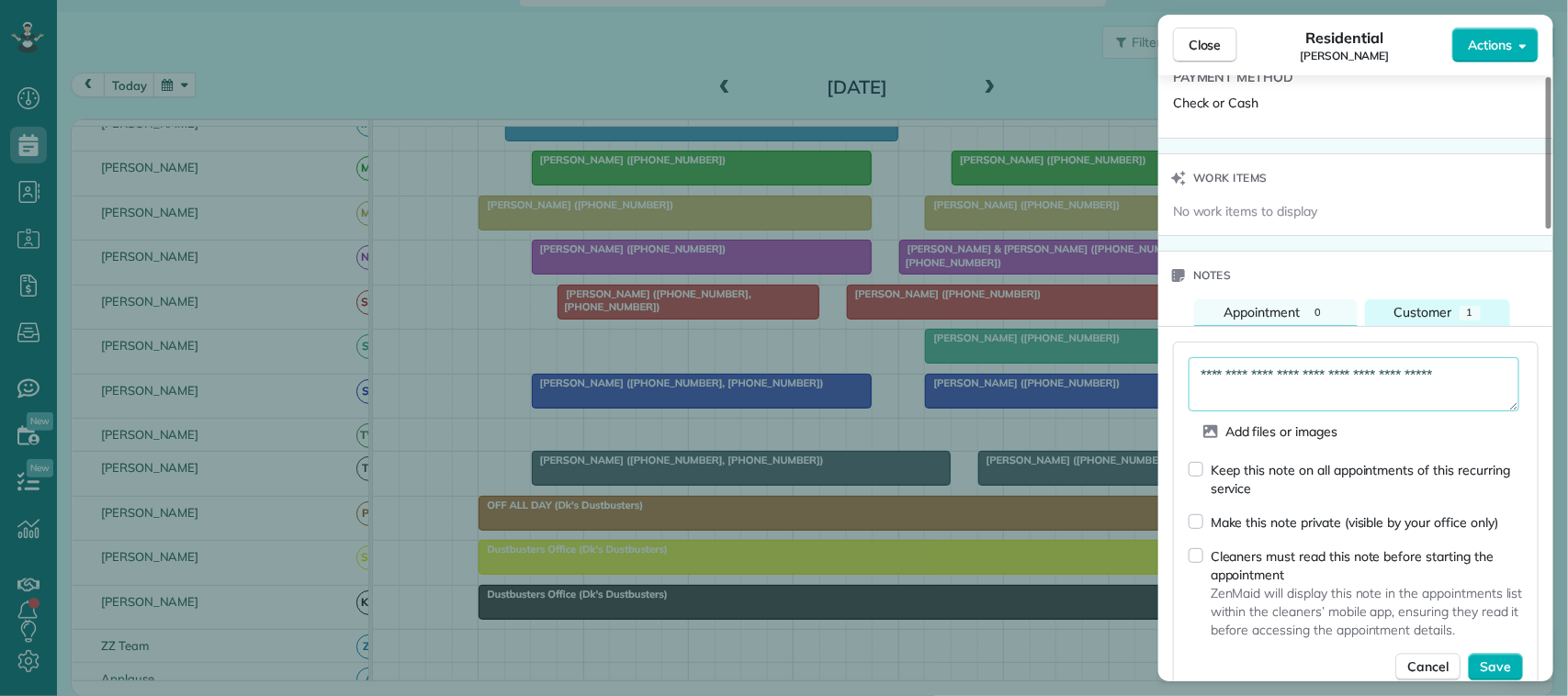 scroll, scrollTop: 1492, scrollLeft: 0, axis: vertical 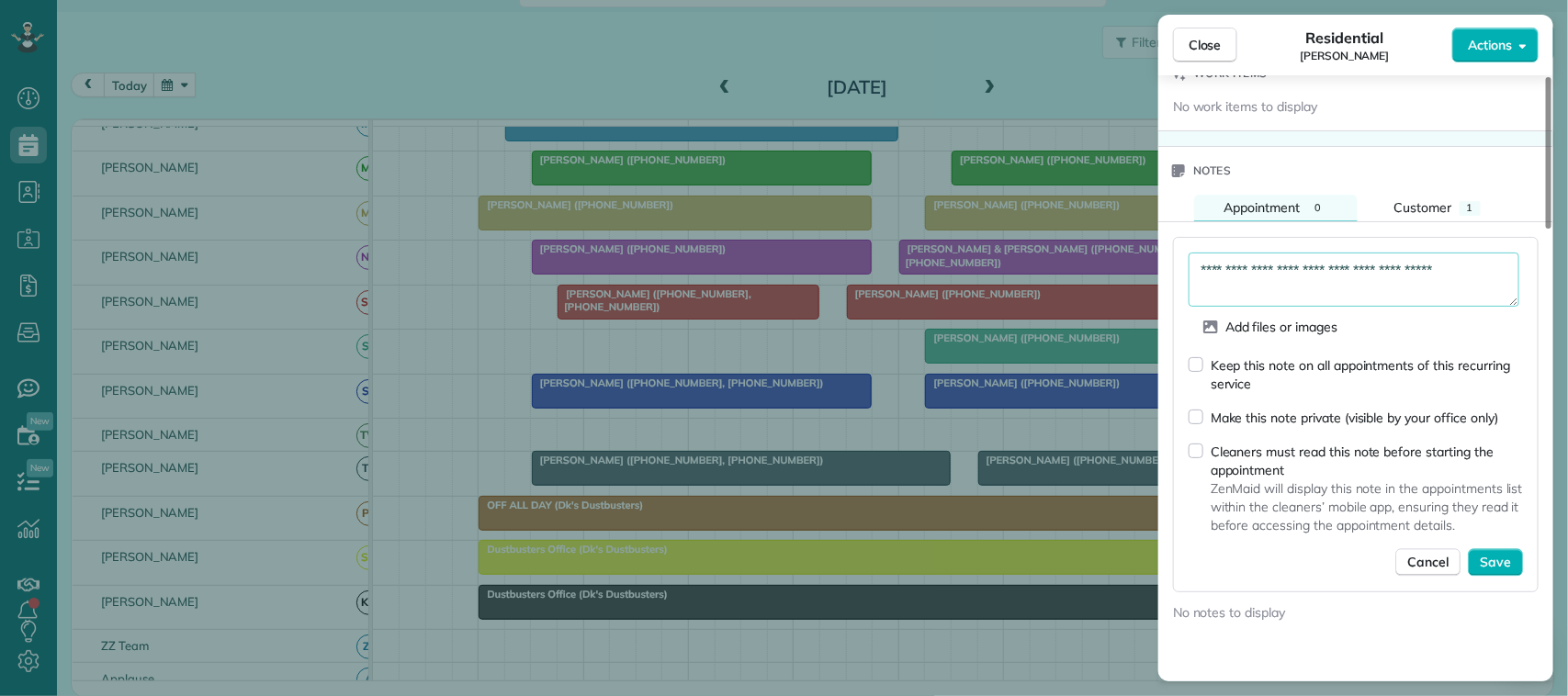 click on "**********" at bounding box center (1354, 279) 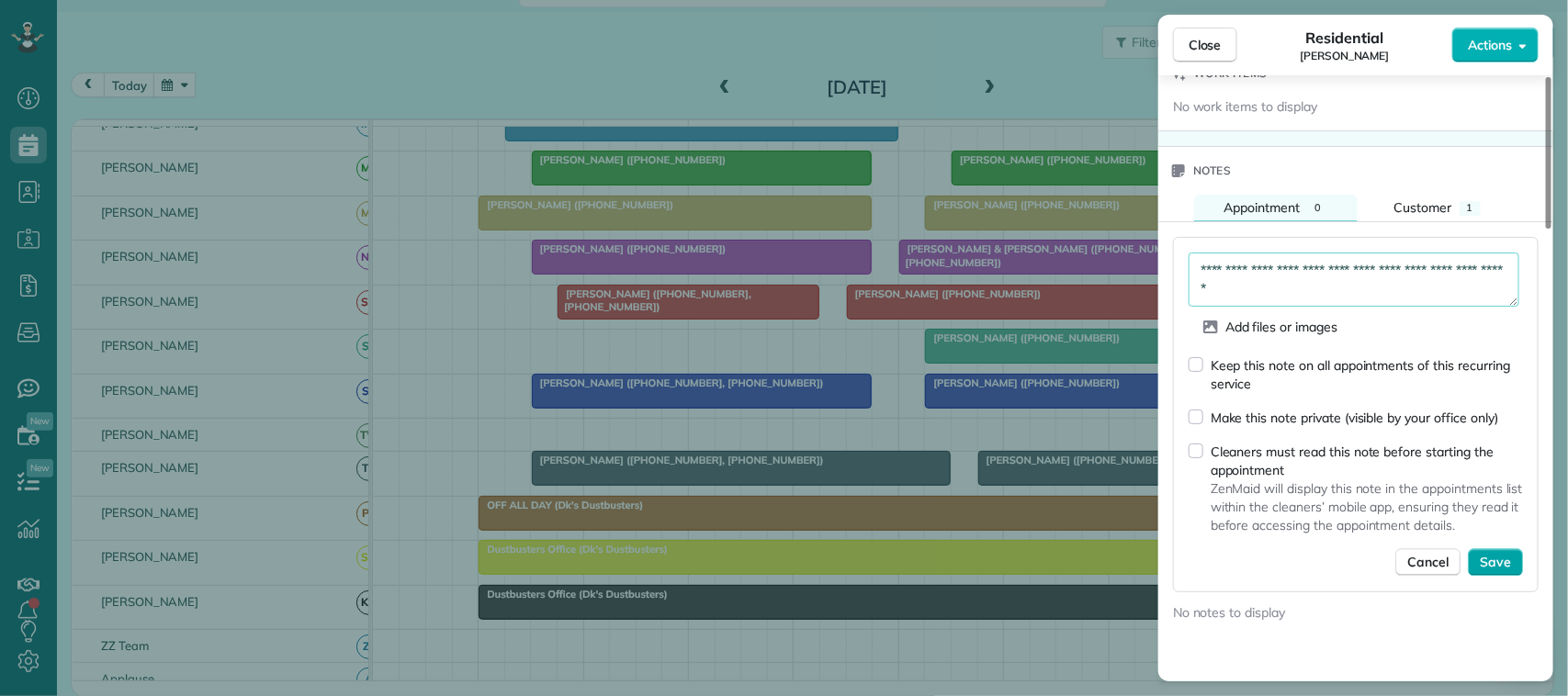type on "**********" 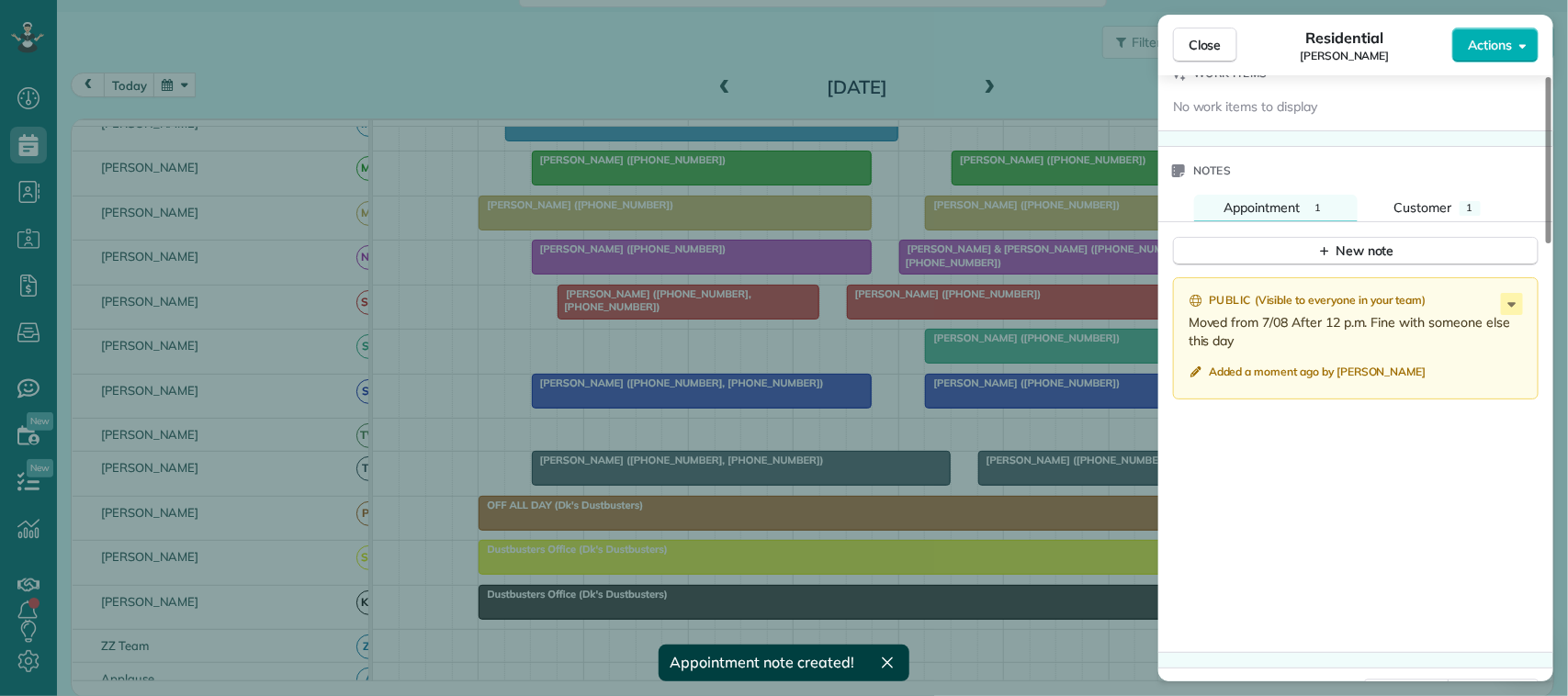click on "Close Residential Neil McMain Actions" at bounding box center (1356, 45) 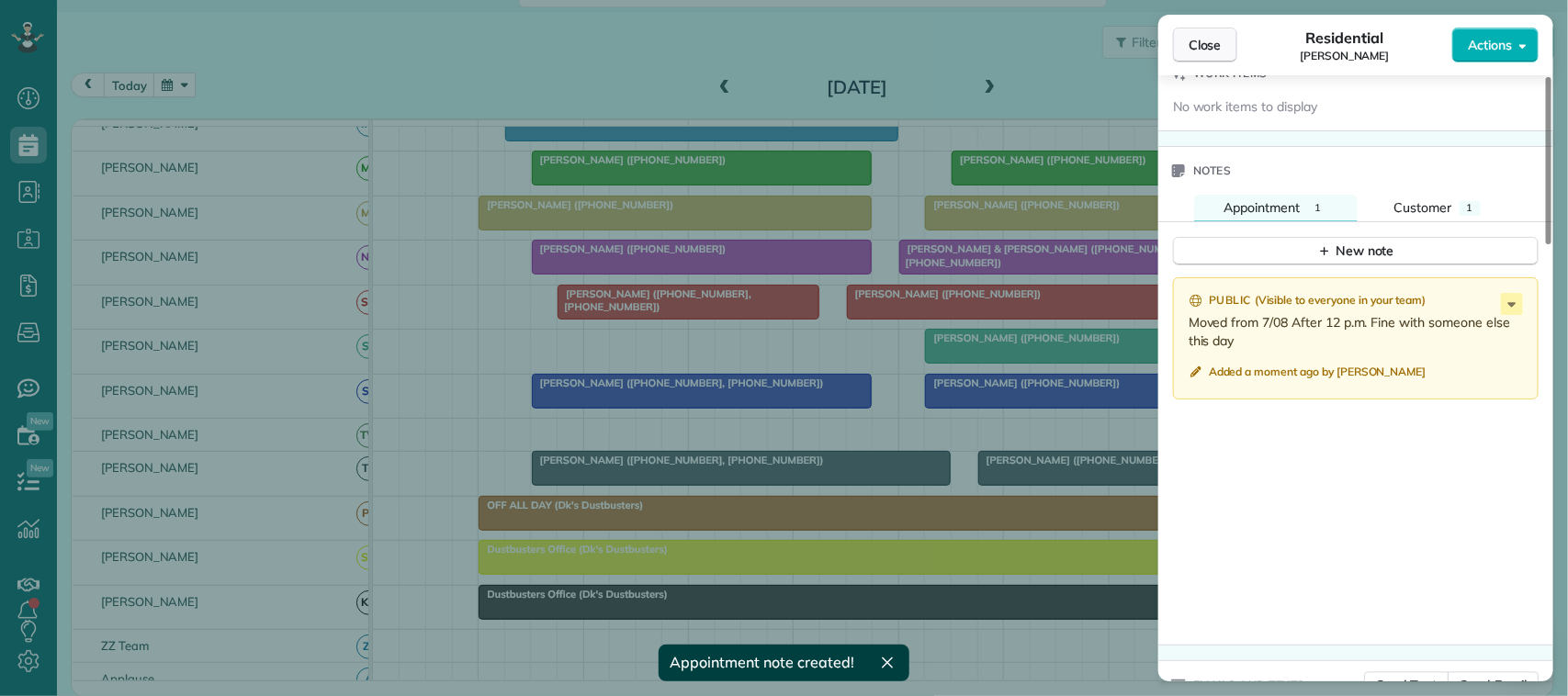 click on "Close" at bounding box center (1205, 45) 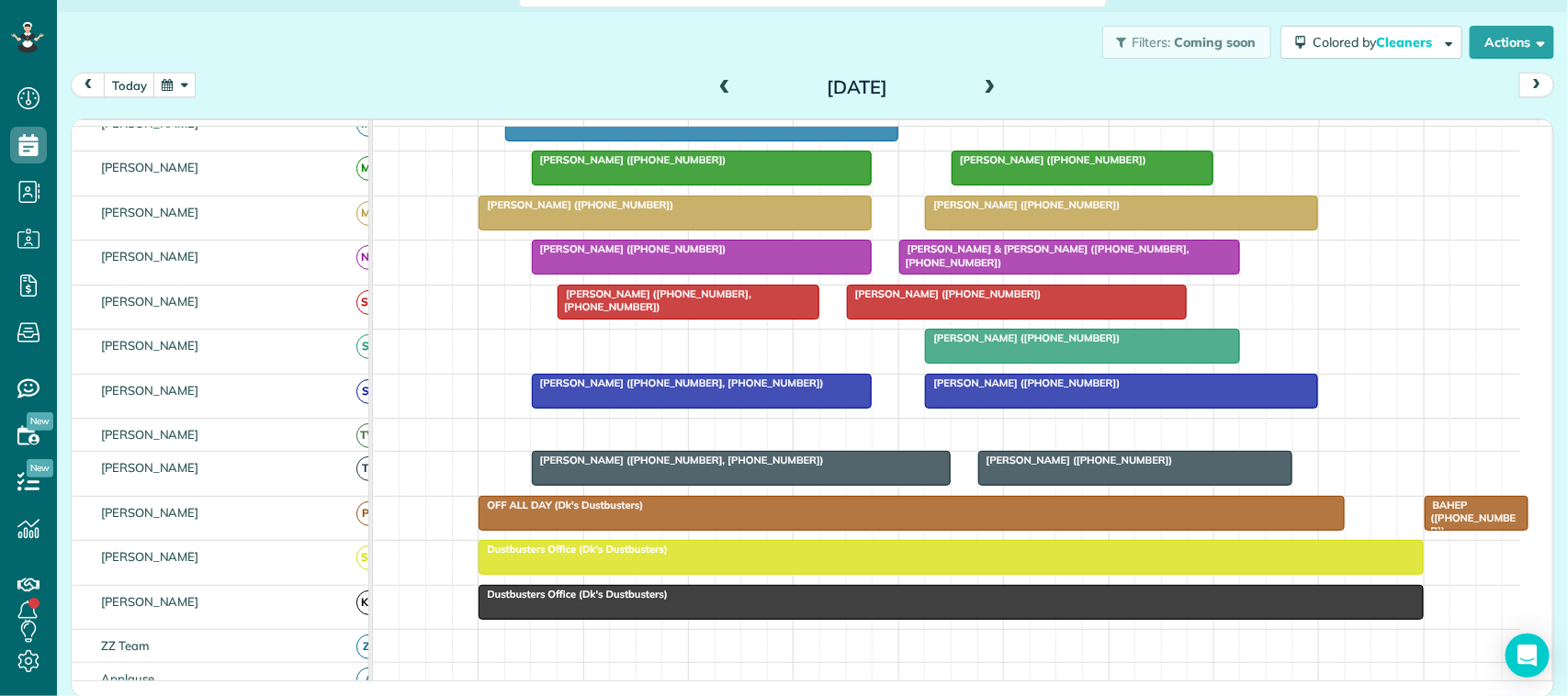click at bounding box center [990, 88] 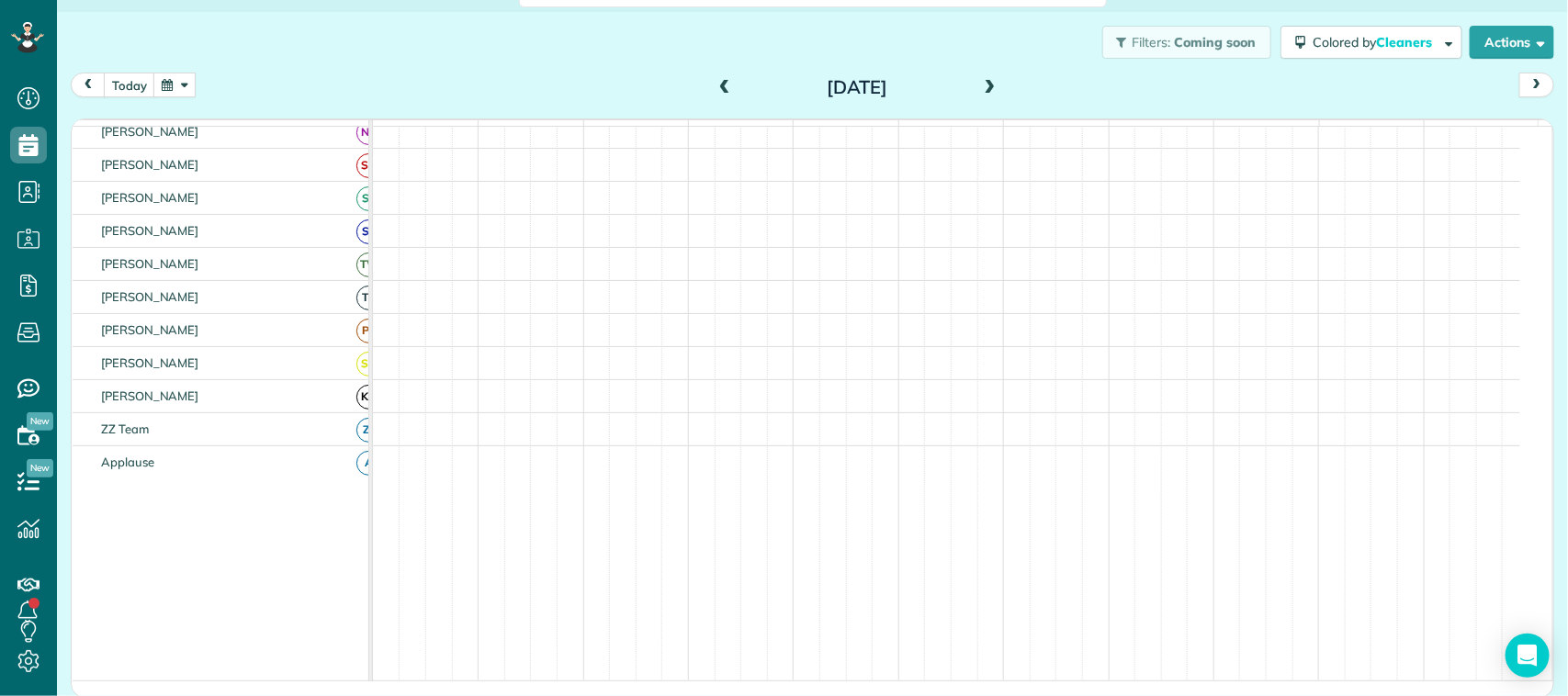 scroll, scrollTop: 344, scrollLeft: 0, axis: vertical 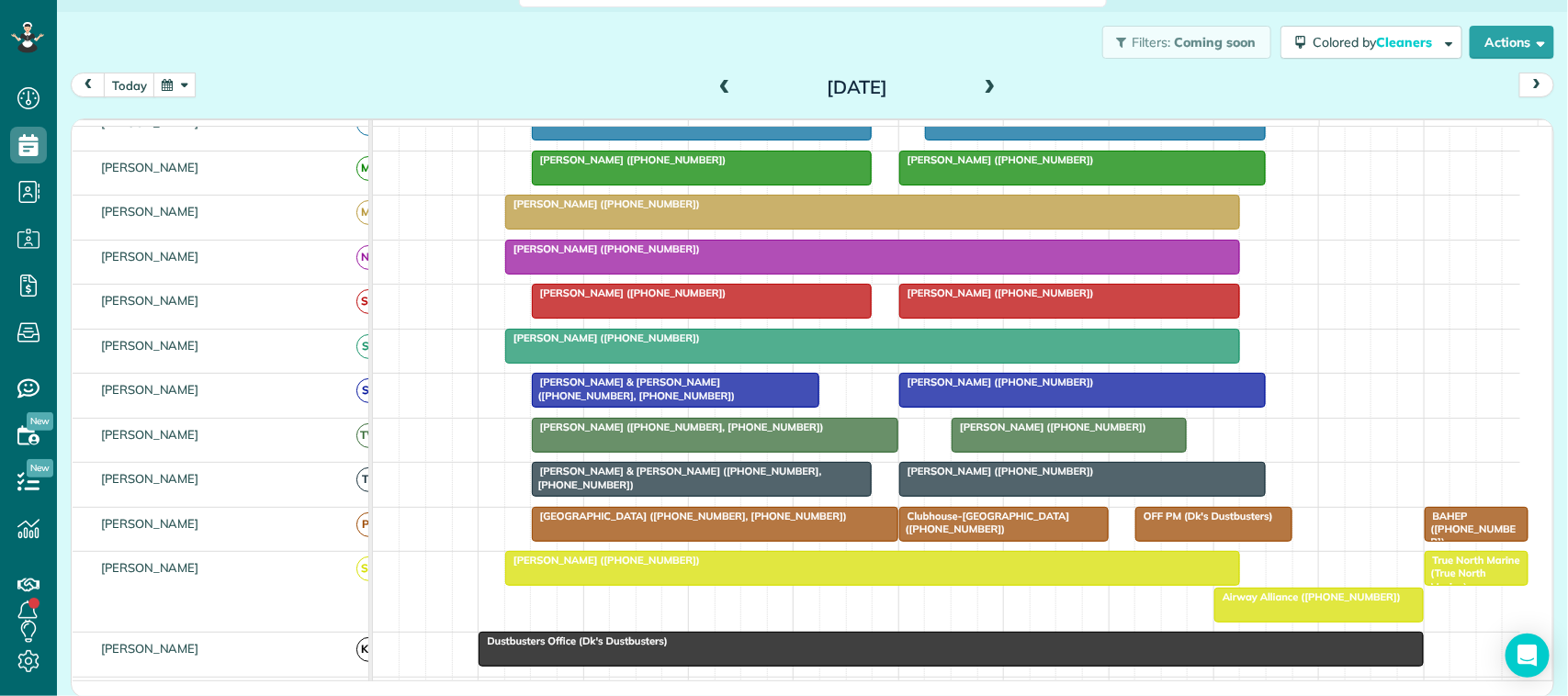 click at bounding box center (175, 84) 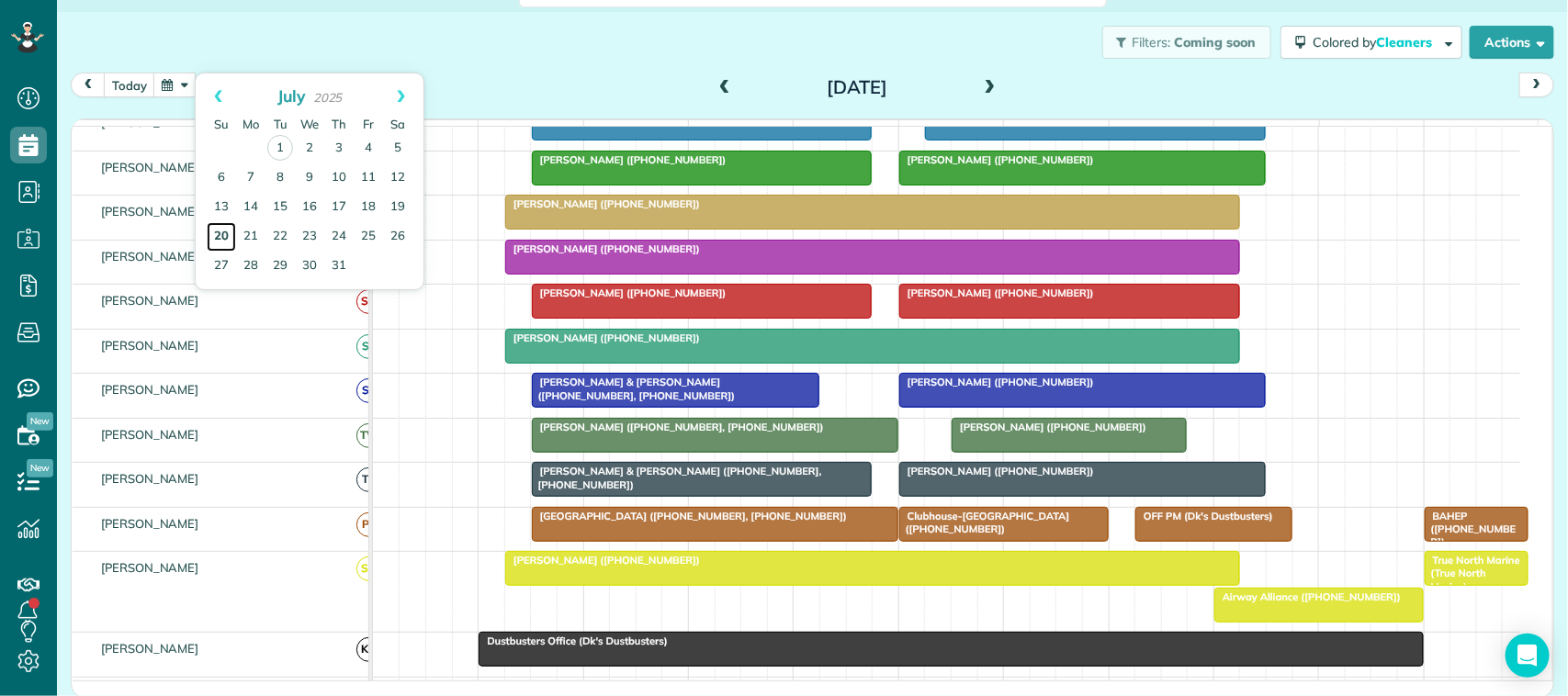 click on "20" at bounding box center [221, 237] 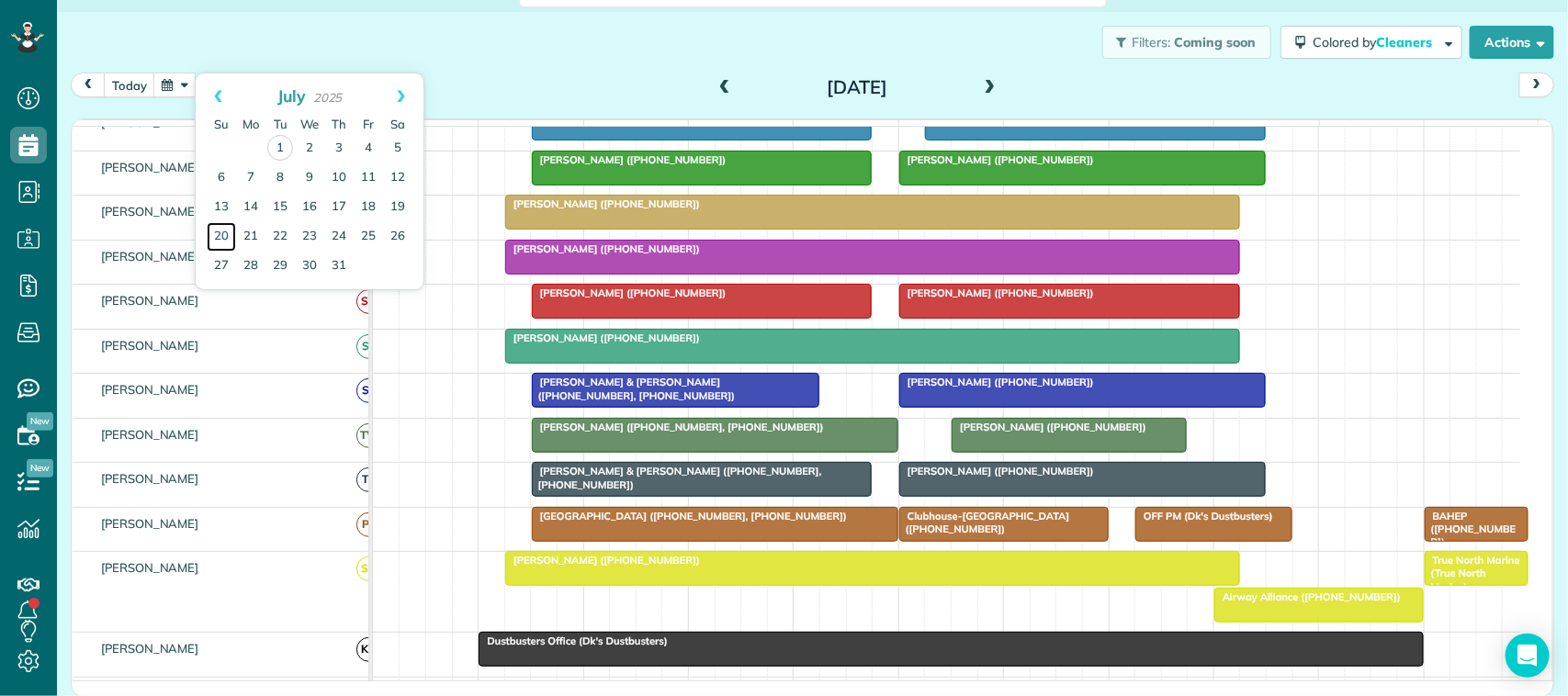 scroll, scrollTop: 344, scrollLeft: 0, axis: vertical 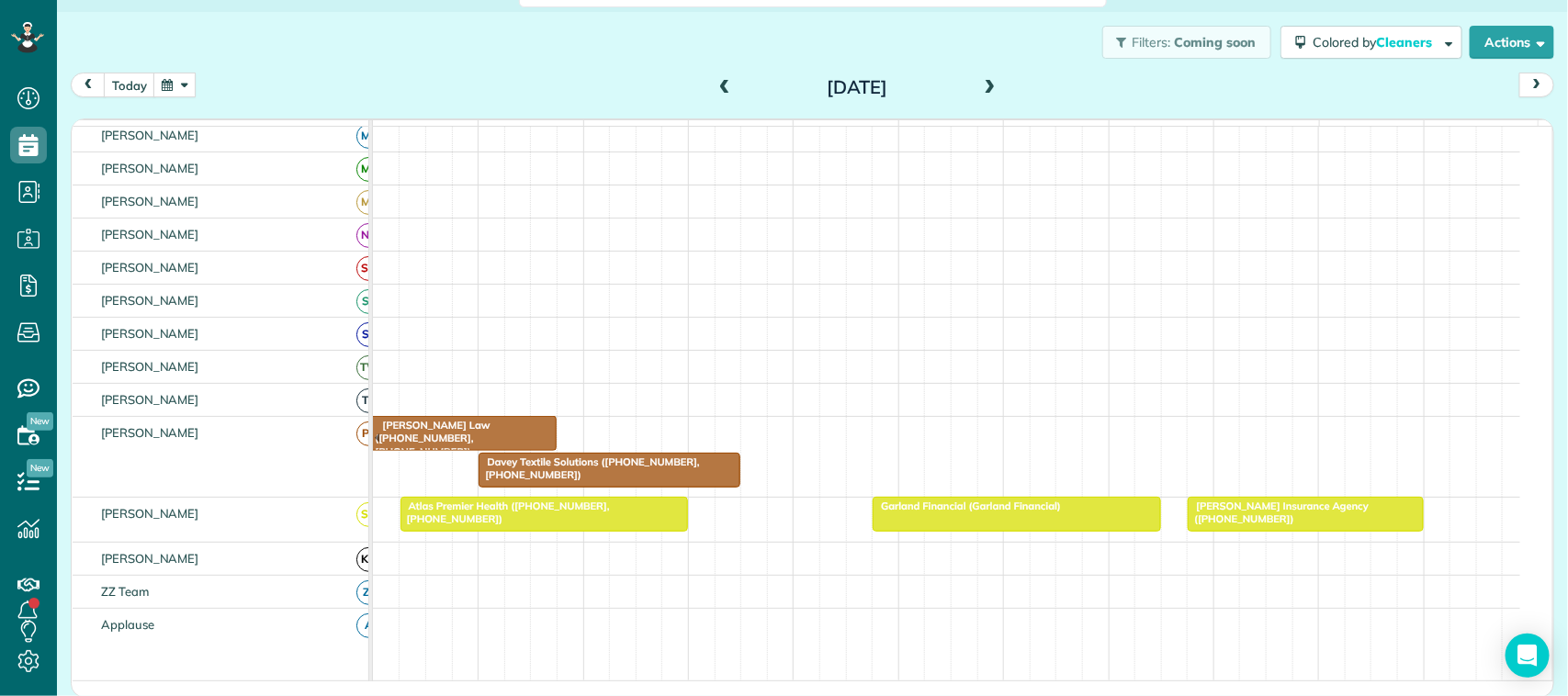 click at bounding box center [1305, 514] 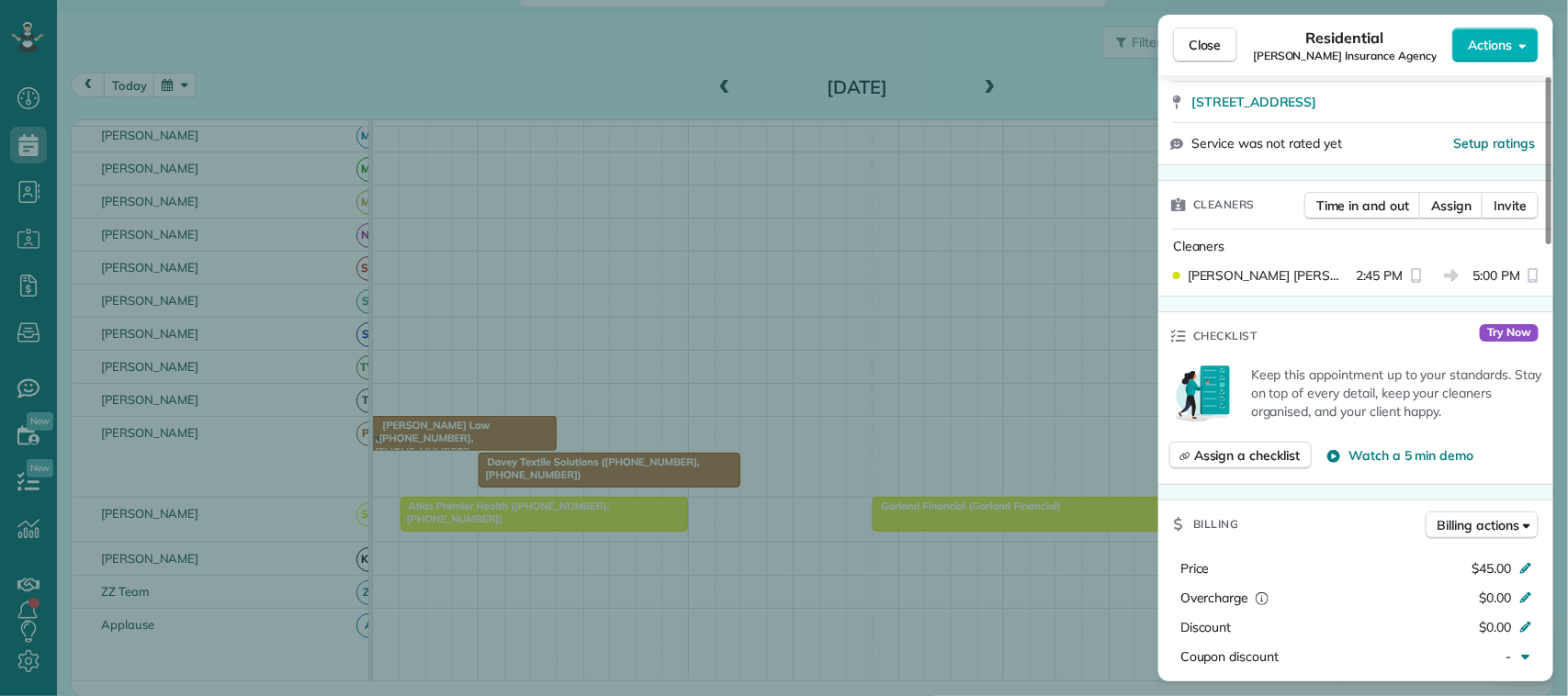 scroll, scrollTop: 459, scrollLeft: 0, axis: vertical 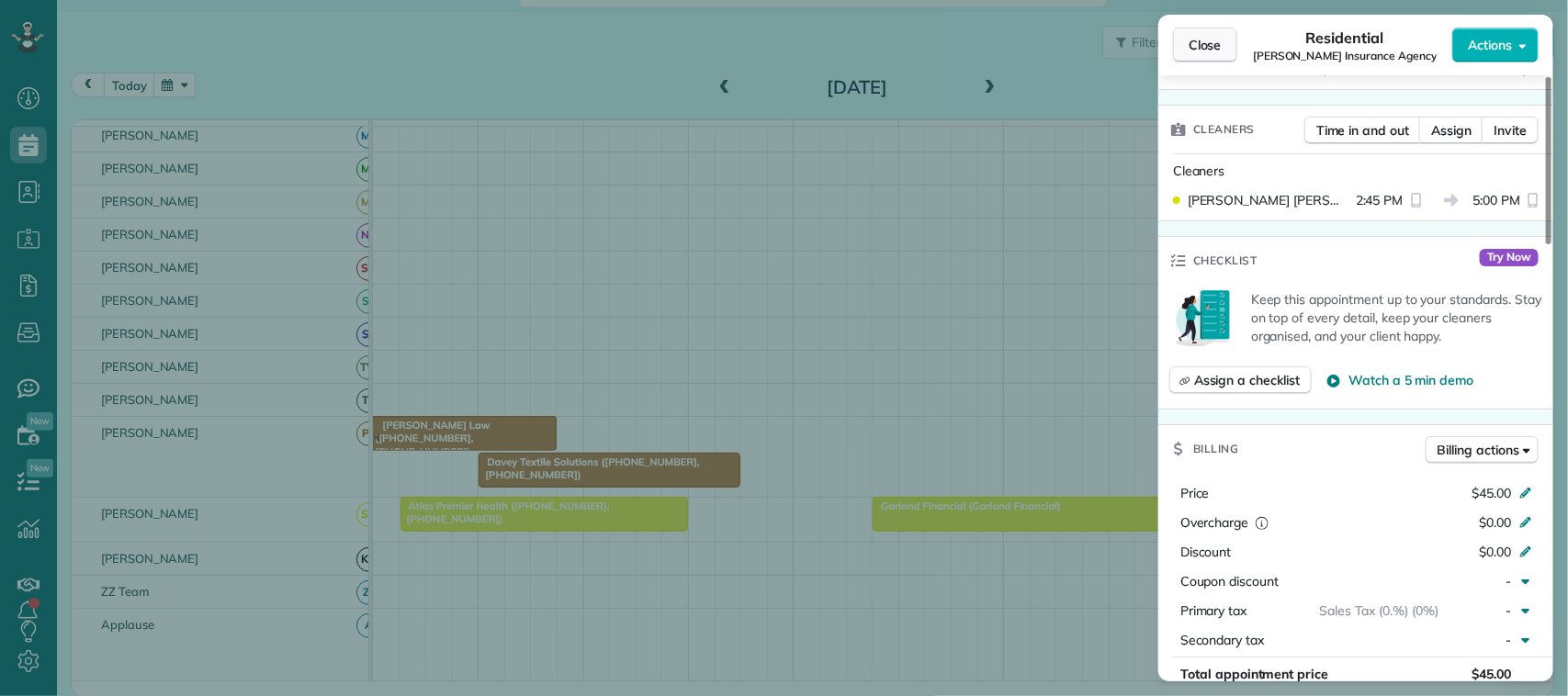 click on "Close" at bounding box center [1205, 45] 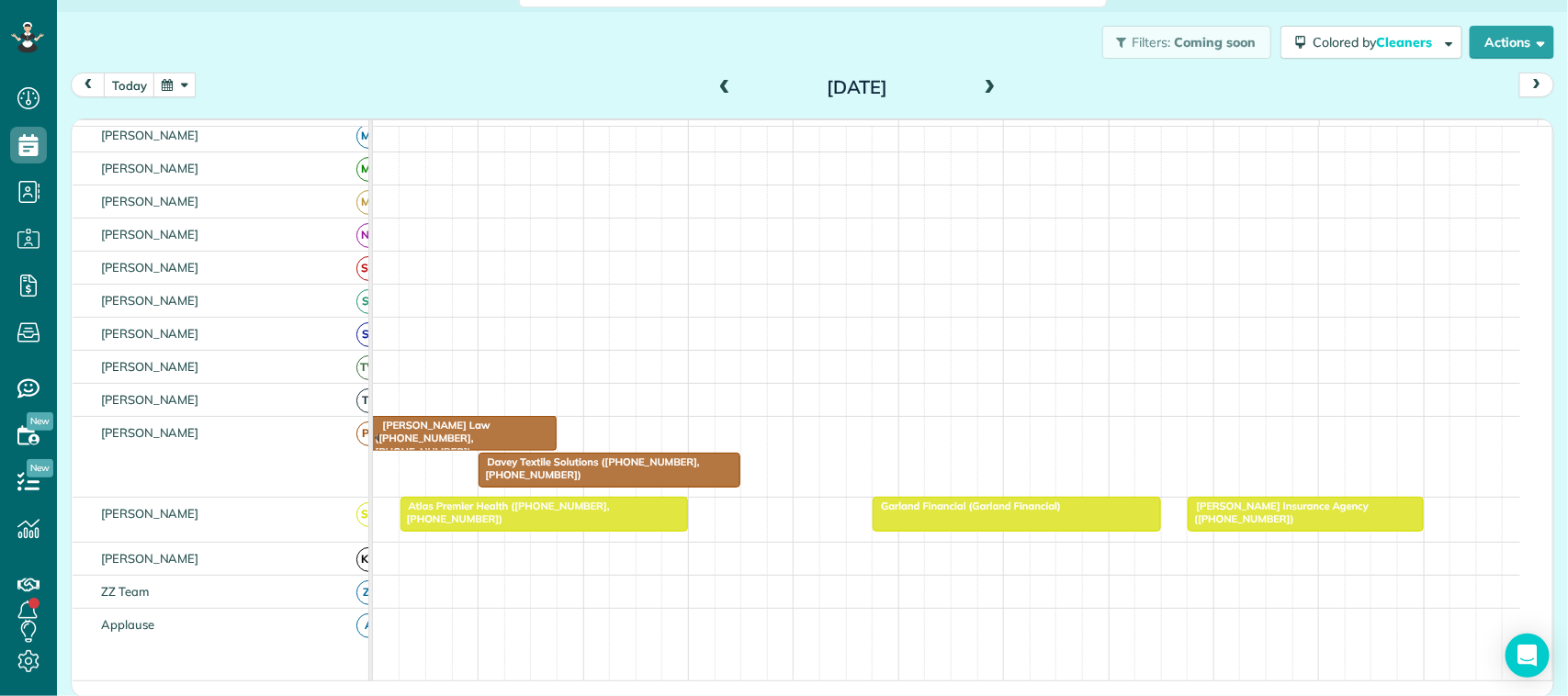 click at bounding box center (175, 84) 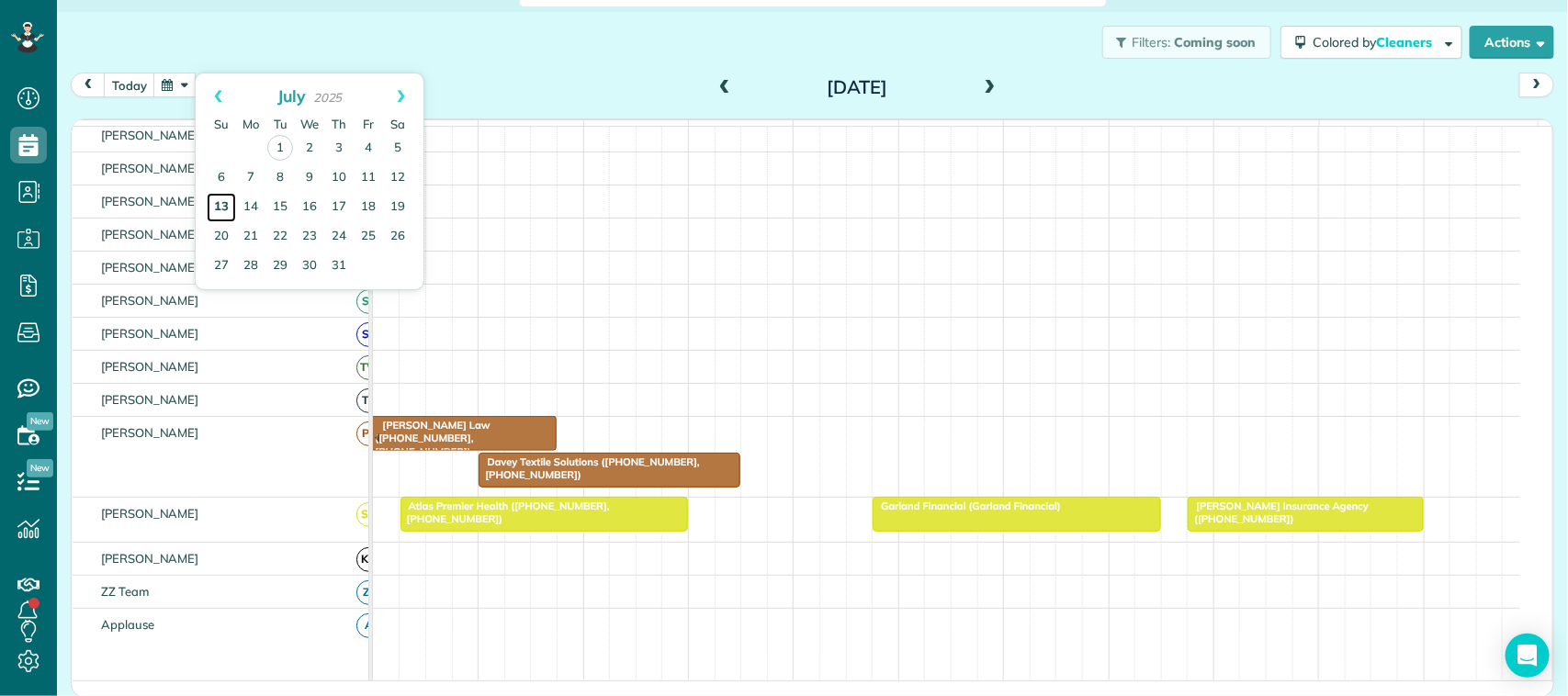 click on "13" at bounding box center [221, 208] 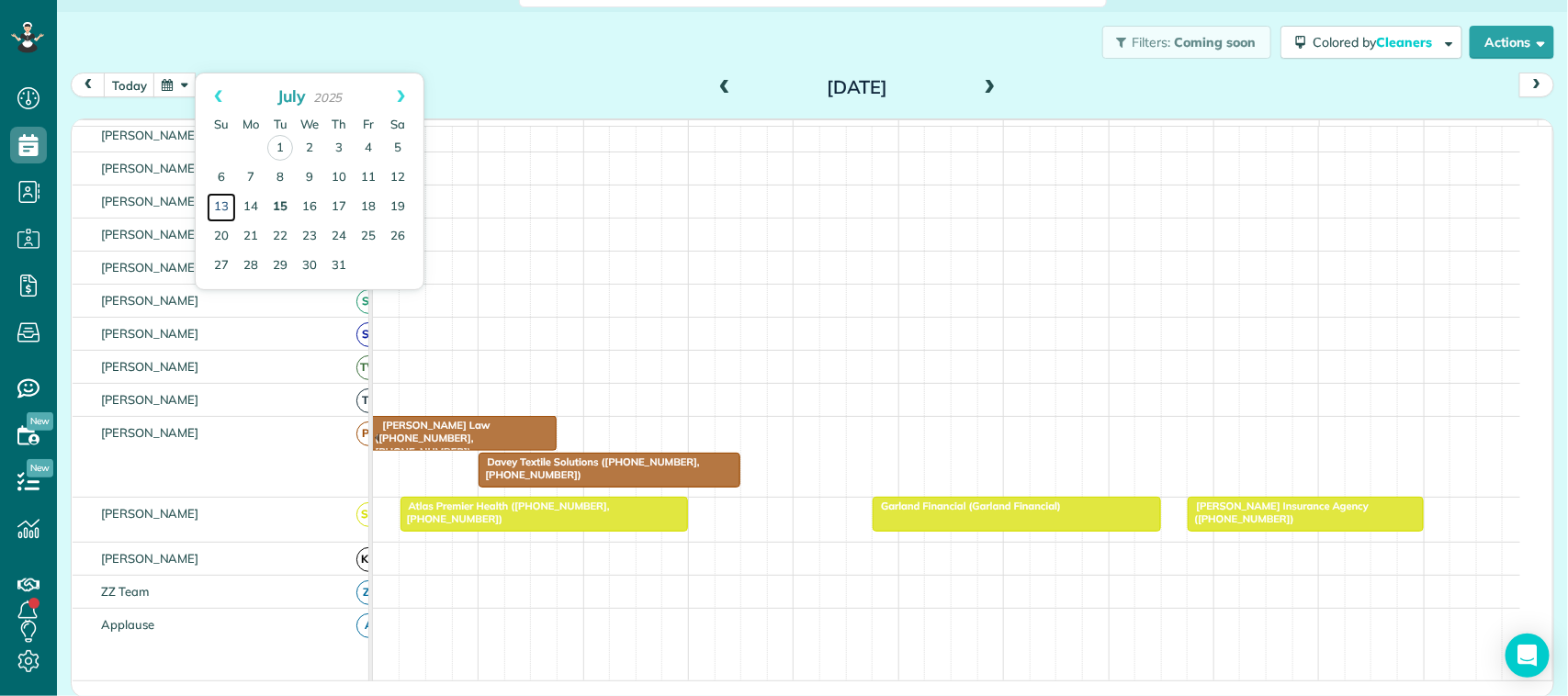 scroll, scrollTop: 344, scrollLeft: 0, axis: vertical 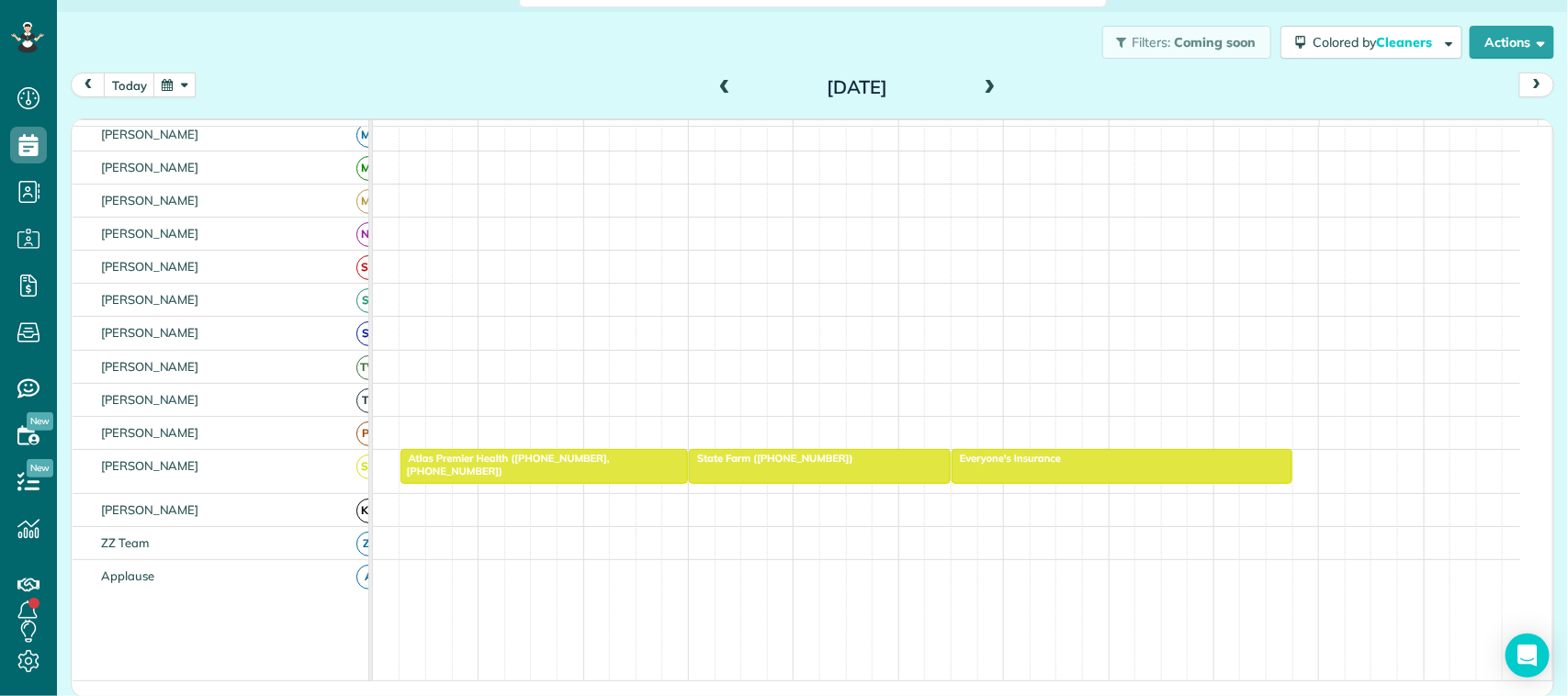 click at bounding box center (1122, 466) 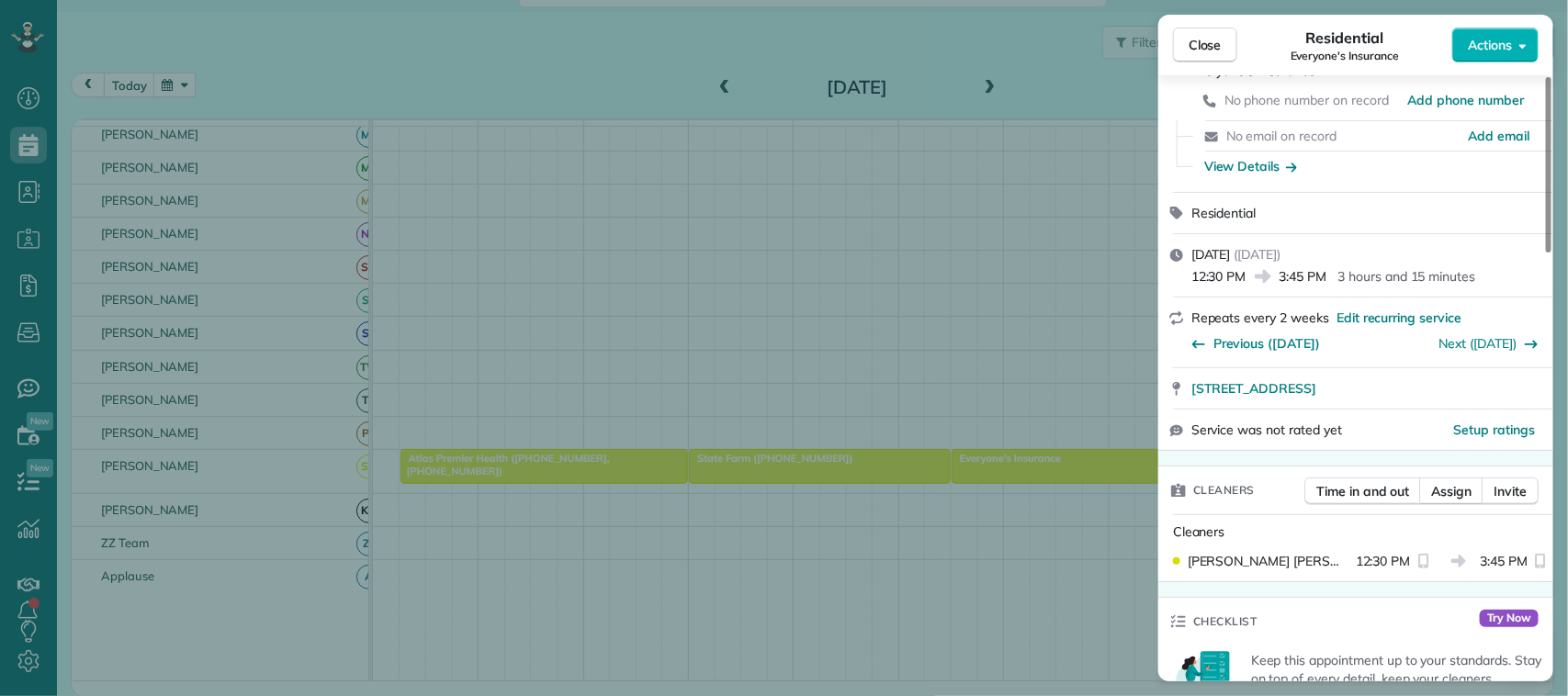 scroll, scrollTop: 344, scrollLeft: 0, axis: vertical 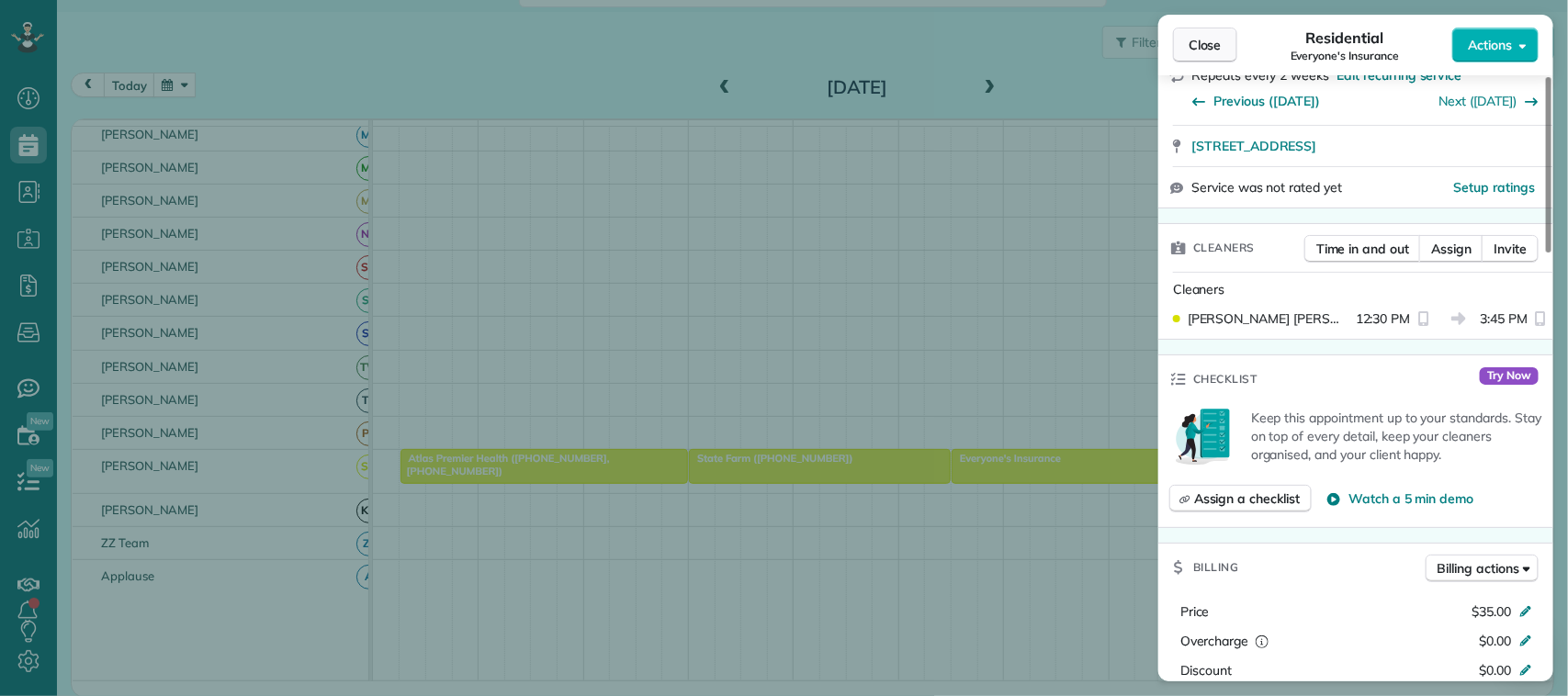 click on "Close" at bounding box center (1205, 45) 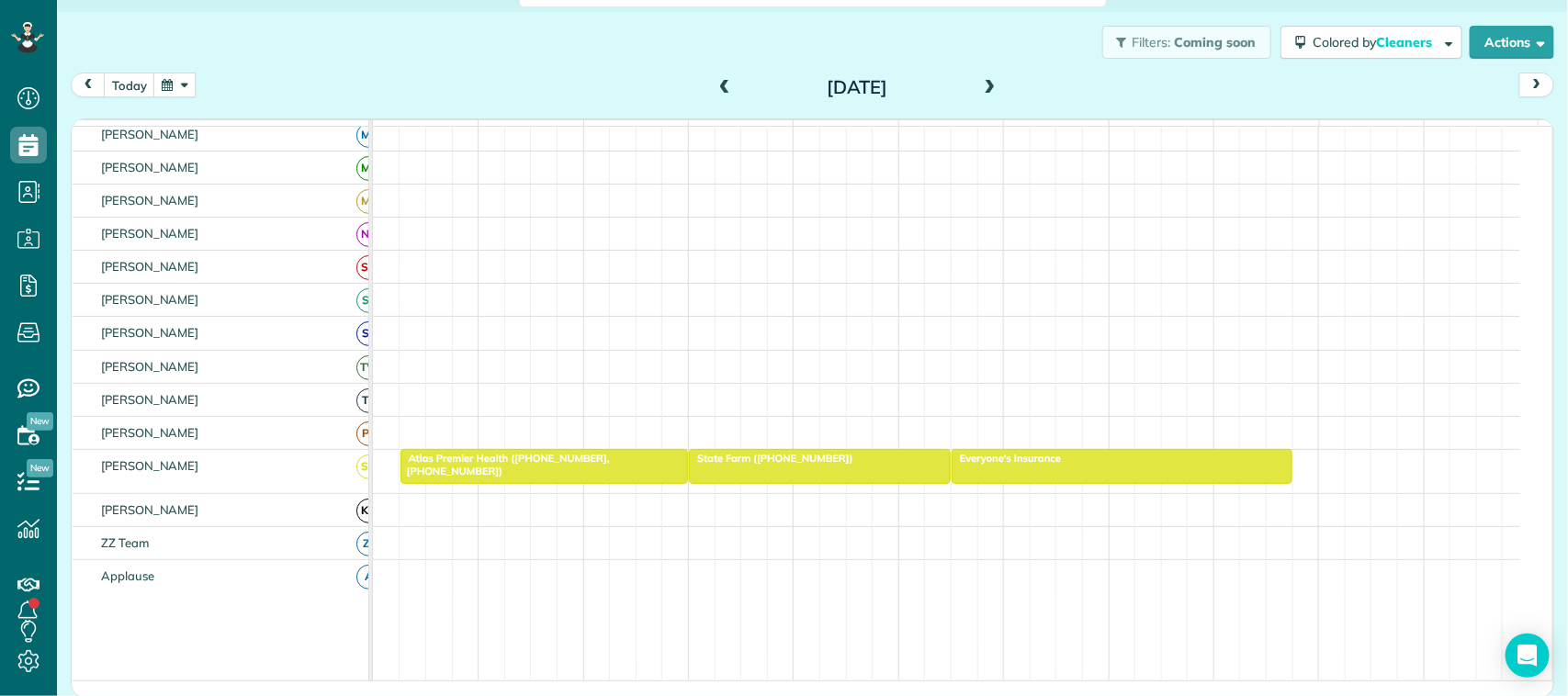 click on "today   Sunday Jul 13, 2025" at bounding box center [812, 89] 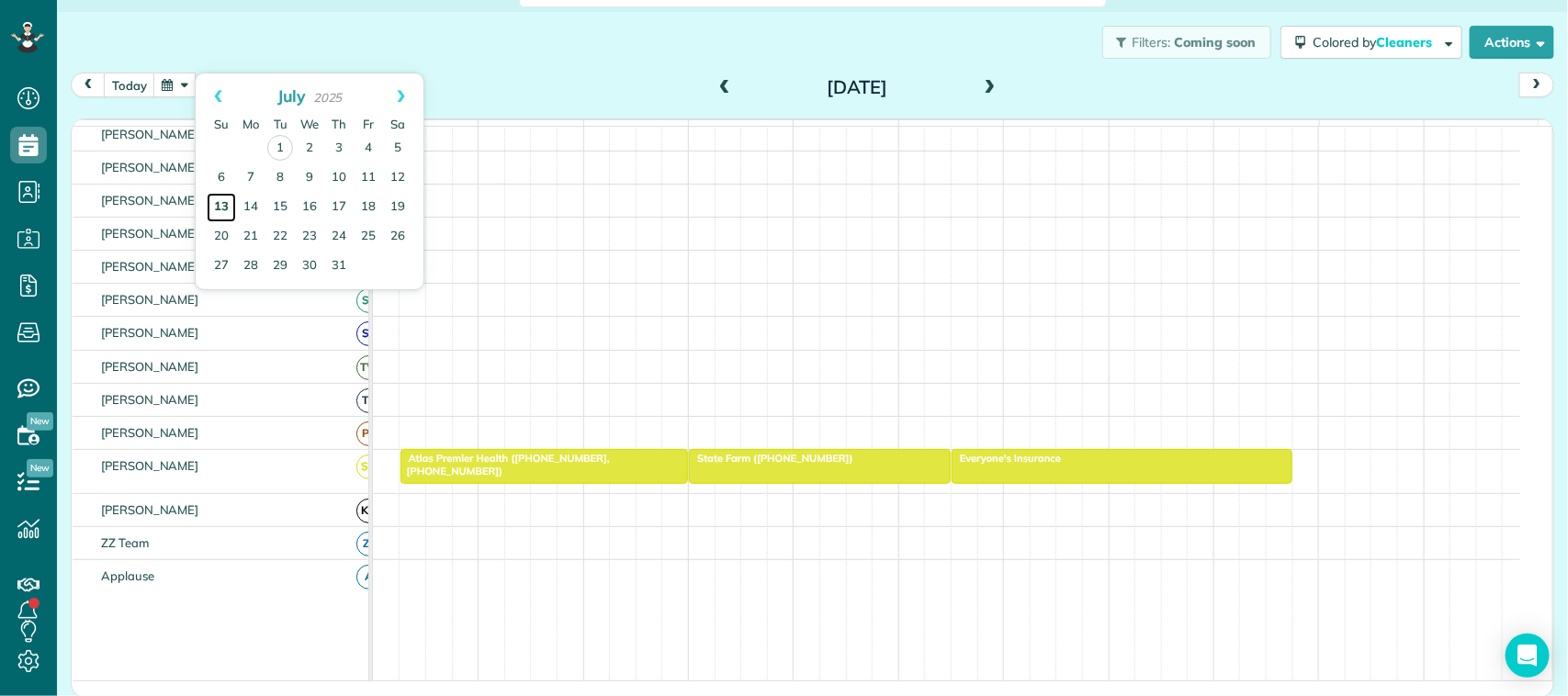 click on "13" at bounding box center [221, 208] 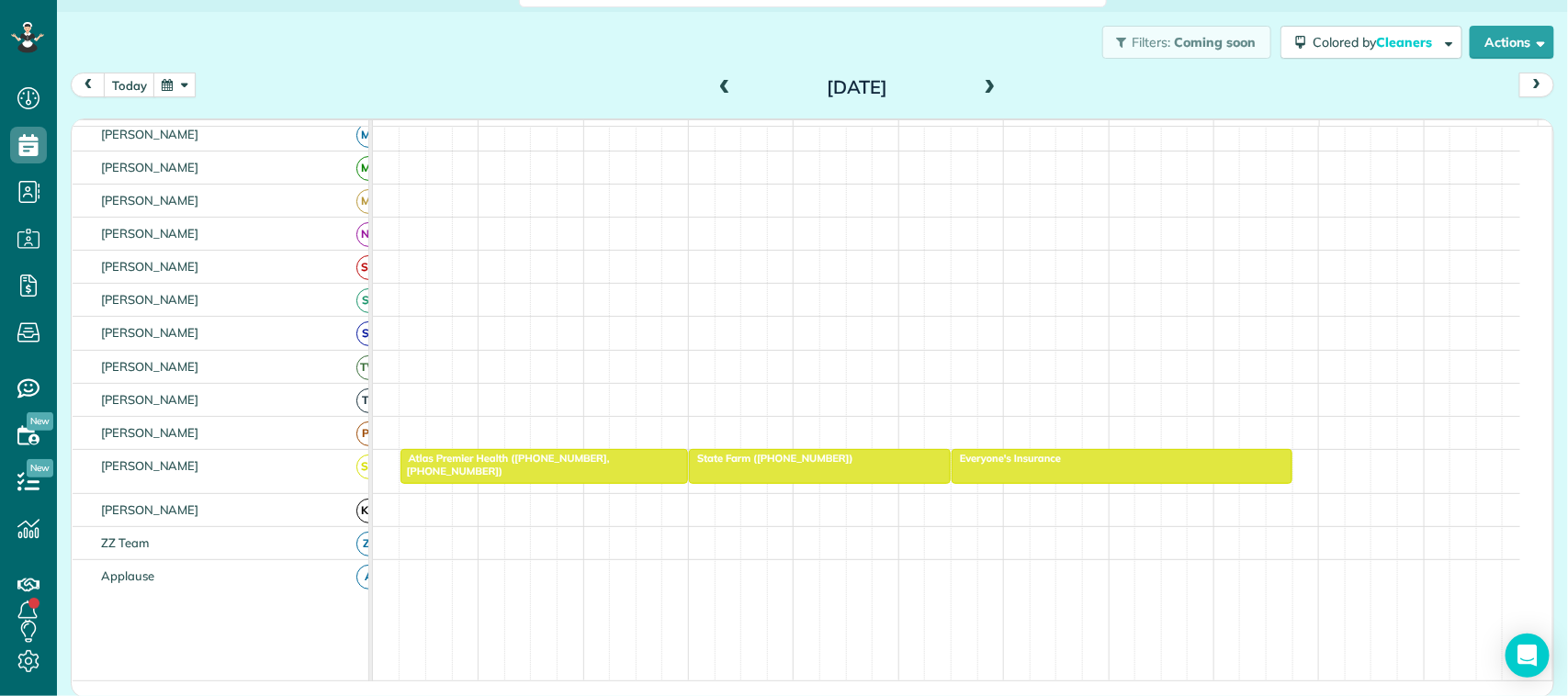 click at bounding box center [175, 84] 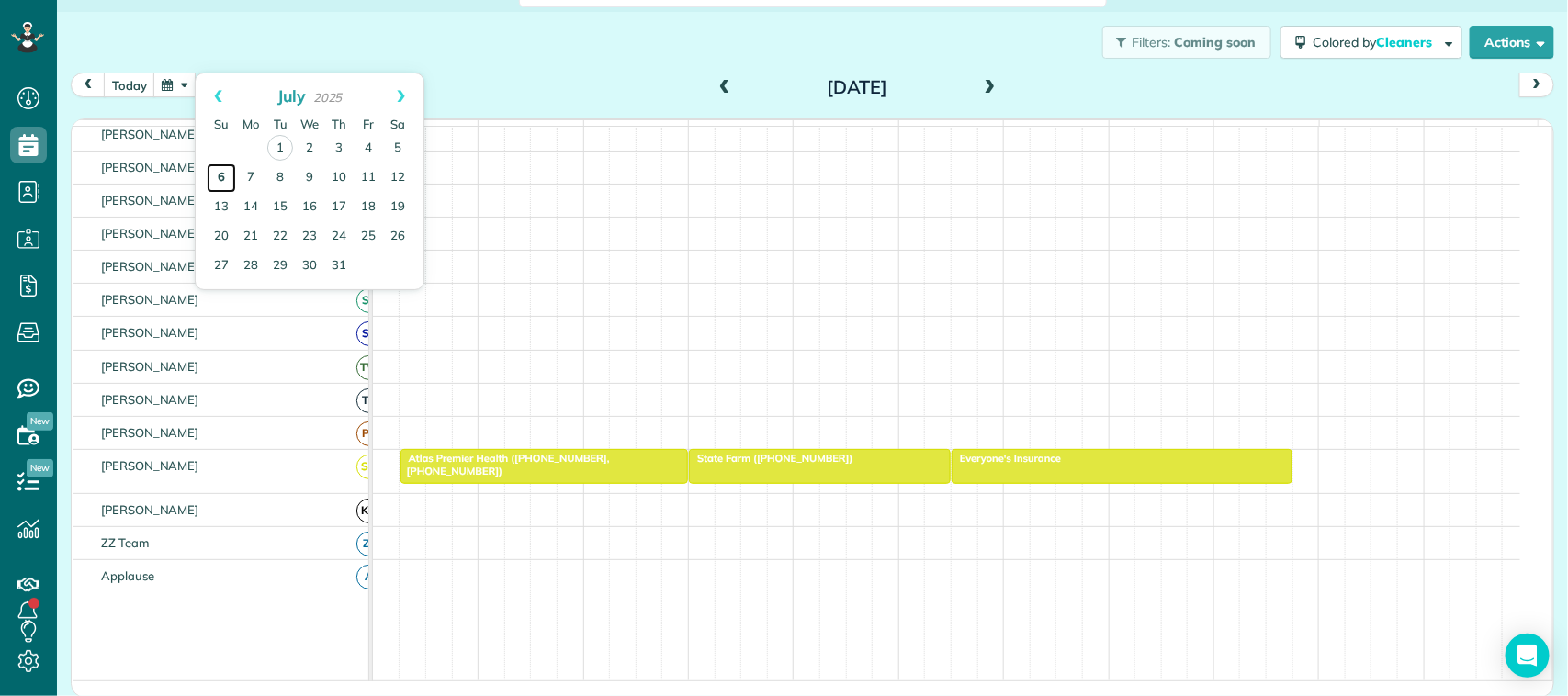 click on "6" at bounding box center (221, 178) 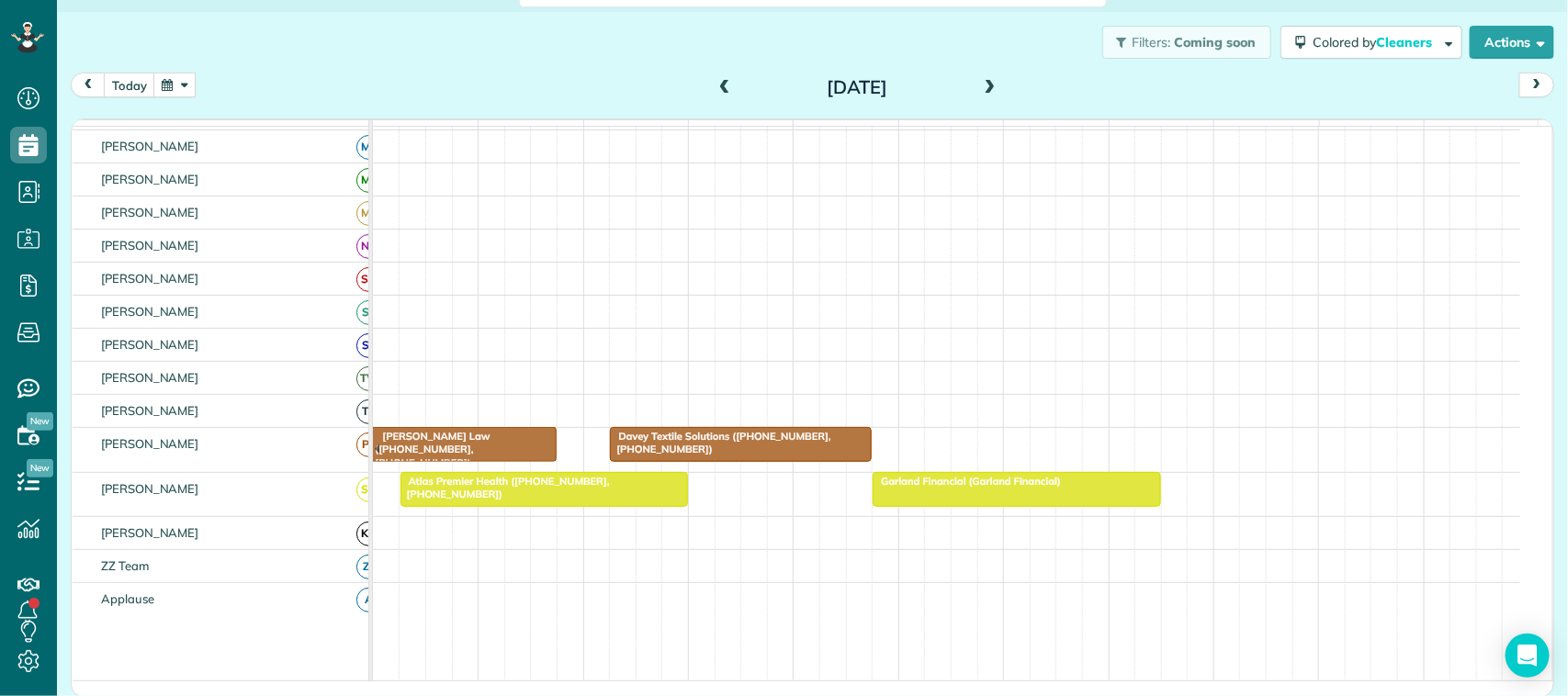 scroll, scrollTop: 355, scrollLeft: 0, axis: vertical 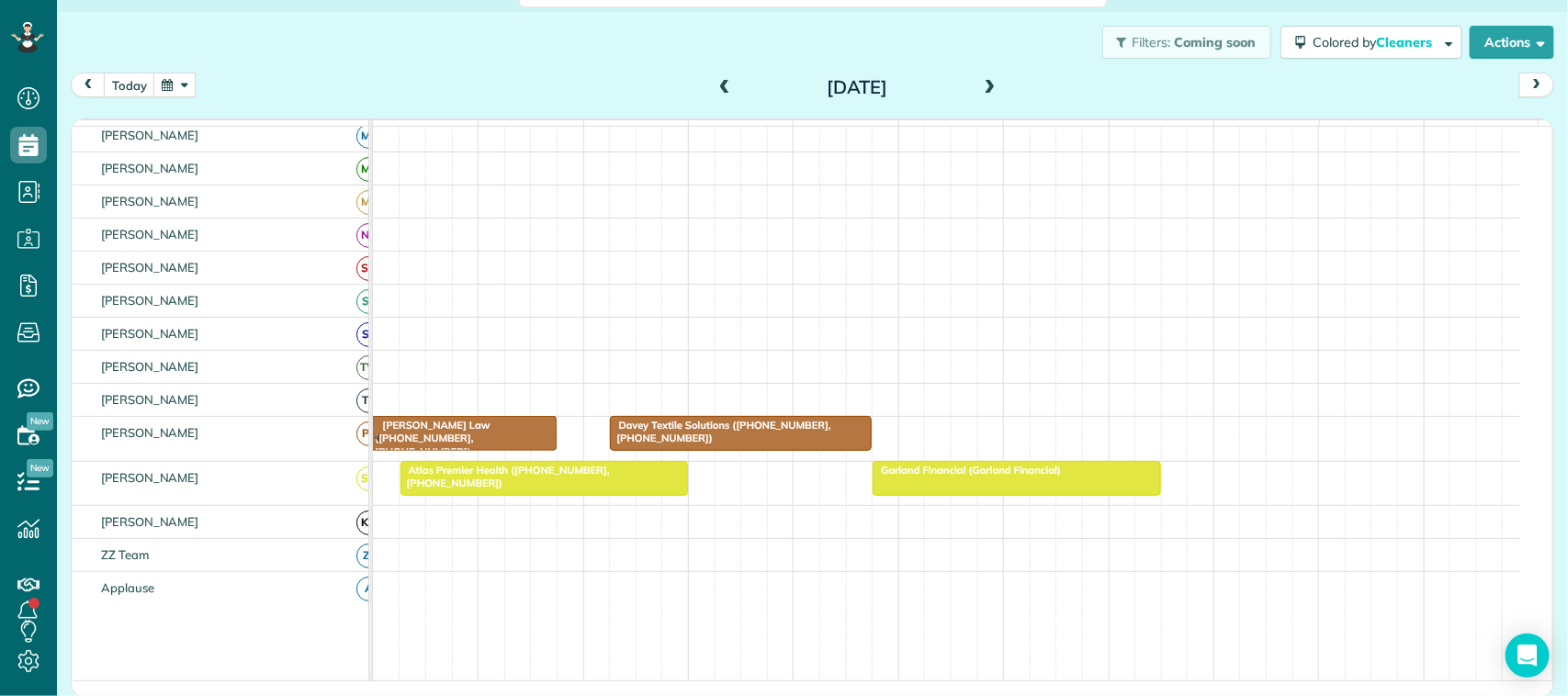 click at bounding box center (1017, 478) 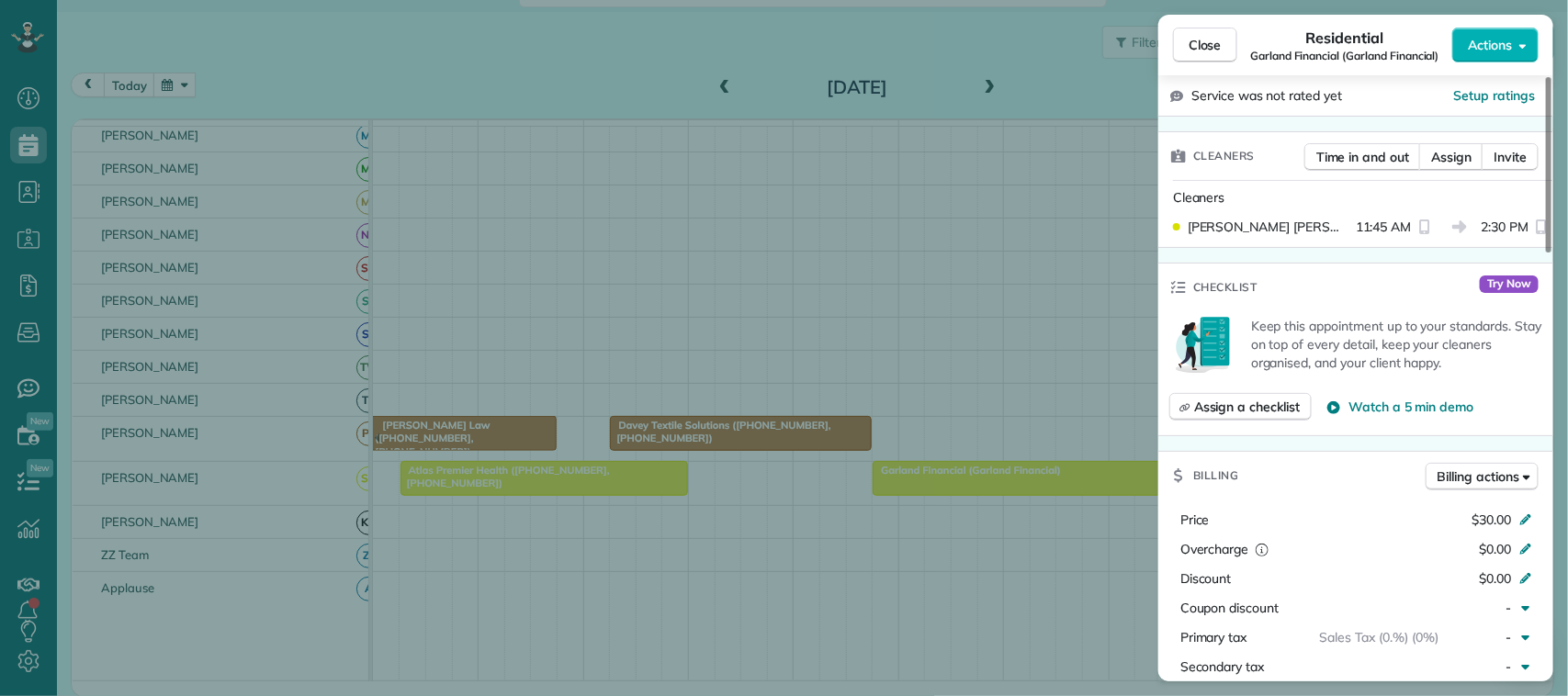 scroll, scrollTop: 459, scrollLeft: 0, axis: vertical 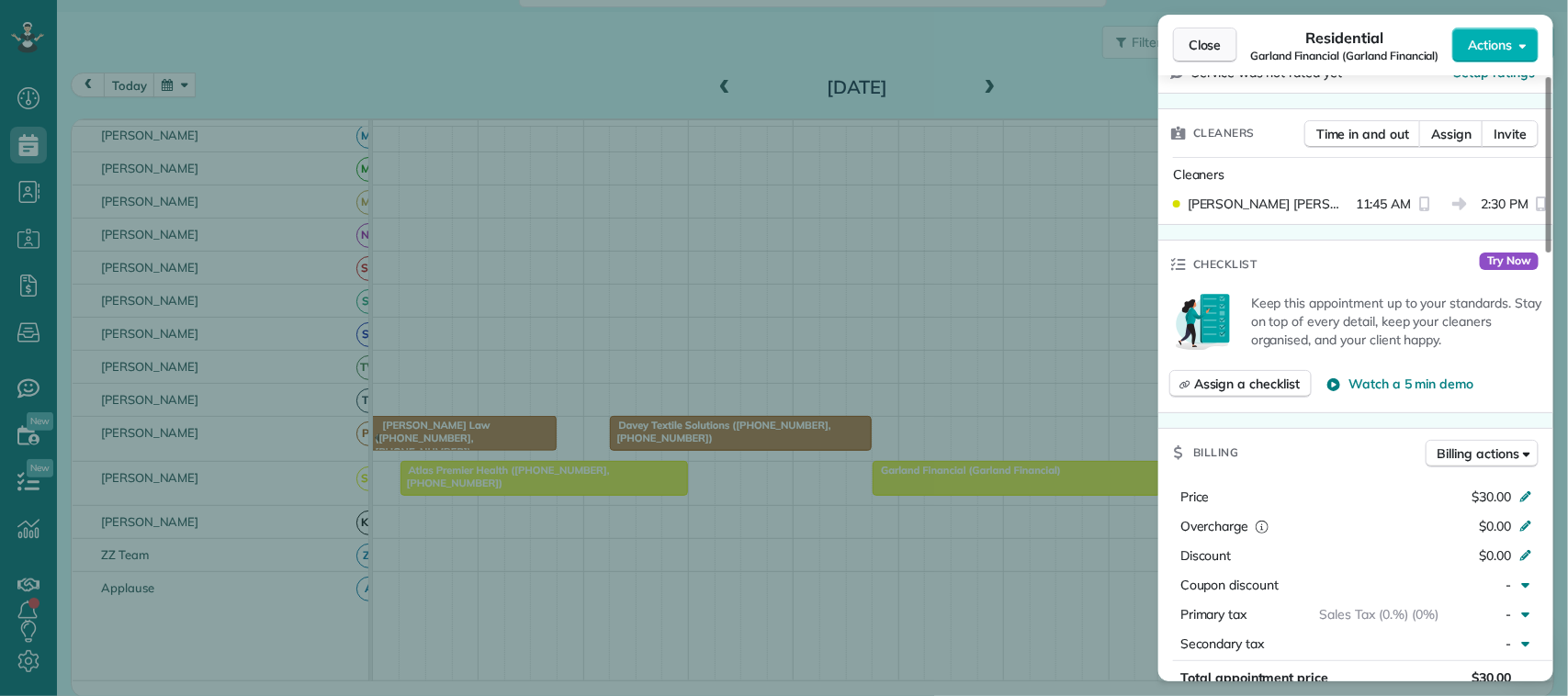 click on "Close" at bounding box center [1205, 45] 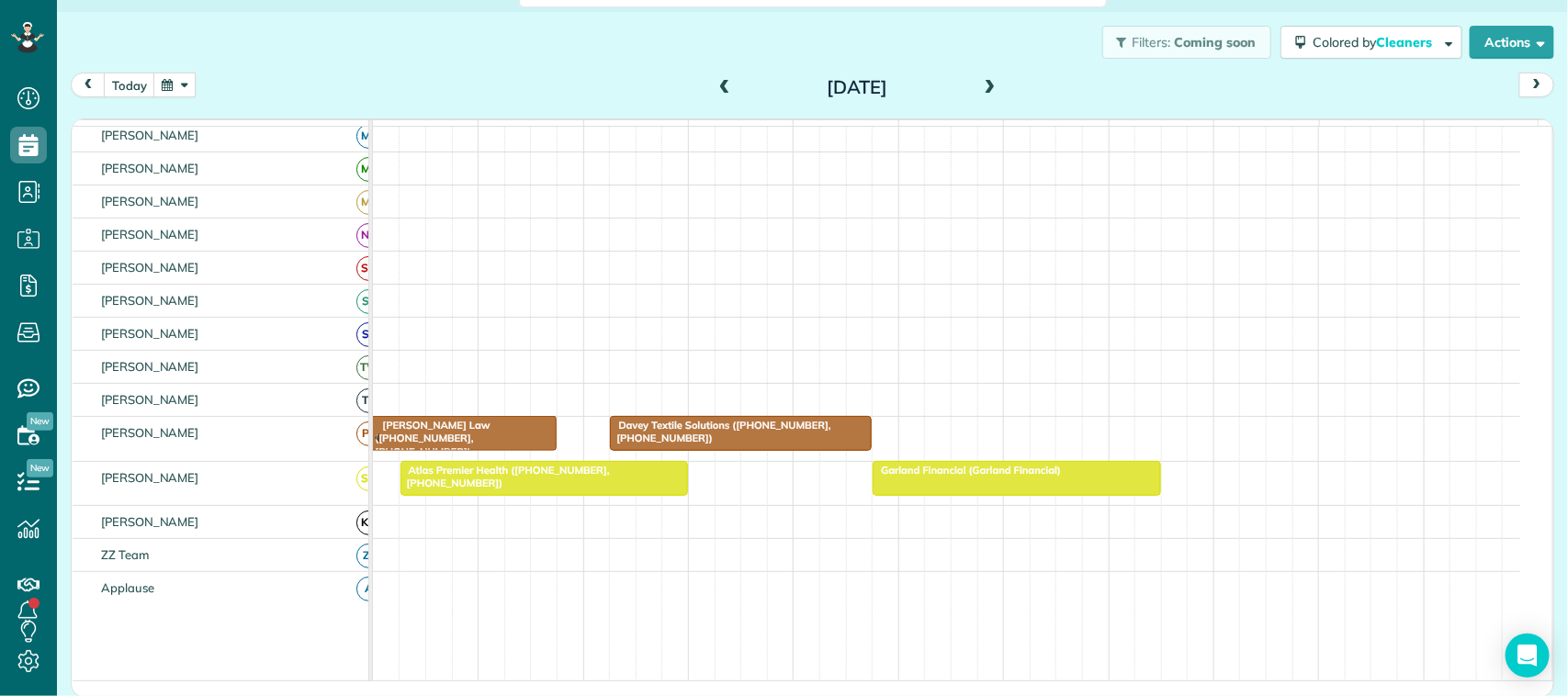 click on "today   Sunday Jul 6, 2025" at bounding box center [812, 89] 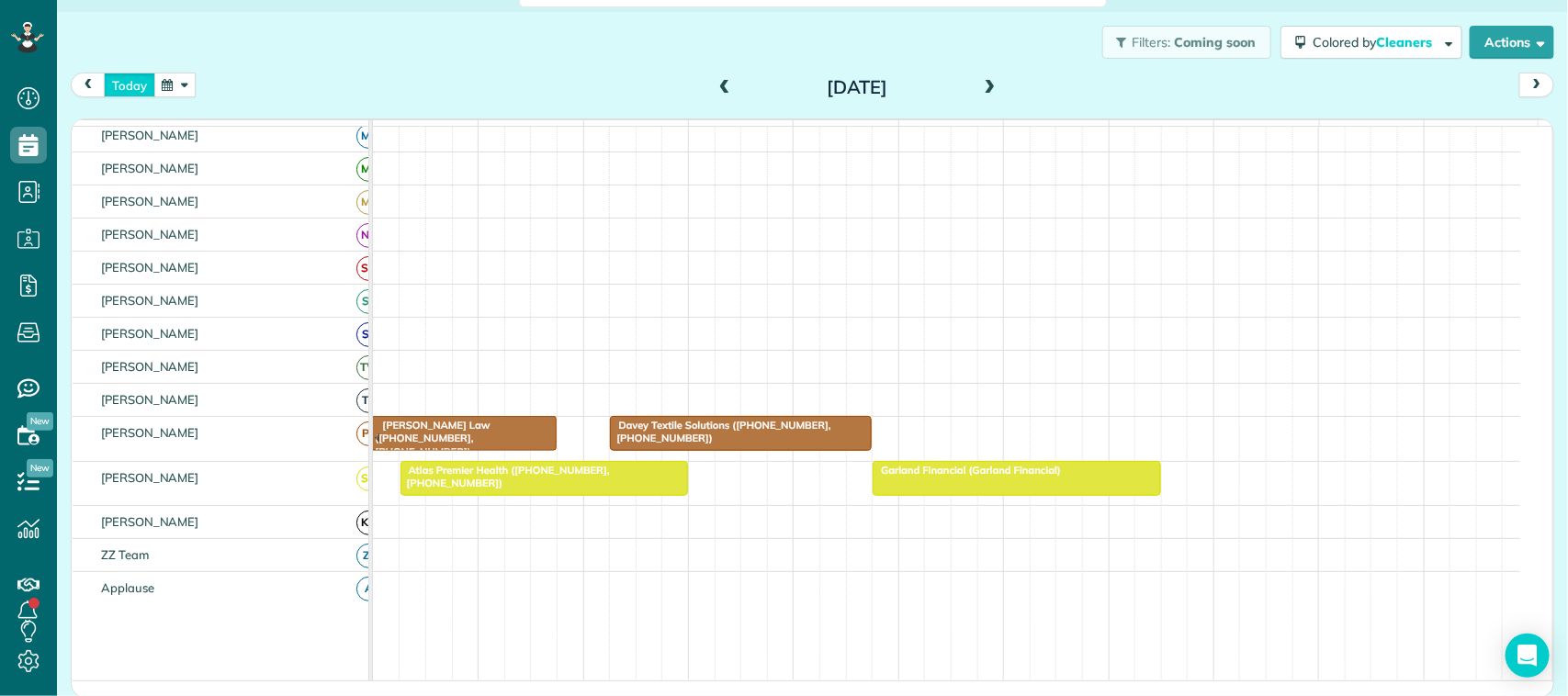 click on "today" at bounding box center [130, 84] 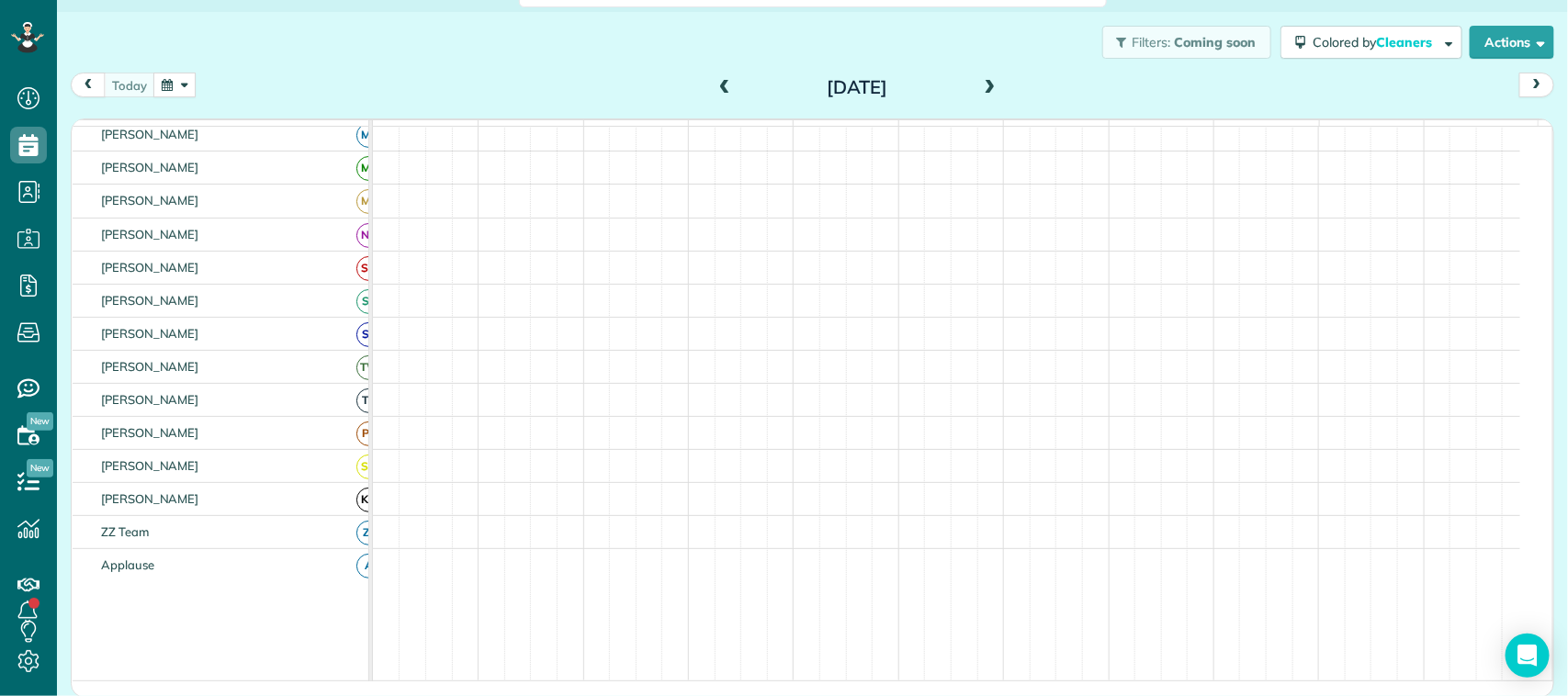scroll, scrollTop: 447, scrollLeft: 0, axis: vertical 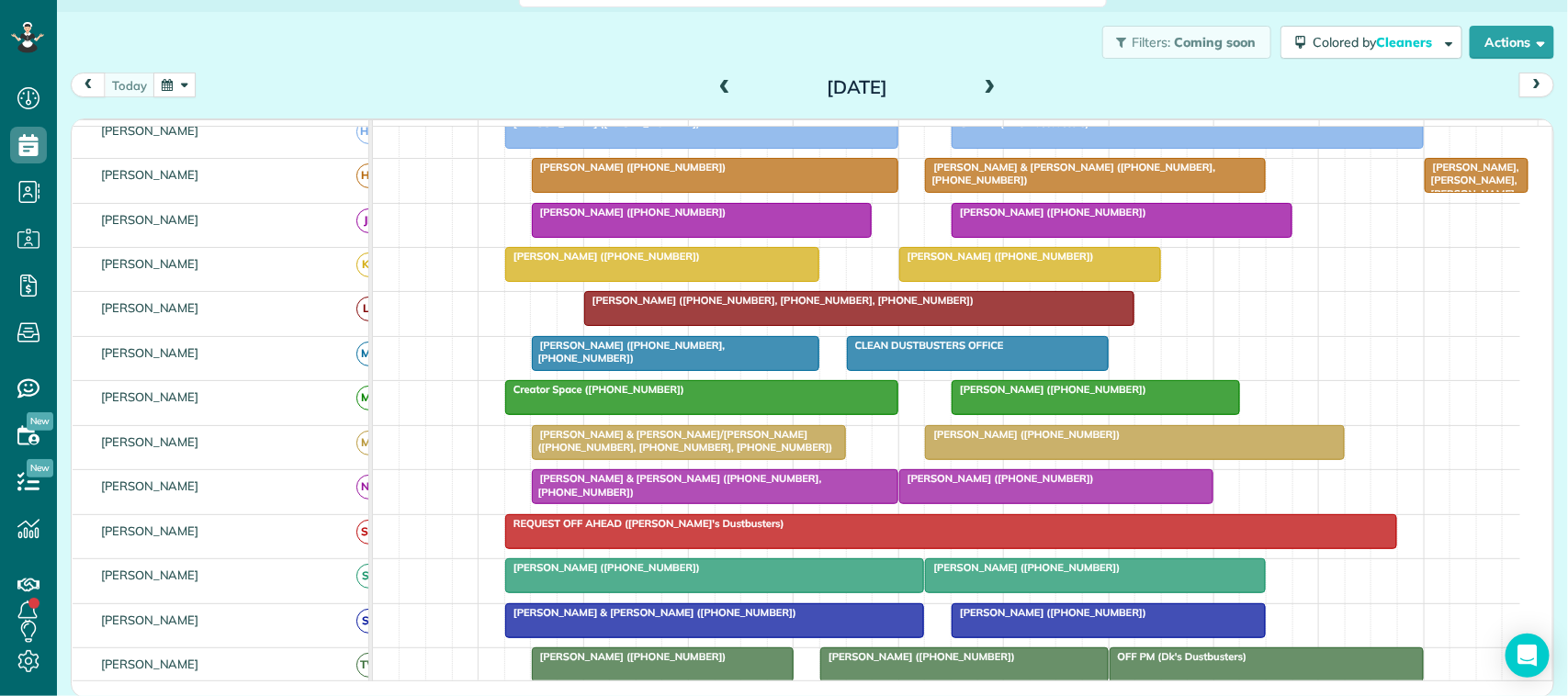 click at bounding box center [990, 88] 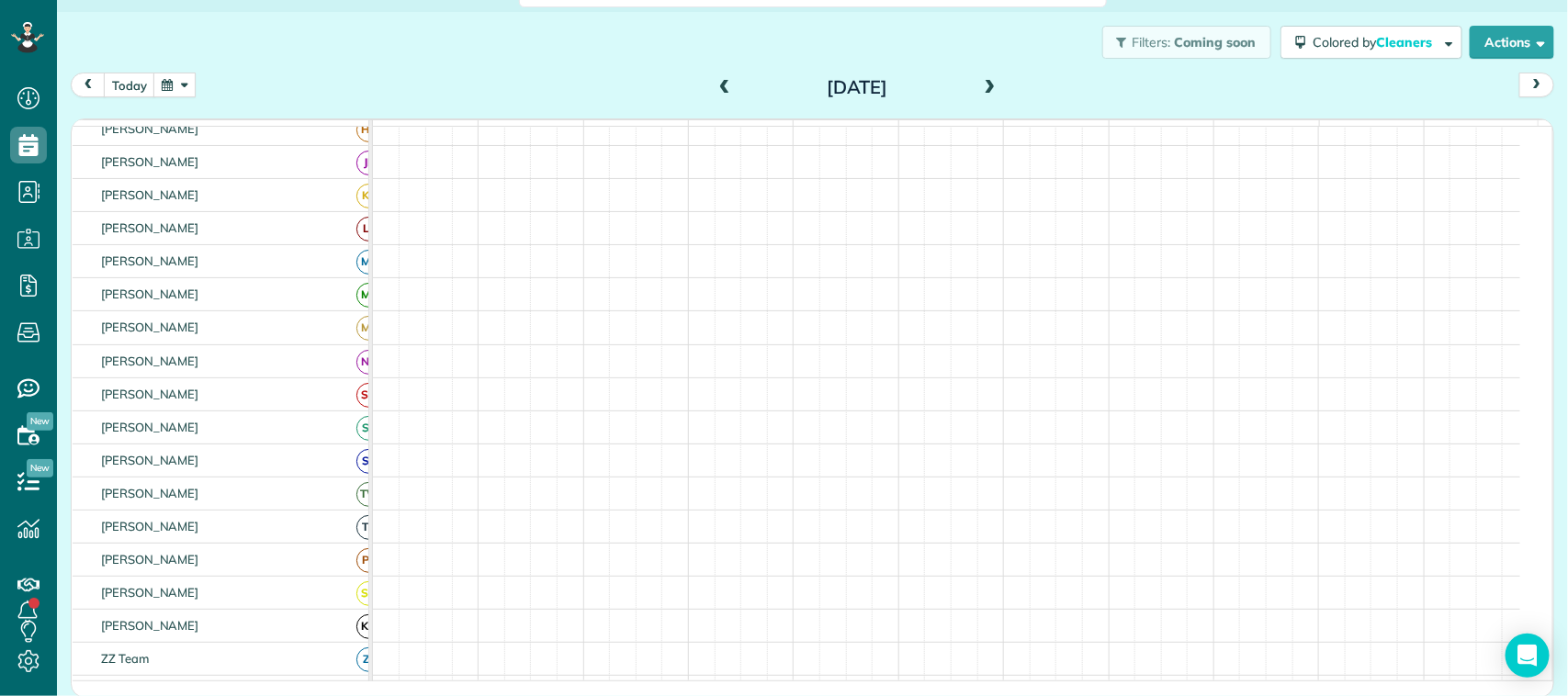scroll, scrollTop: 172, scrollLeft: 0, axis: vertical 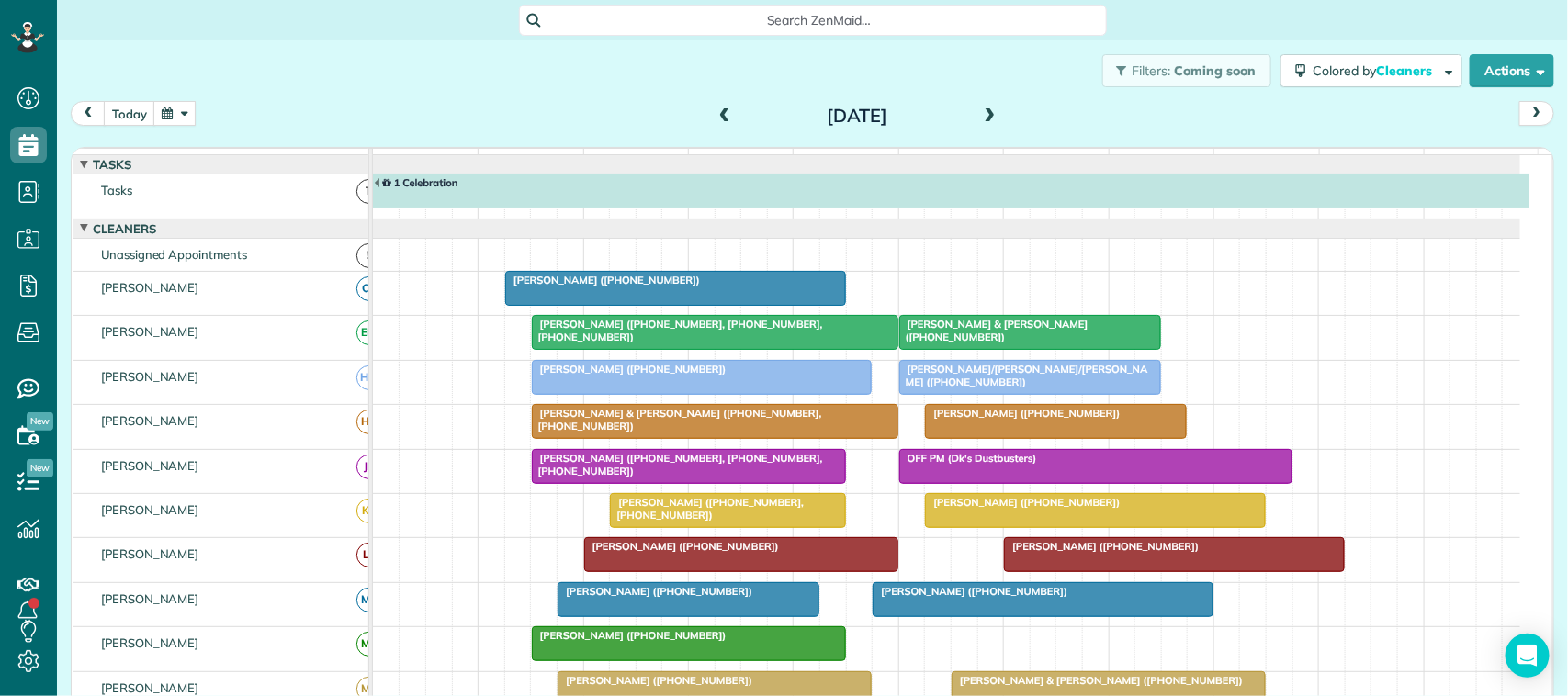 click on "Filters:   Coming soon
Colored by  Cleaners
Color by Cleaner
Color by Team
Color by Status
Color by Recurrence
Color by Paid/Unpaid
Filters  Default
Schedule Changes
Actions
Create Appointment
Create Task
Clock In/Out
Send Work Orders
Print Route Sheets
Today's Emails/Texts
Export data.." at bounding box center [812, 71] 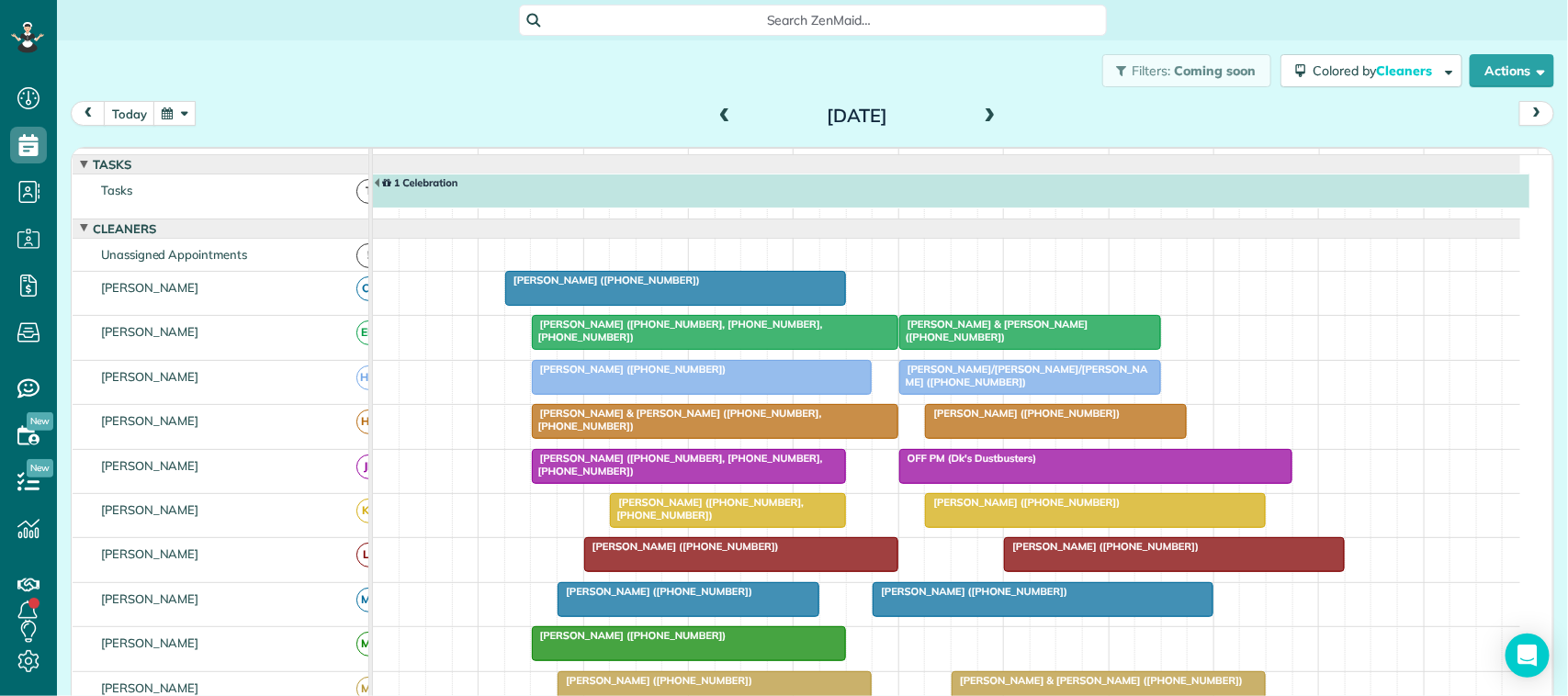 scroll, scrollTop: 76, scrollLeft: 0, axis: vertical 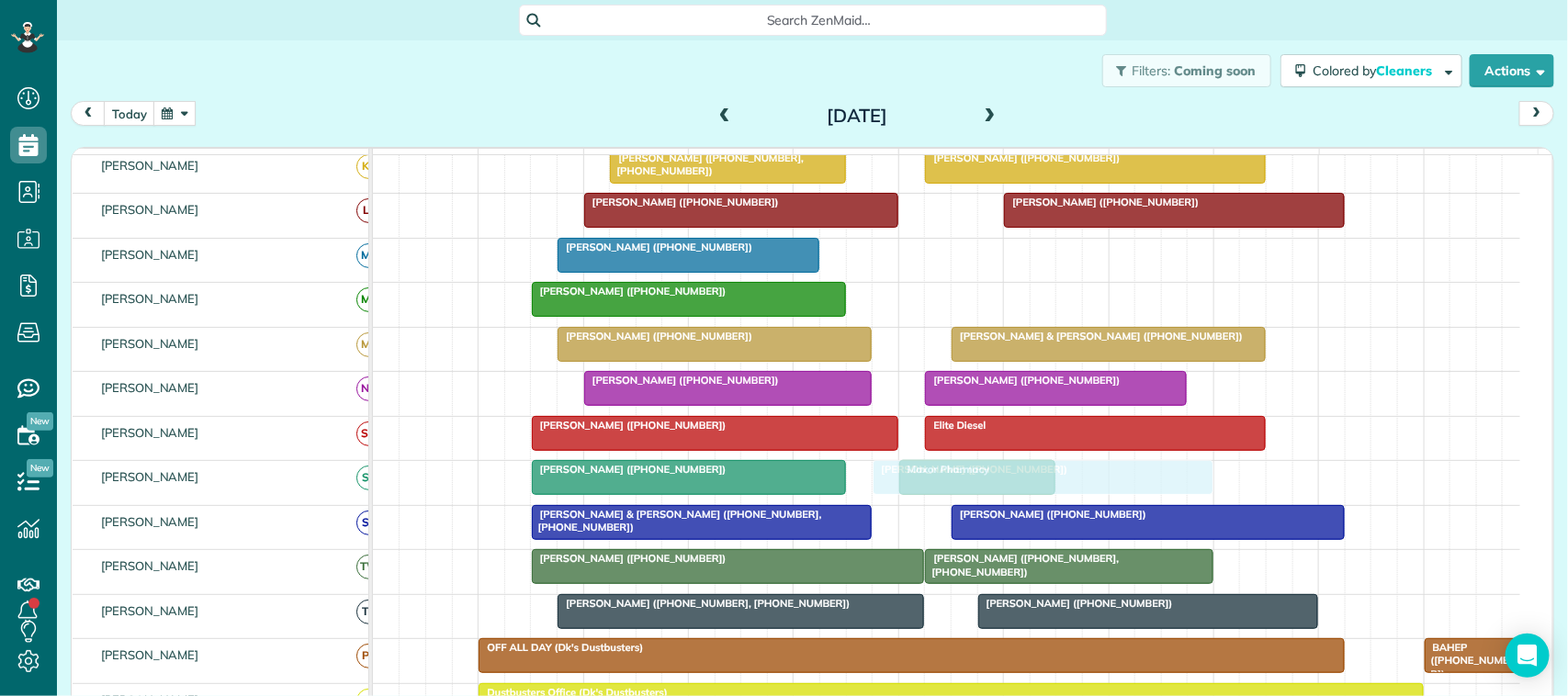 drag, startPoint x: 935, startPoint y: 276, endPoint x: 942, endPoint y: 485, distance: 209.11719 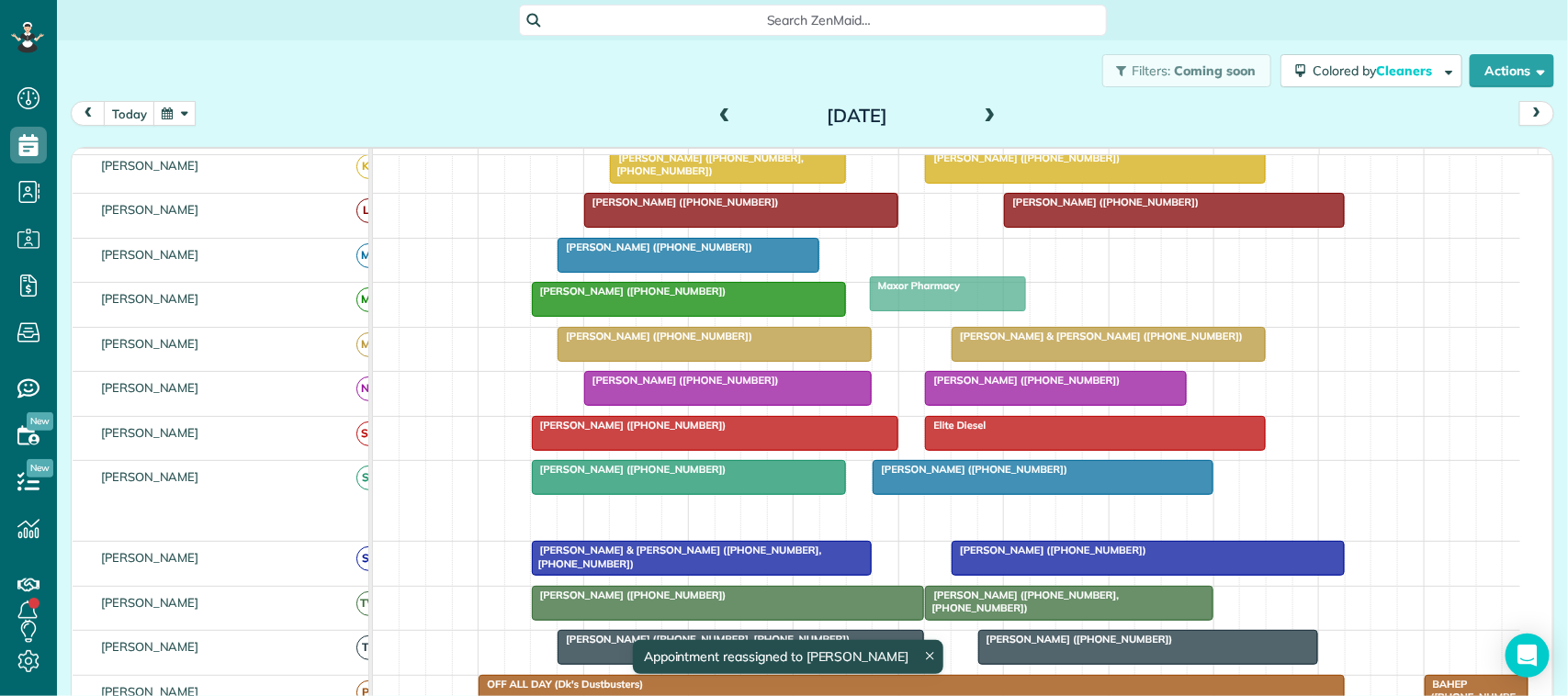 drag, startPoint x: 953, startPoint y: 531, endPoint x: 933, endPoint y: 269, distance: 262.76225 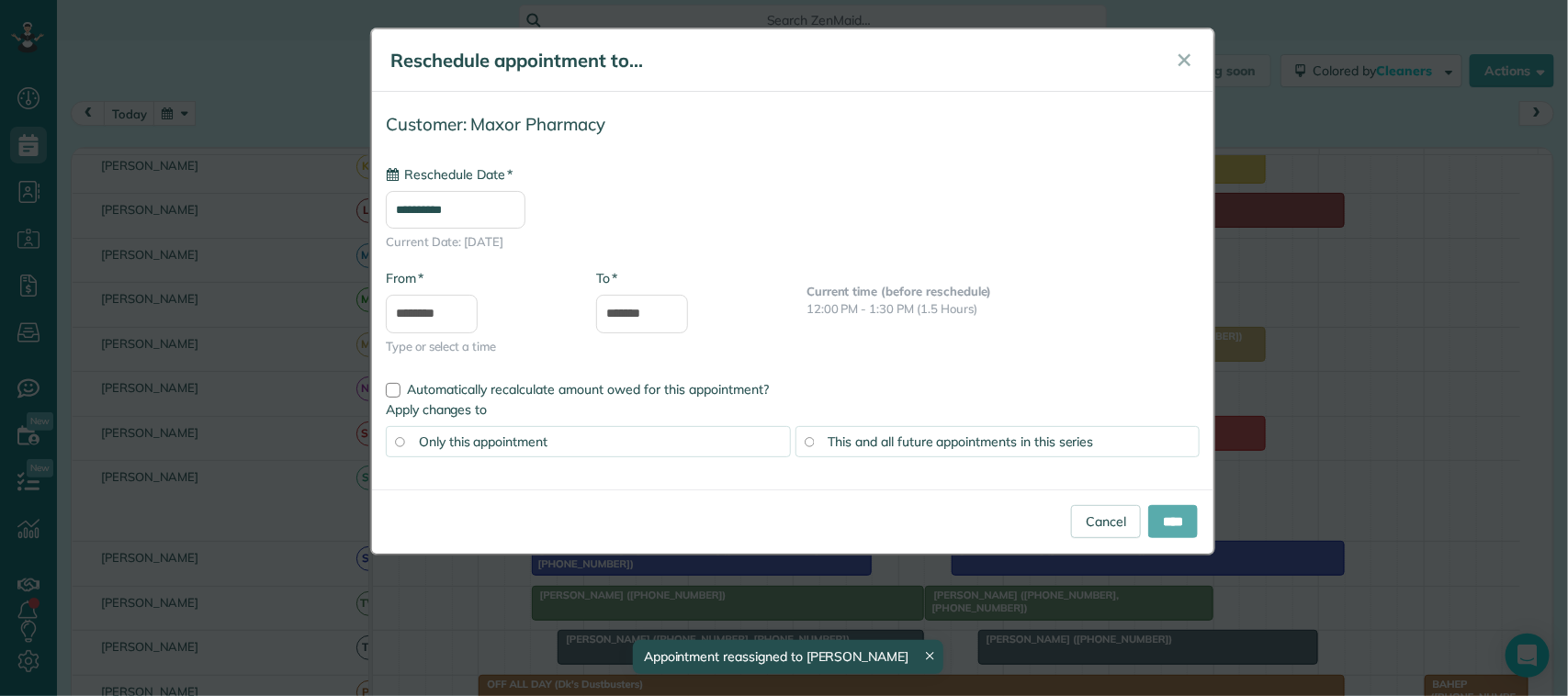 type on "**********" 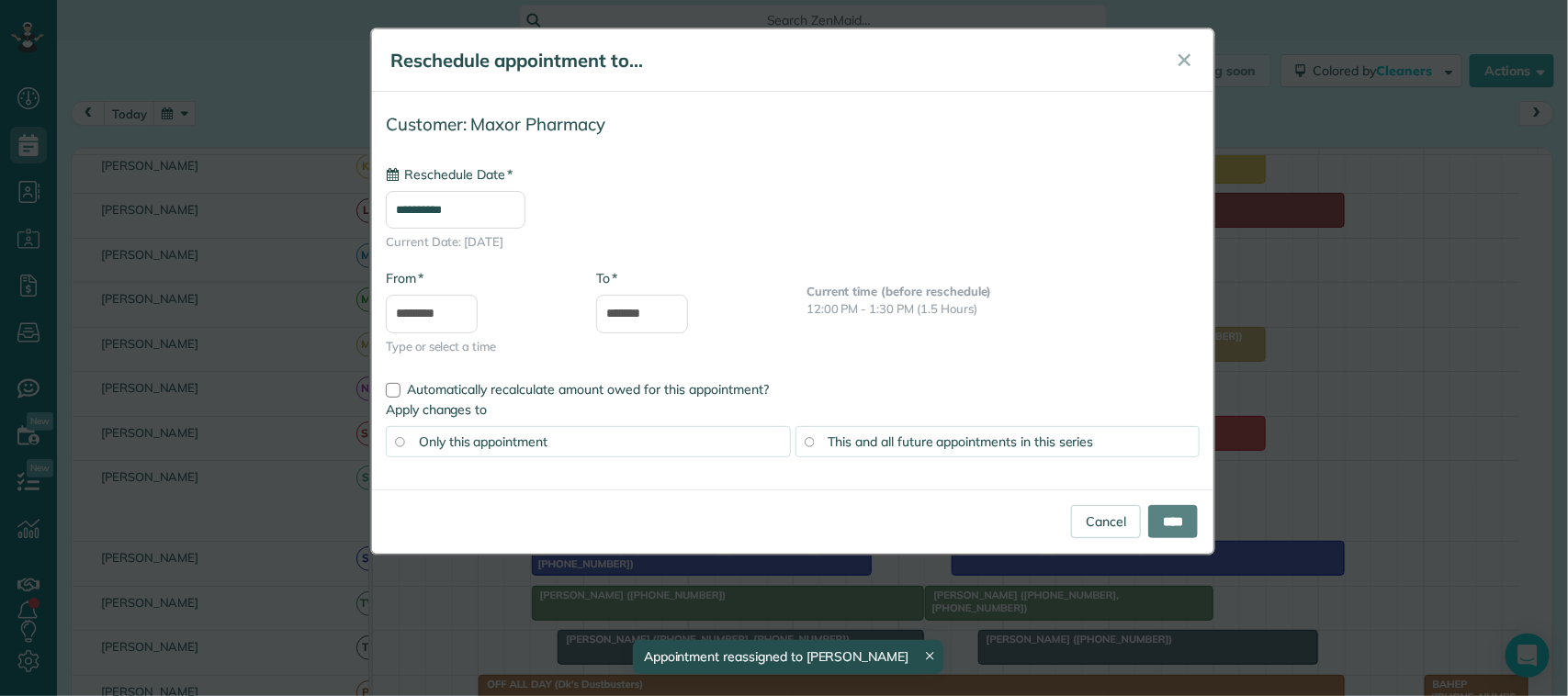 click on "****" at bounding box center [1173, 522] 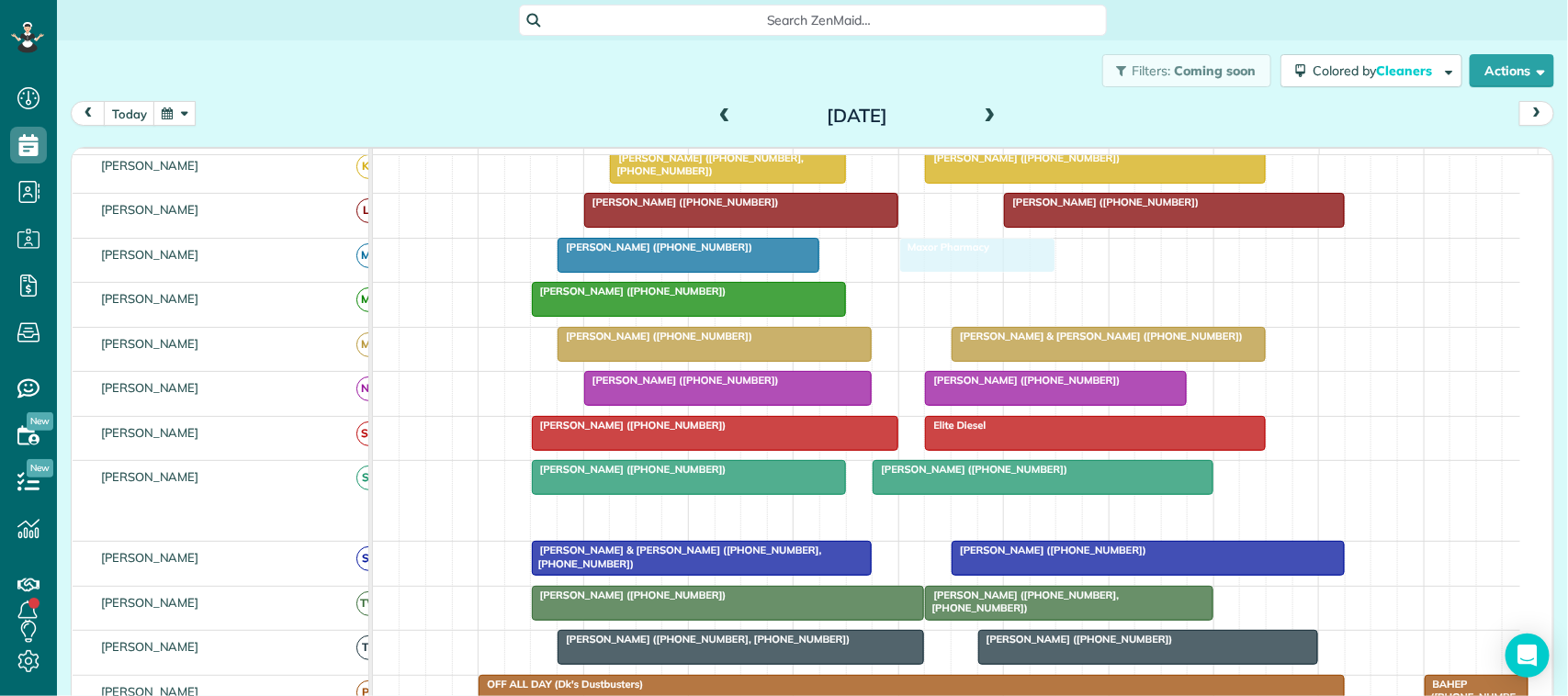 drag, startPoint x: 962, startPoint y: 534, endPoint x: 989, endPoint y: 263, distance: 272.3417 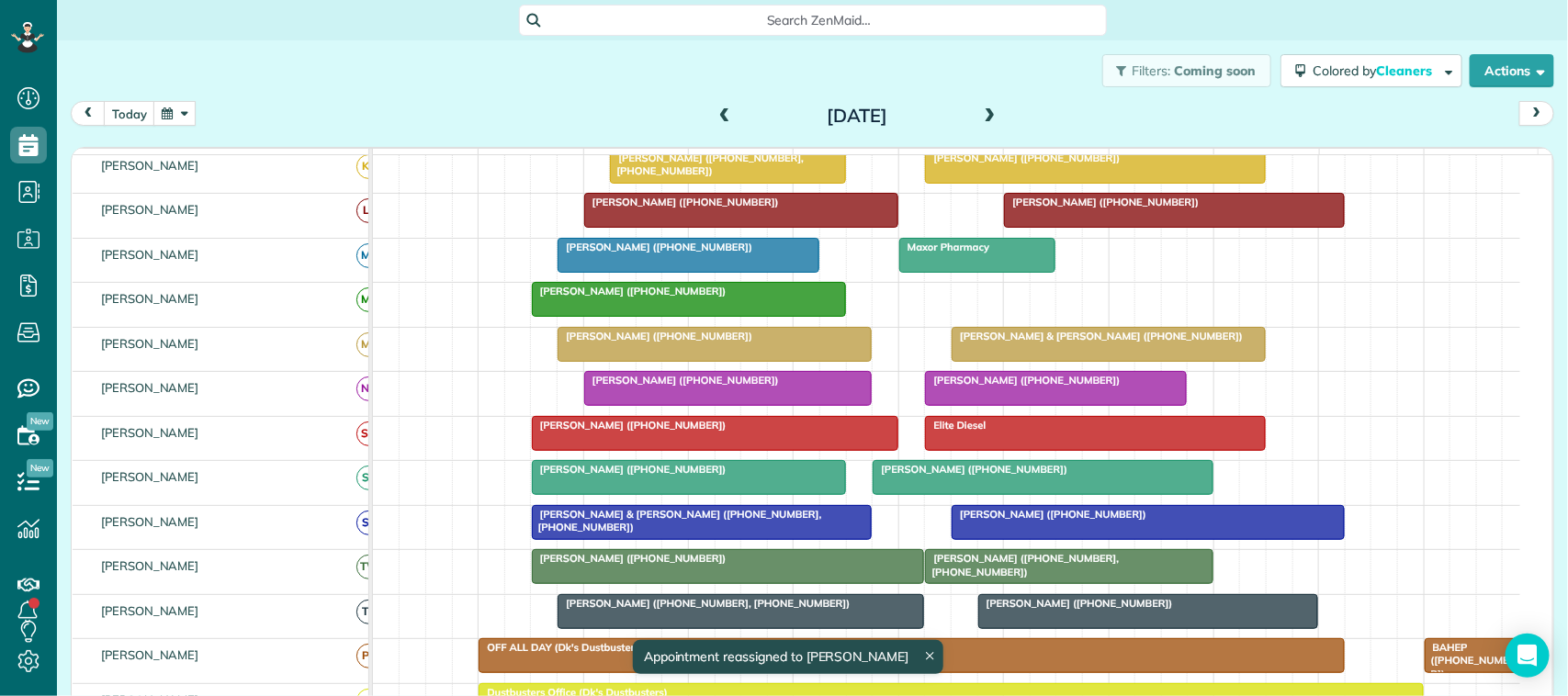 scroll, scrollTop: 436, scrollLeft: 0, axis: vertical 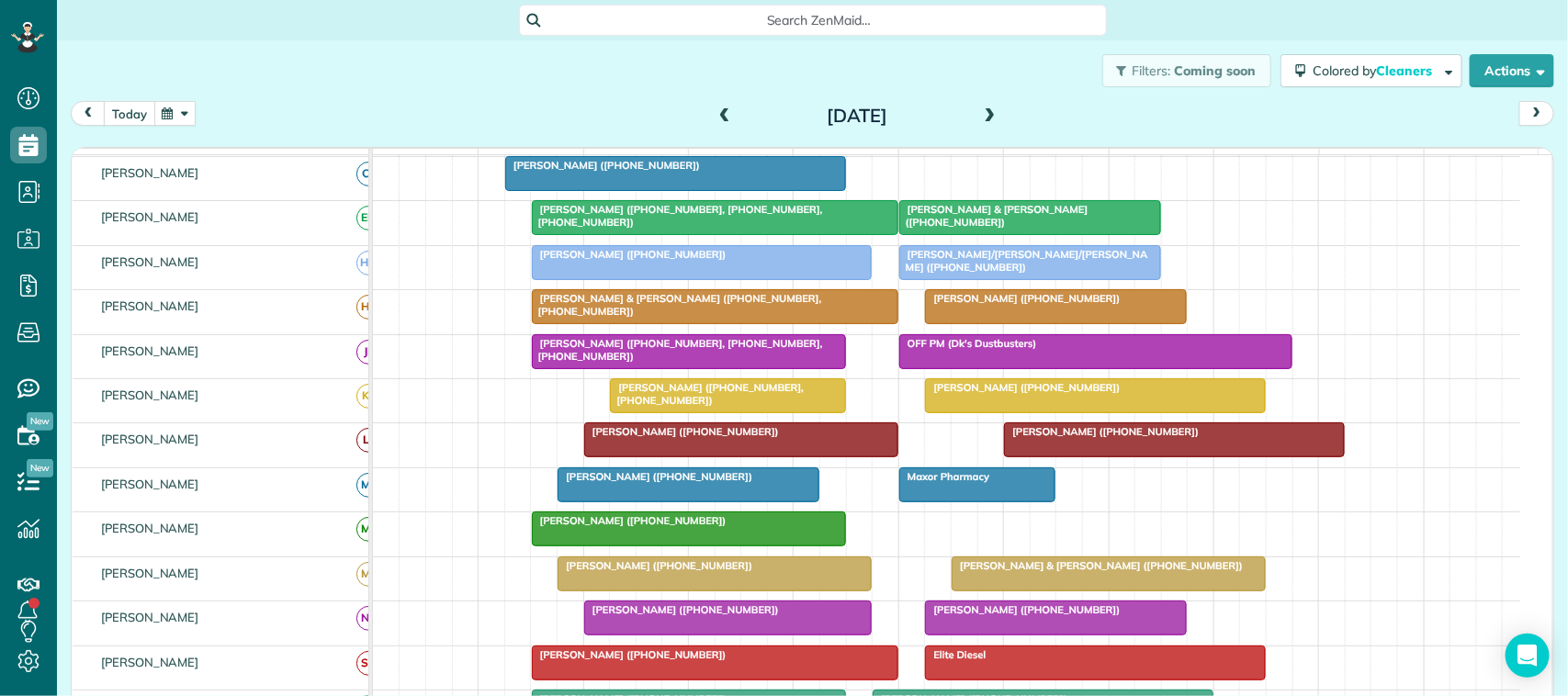 click on "today" at bounding box center [130, 113] 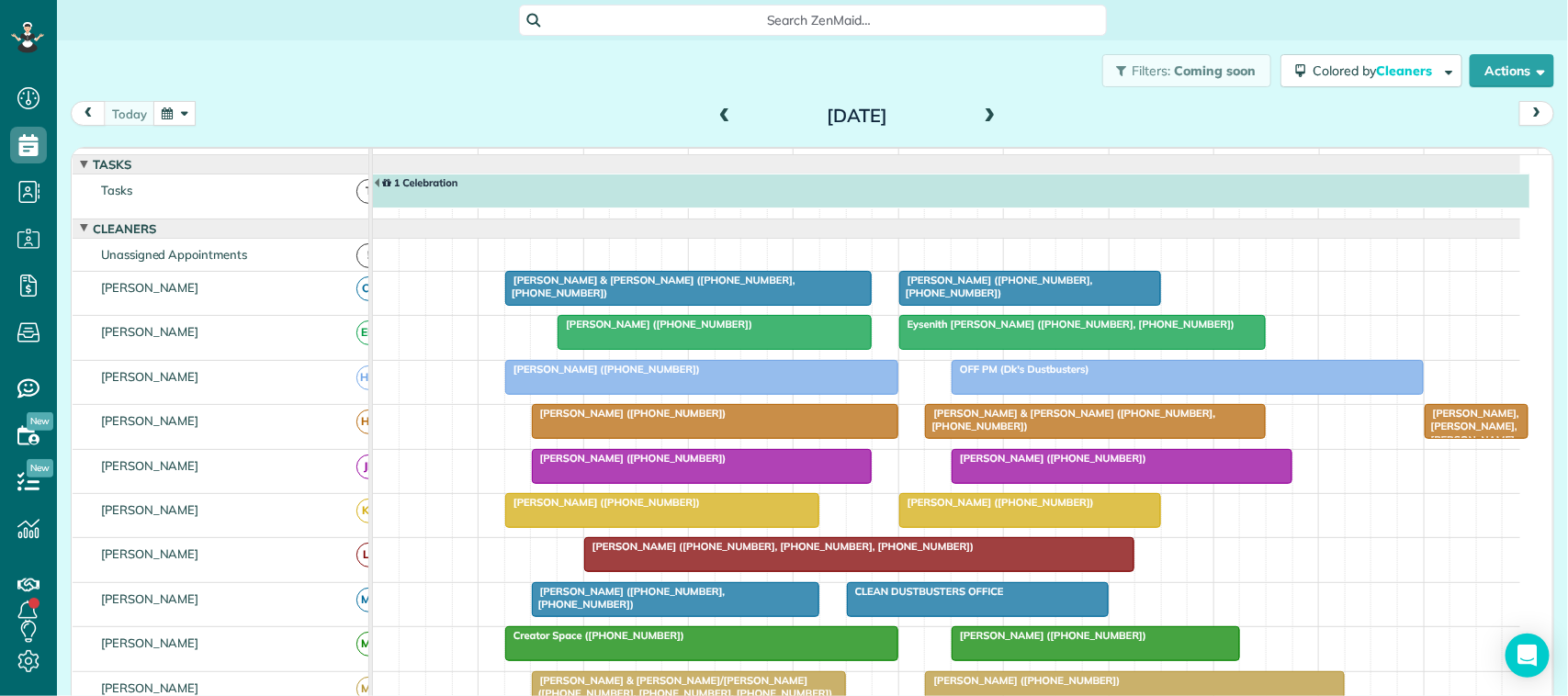 click on "[DATE]" at bounding box center [857, 116] 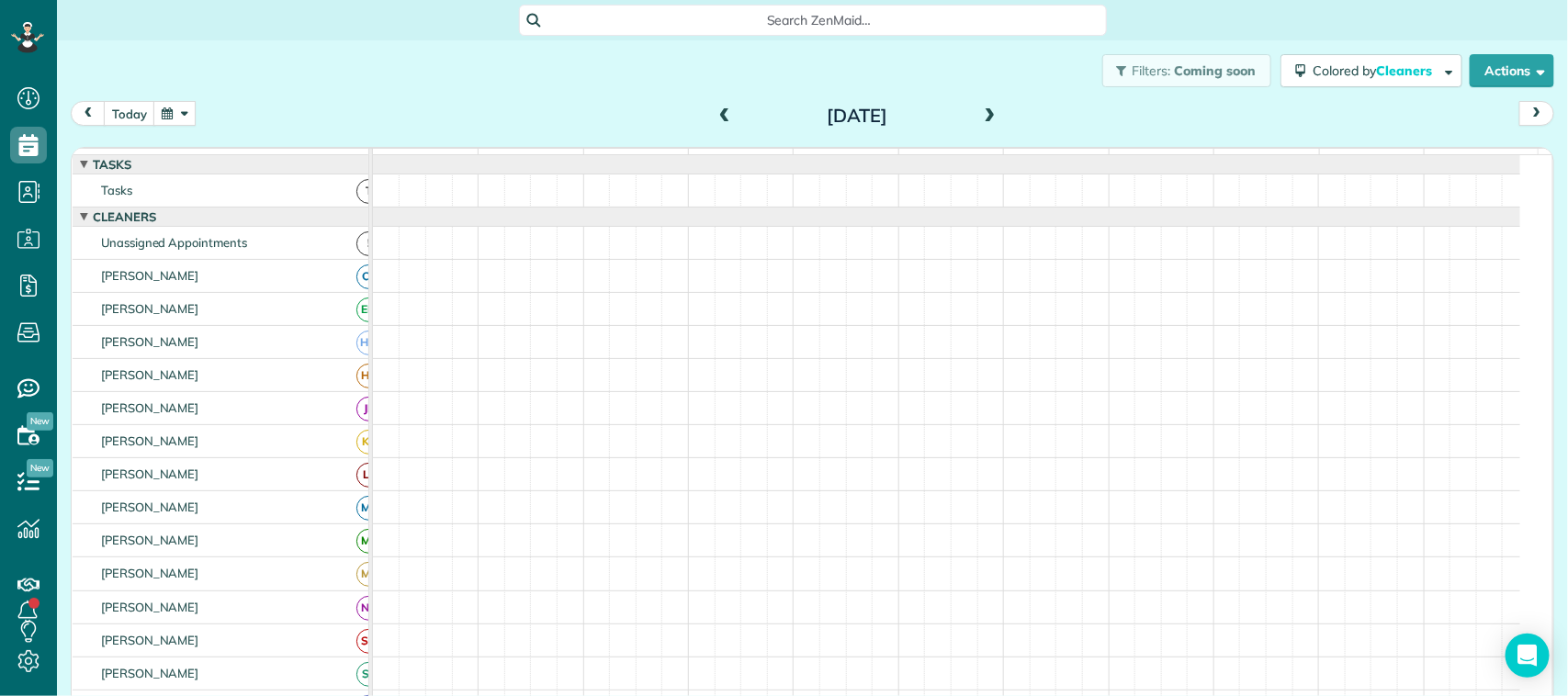 click at bounding box center [725, 117] 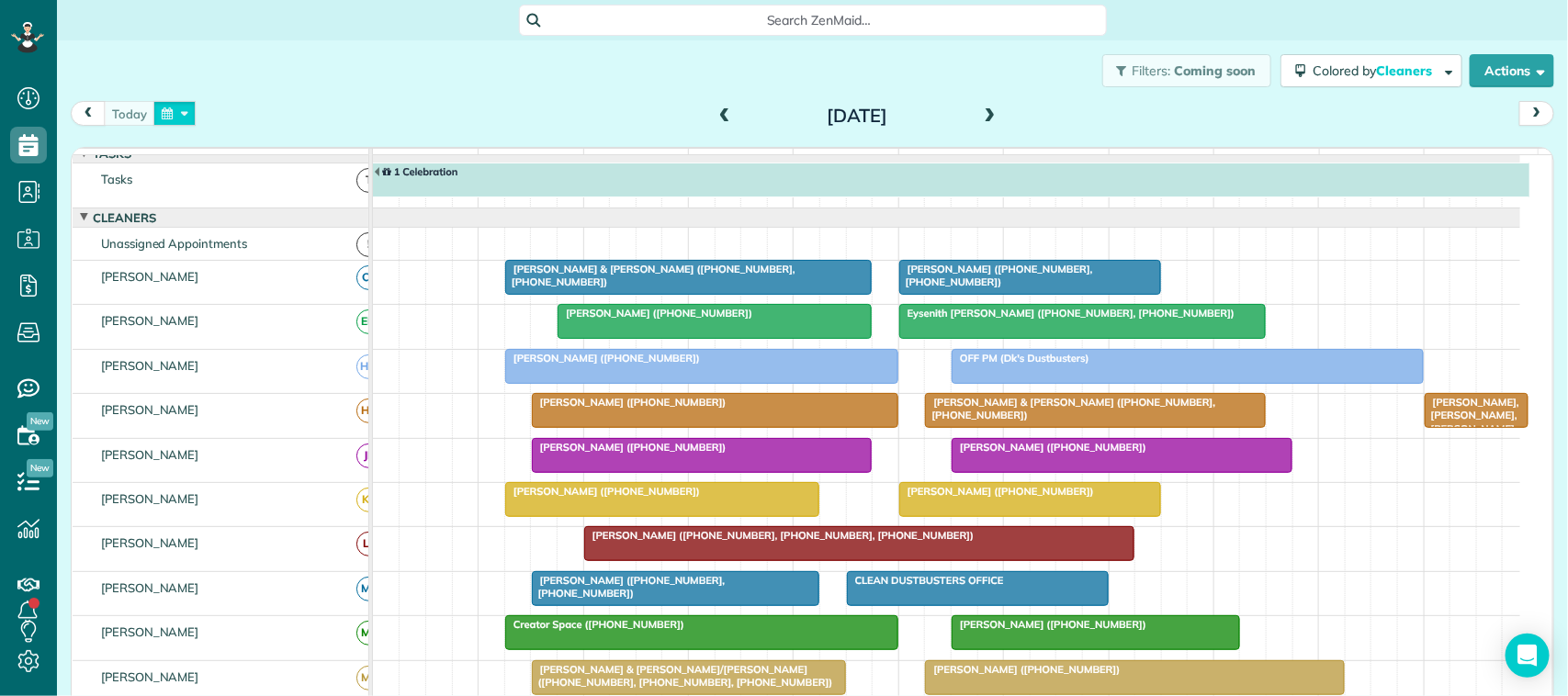 click at bounding box center [175, 113] 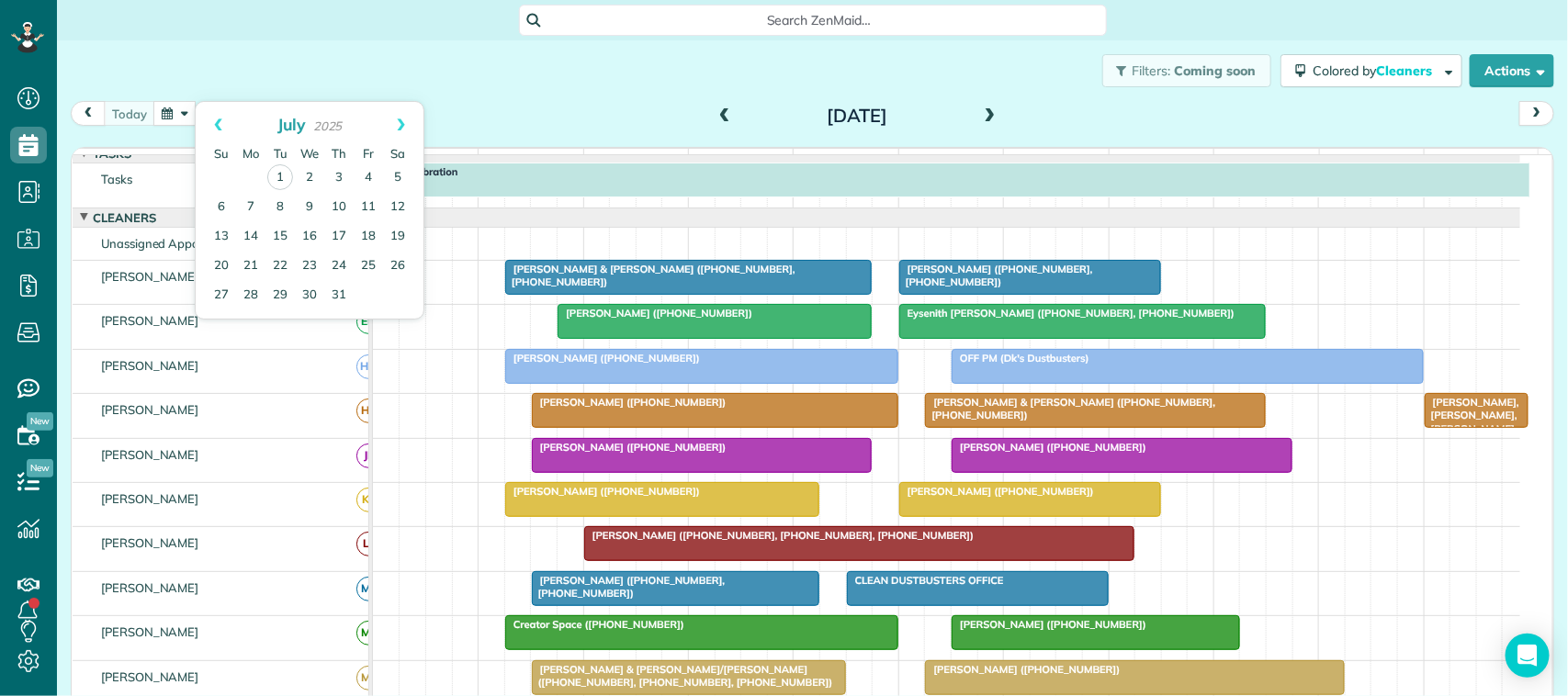 click on "Filters:   Coming soon
Colored by  Cleaners
Color by Cleaner
Color by Team
Color by Status
Color by Recurrence
Color by Paid/Unpaid
Filters  Default
Schedule Changes
Actions
Create Appointment
Create Task
Clock In/Out
Send Work Orders
Print Route Sheets
Today's Emails/Texts
Export data.." at bounding box center (812, 71) 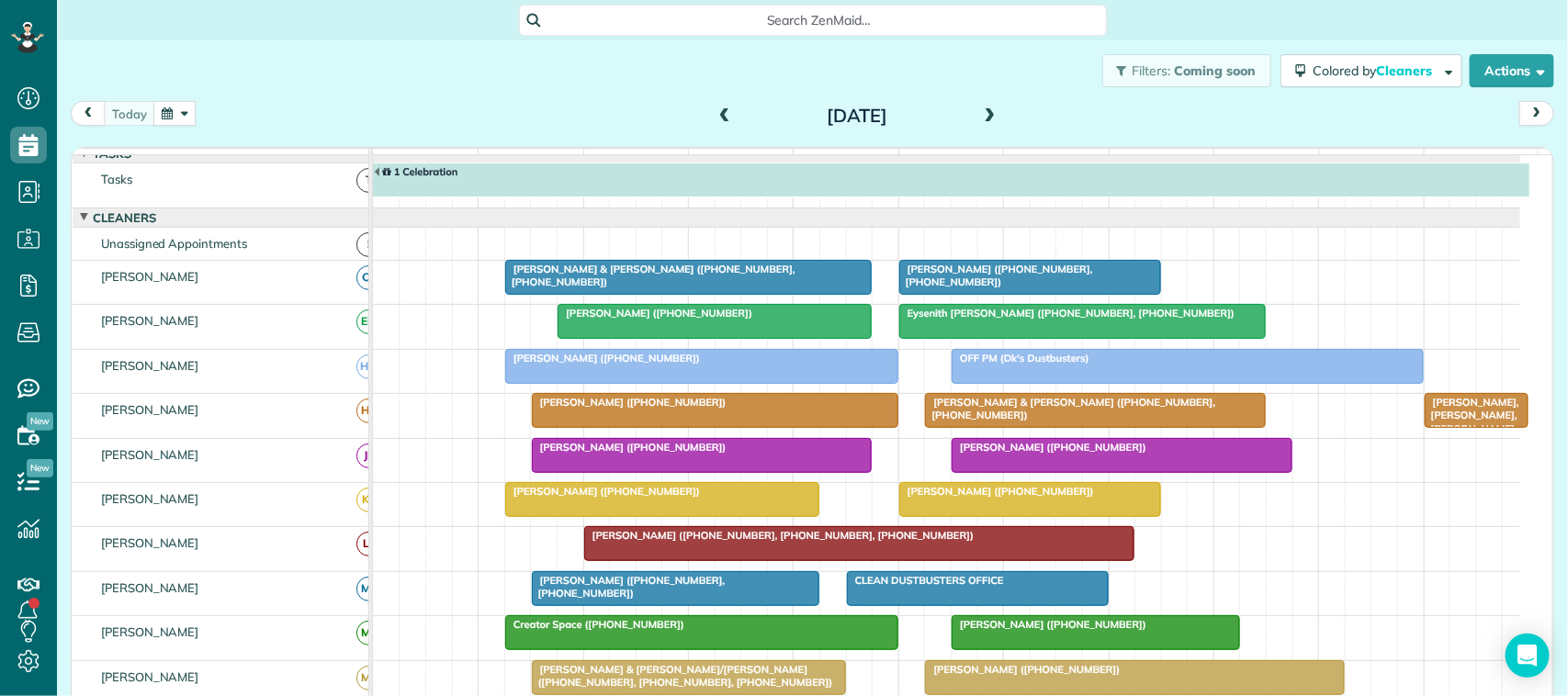 click at bounding box center (175, 113) 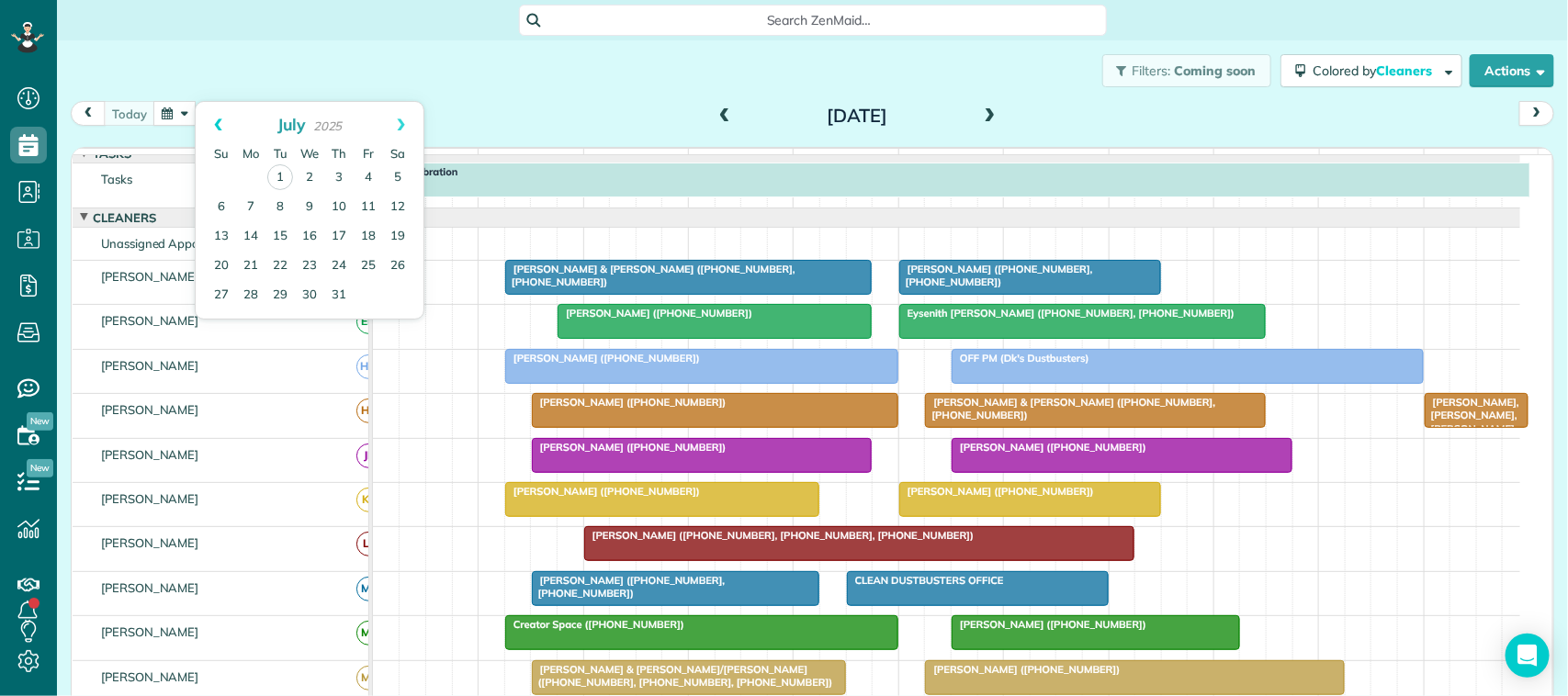 click on "Prev" at bounding box center (218, 125) 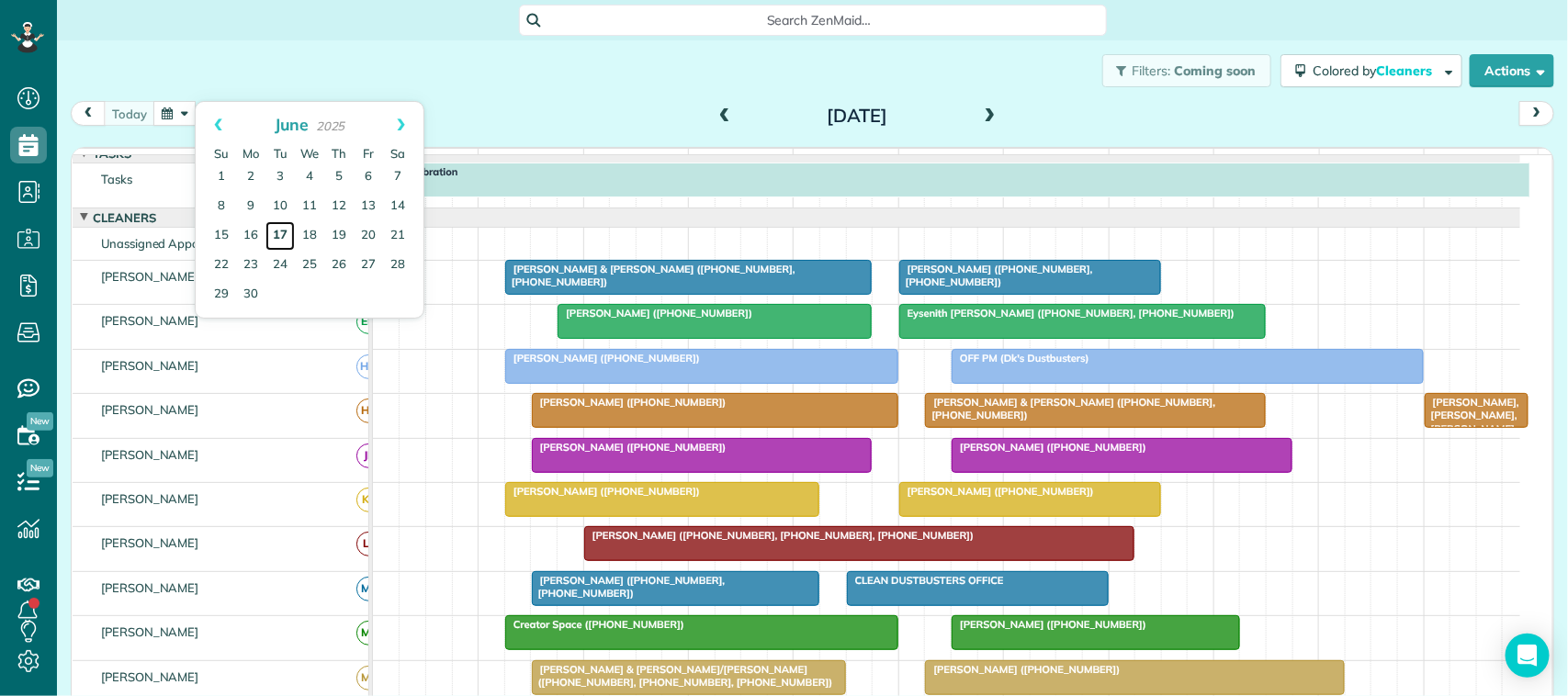 click on "17" at bounding box center (280, 236) 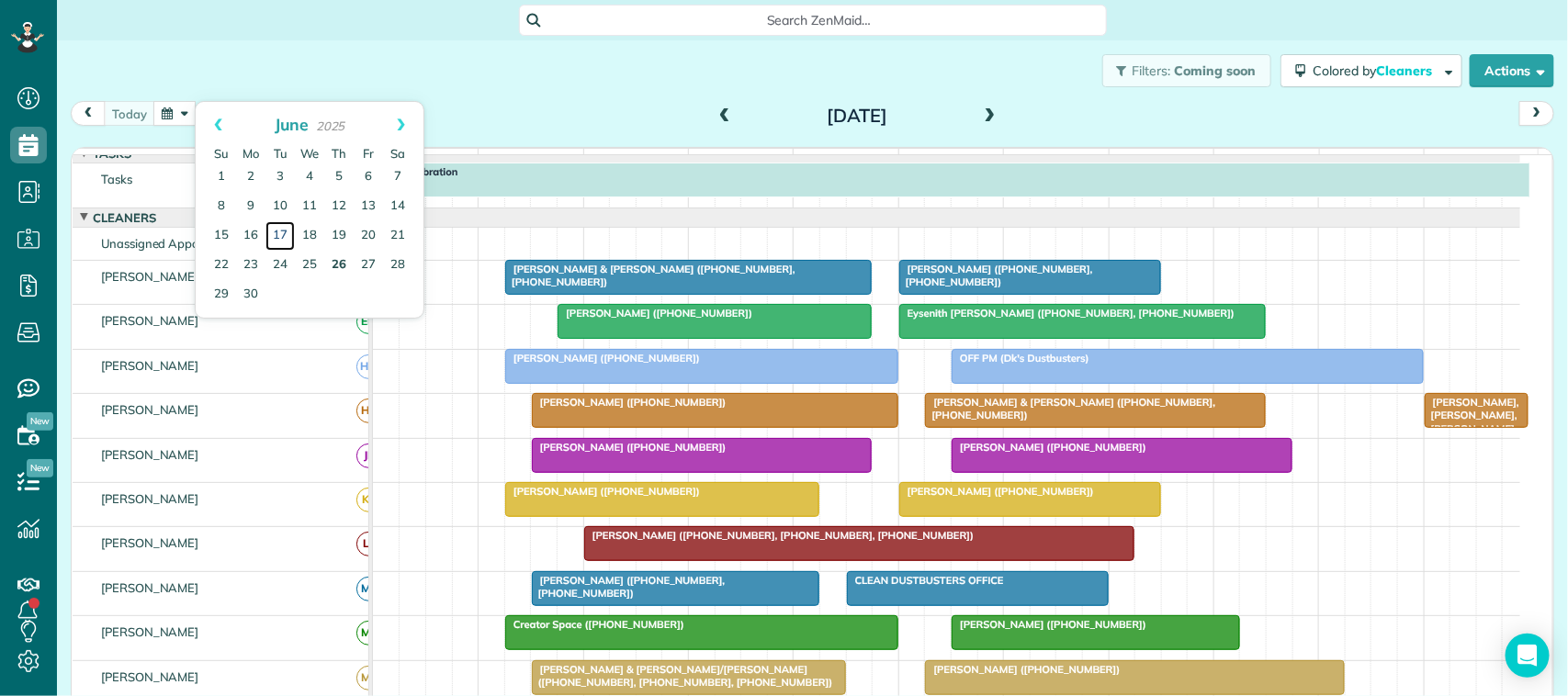 scroll, scrollTop: 0, scrollLeft: 0, axis: both 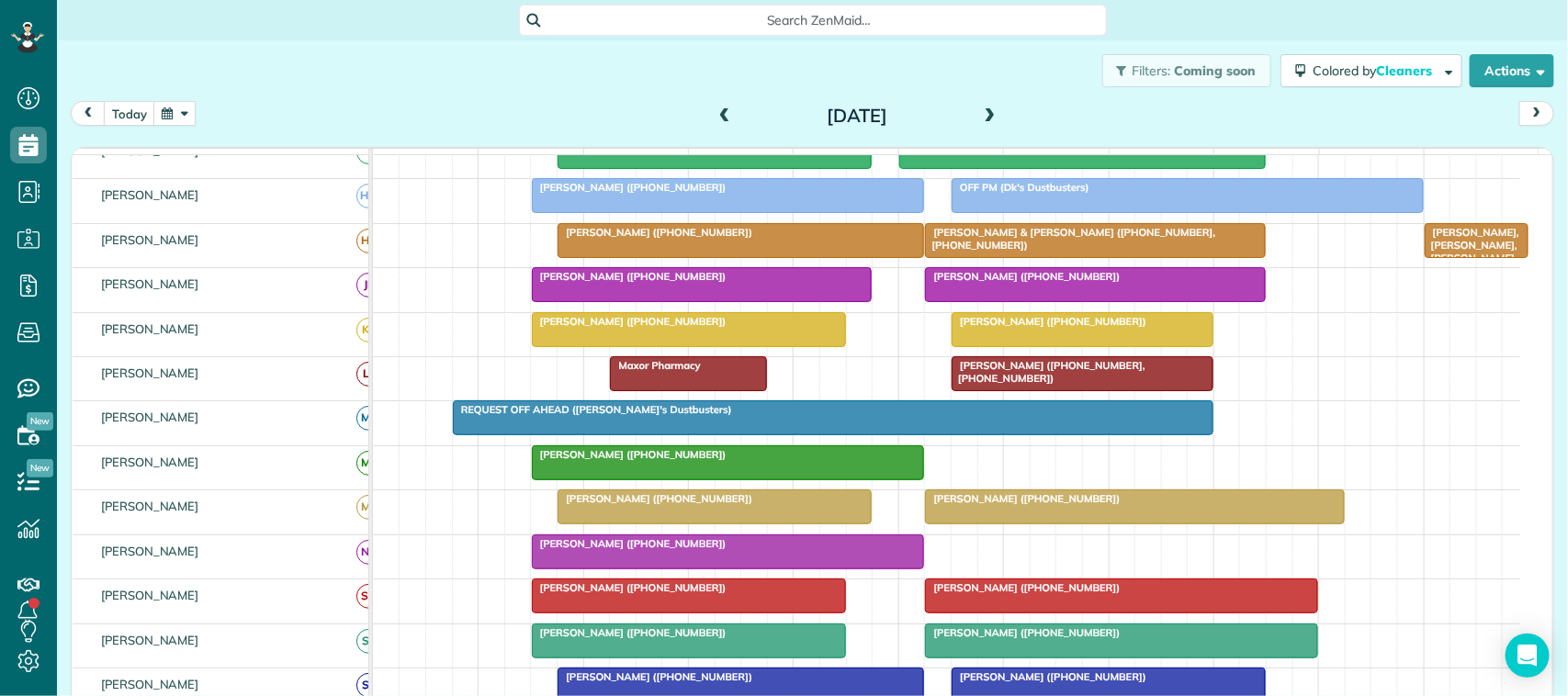 click at bounding box center [990, 117] 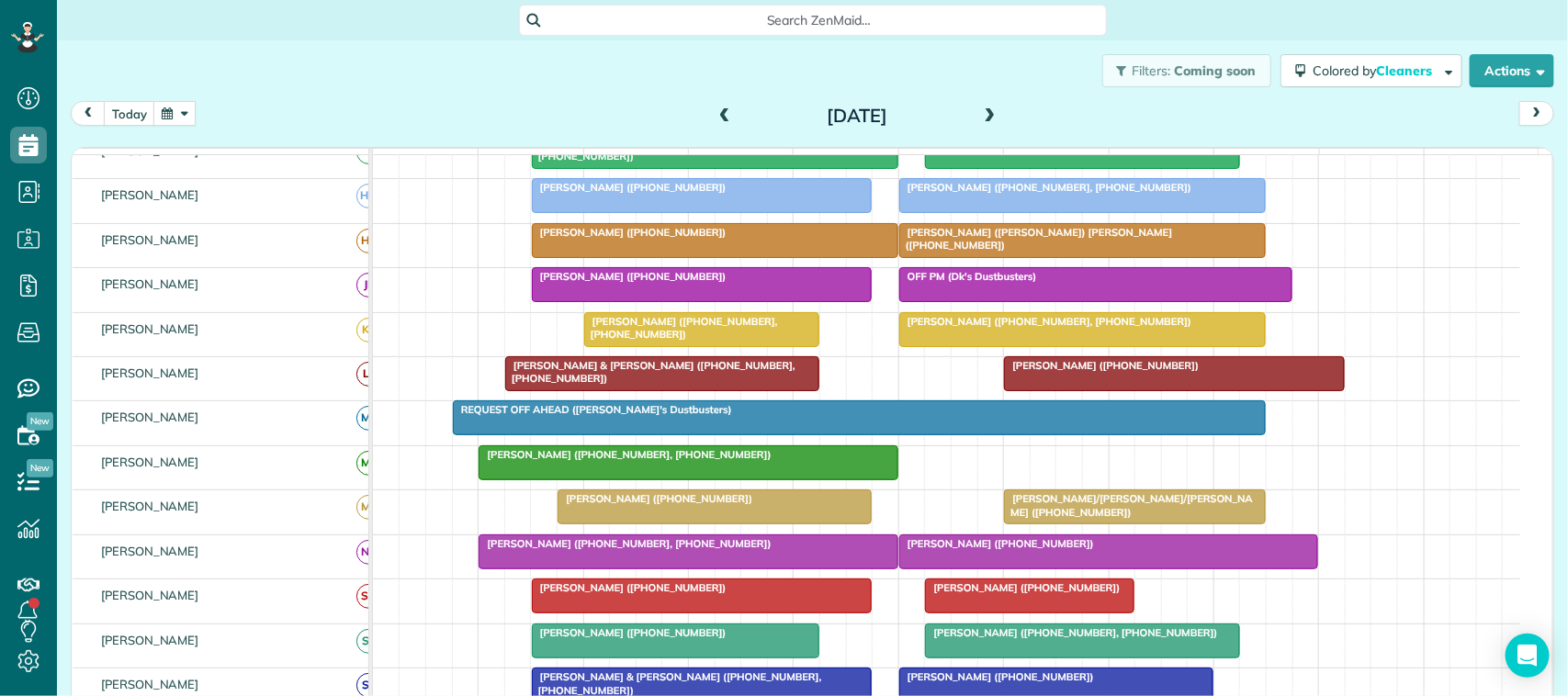 click at bounding box center [990, 117] 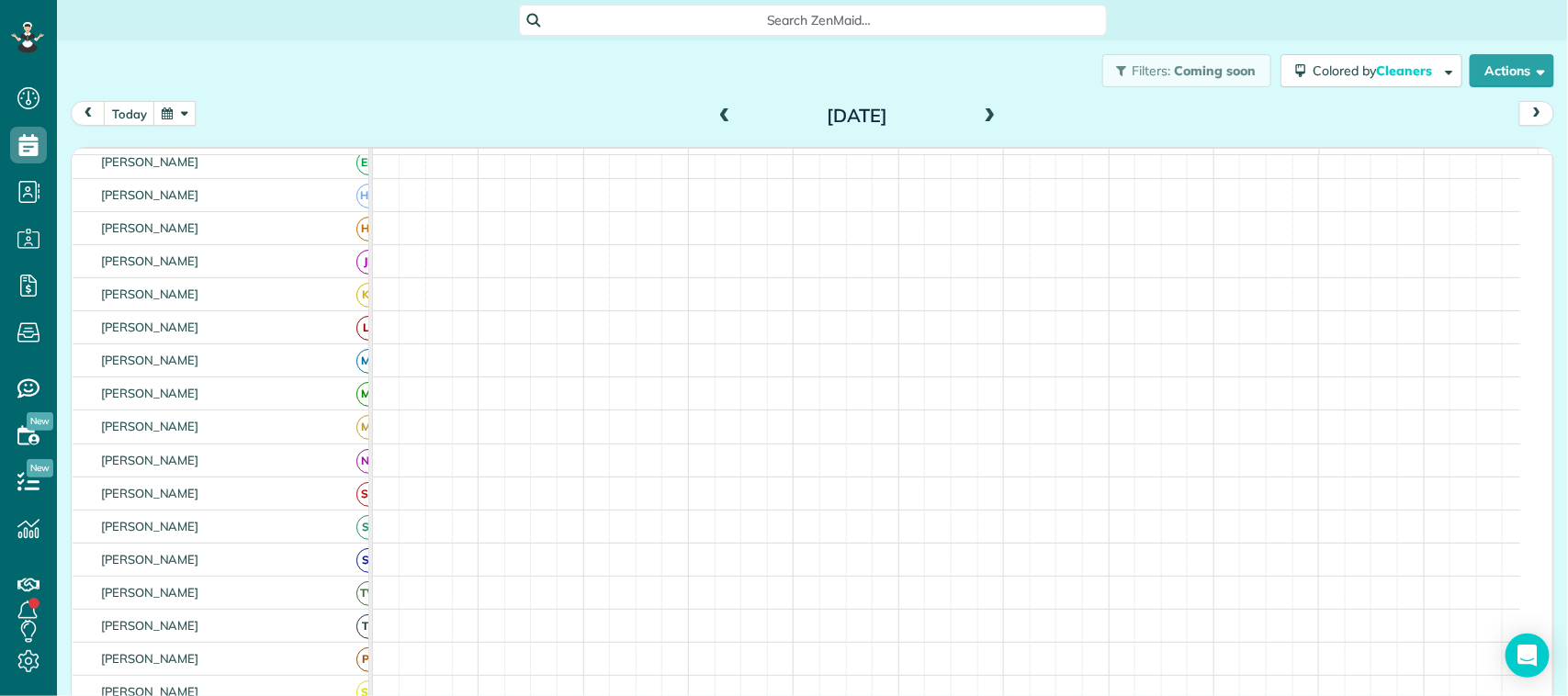 click at bounding box center [175, 113] 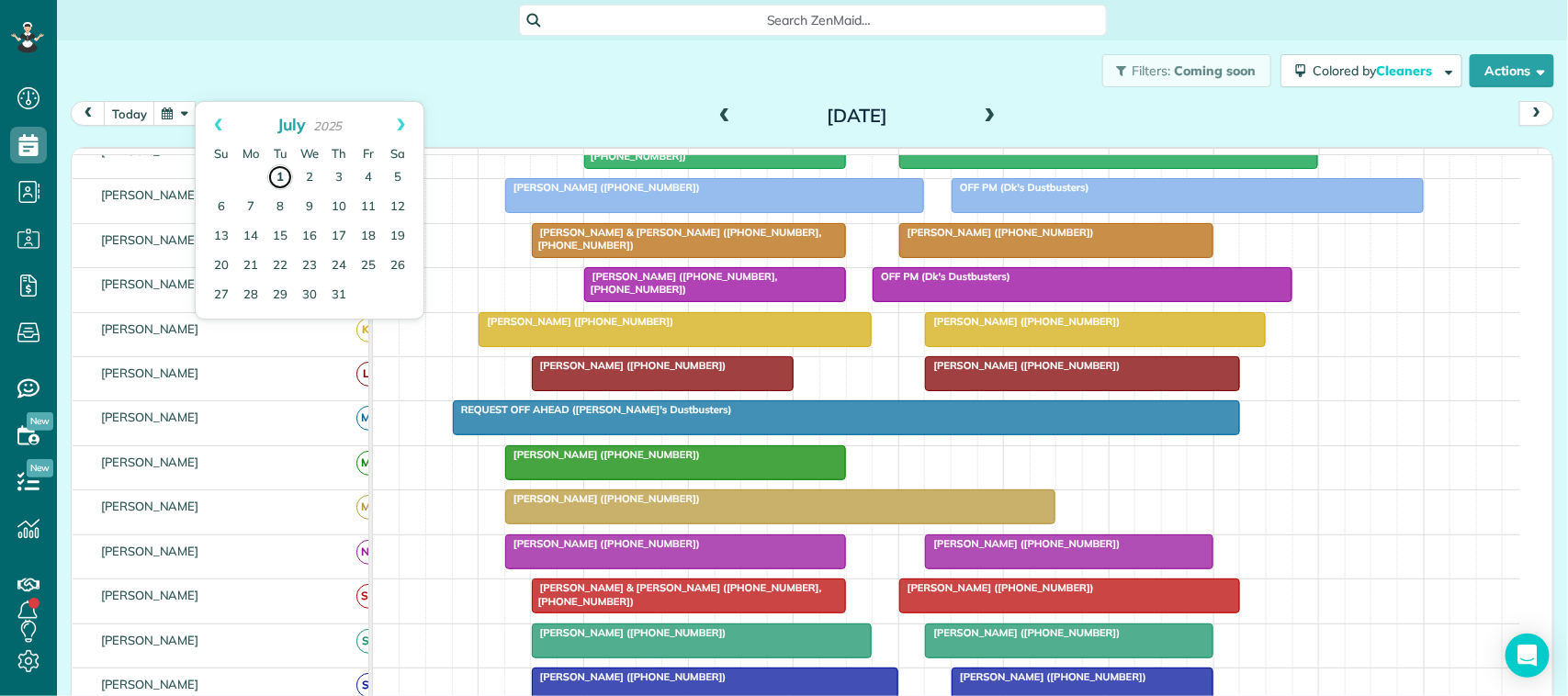 click on "1" at bounding box center (280, 177) 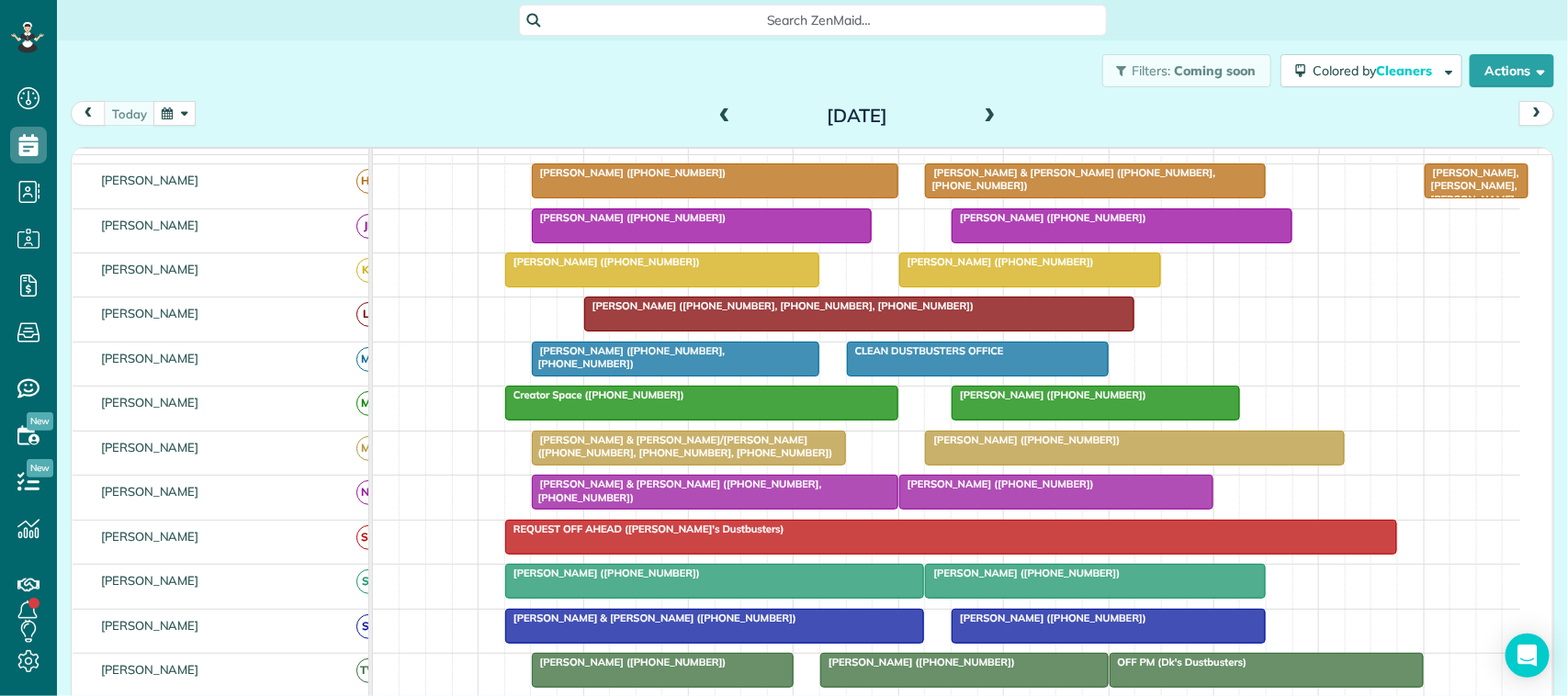 click on "[DATE]   [DATE]" at bounding box center [812, 118] 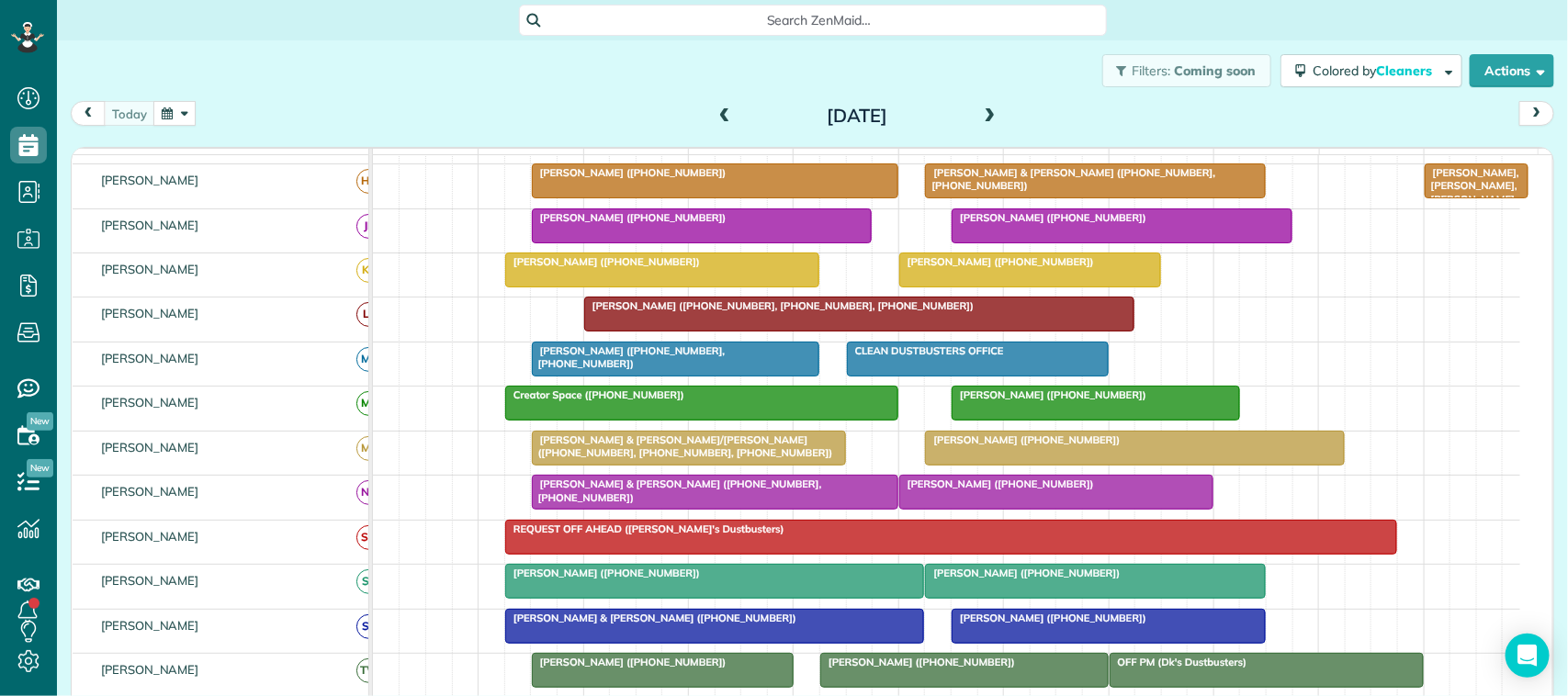 scroll, scrollTop: 118, scrollLeft: 0, axis: vertical 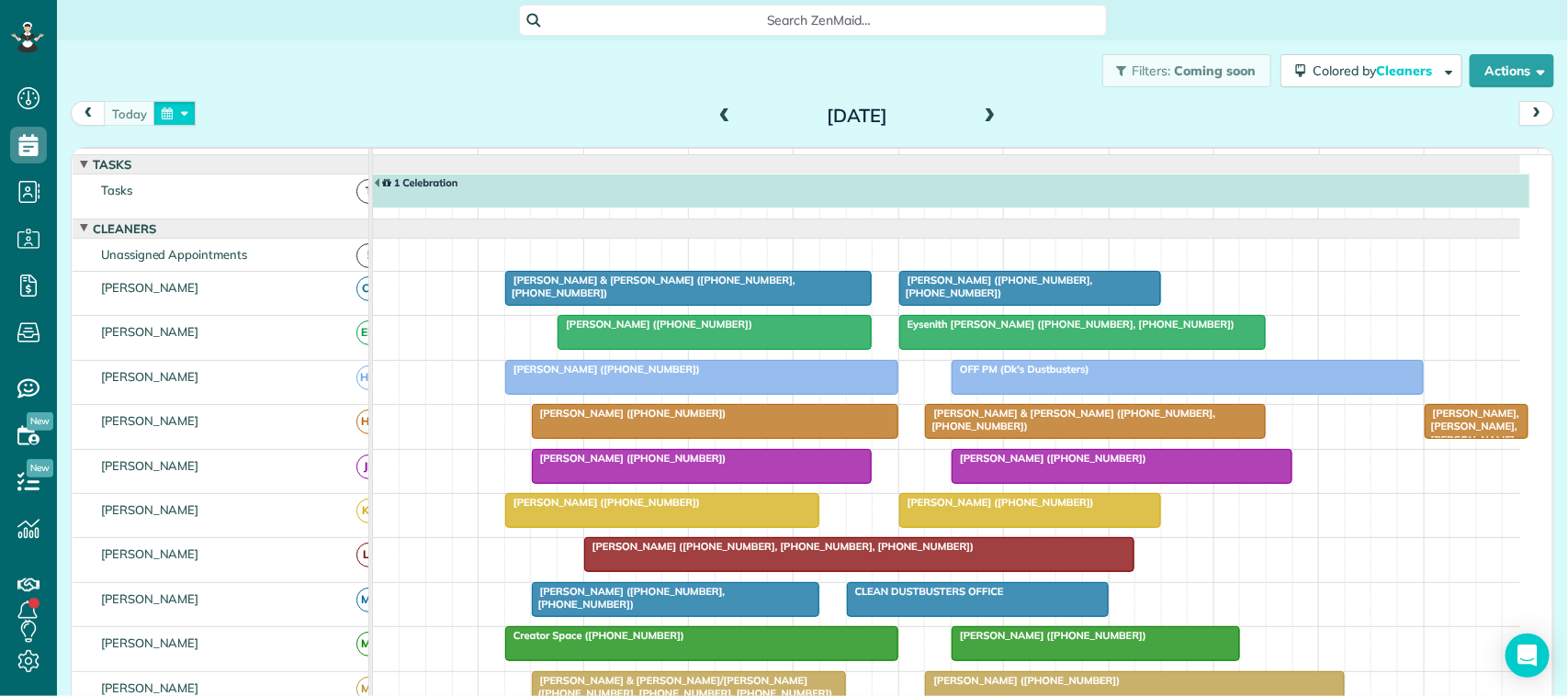 click at bounding box center (175, 113) 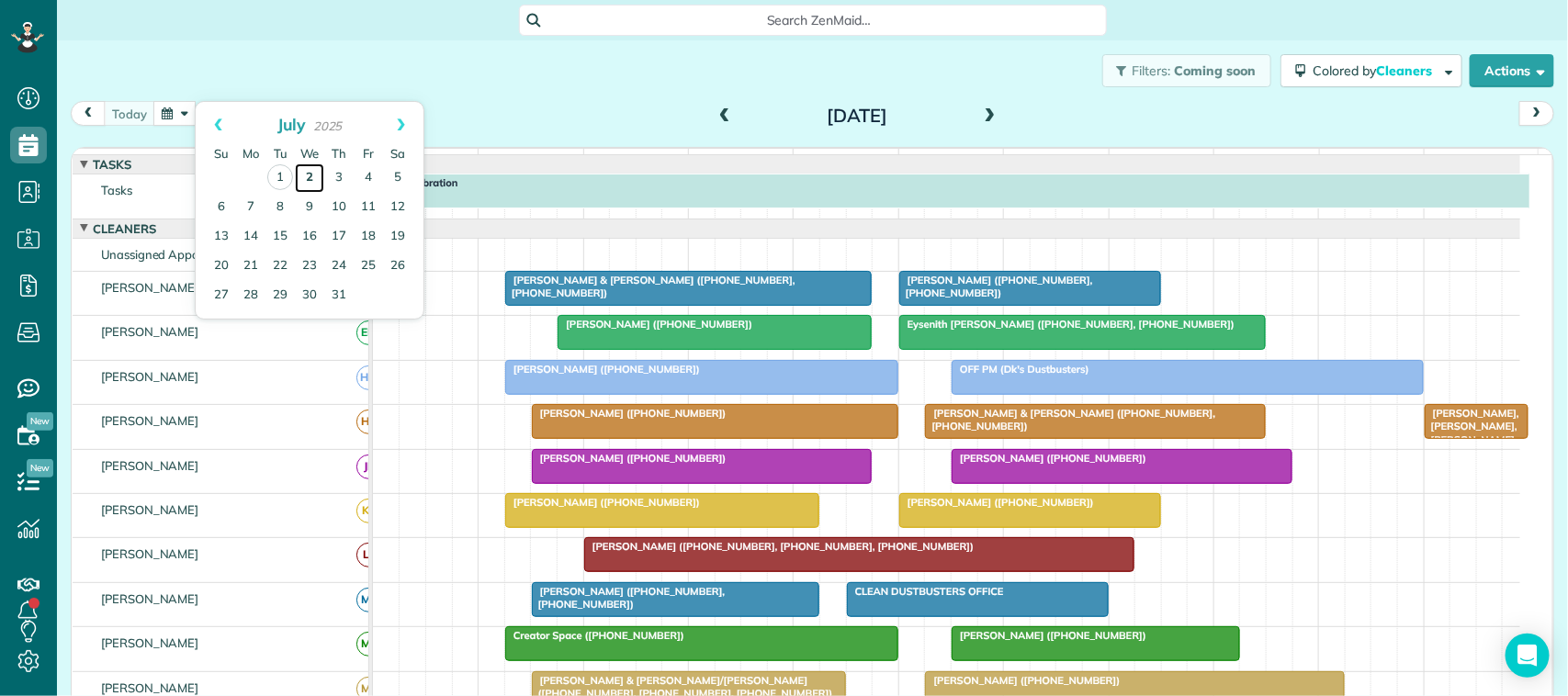 click on "2" at bounding box center [310, 178] 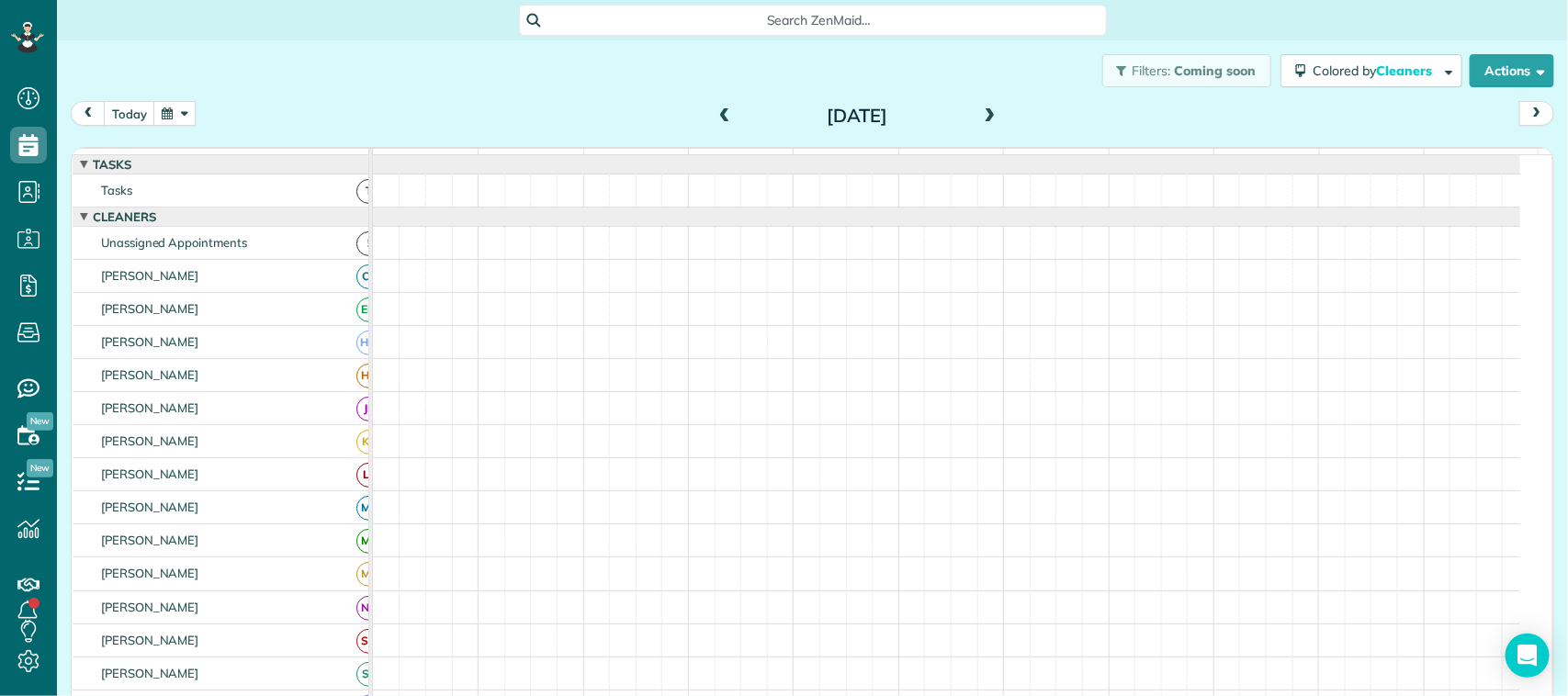 scroll, scrollTop: 94, scrollLeft: 0, axis: vertical 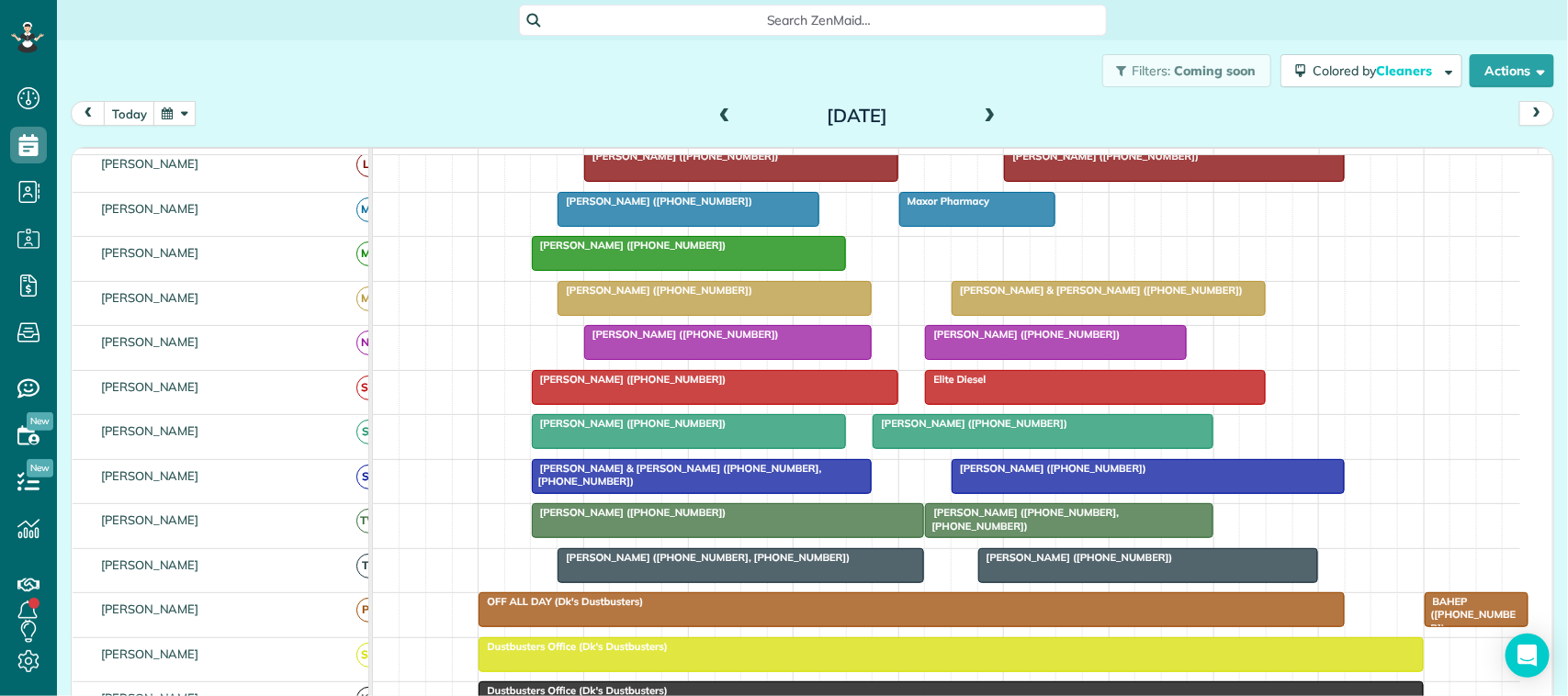 click on "Stanley Bubien (+17138287663)" at bounding box center [629, 423] 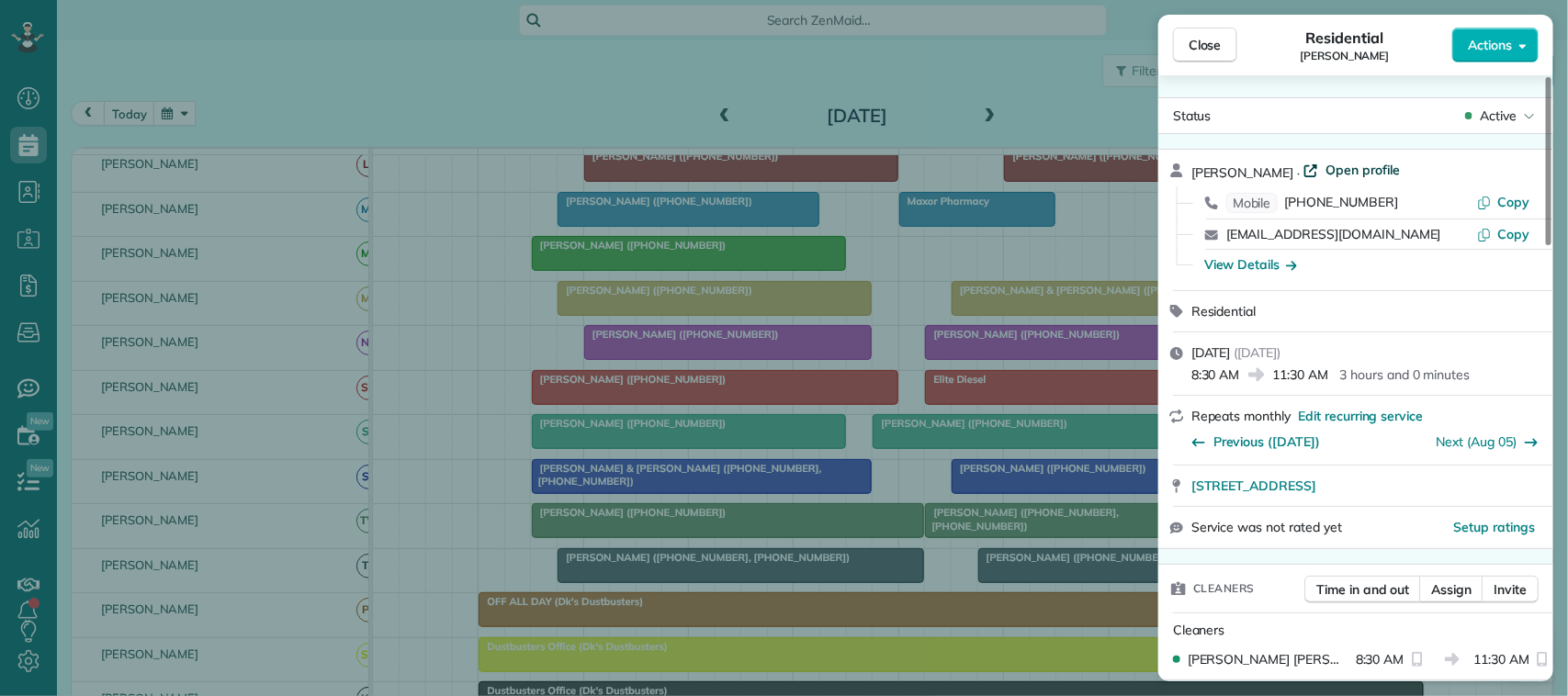 click on "Open profile" at bounding box center [1362, 170] 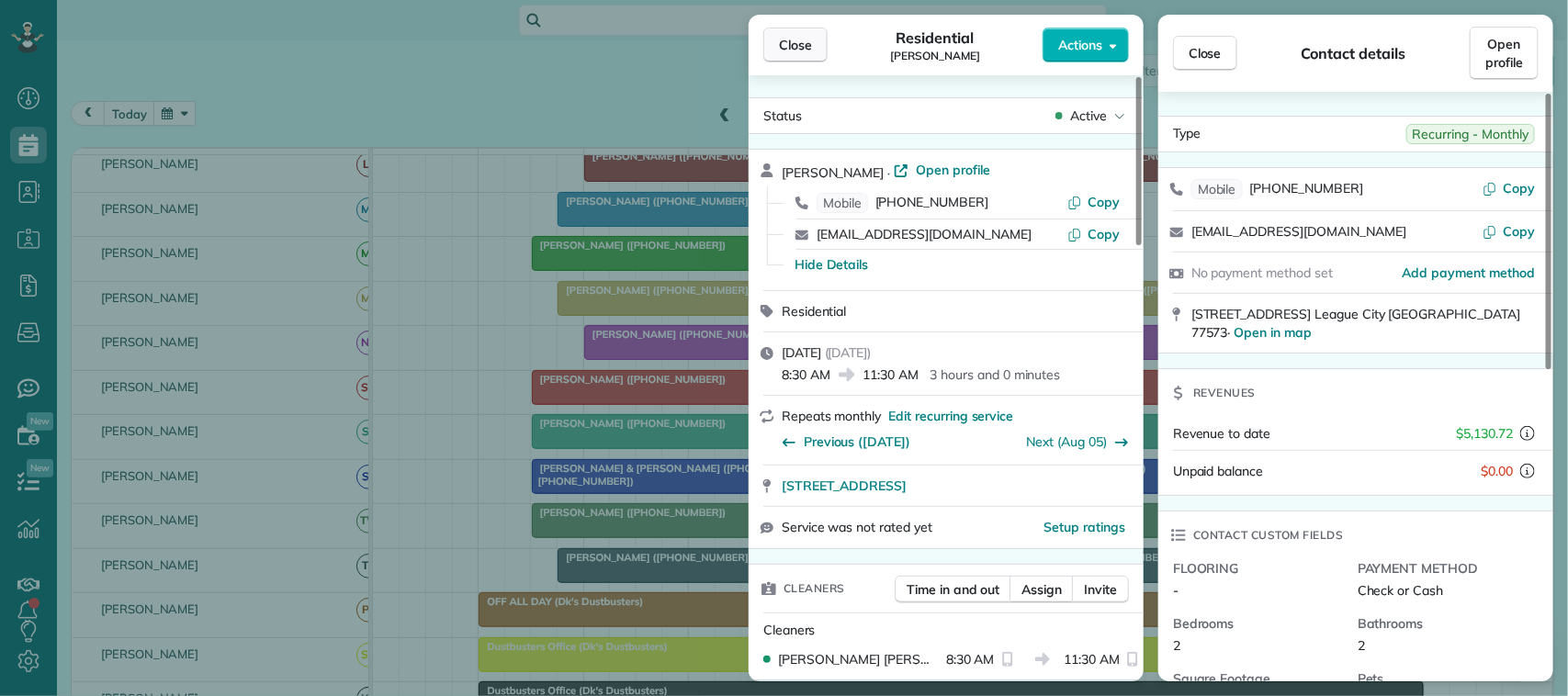 click on "Close" at bounding box center (795, 45) 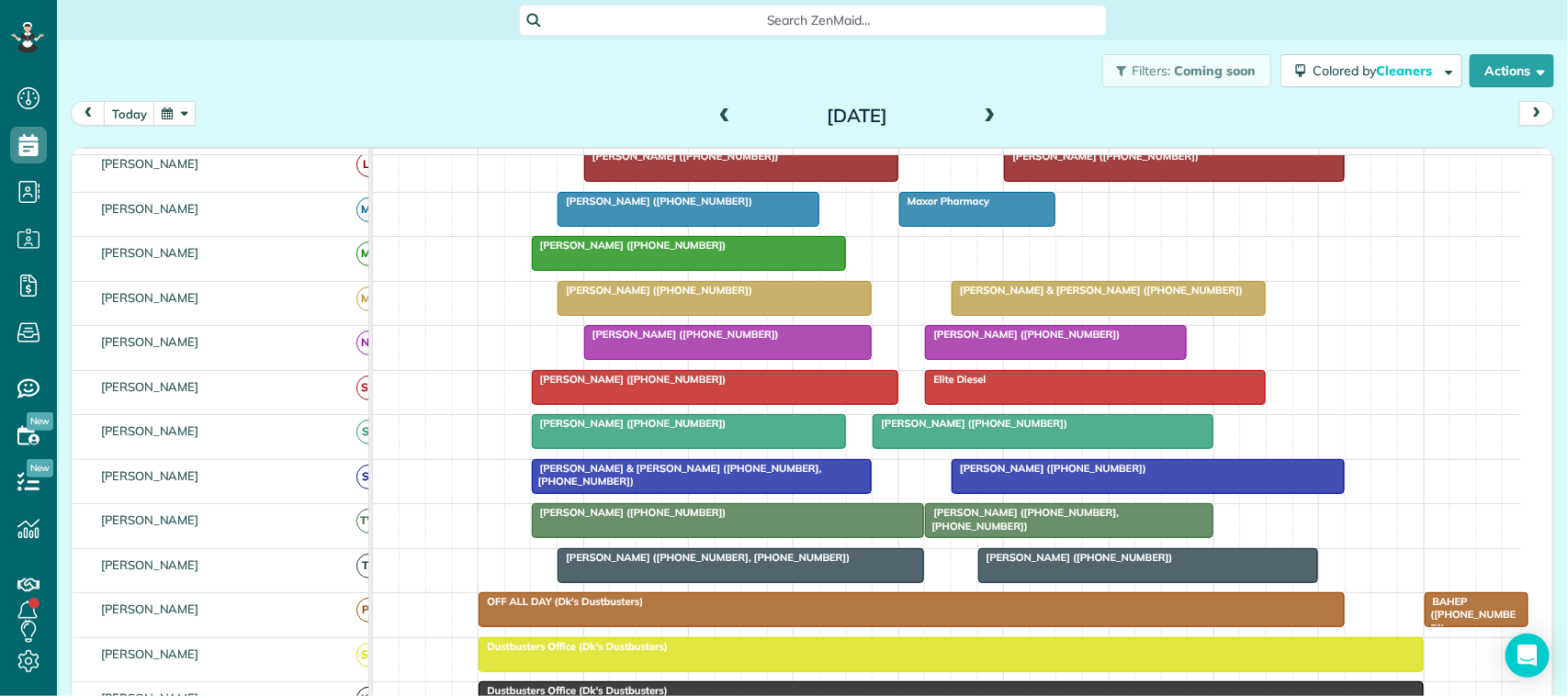 click at bounding box center [175, 113] 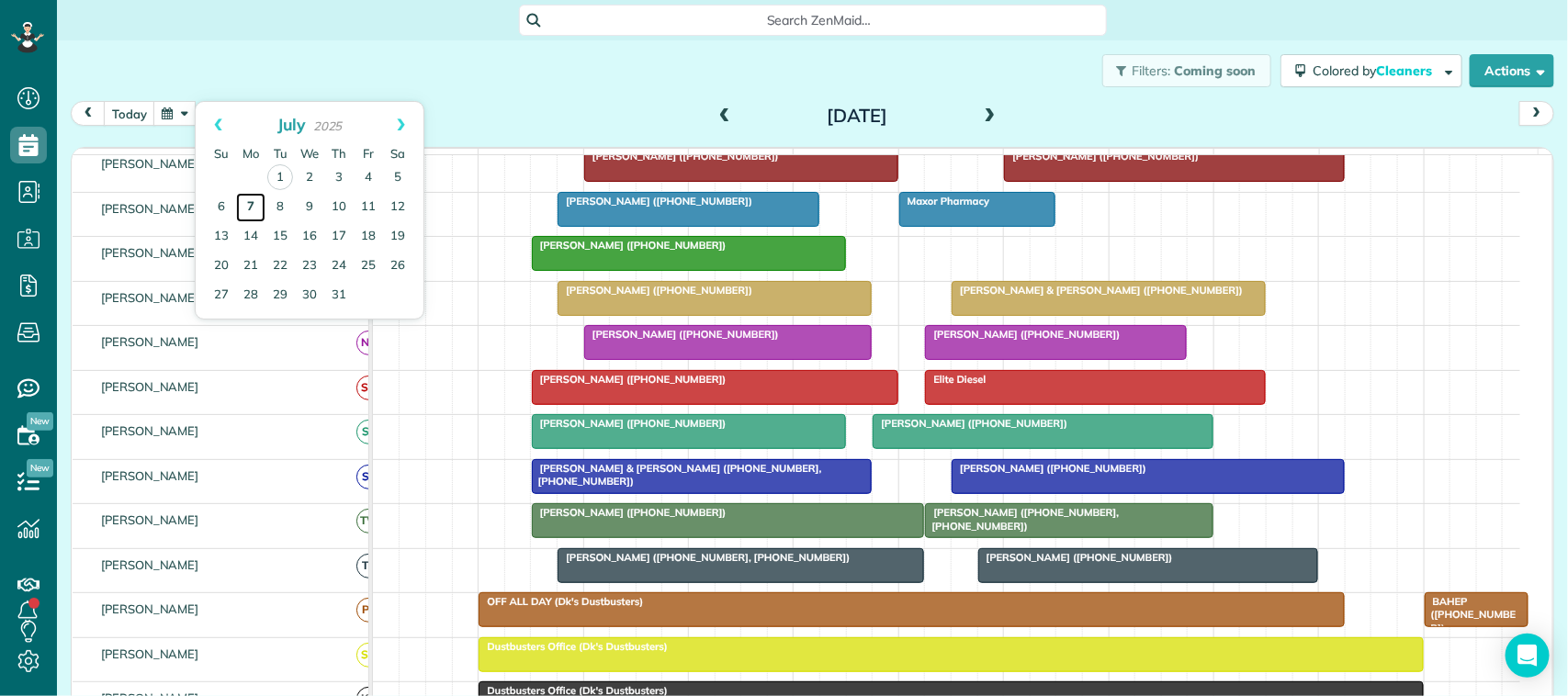 click on "7" at bounding box center [251, 208] 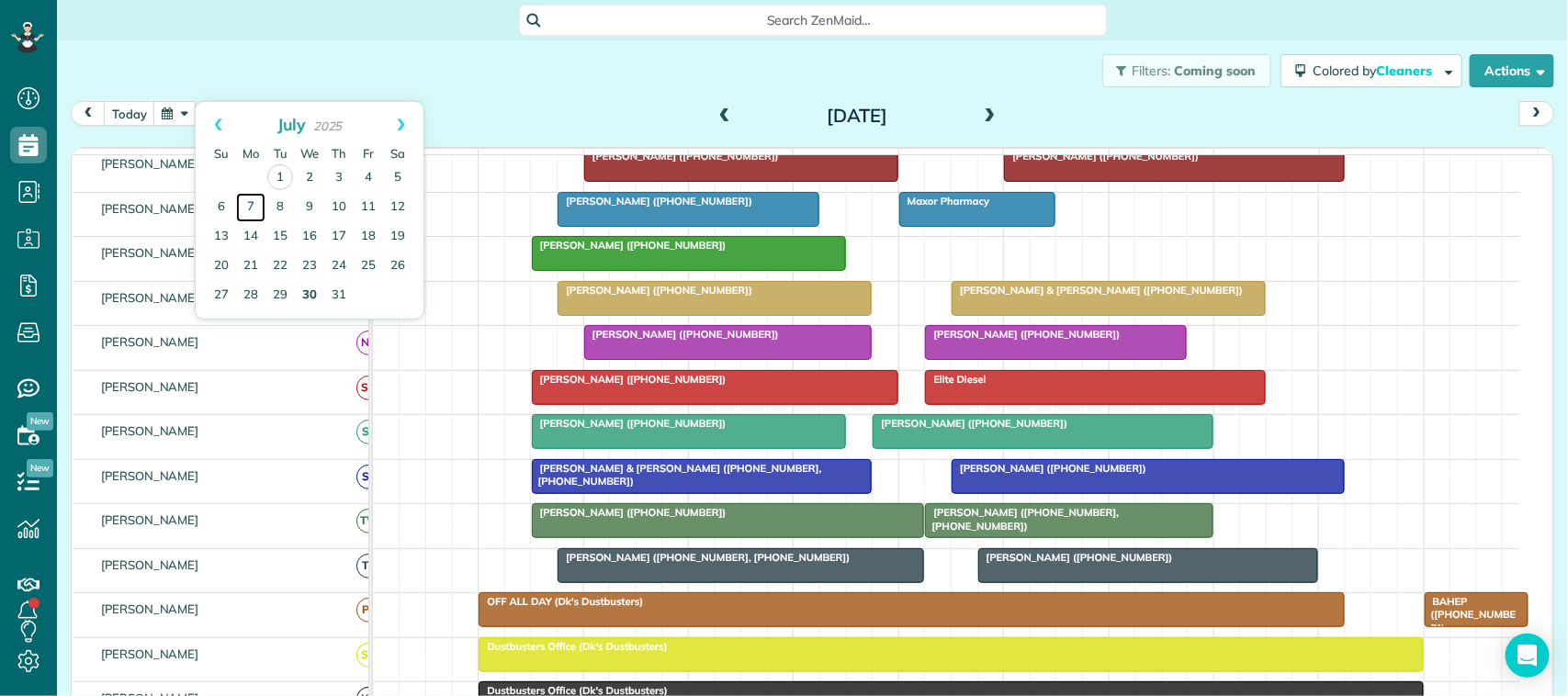 scroll, scrollTop: 298, scrollLeft: 0, axis: vertical 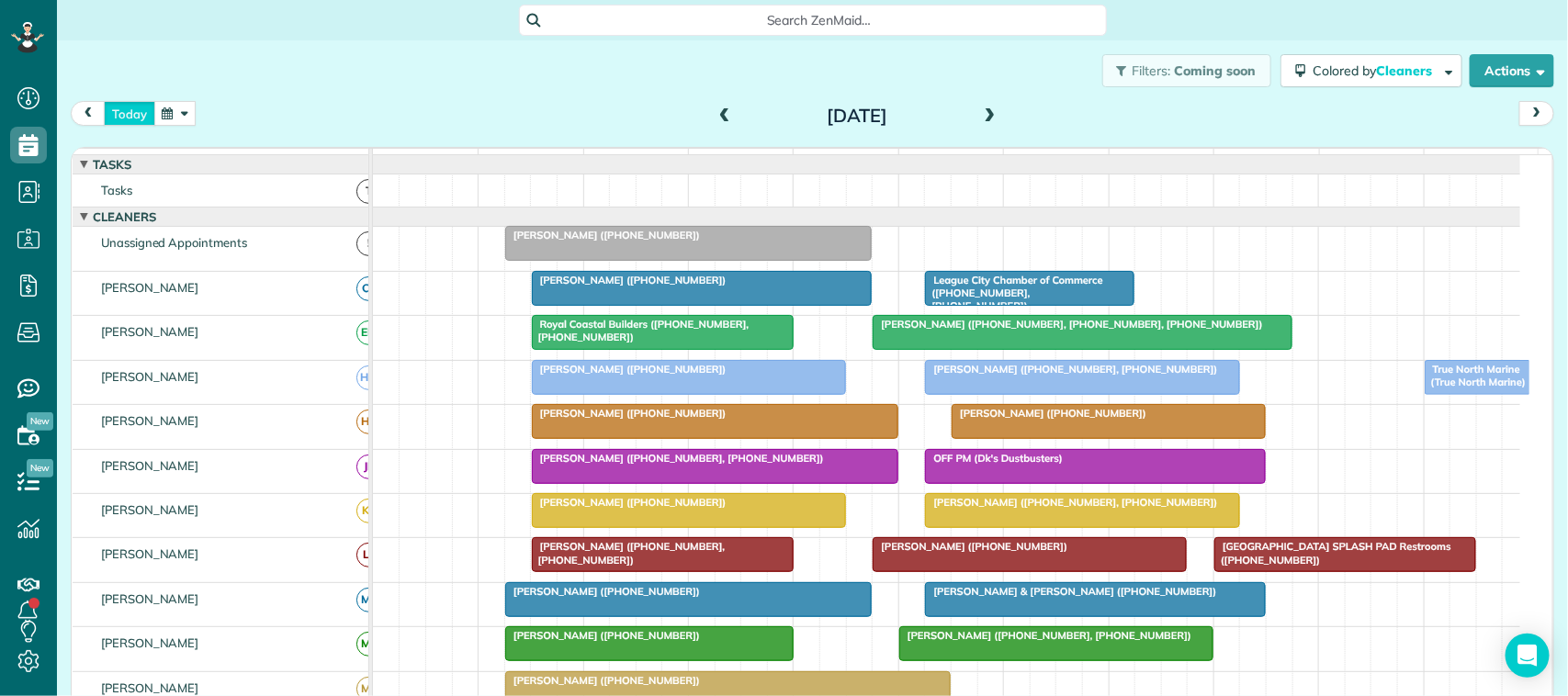 click on "today" at bounding box center [130, 113] 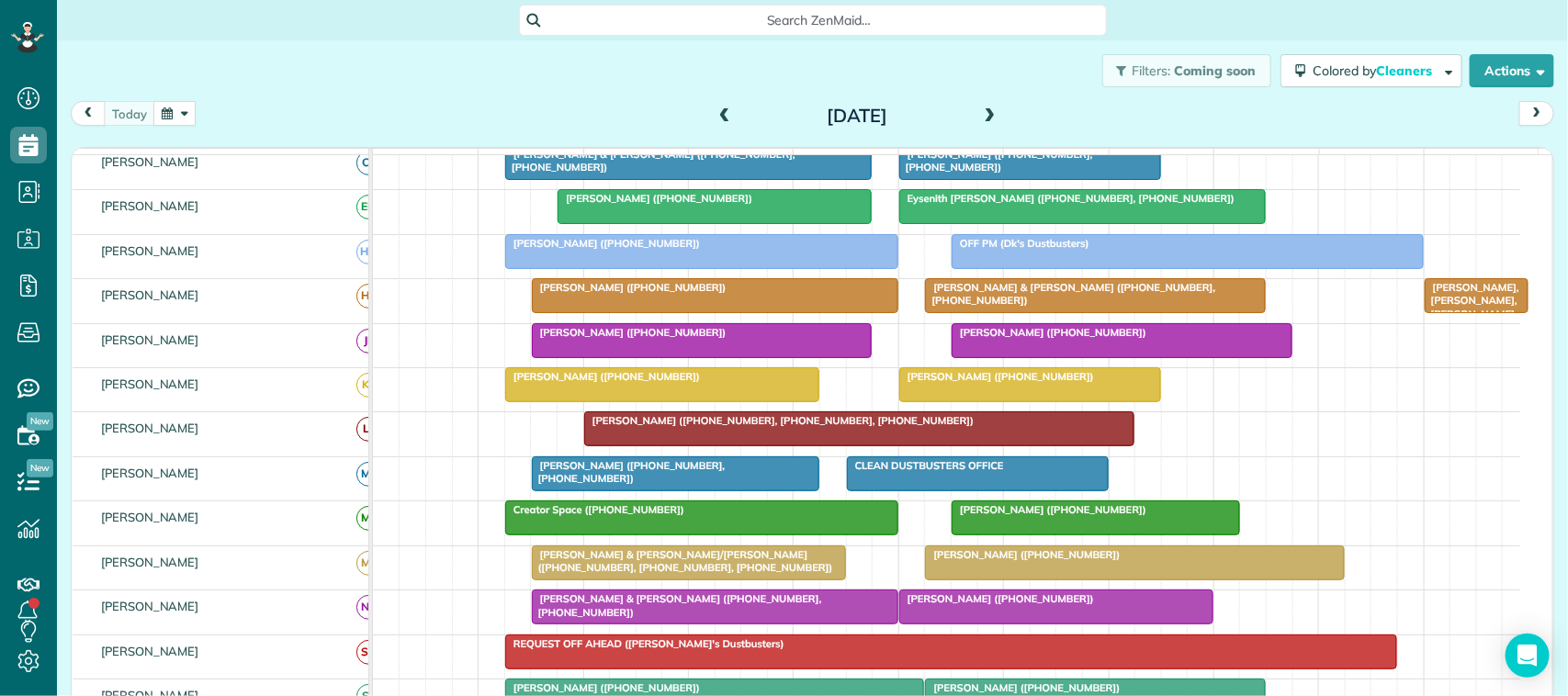 click at bounding box center (990, 117) 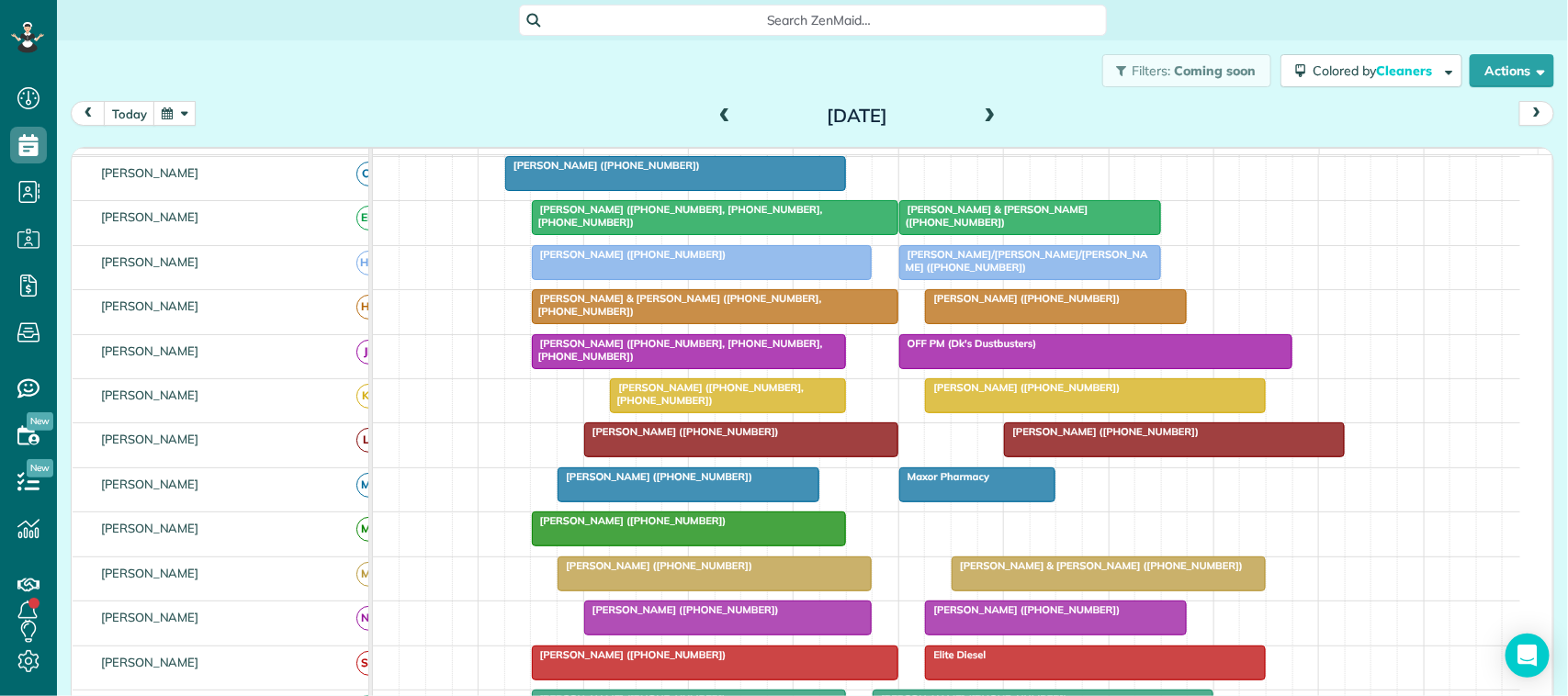 scroll, scrollTop: 230, scrollLeft: 0, axis: vertical 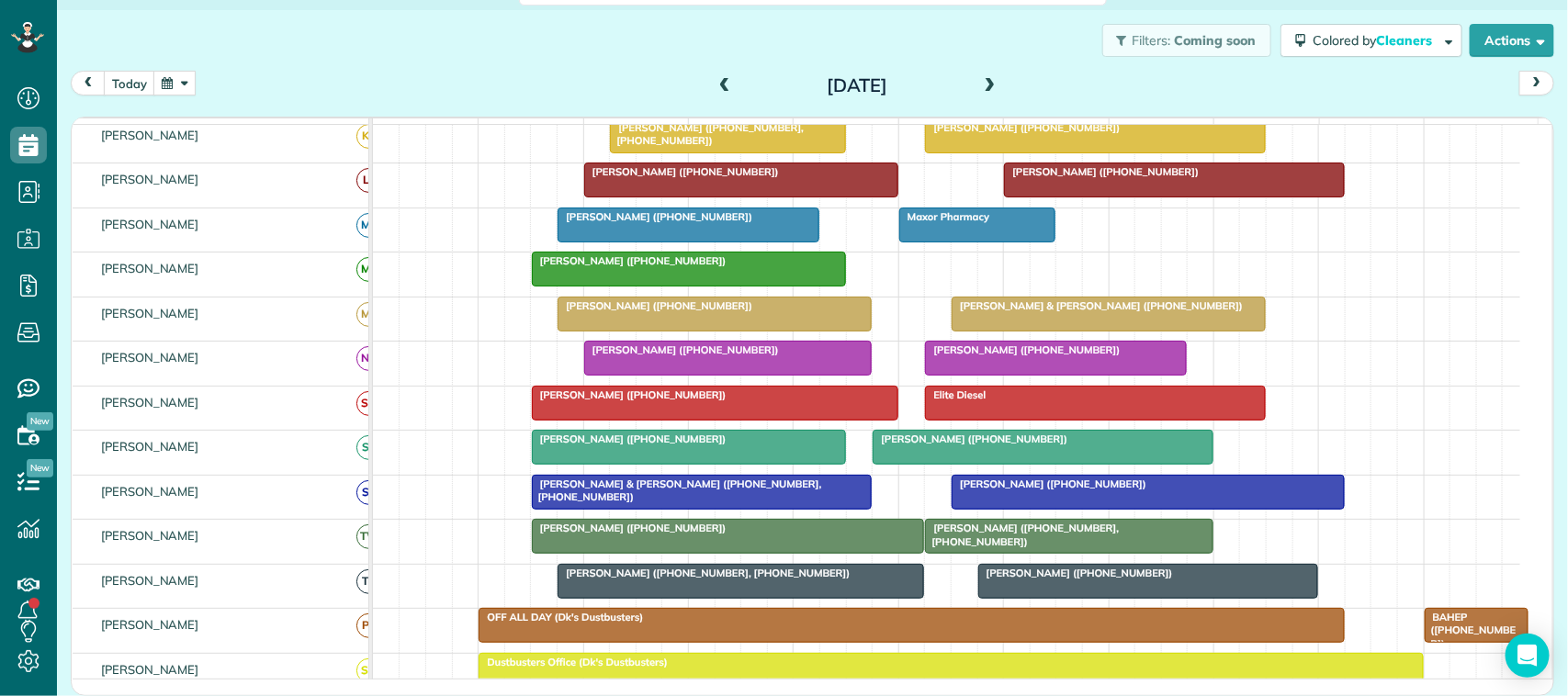click at bounding box center [990, 86] 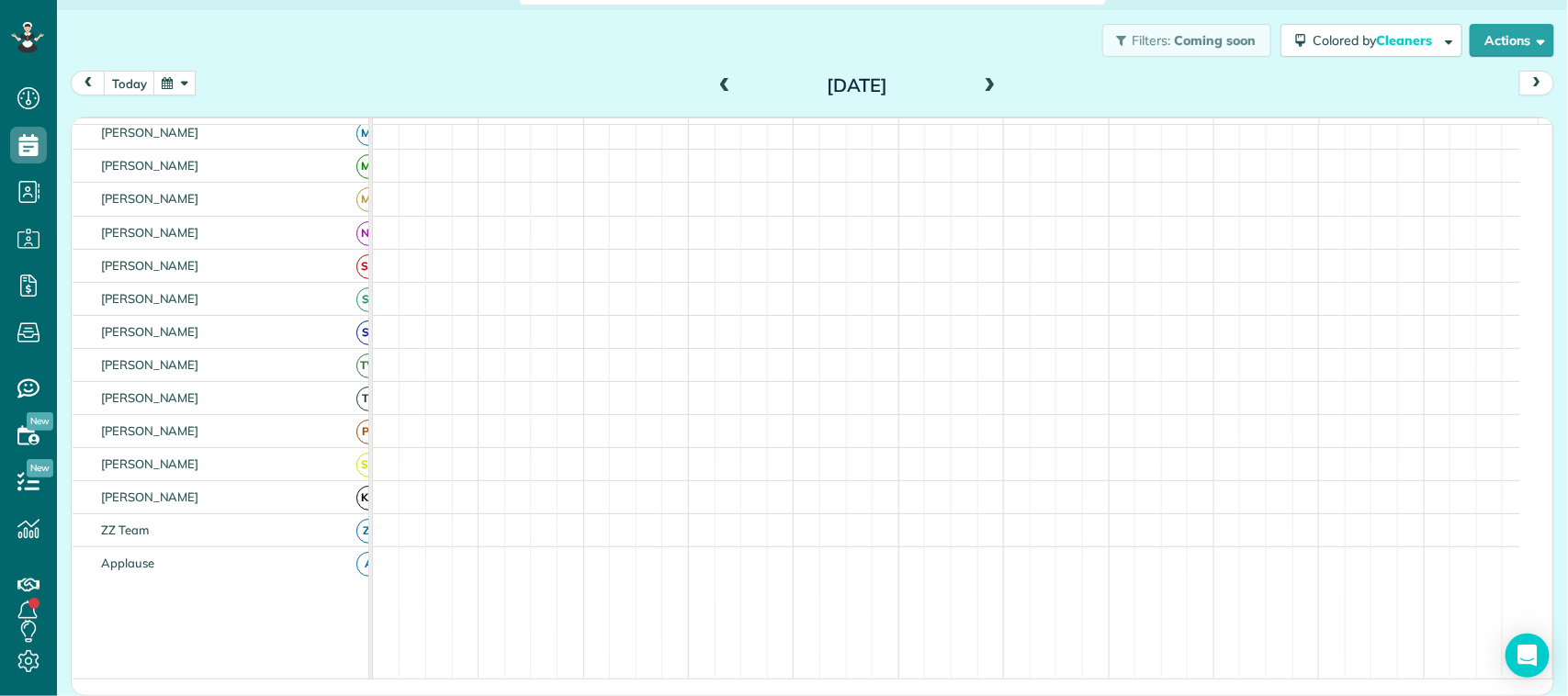 scroll, scrollTop: 264, scrollLeft: 0, axis: vertical 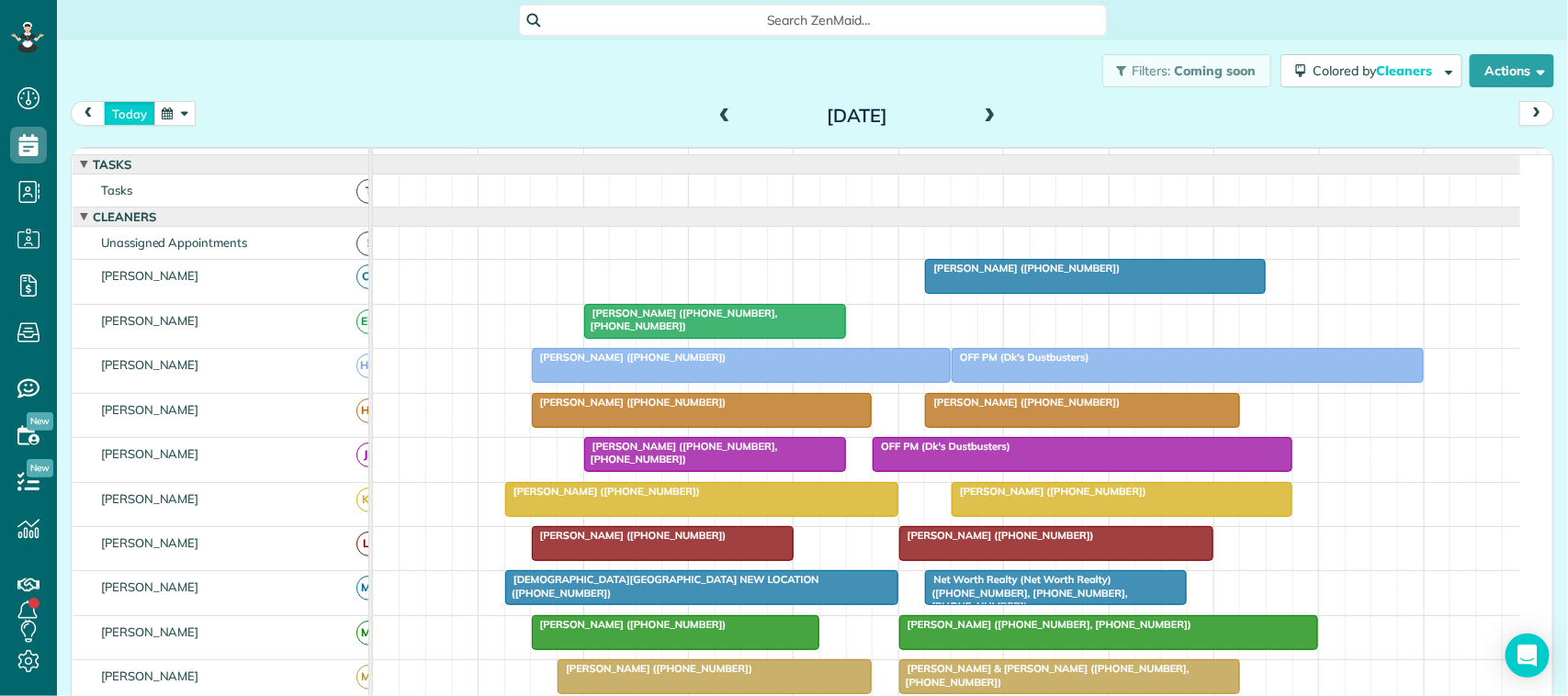 click on "today" at bounding box center (130, 113) 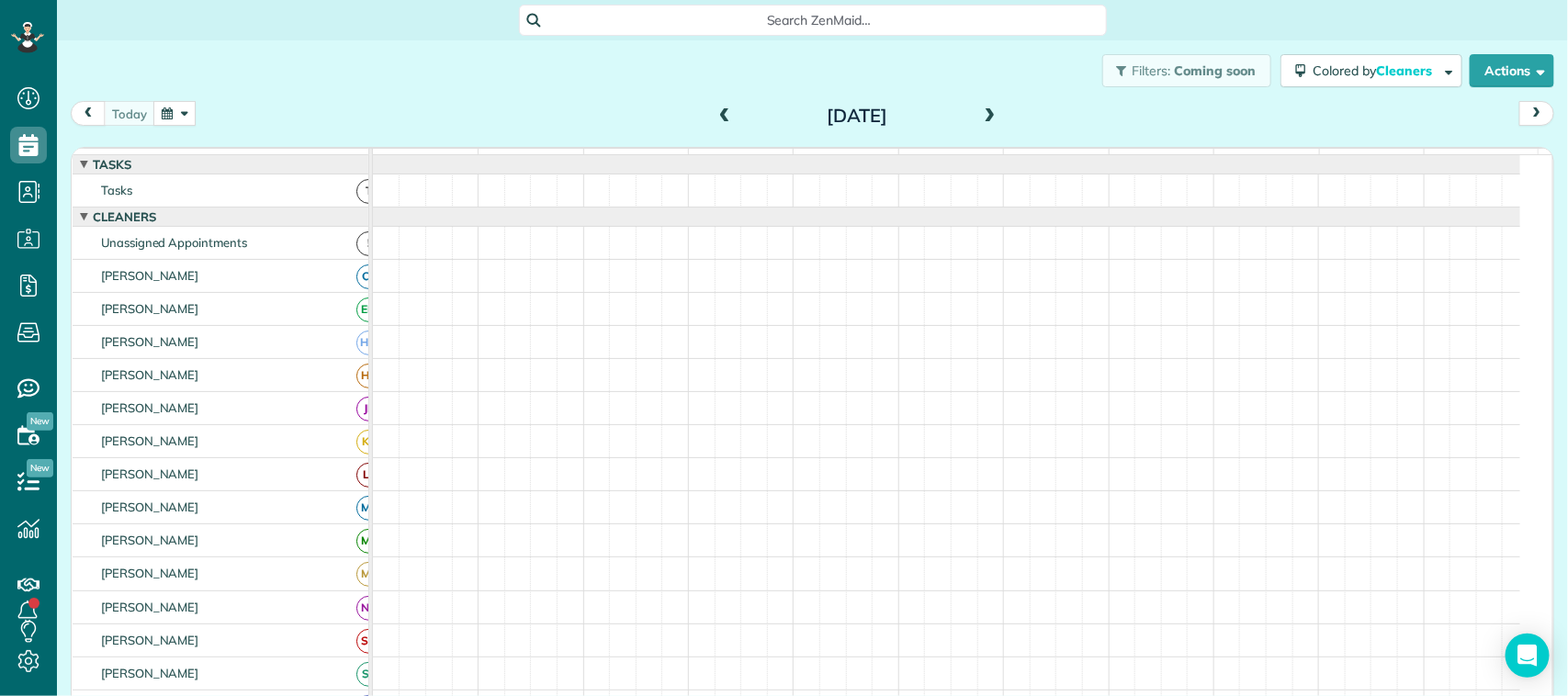 scroll, scrollTop: 11, scrollLeft: 0, axis: vertical 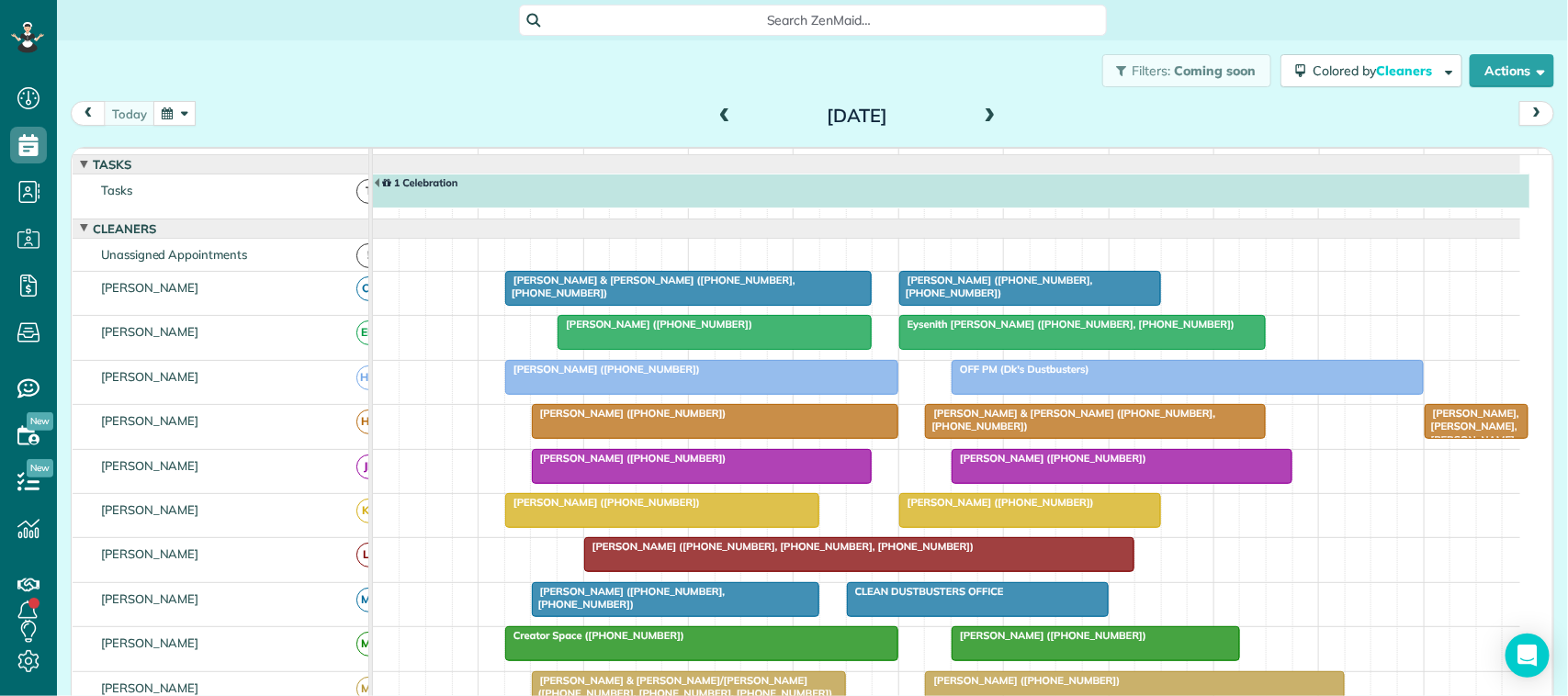 drag, startPoint x: 207, startPoint y: 107, endPoint x: 195, endPoint y: 111, distance: 12.649111 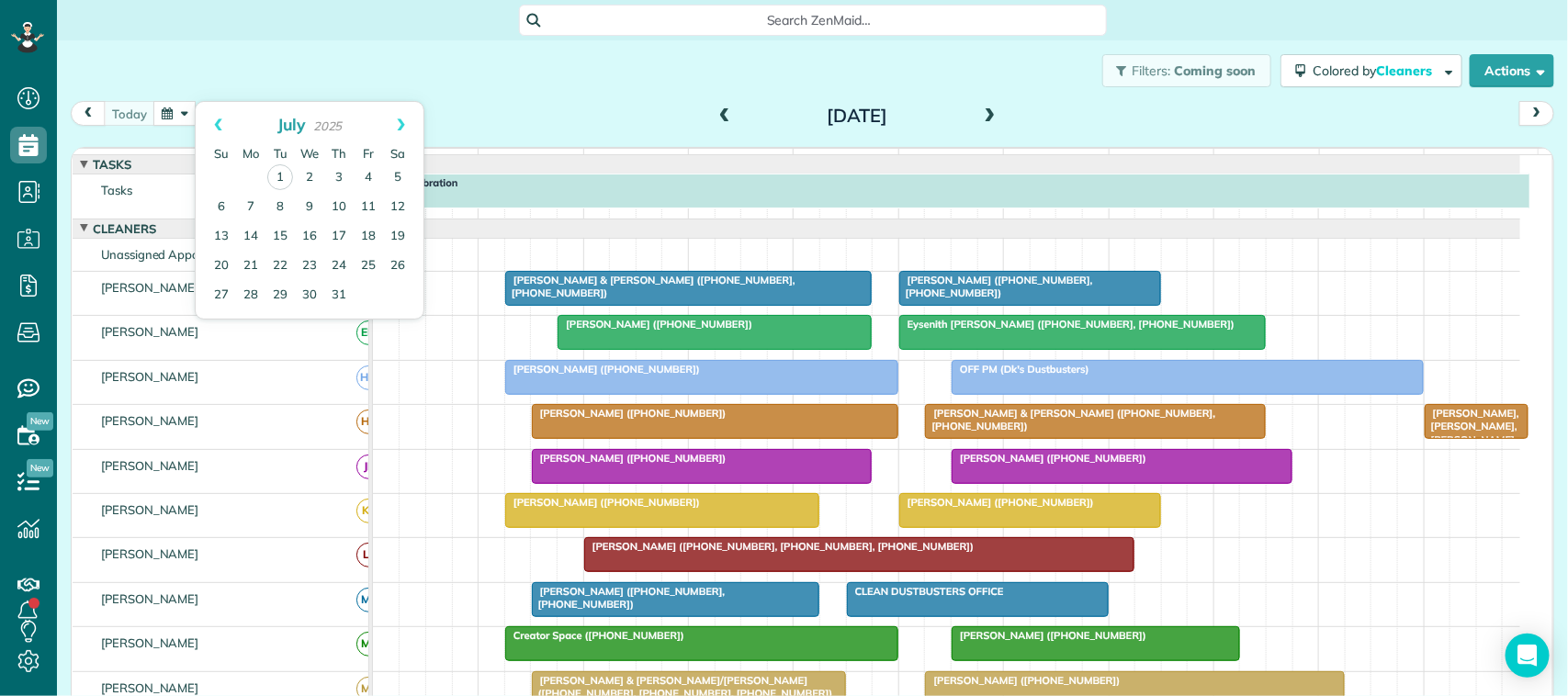 click on "[DATE]   [DATE]" at bounding box center [812, 118] 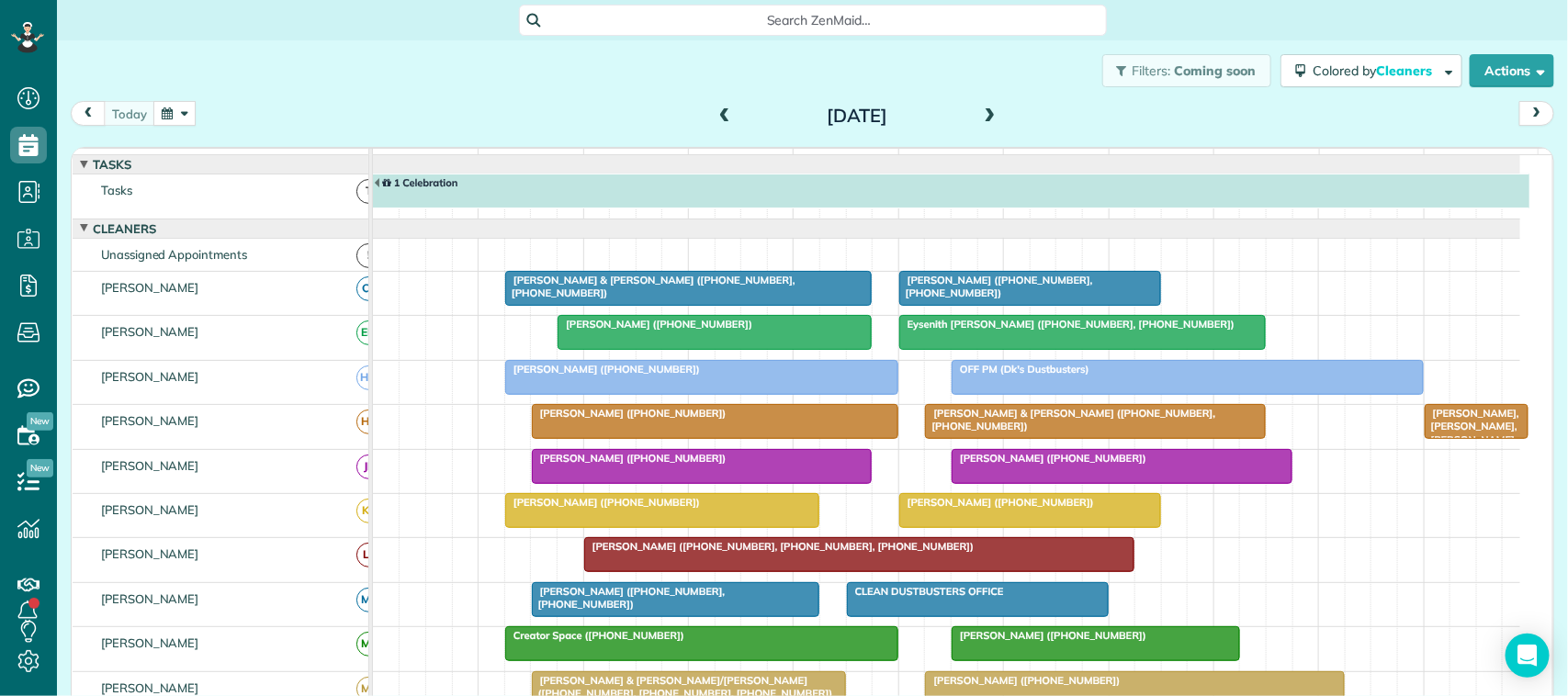 click at bounding box center (990, 117) 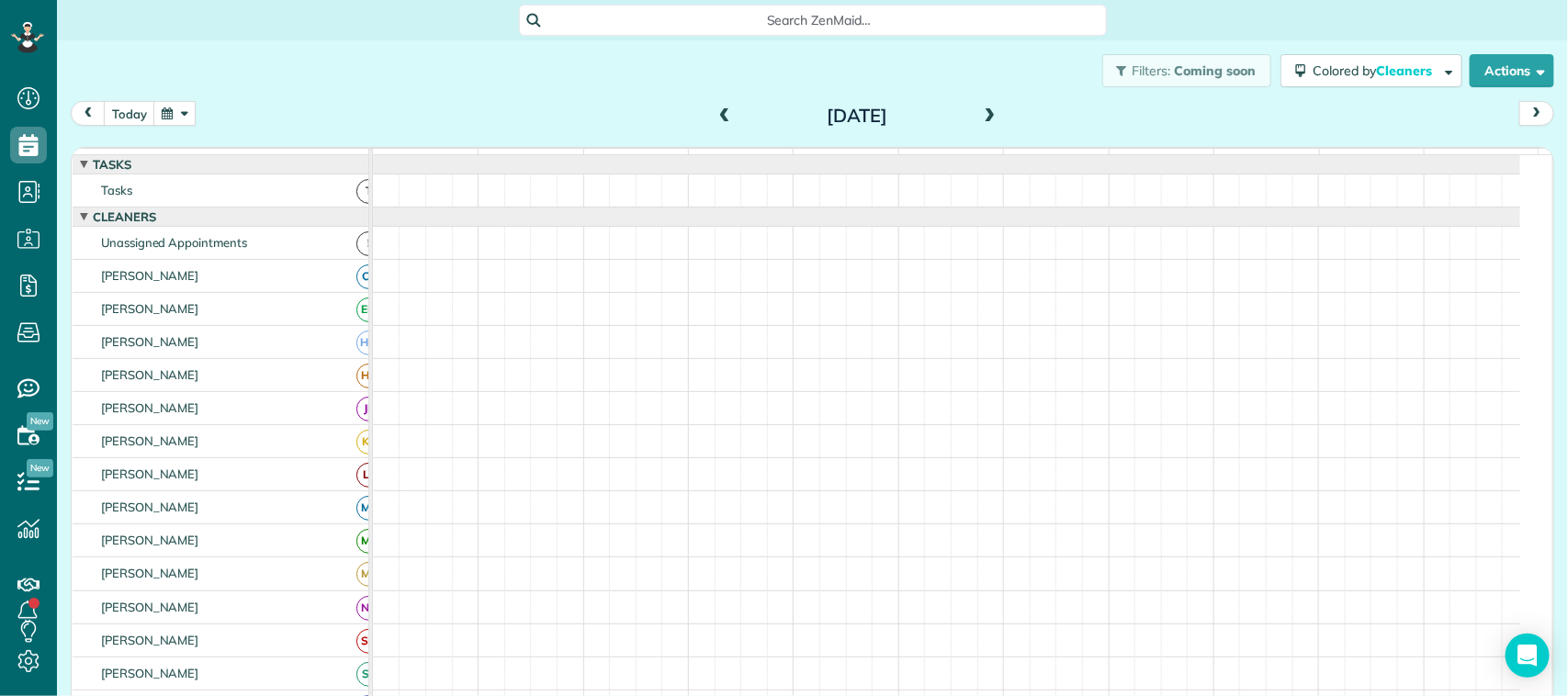 scroll, scrollTop: 11, scrollLeft: 0, axis: vertical 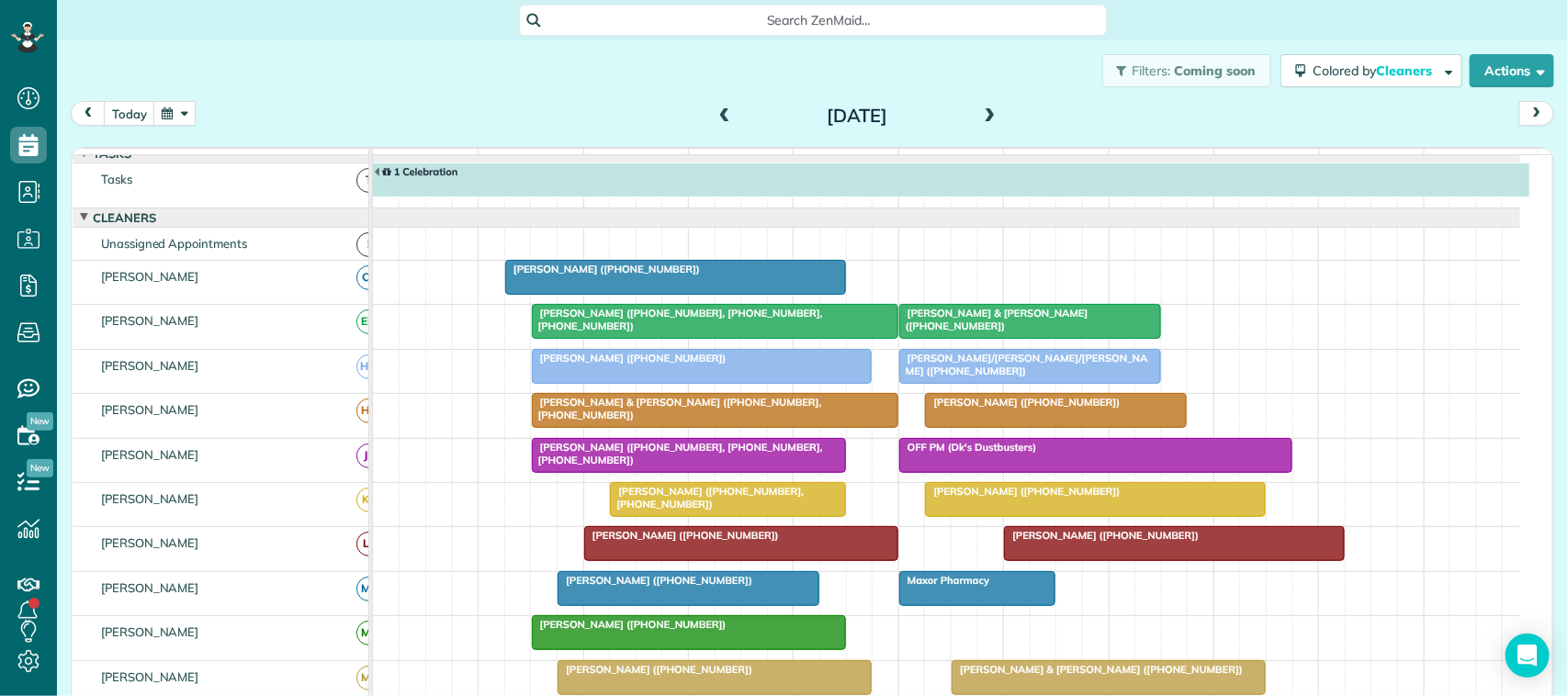 click at bounding box center [990, 117] 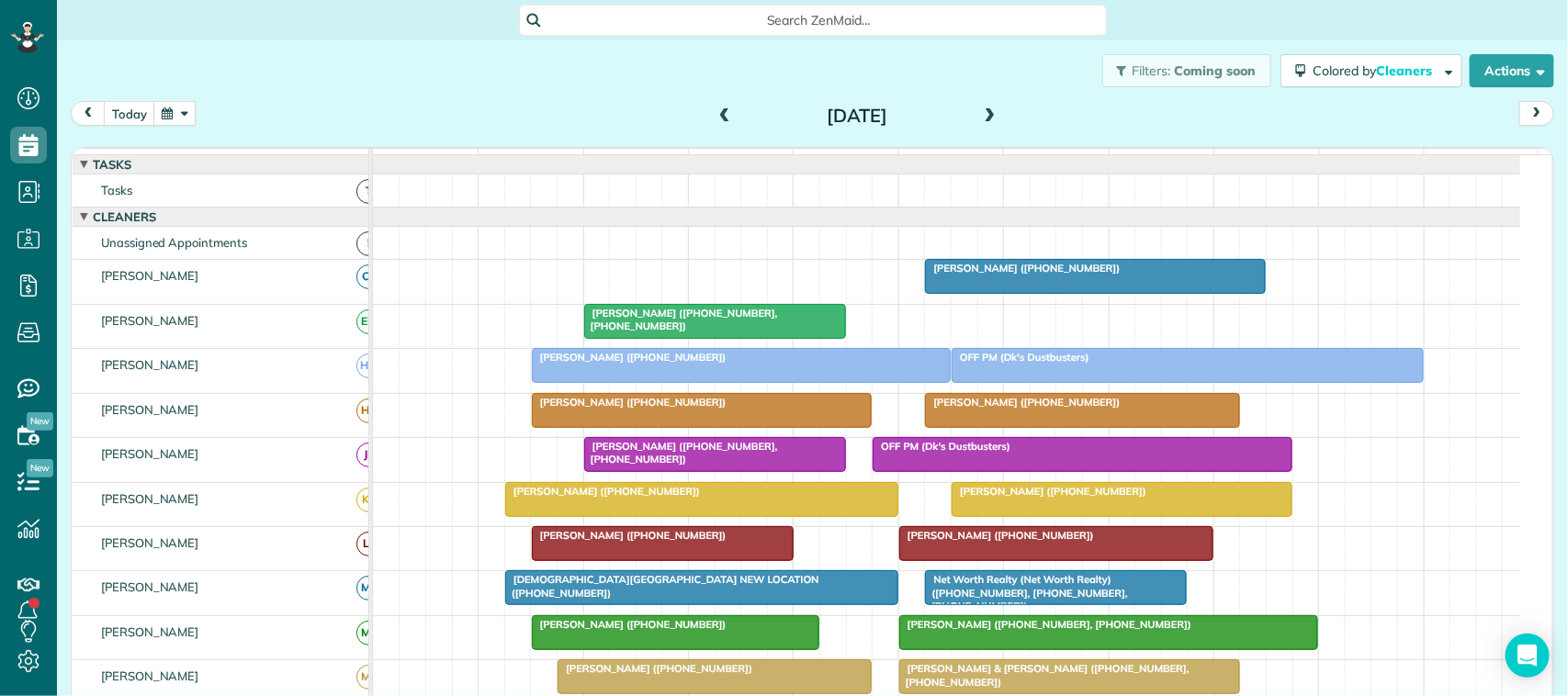 scroll, scrollTop: 115, scrollLeft: 0, axis: vertical 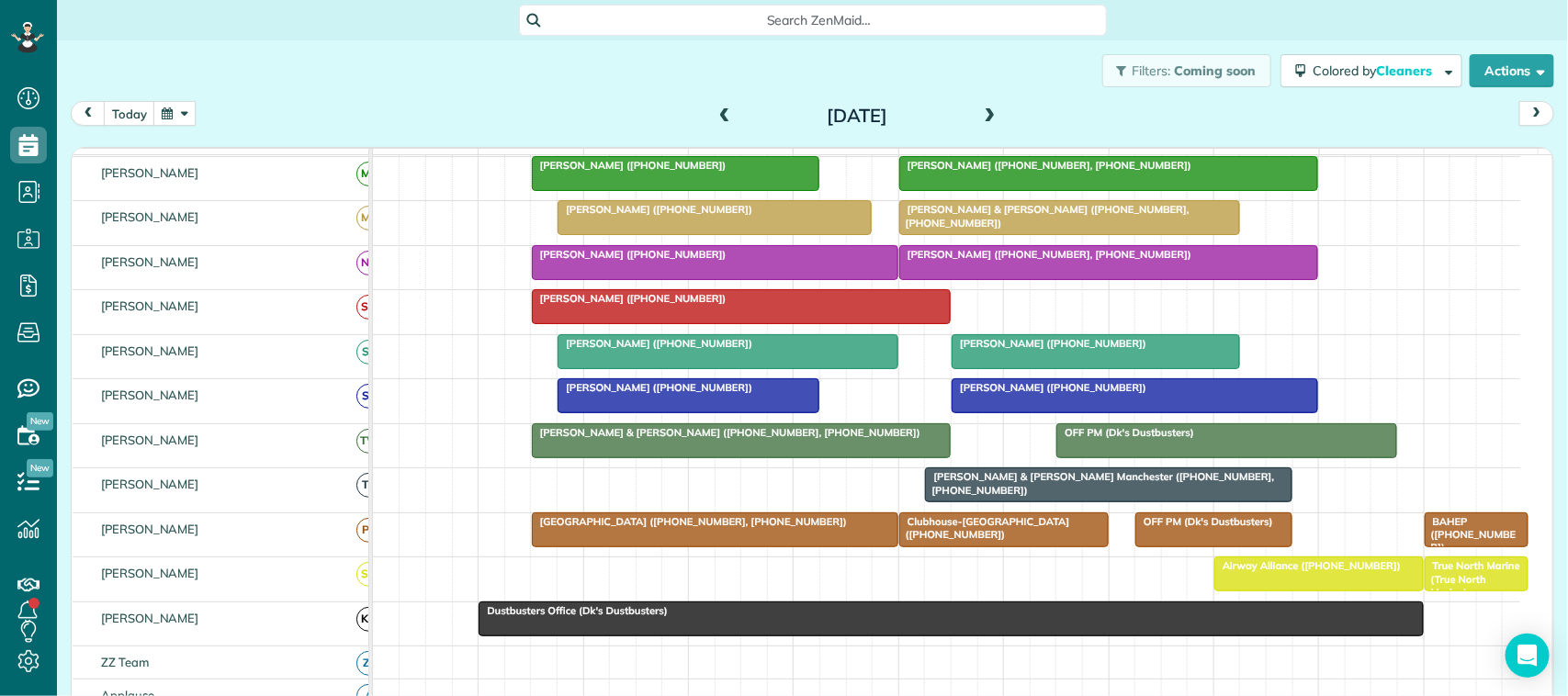 click on "Thursday Jul 3, 2025" at bounding box center (857, 116) 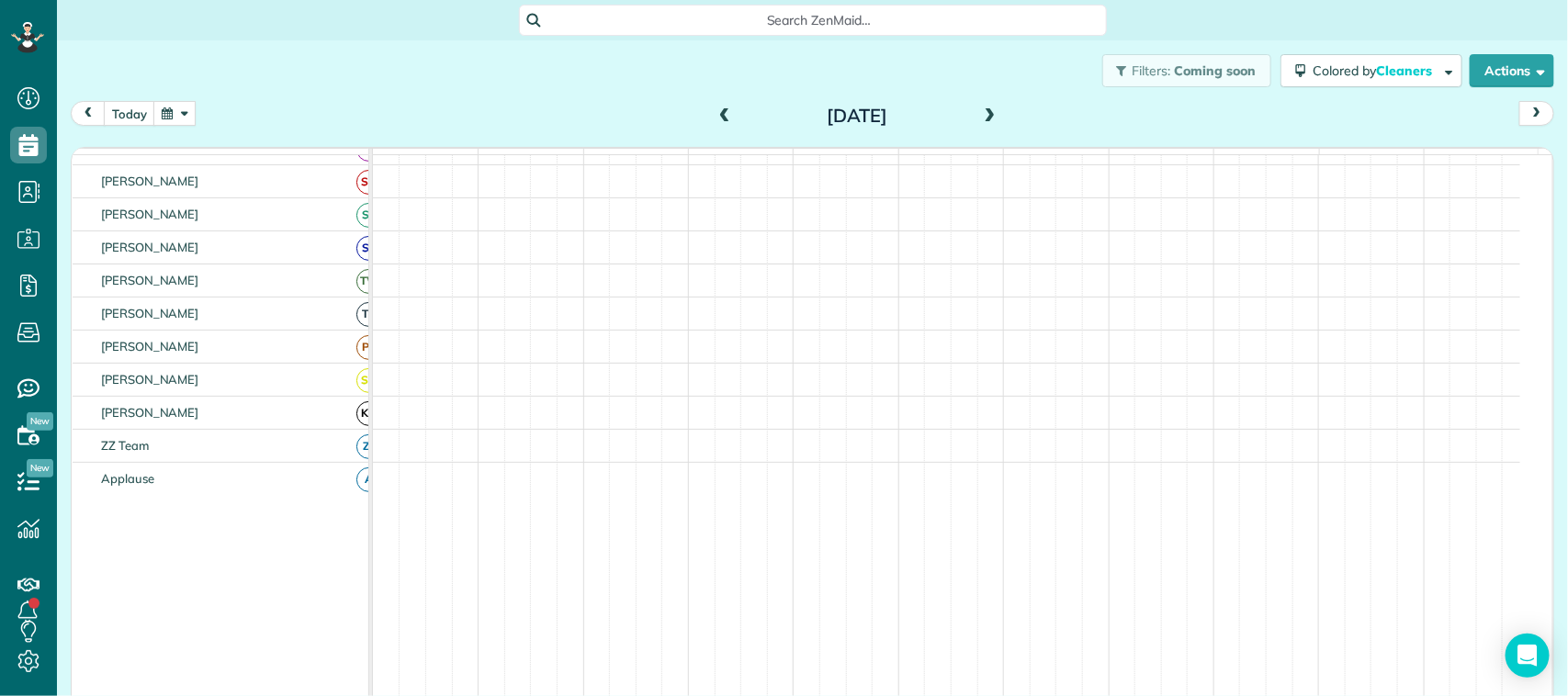 scroll, scrollTop: 367, scrollLeft: 0, axis: vertical 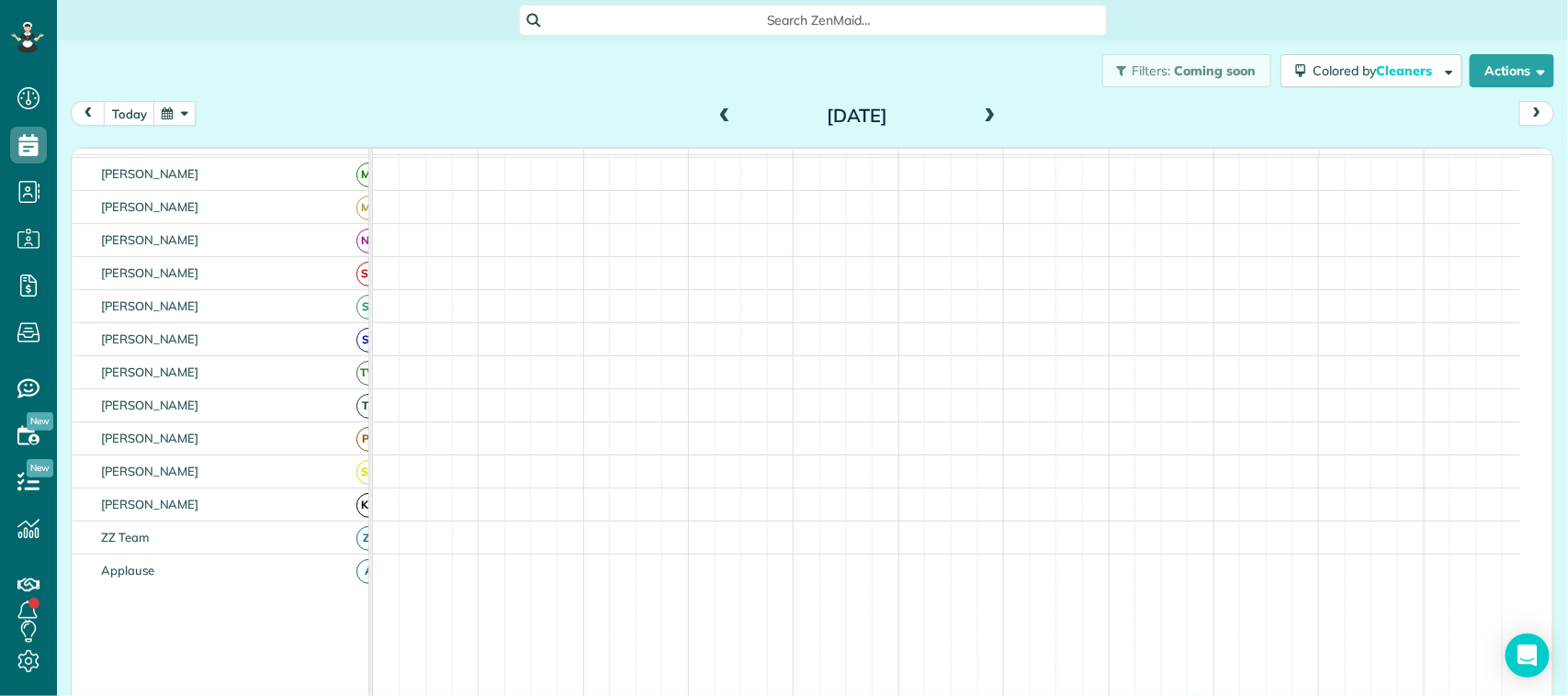 click at bounding box center [990, 117] 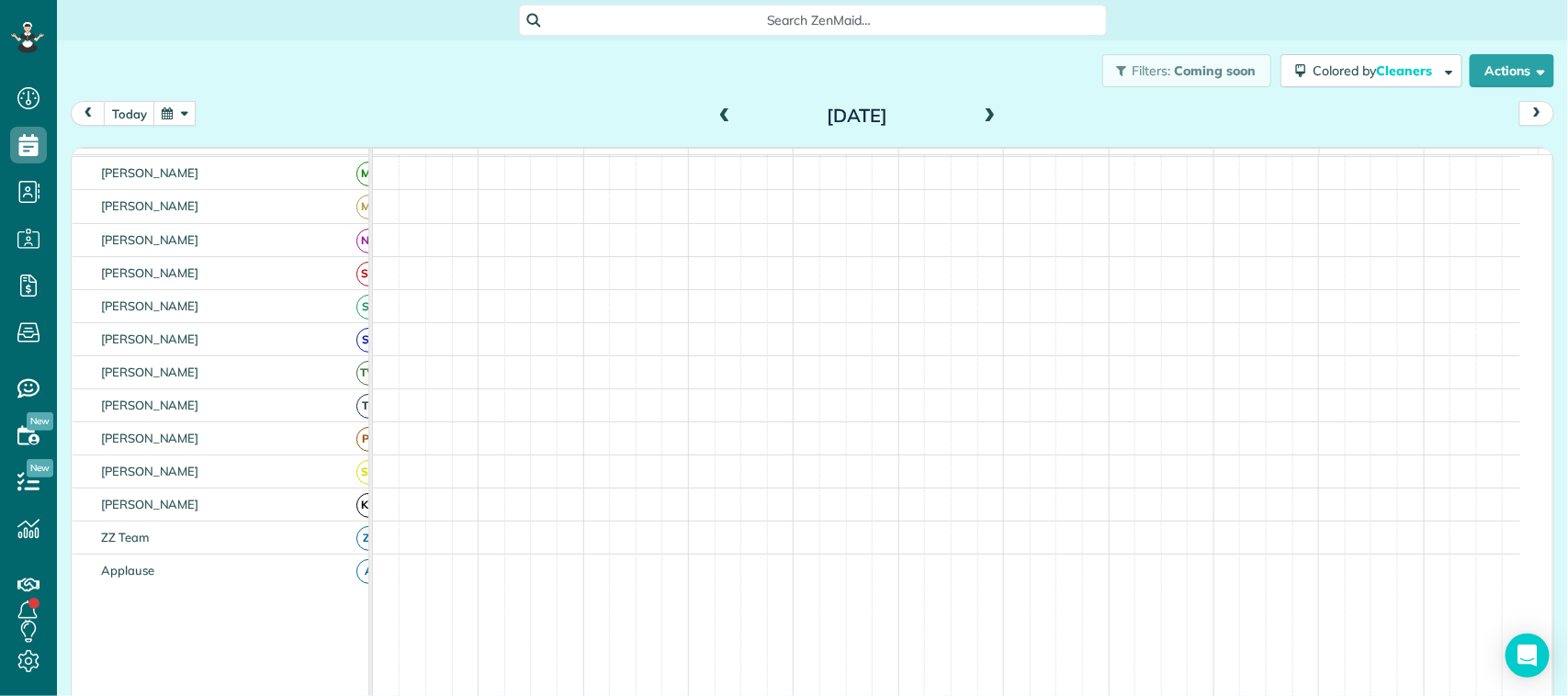 click at bounding box center [990, 117] 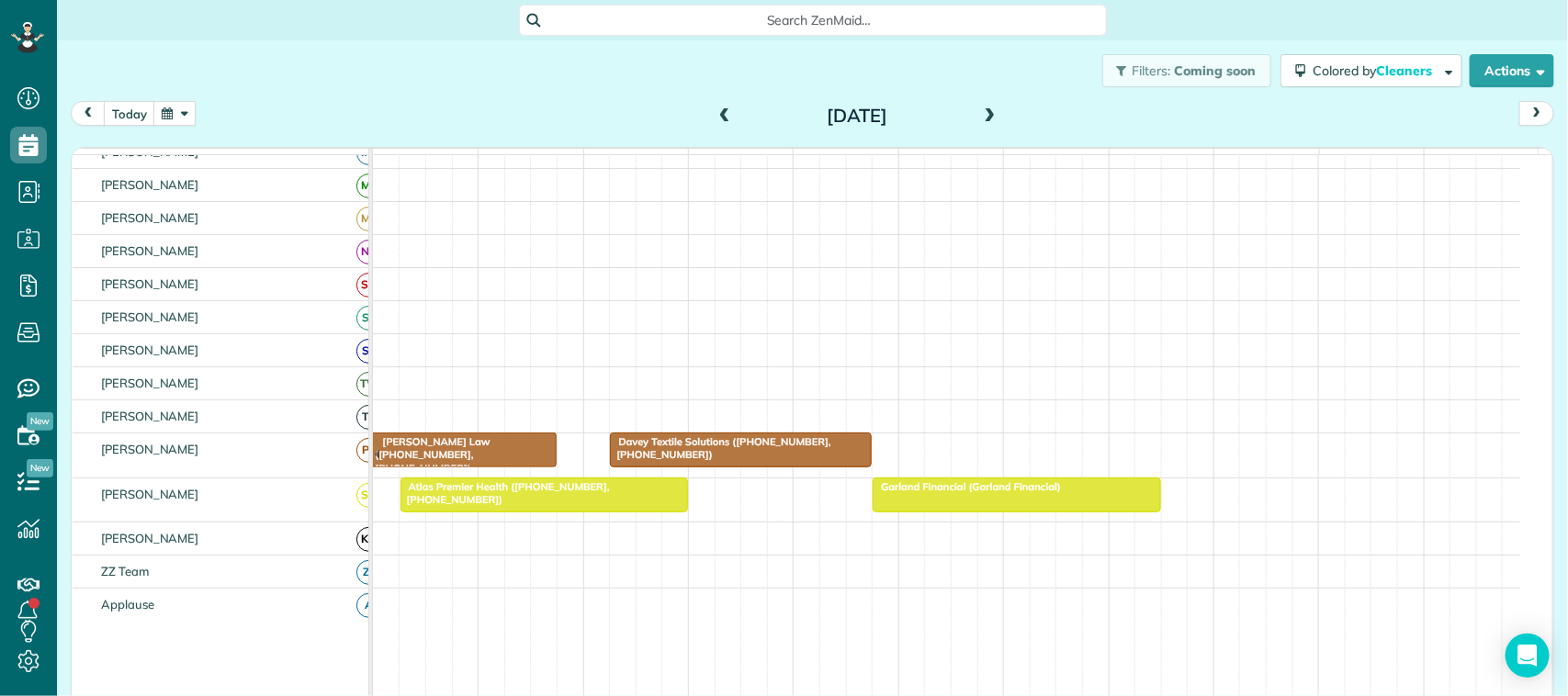 scroll, scrollTop: 378, scrollLeft: 0, axis: vertical 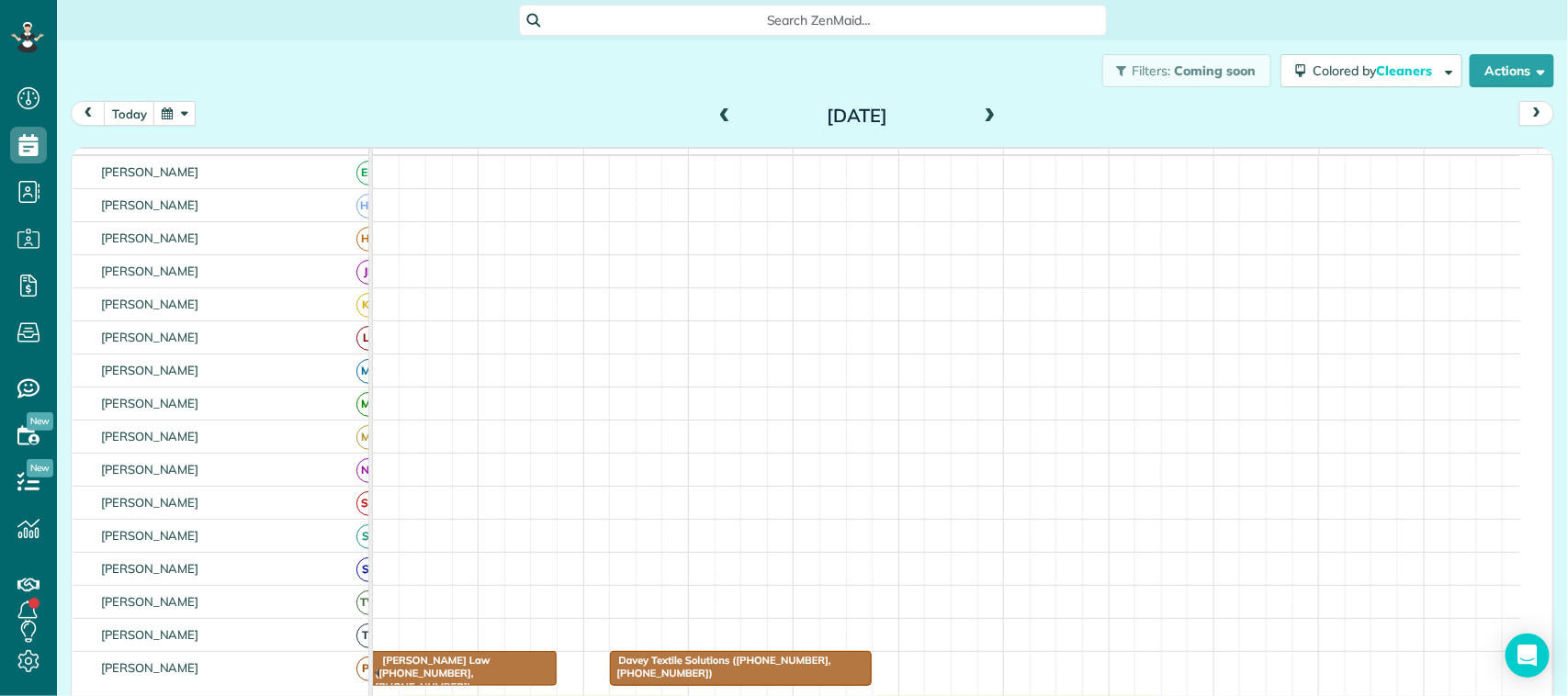 click at bounding box center [990, 117] 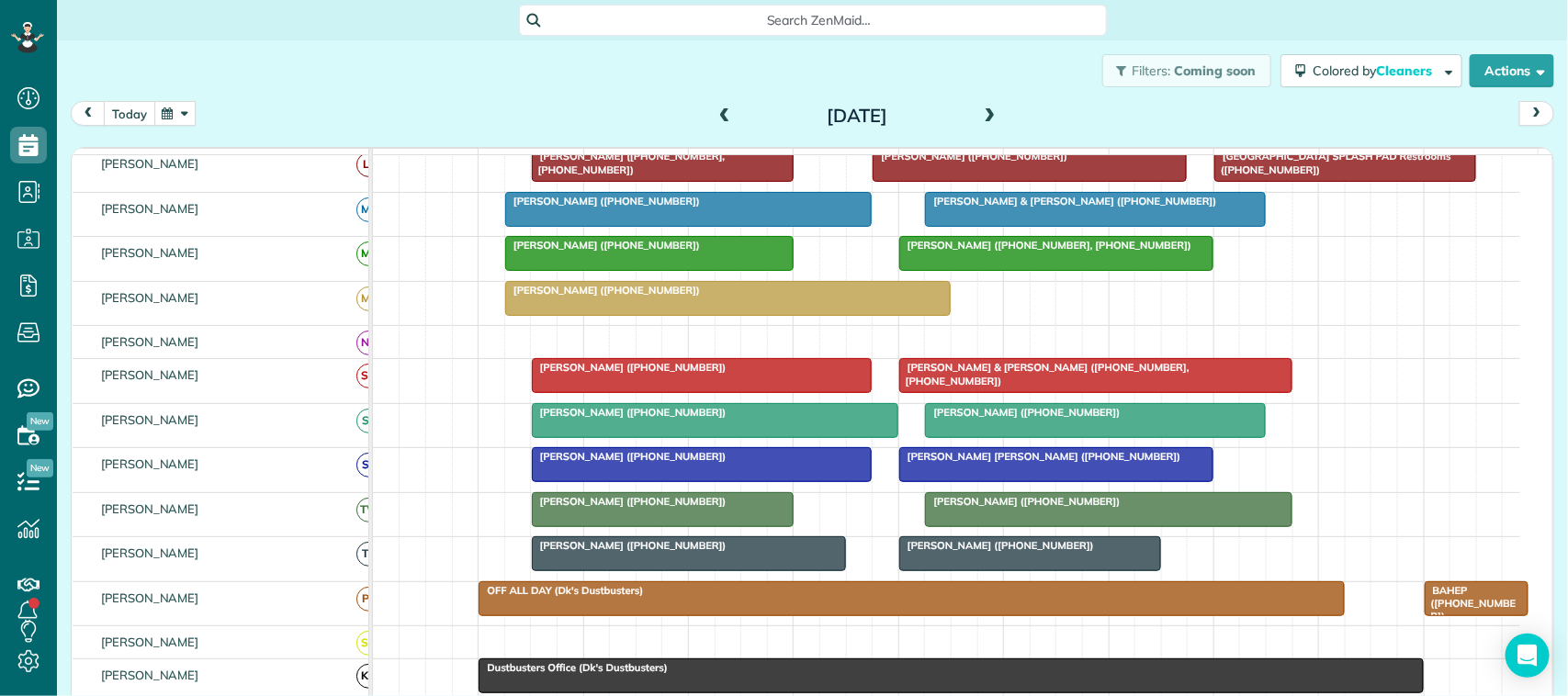 click on "today" at bounding box center (130, 113) 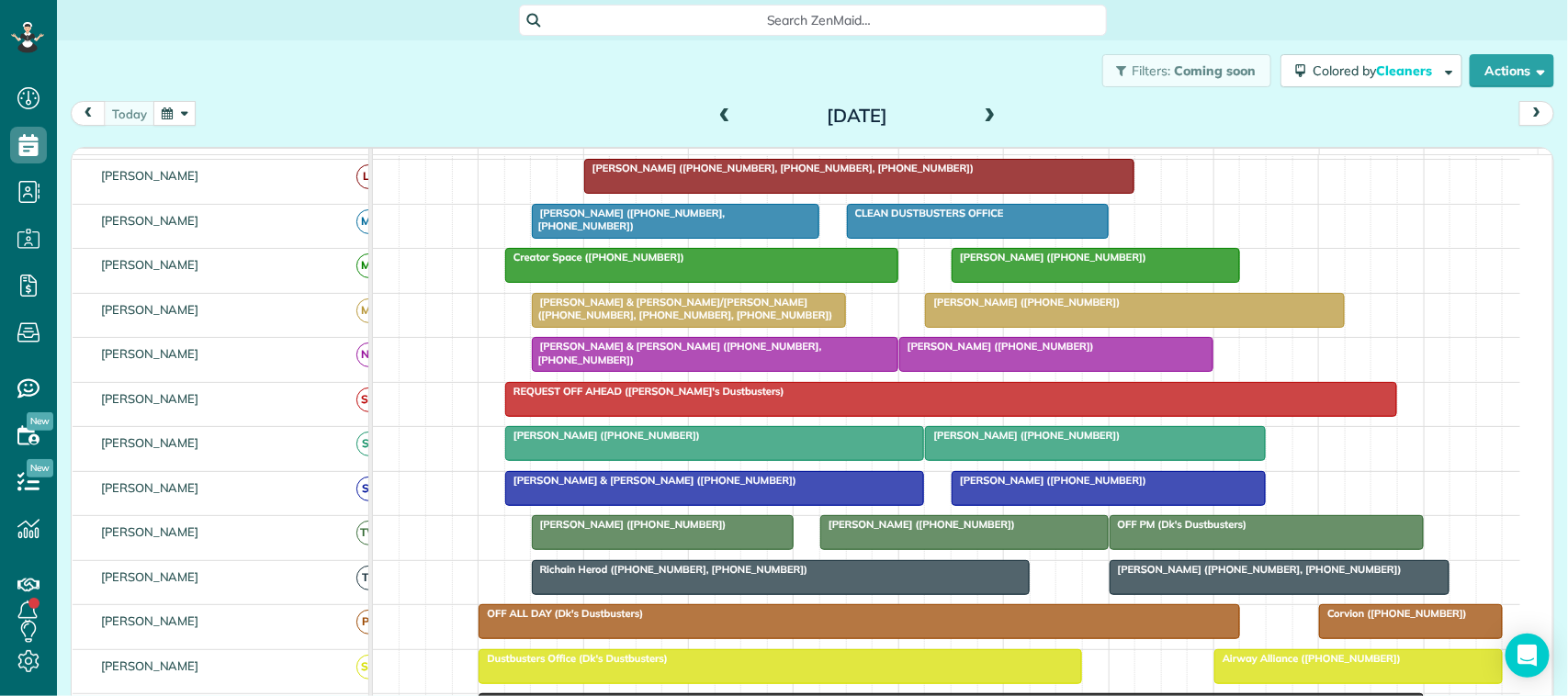 click on "Filters:   Coming soon
Colored by  Cleaners
Color by Cleaner
Color by Team
Color by Status
Color by Recurrence
Color by Paid/Unpaid
Filters  Default
Schedule Changes
Actions
Create Appointment
Create Task
Clock In/Out
Send Work Orders
Print Route Sheets
Today's Emails/Texts
Export data.." at bounding box center (812, 71) 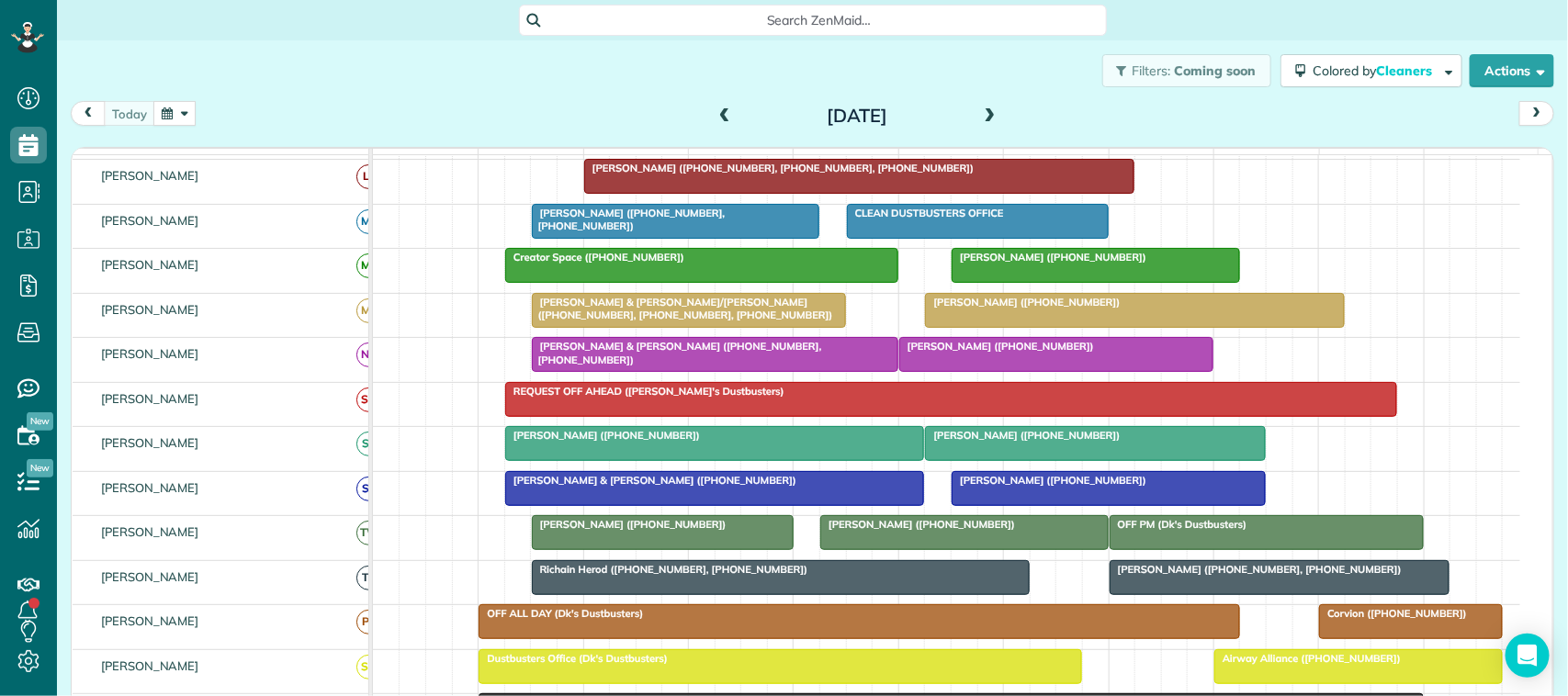 click at bounding box center [990, 117] 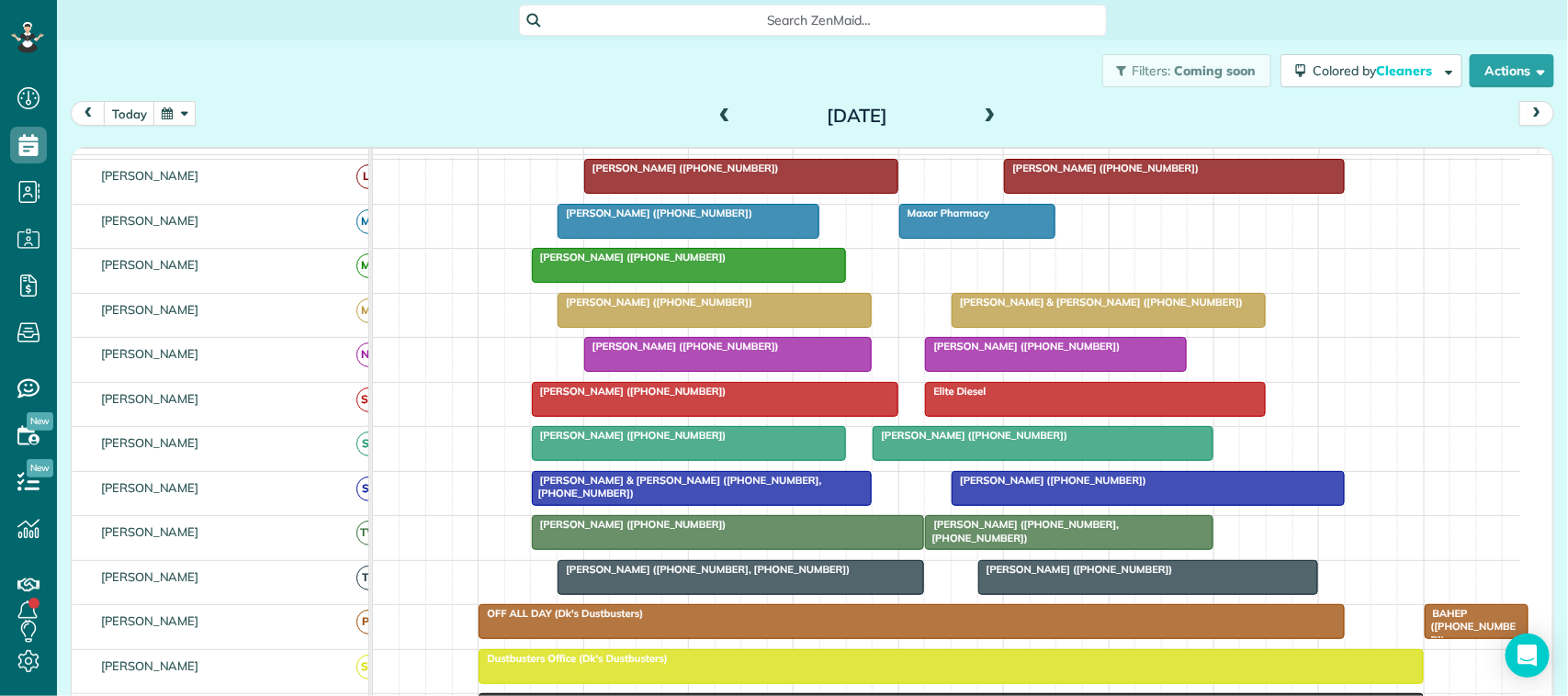 click at bounding box center [990, 117] 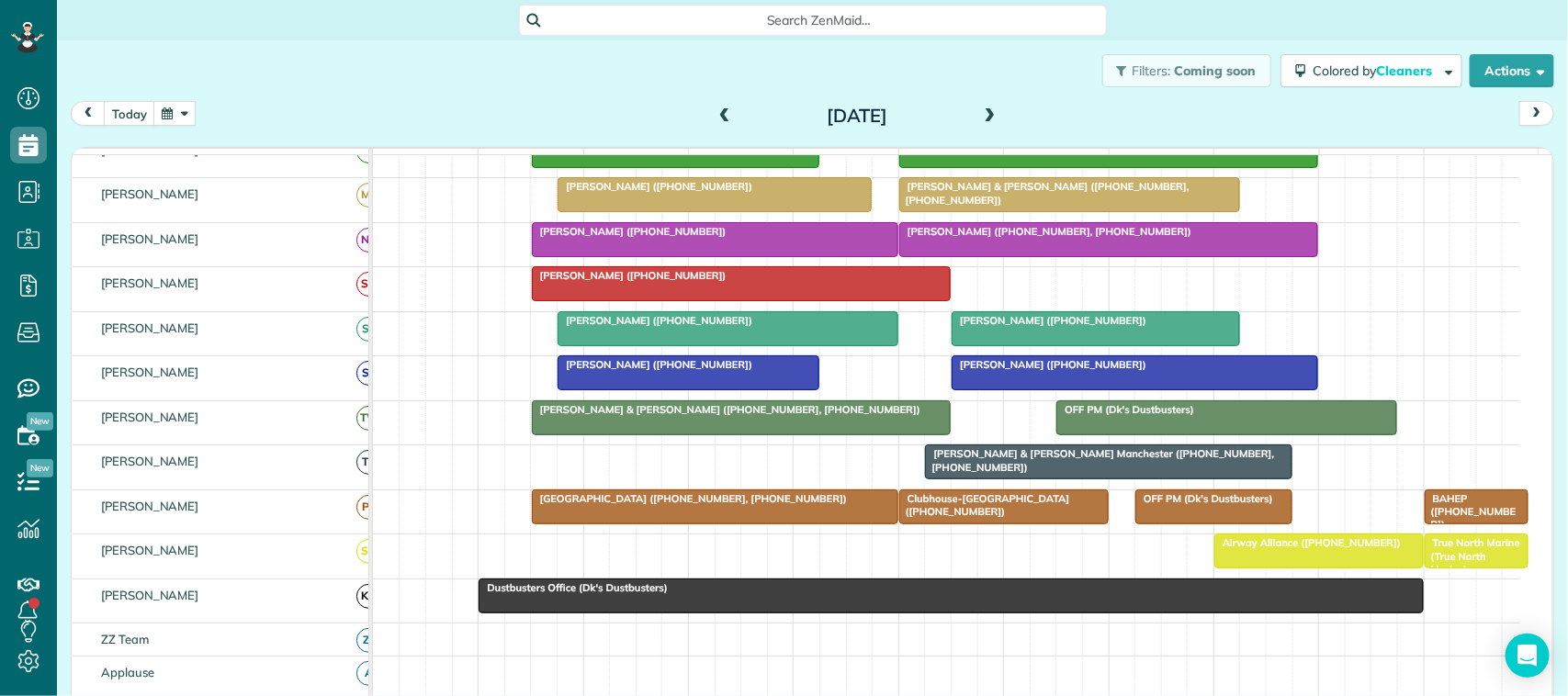 click at bounding box center (990, 117) 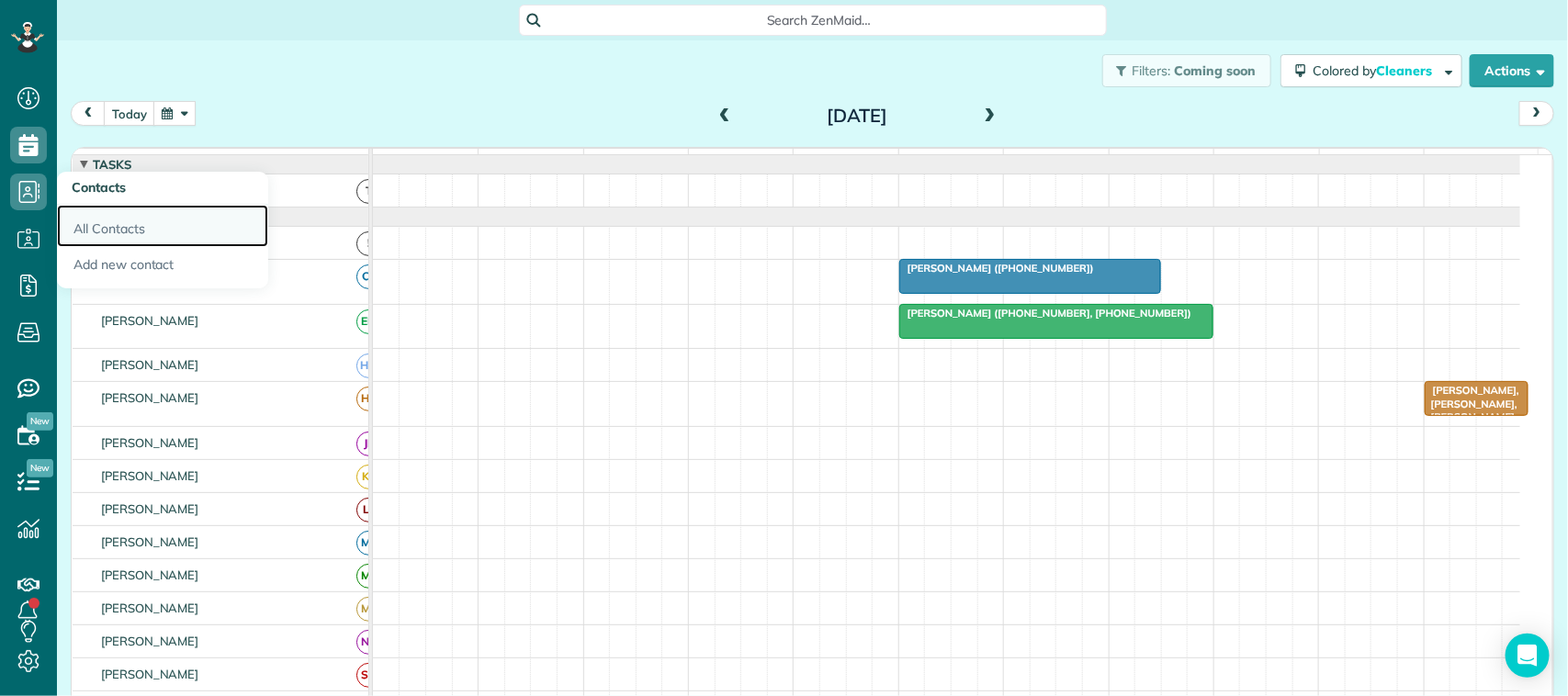 click on "All Contacts" at bounding box center [163, 226] 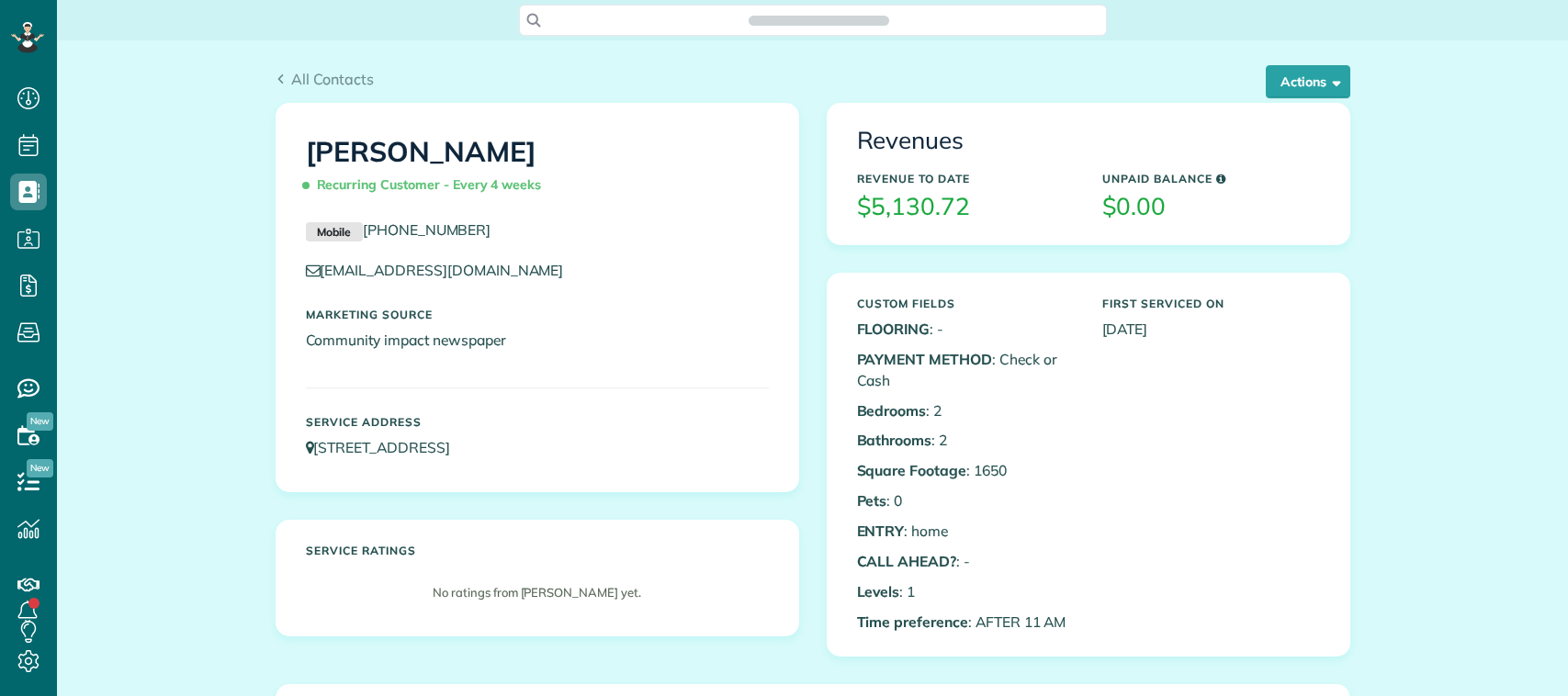 scroll, scrollTop: 0, scrollLeft: 0, axis: both 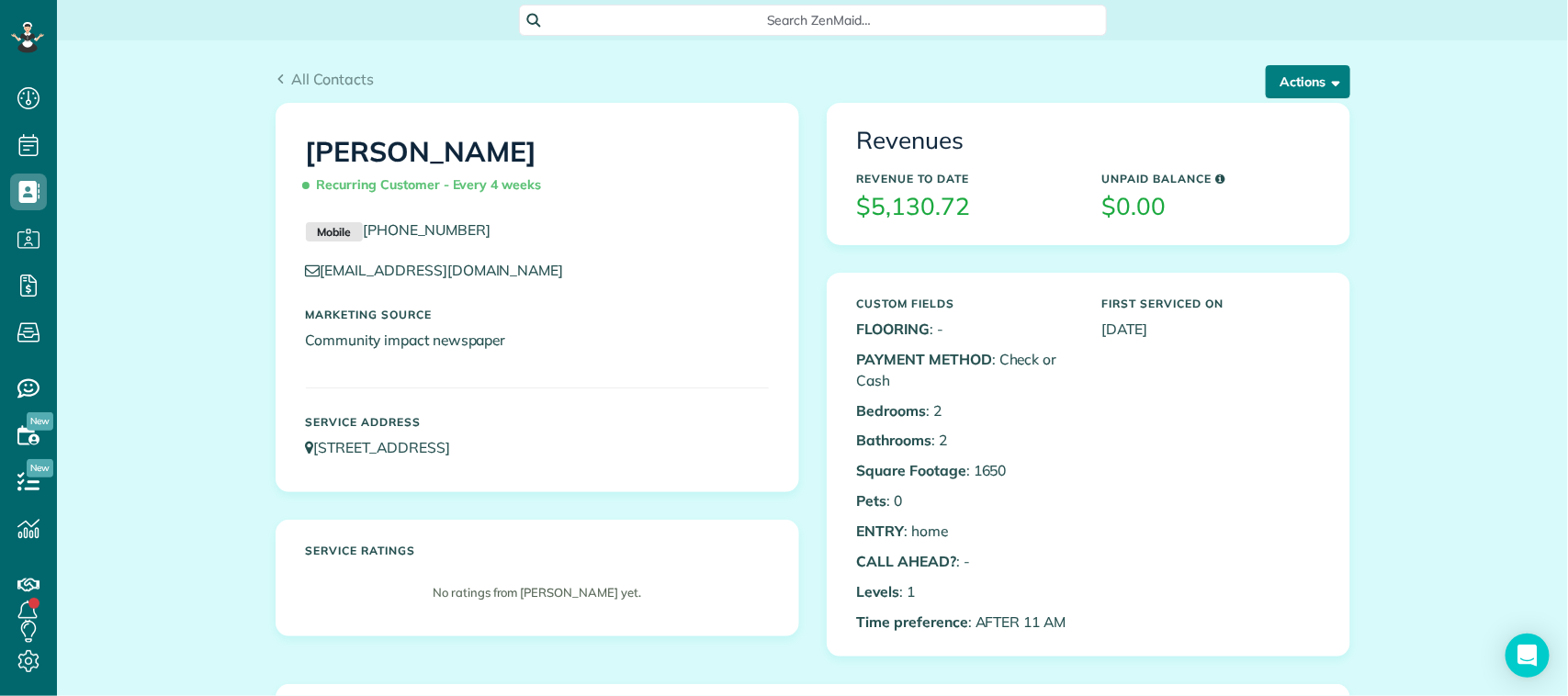 click on "Actions" at bounding box center [1308, 82] 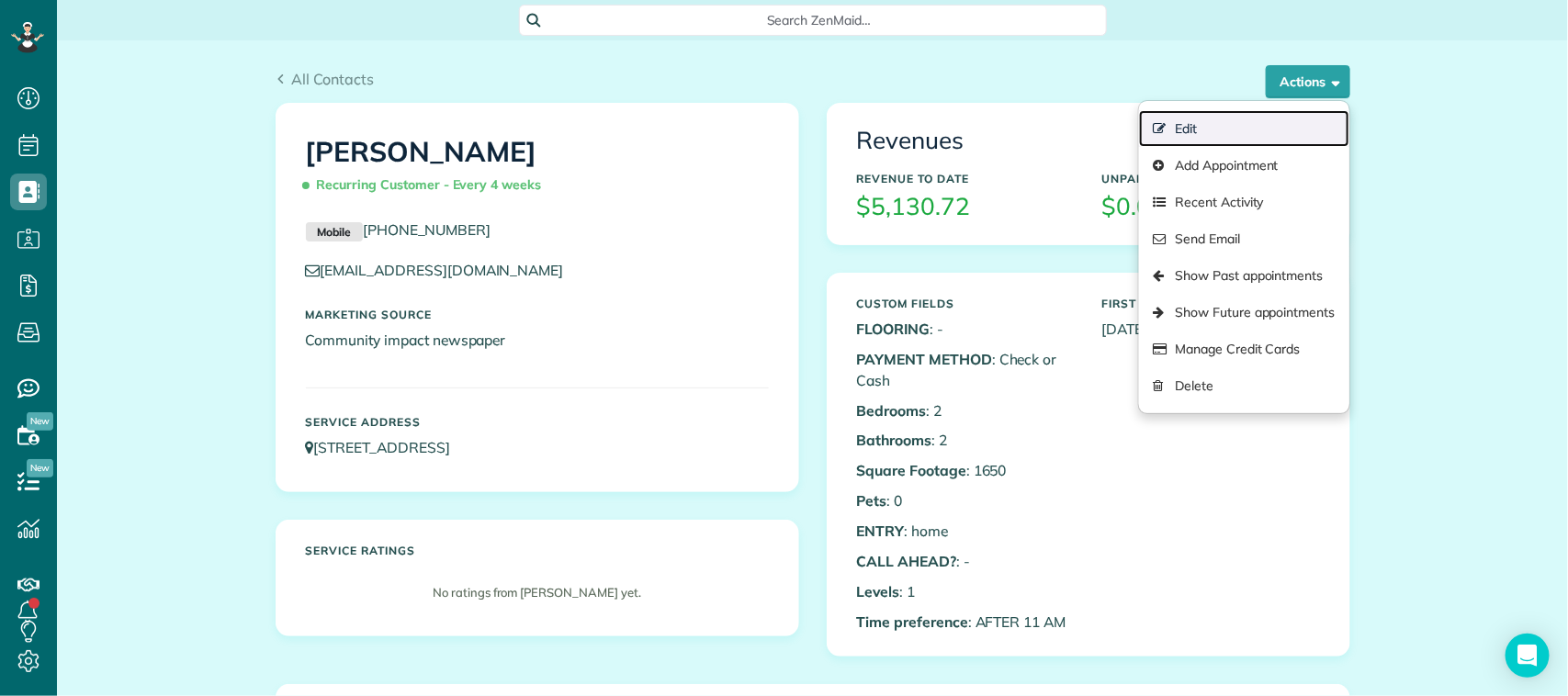 click on "Edit" at bounding box center (1244, 129) 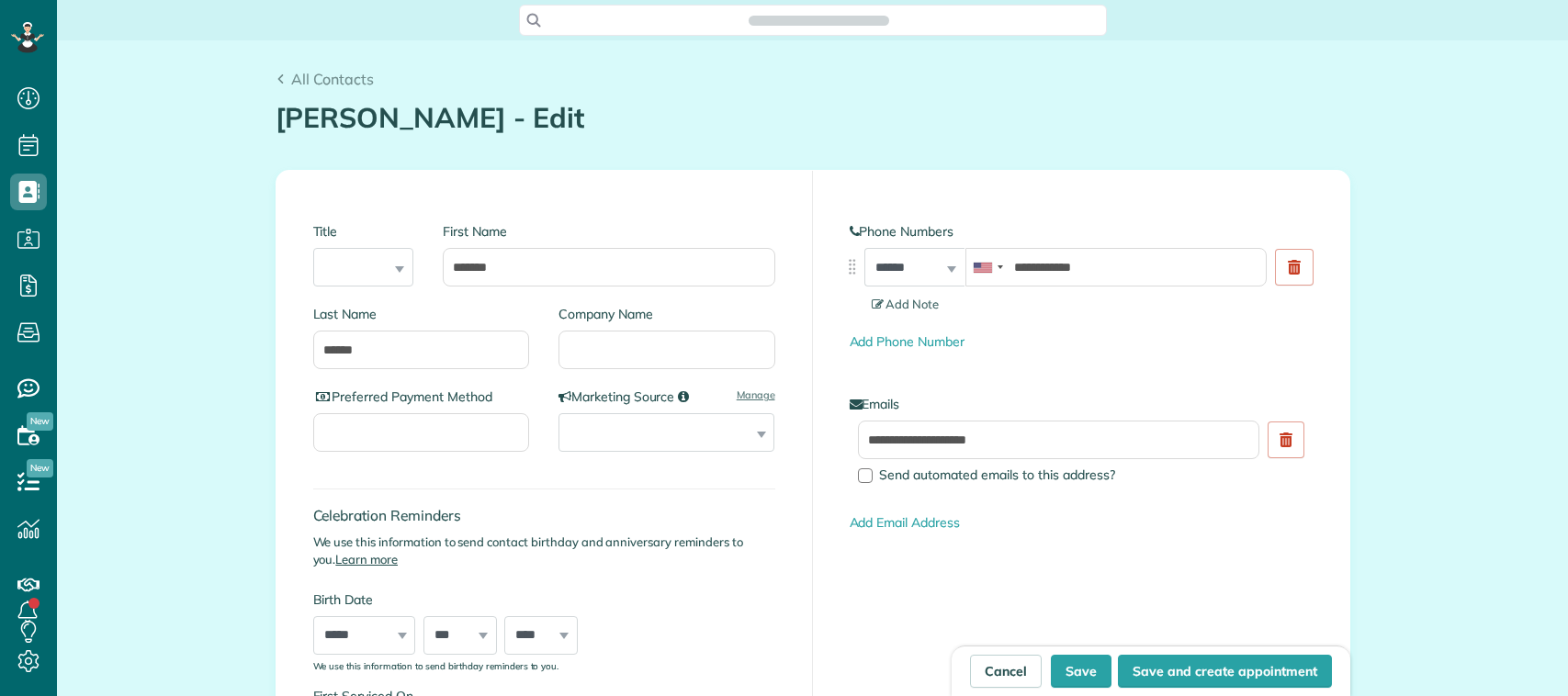 scroll, scrollTop: 0, scrollLeft: 0, axis: both 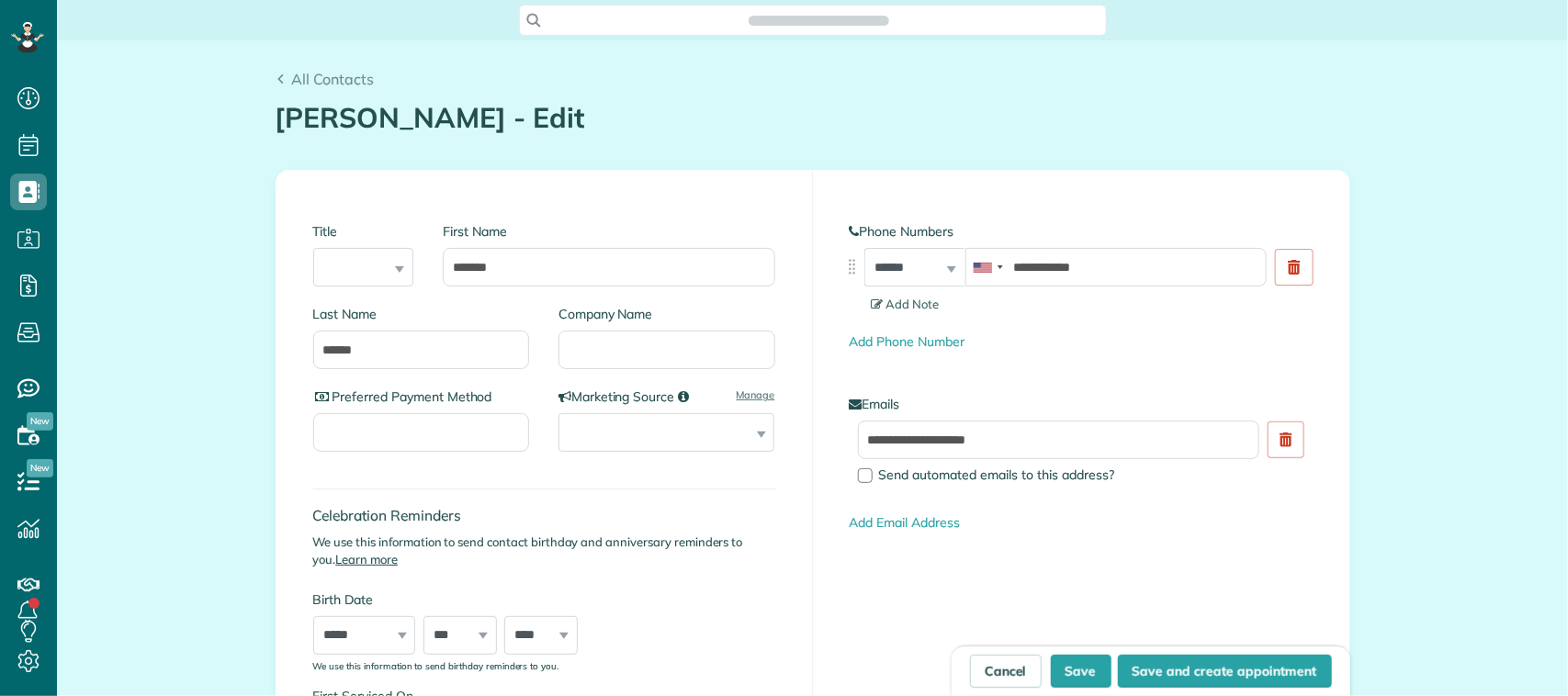 type on "**********" 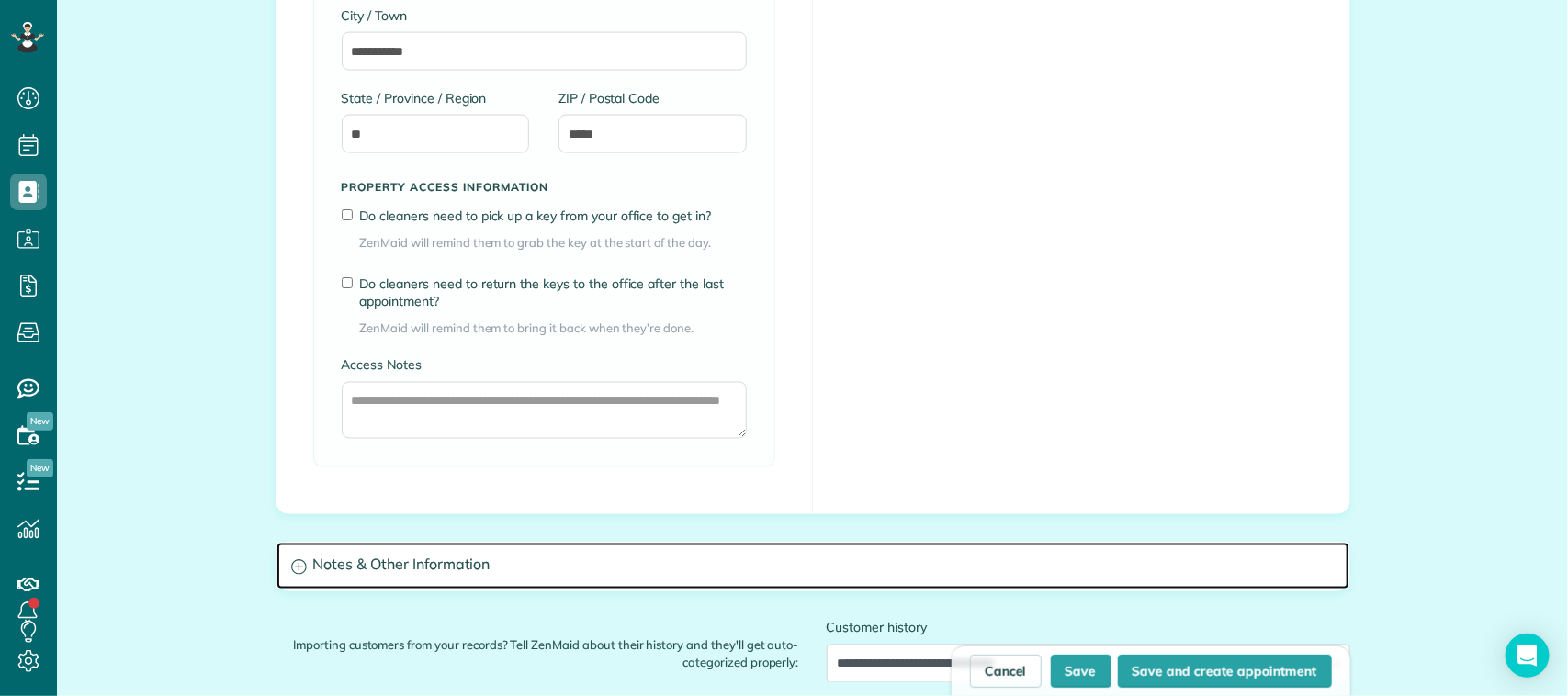 click on "Notes & Other Information" at bounding box center [813, 566] 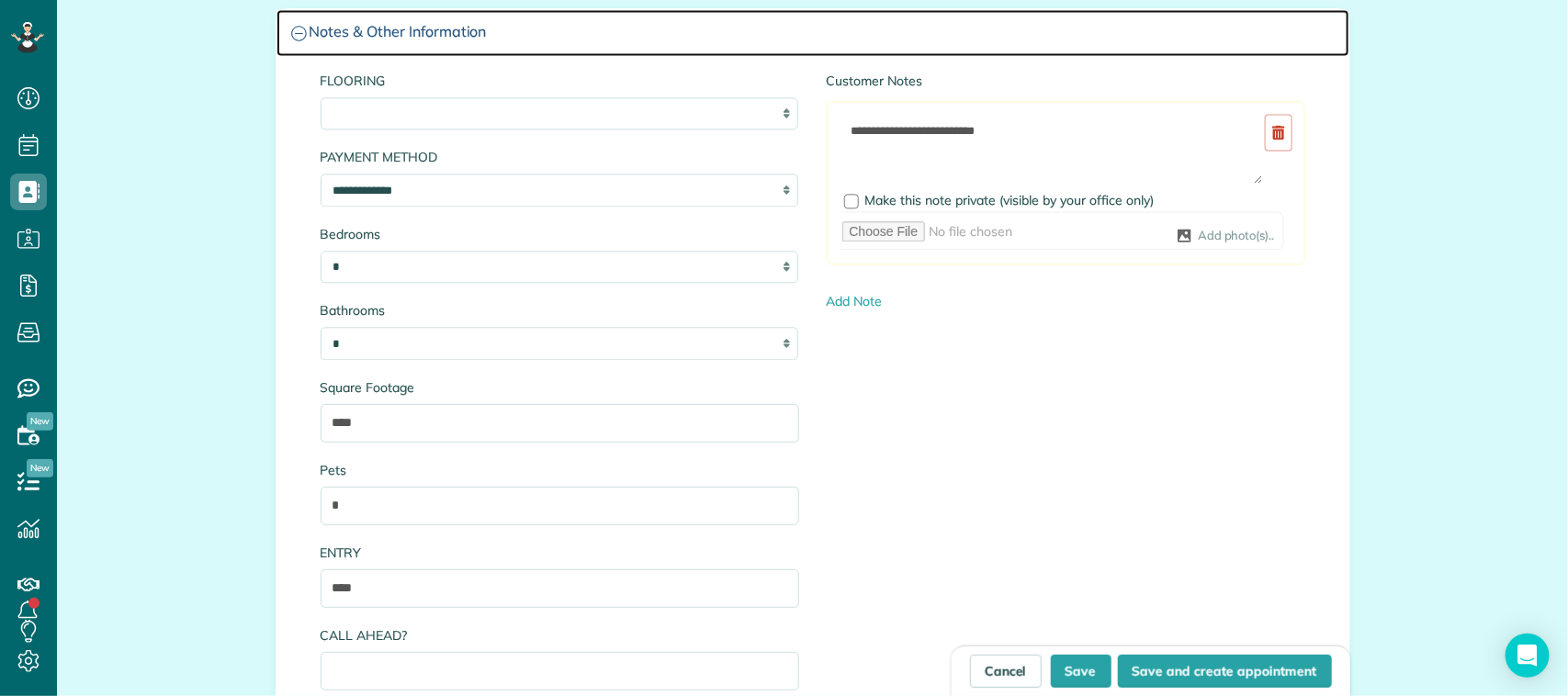 scroll, scrollTop: 1836, scrollLeft: 0, axis: vertical 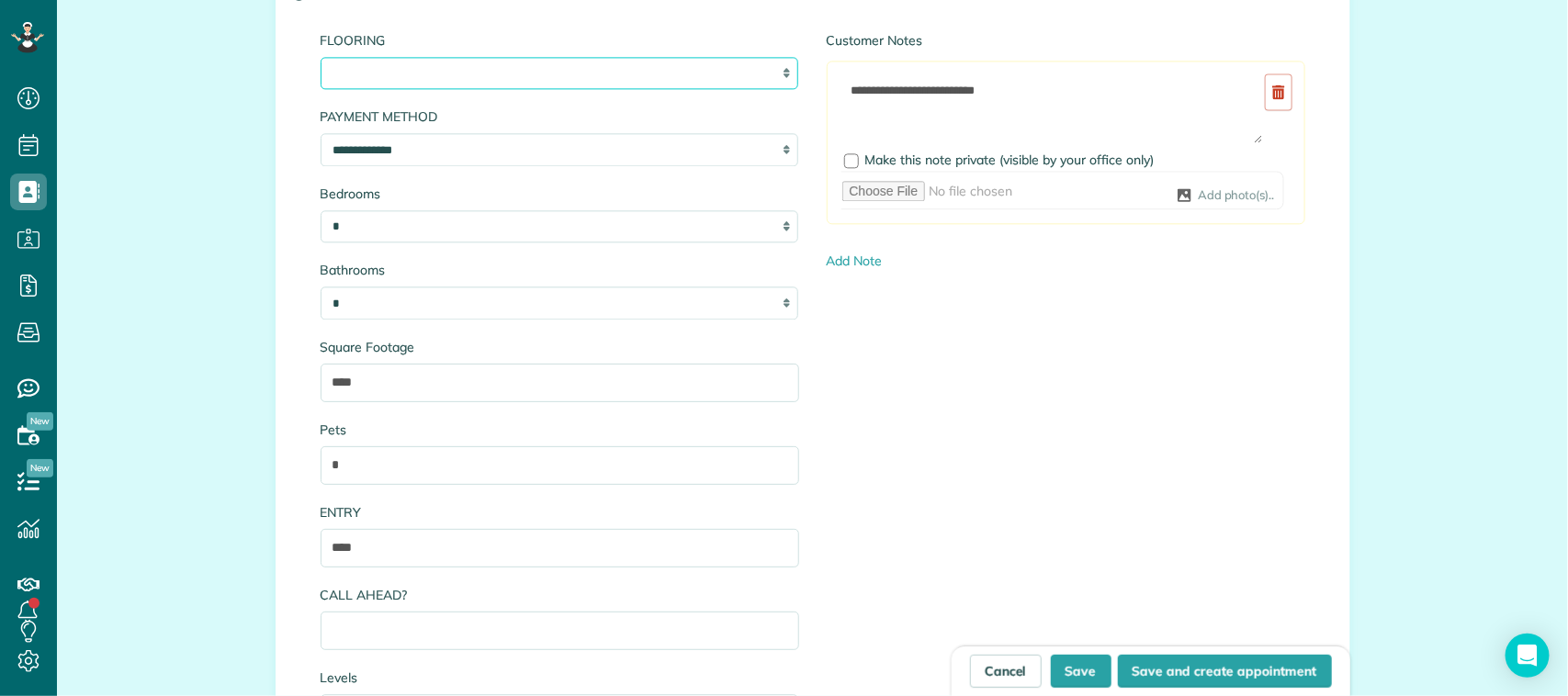 click on "**********" at bounding box center [559, 73] 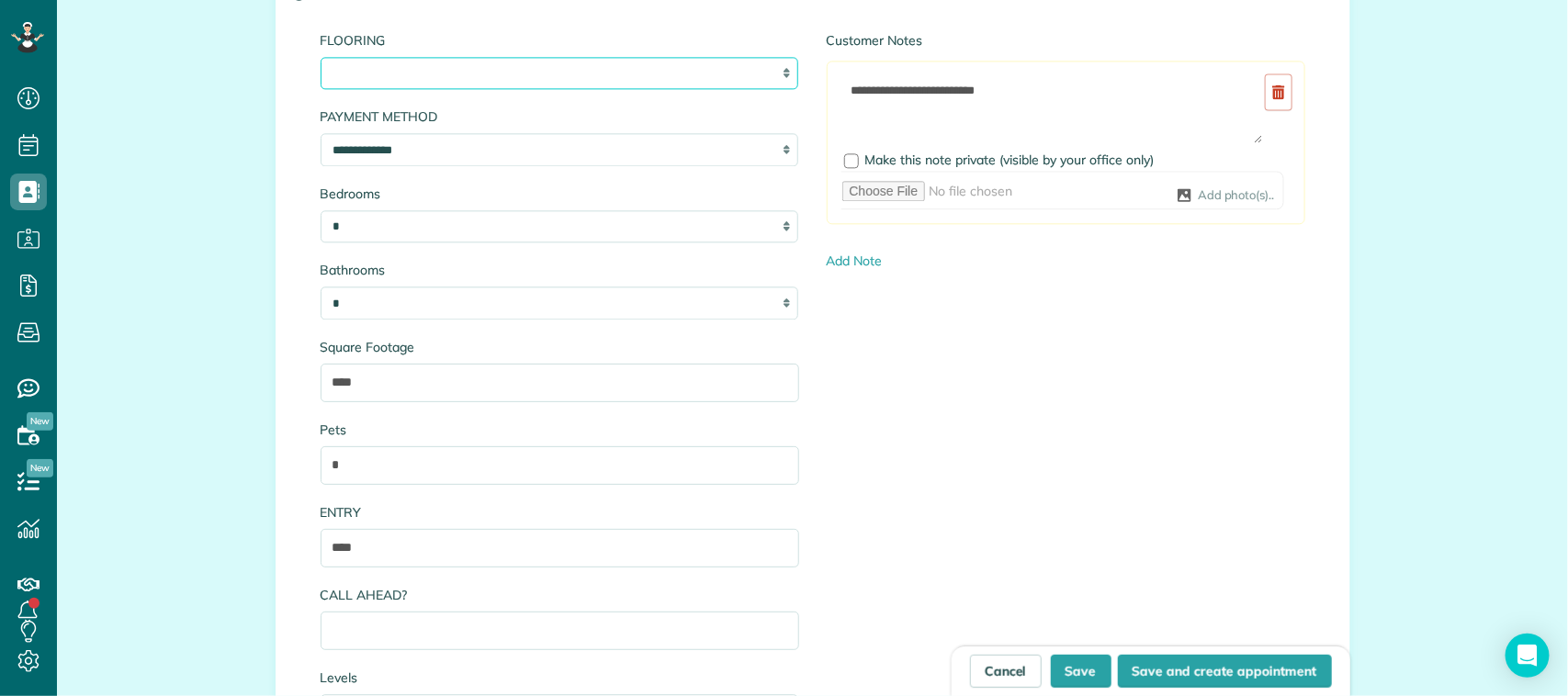 select on "**********" 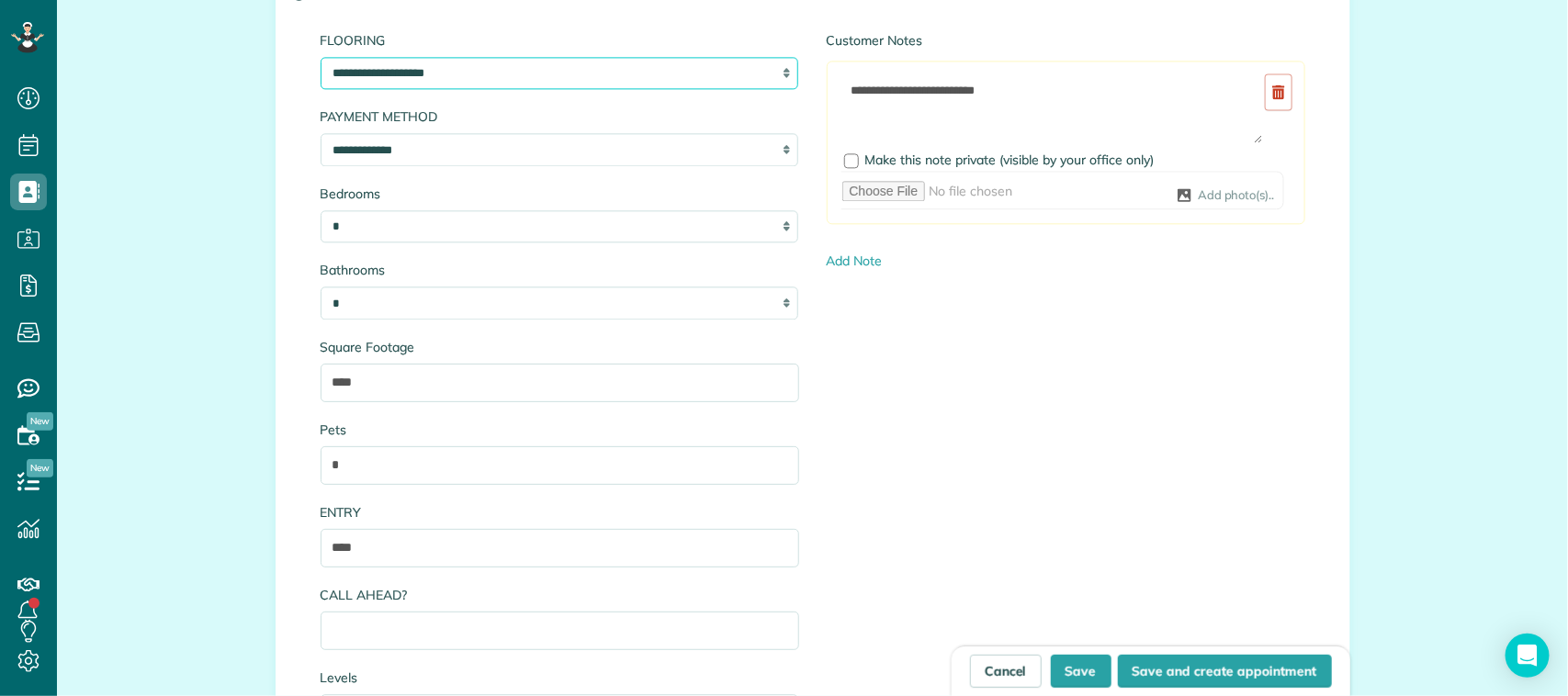 click on "**********" at bounding box center [559, 73] 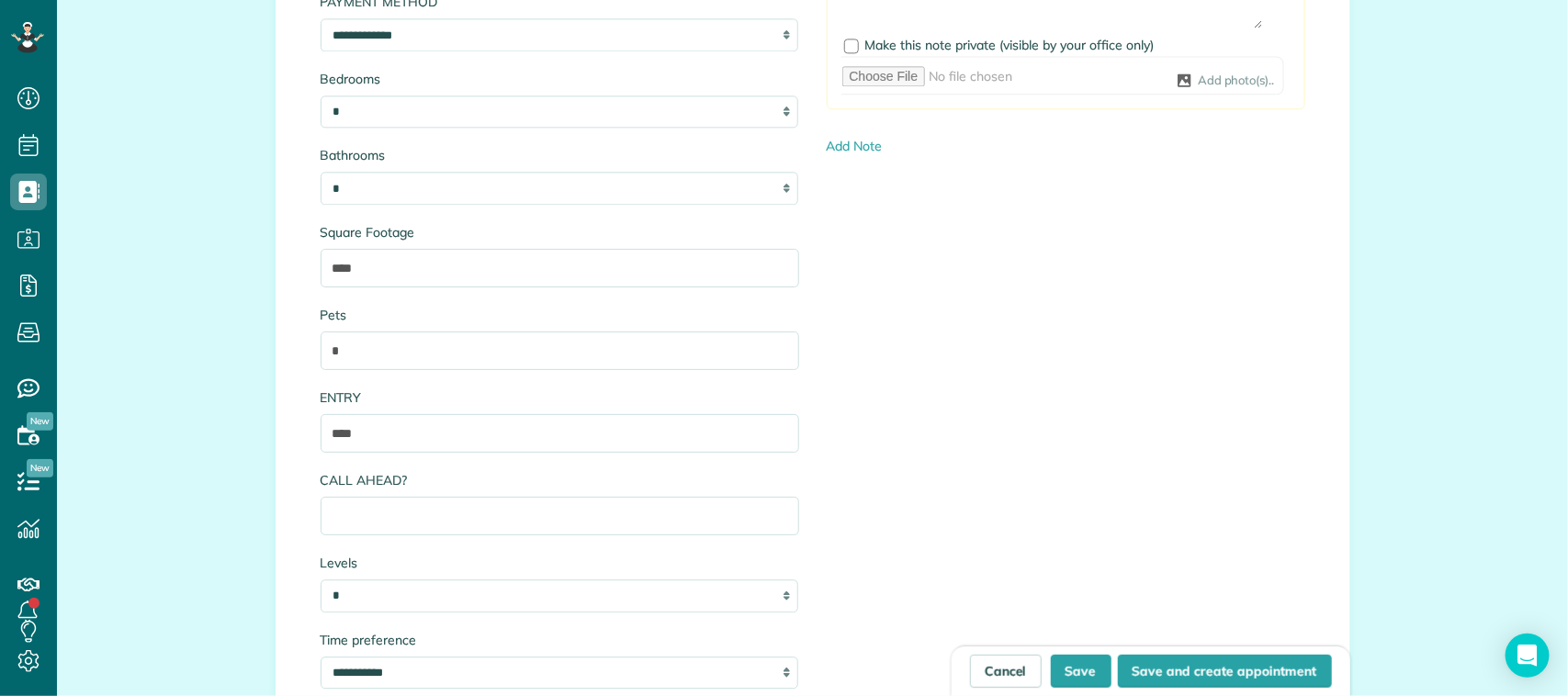 scroll, scrollTop: 2066, scrollLeft: 0, axis: vertical 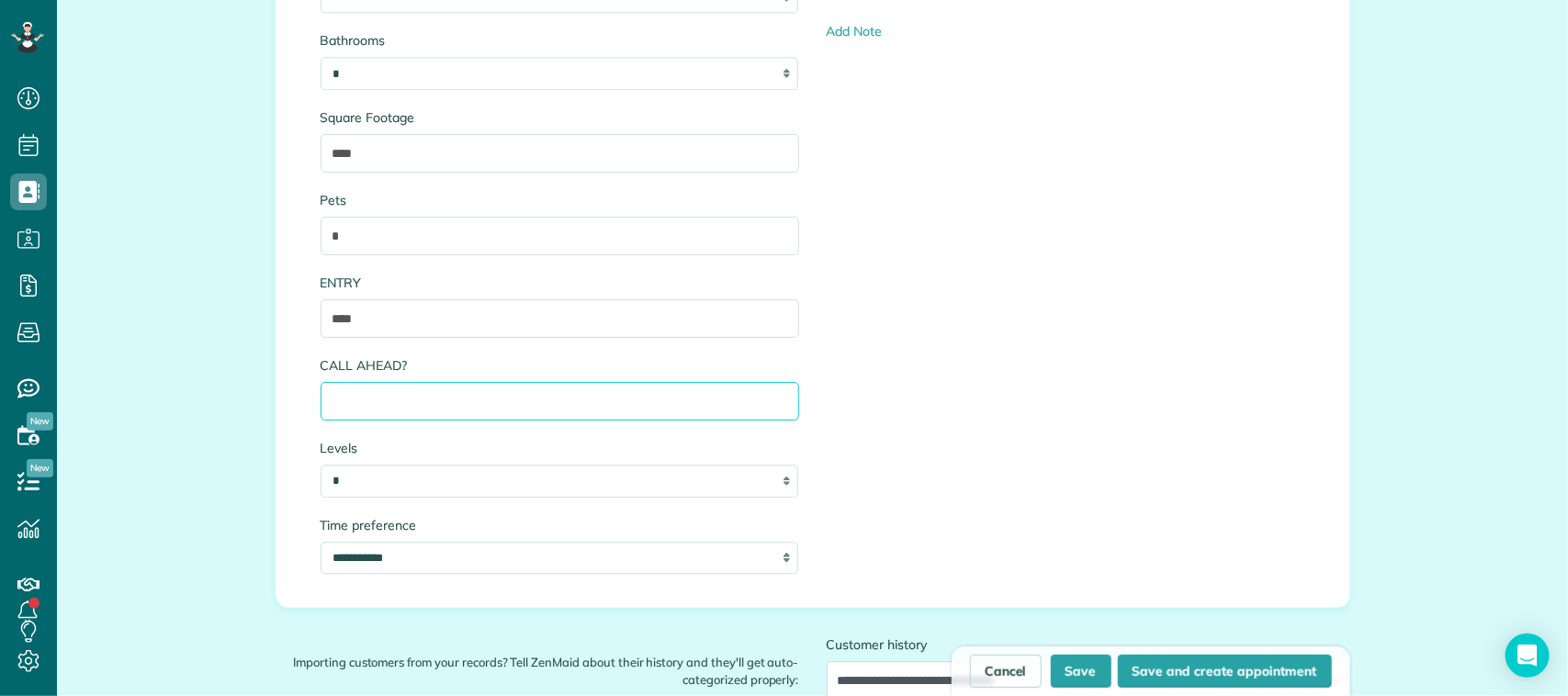 click on "CALL AHEAD?" at bounding box center [559, 401] 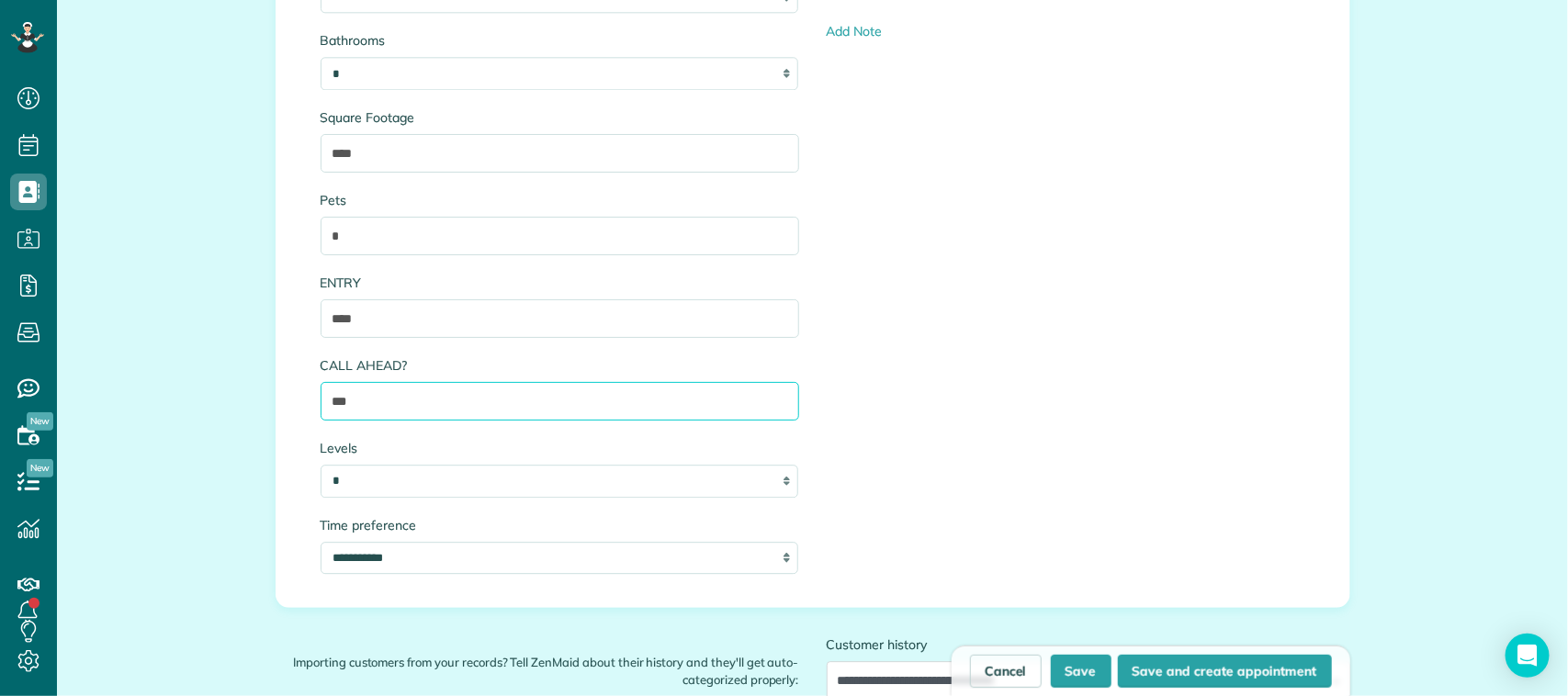 type on "***" 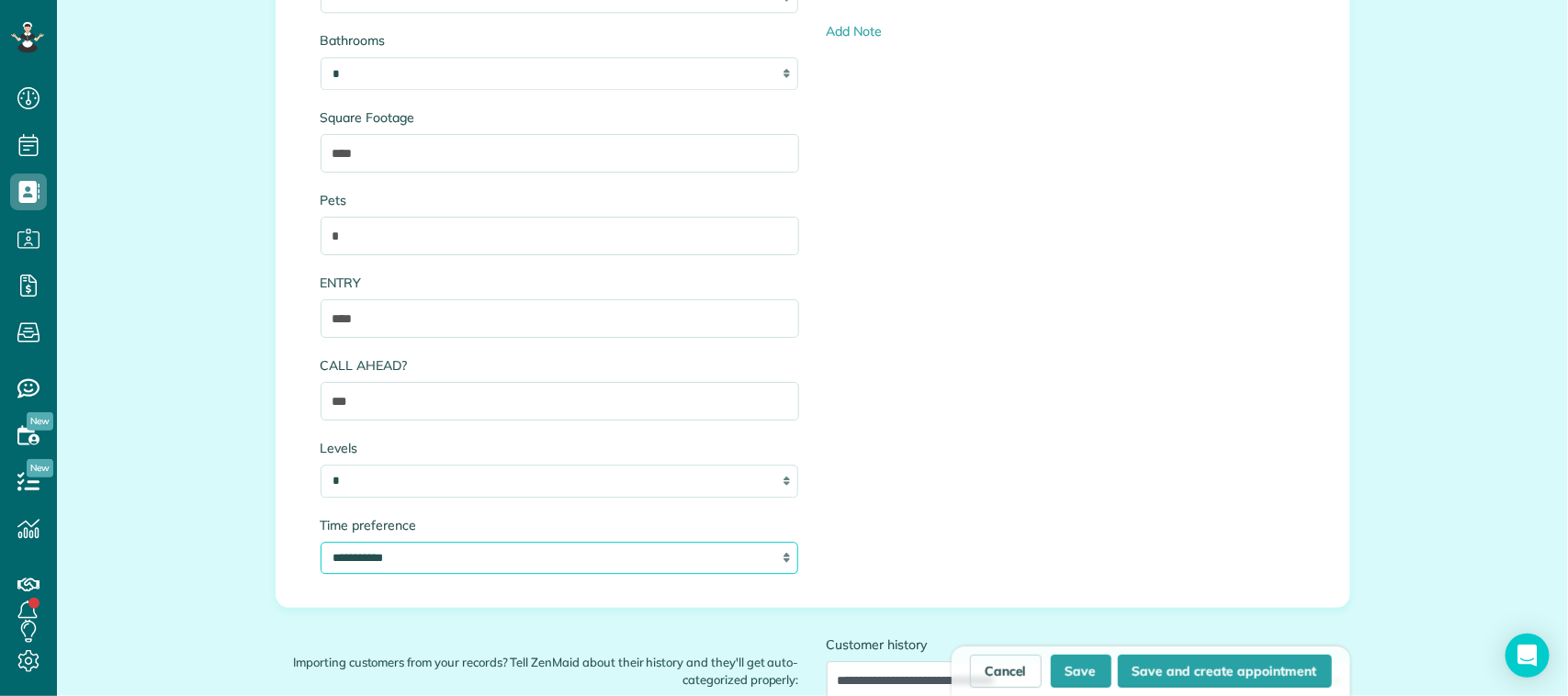 click on "**********" at bounding box center [559, 558] 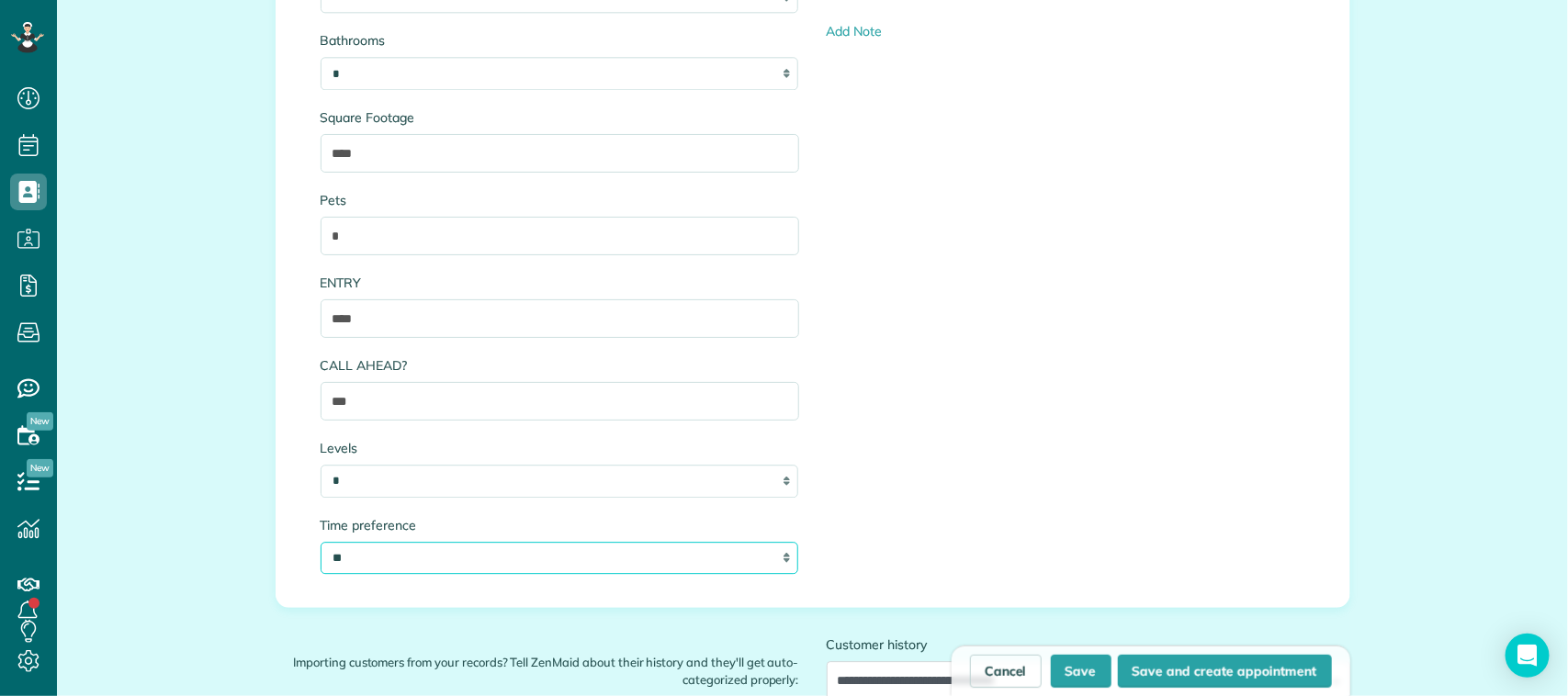 click on "**********" at bounding box center (559, 558) 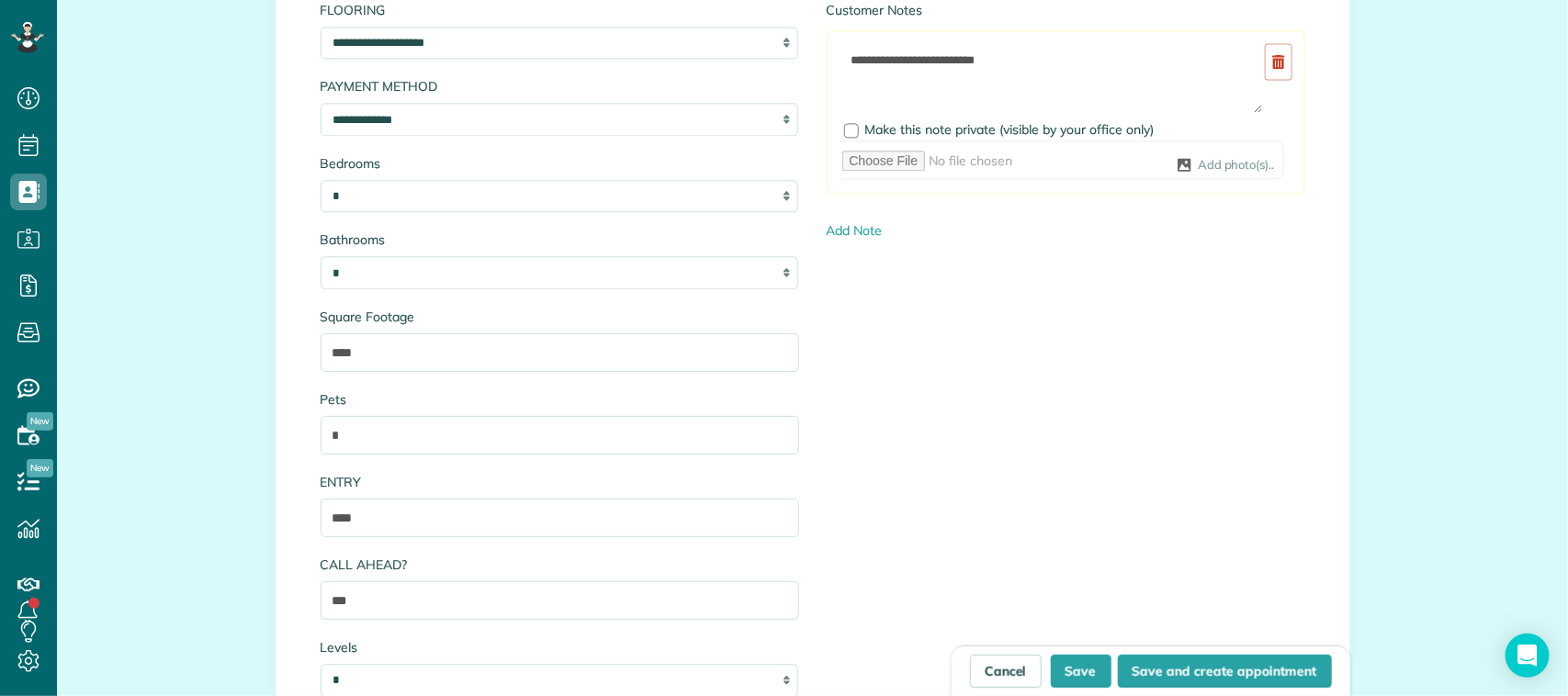 scroll, scrollTop: 1722, scrollLeft: 0, axis: vertical 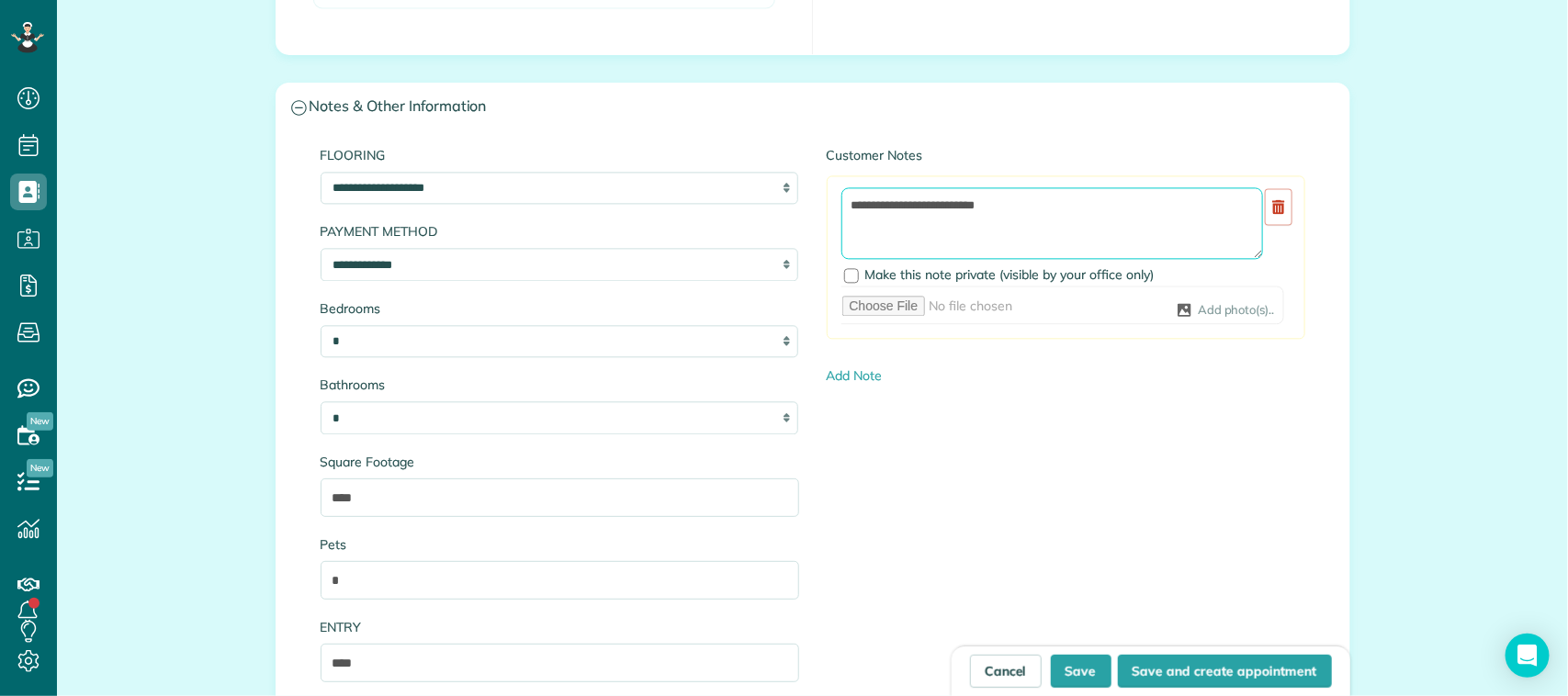 click on "**********" at bounding box center [1052, 223] 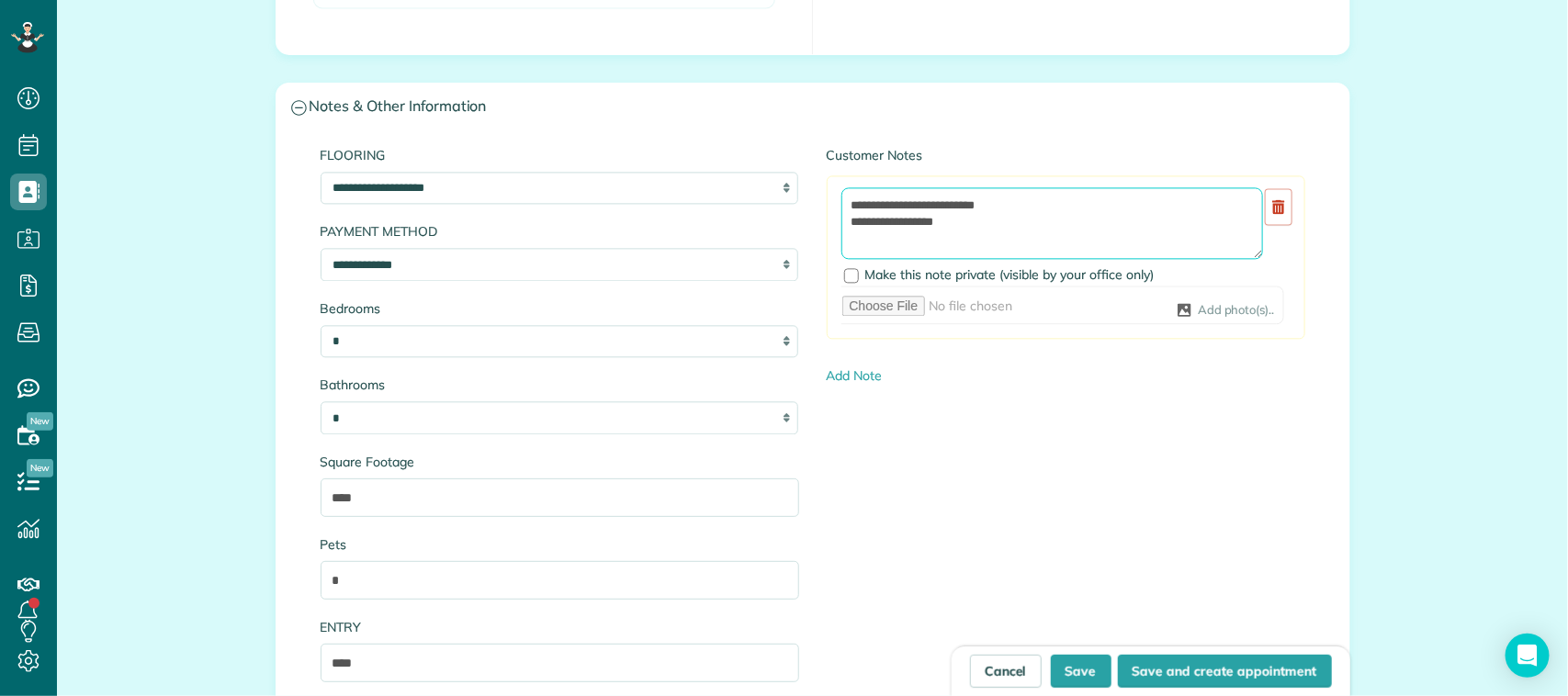 type on "**********" 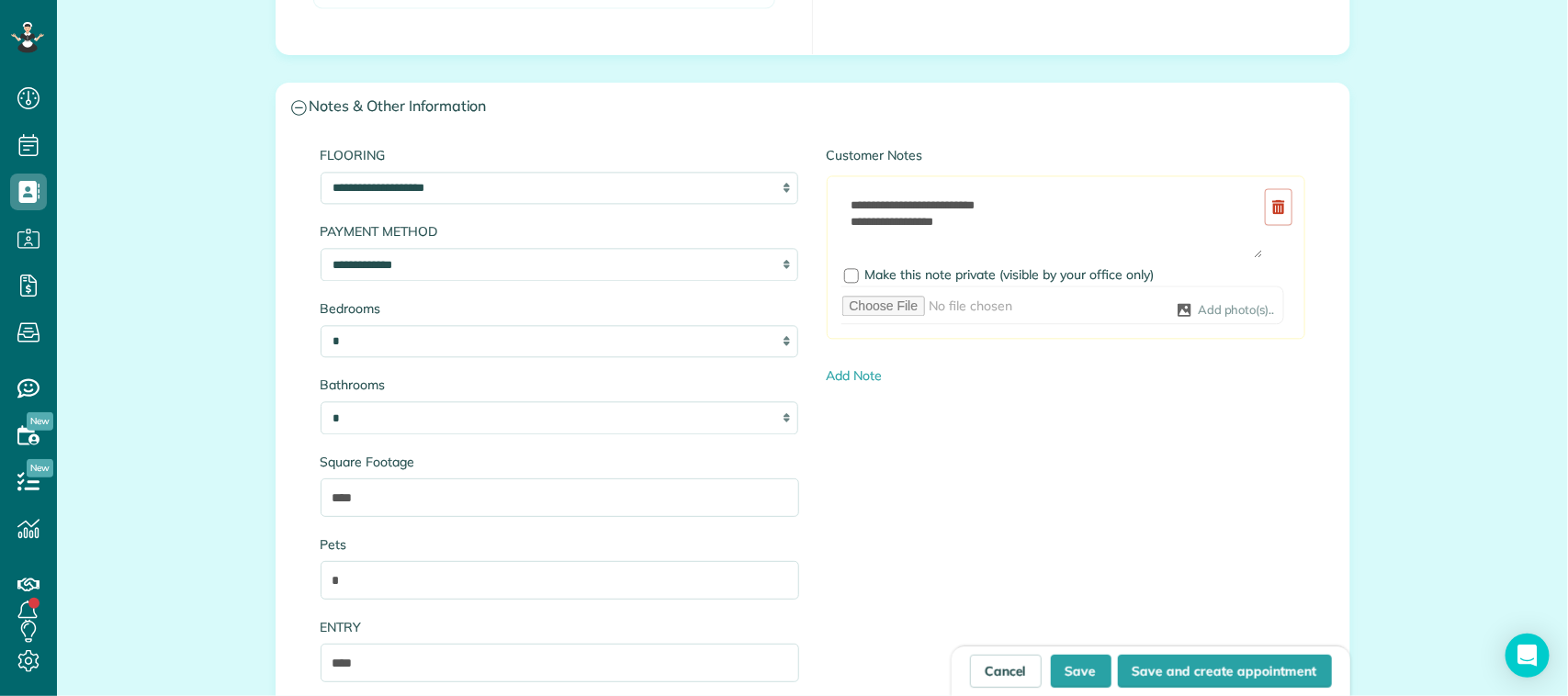 drag, startPoint x: 1030, startPoint y: 218, endPoint x: 976, endPoint y: 473, distance: 260.6549 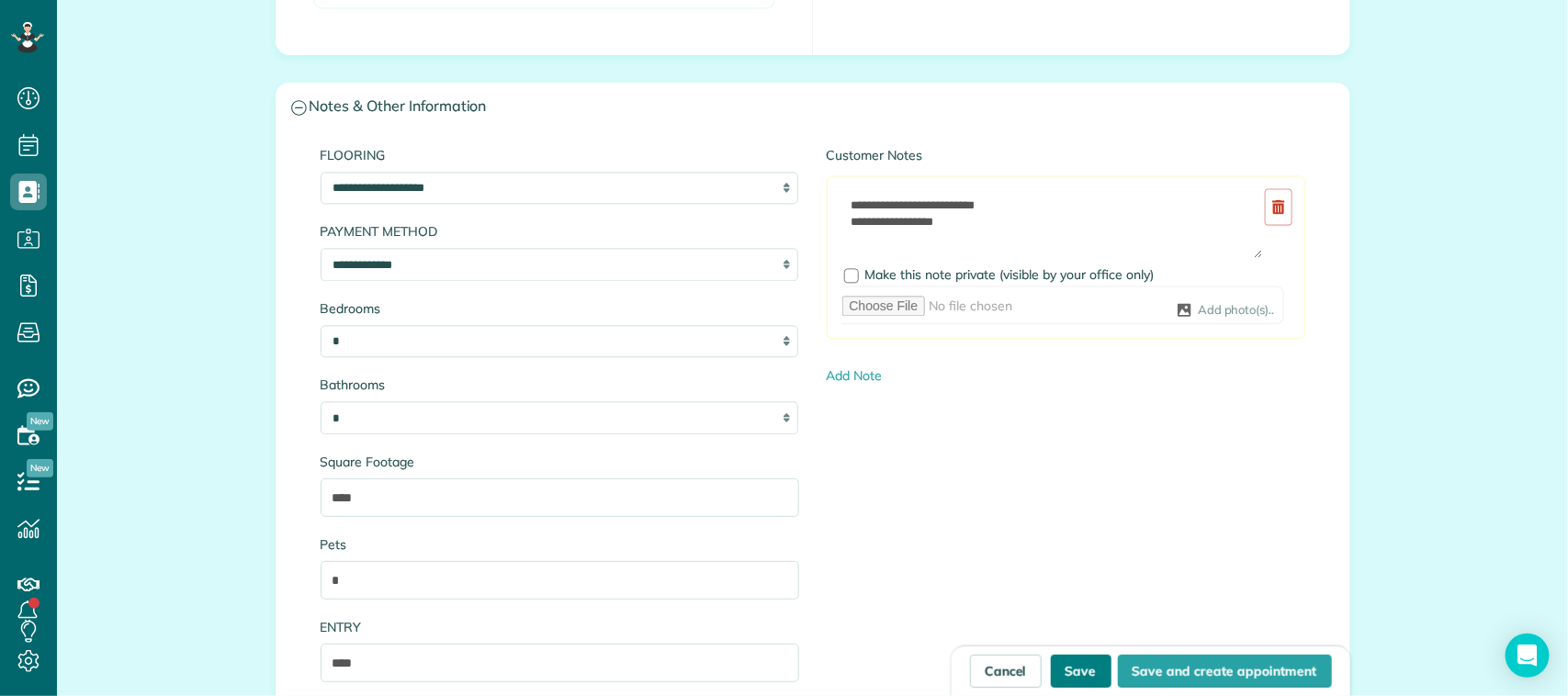 click on "Save" at bounding box center (1081, 671) 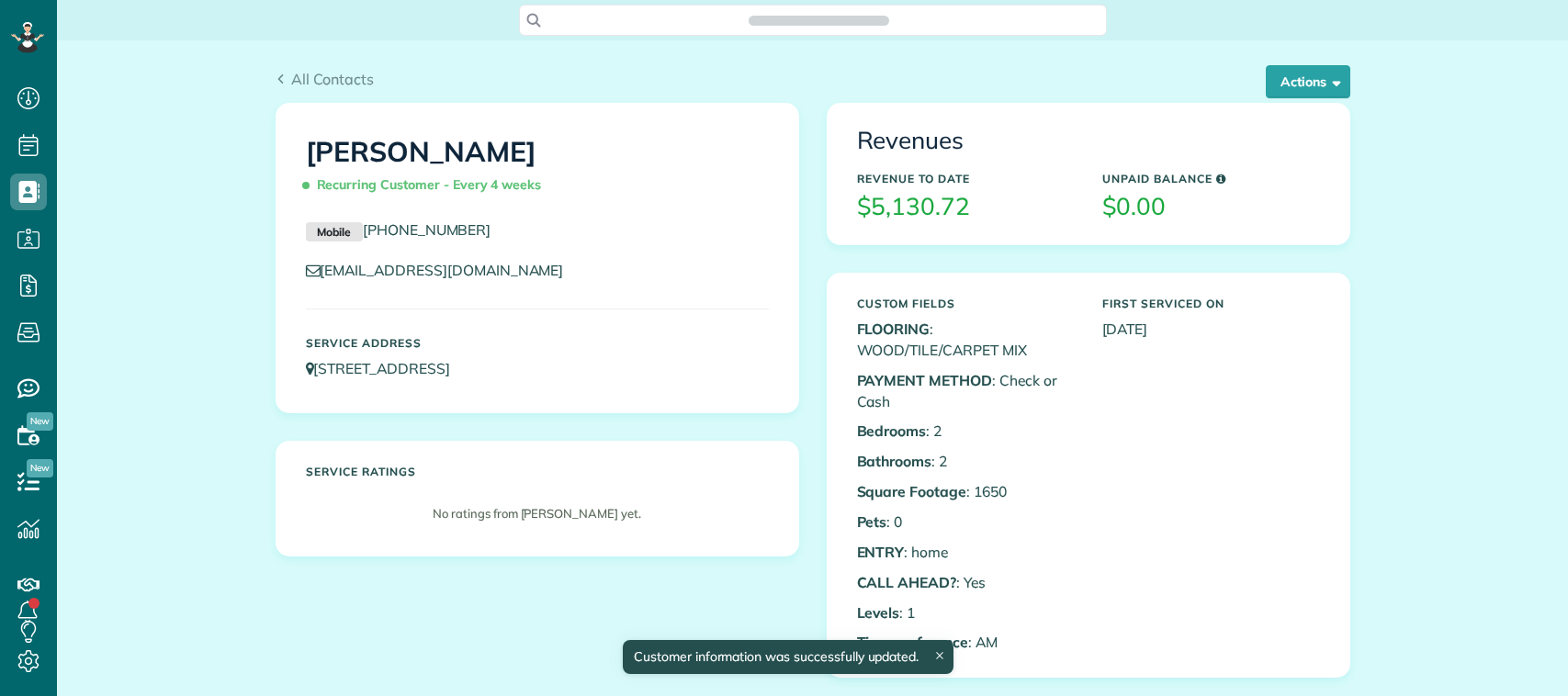 scroll, scrollTop: 0, scrollLeft: 0, axis: both 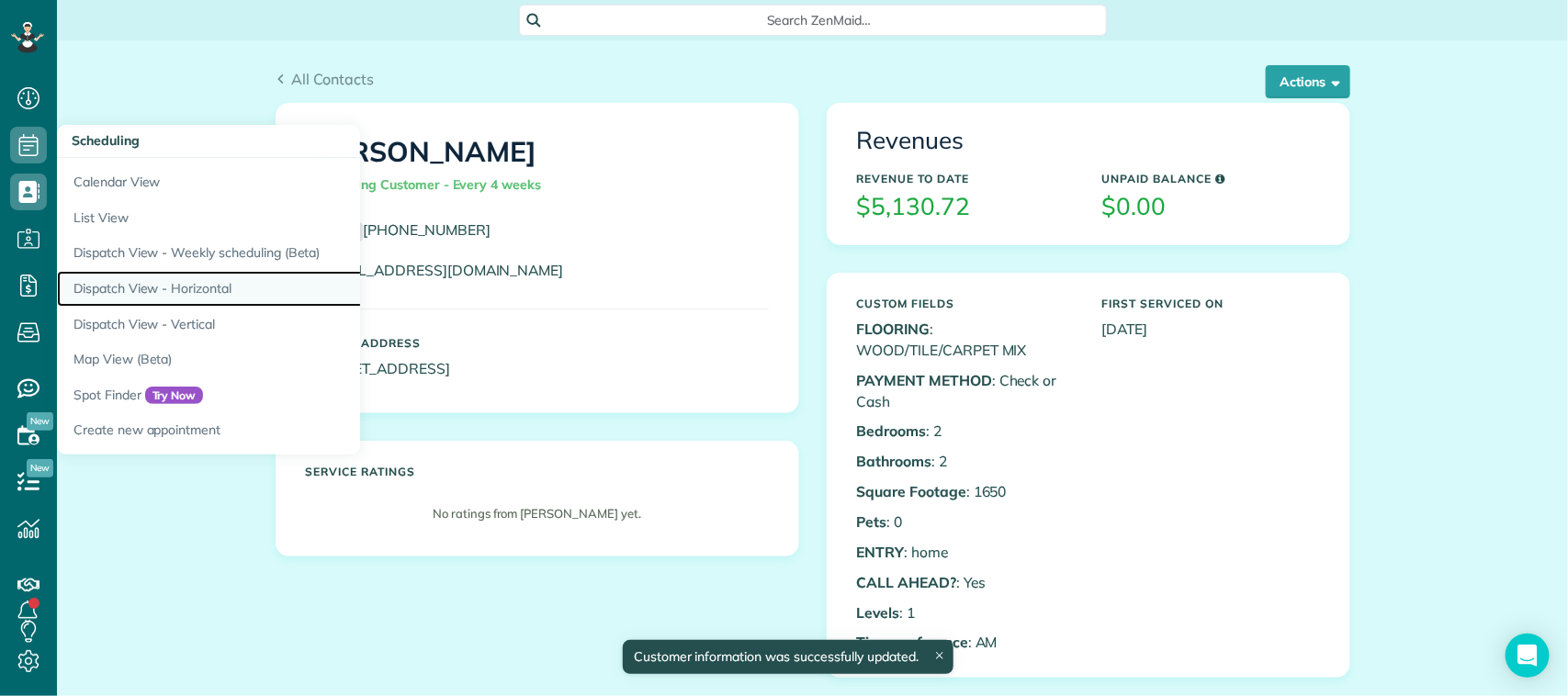click on "Dispatch View - Horizontal" at bounding box center (287, 288) 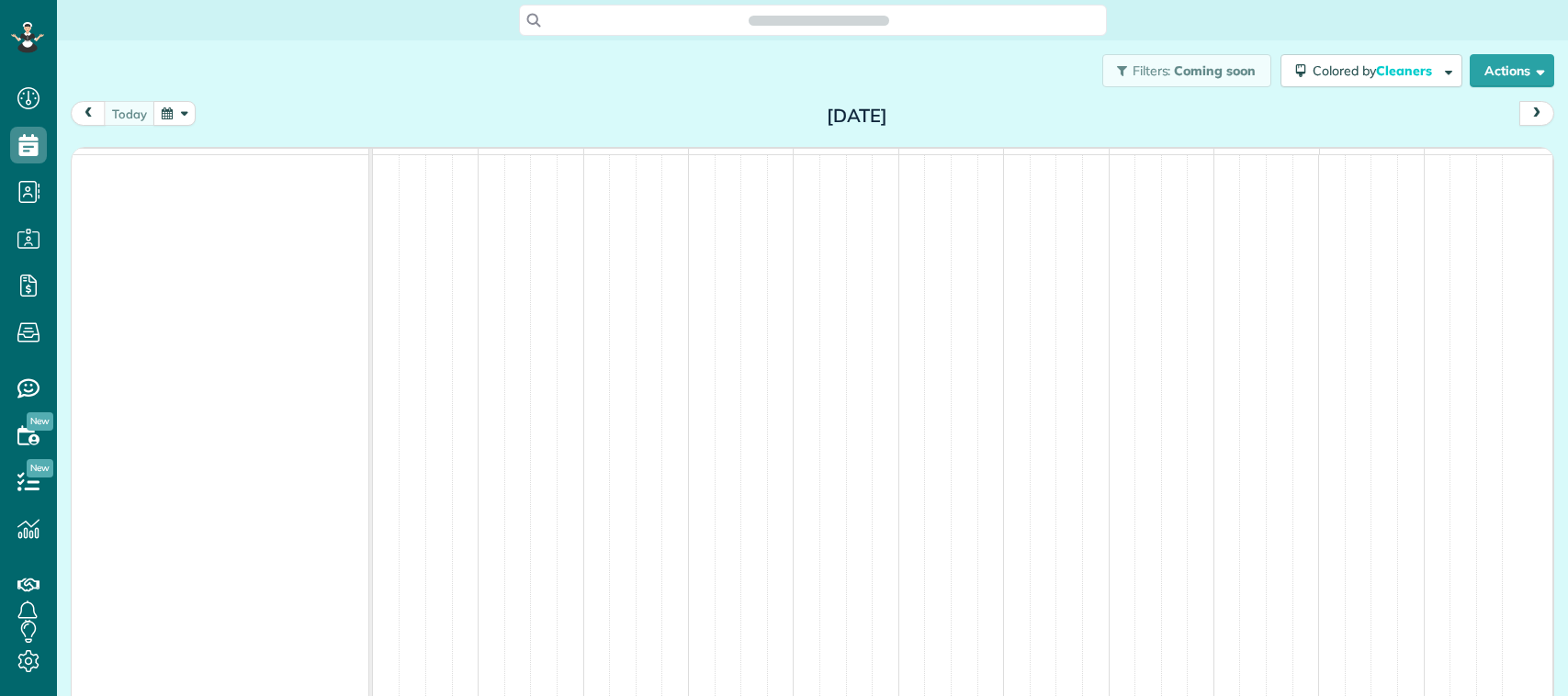 scroll, scrollTop: 0, scrollLeft: 0, axis: both 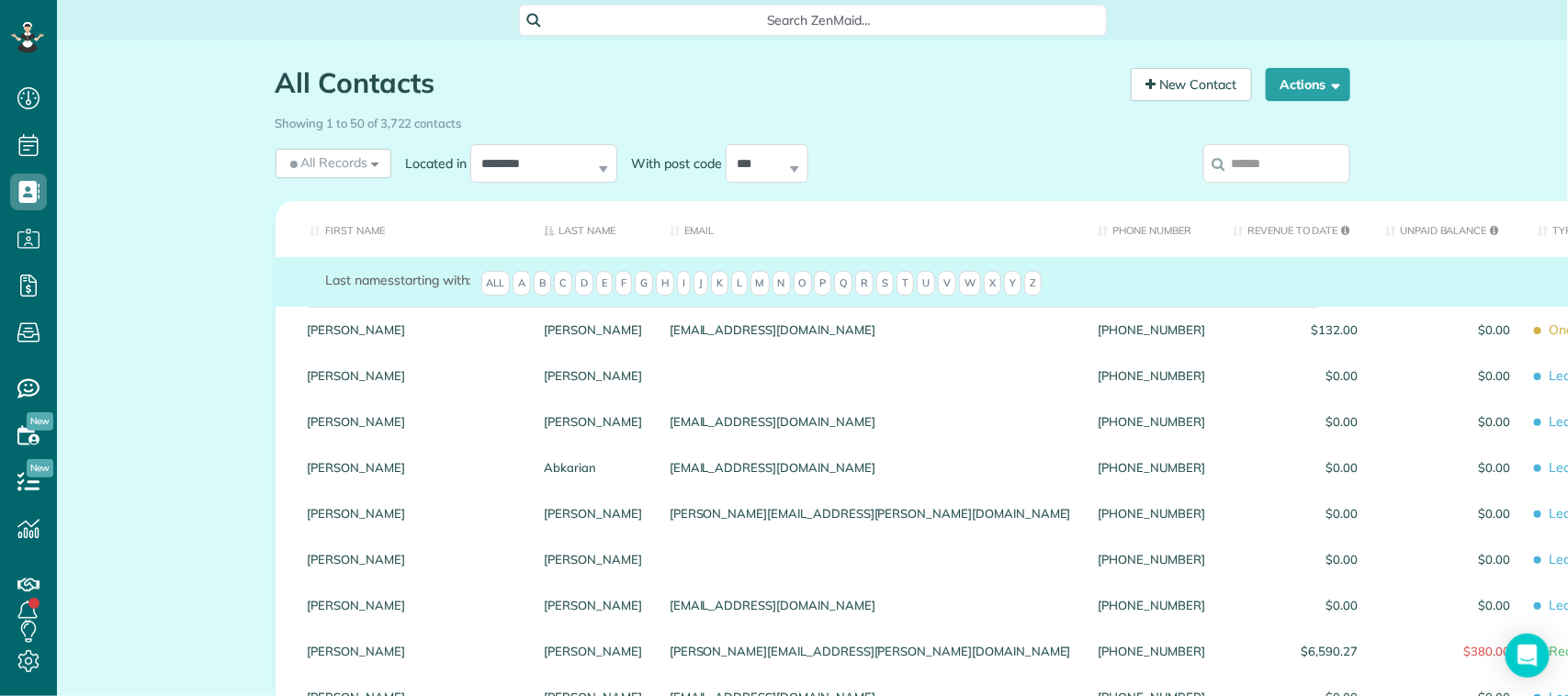 click at bounding box center [1277, 163] 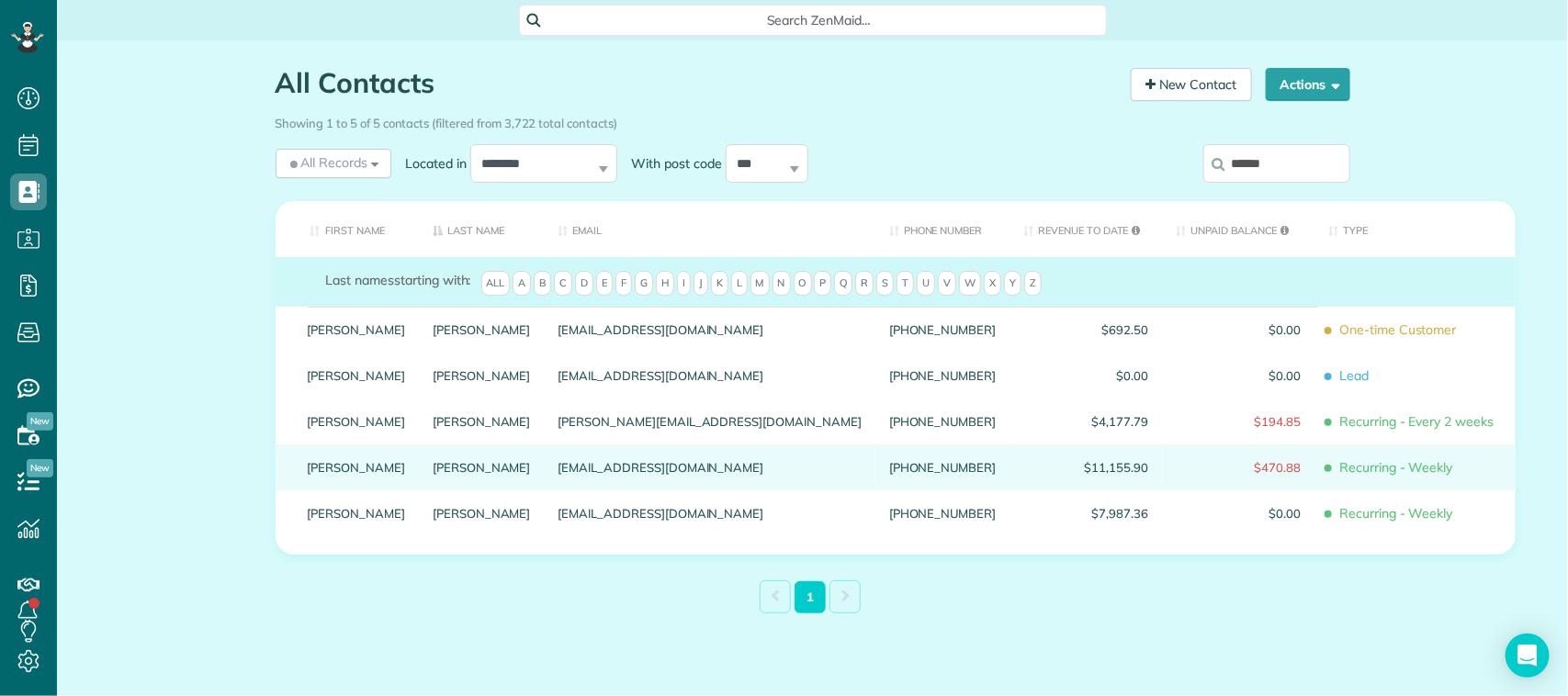 type on "******" 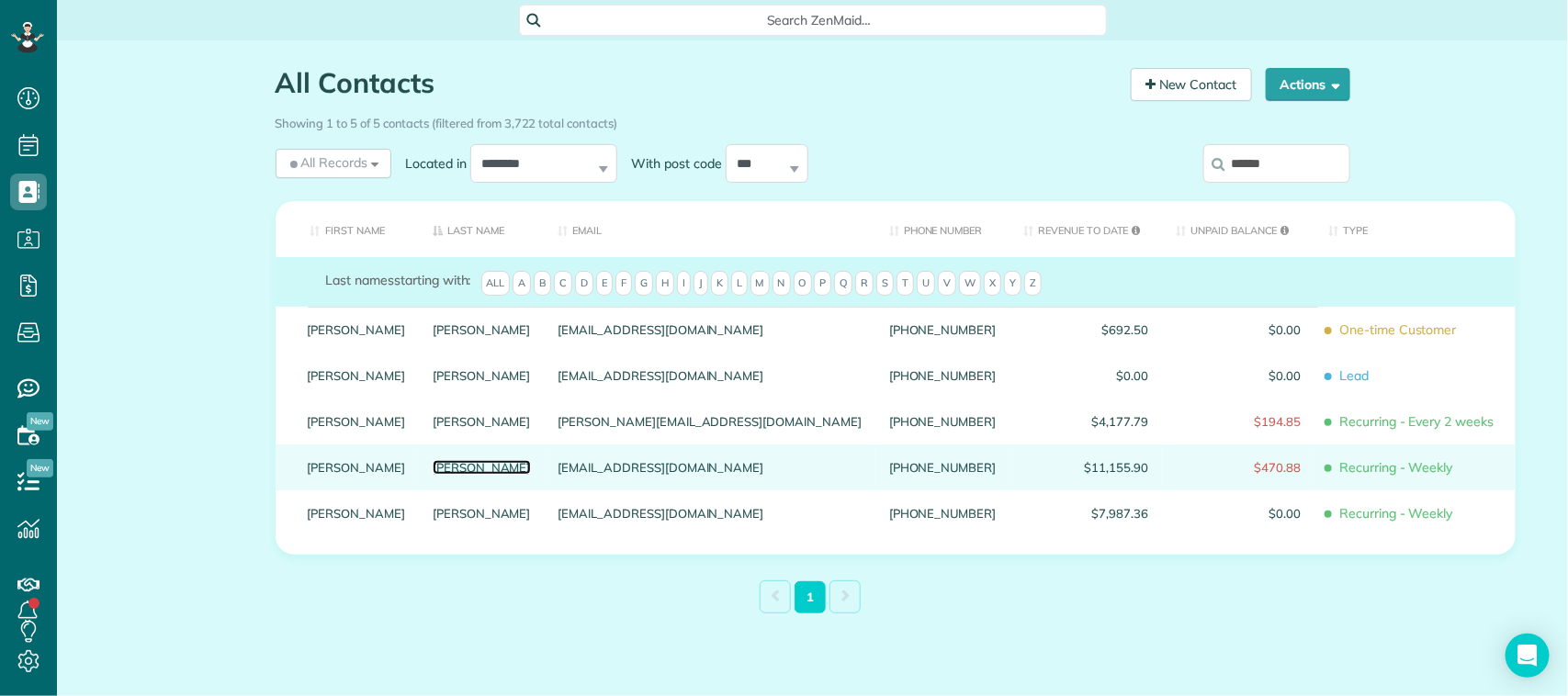 click on "[PERSON_NAME]" at bounding box center (481, 467) 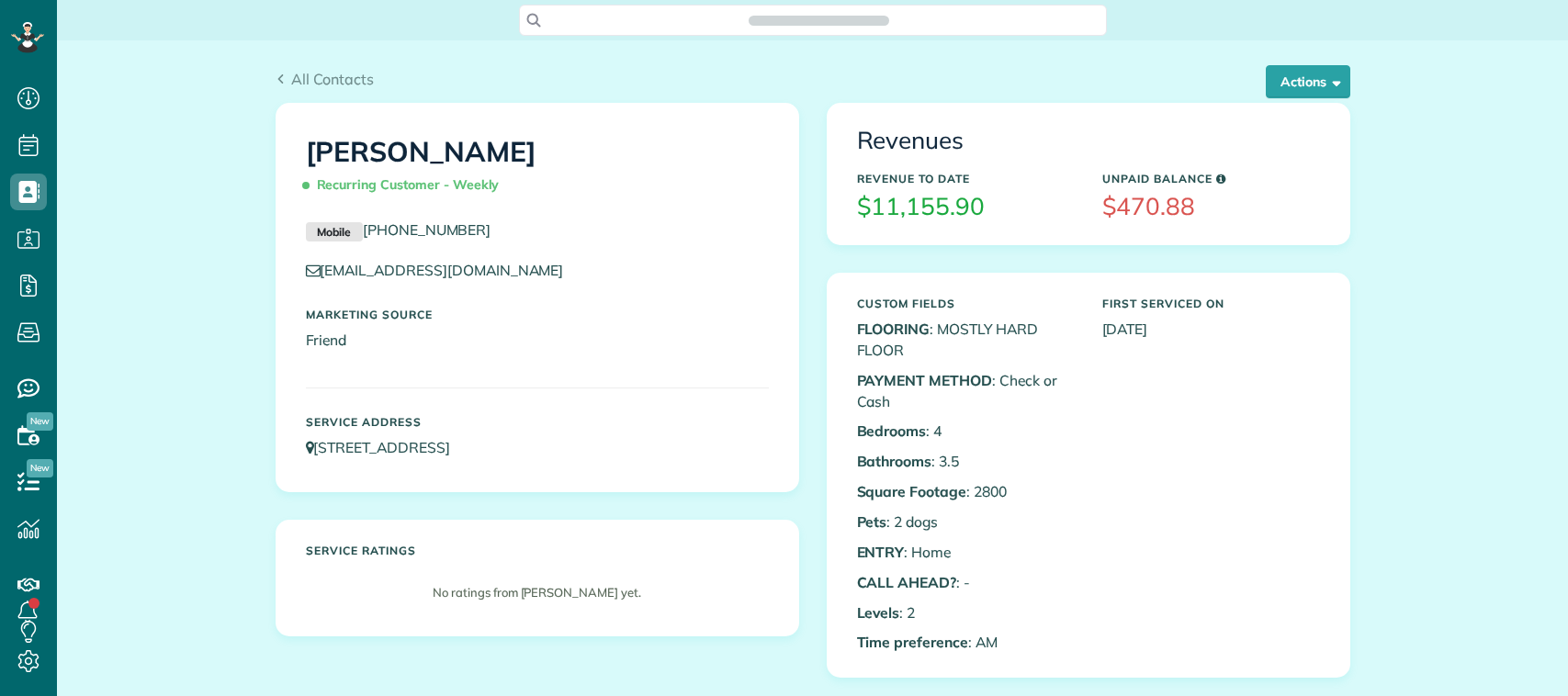 scroll, scrollTop: 0, scrollLeft: 0, axis: both 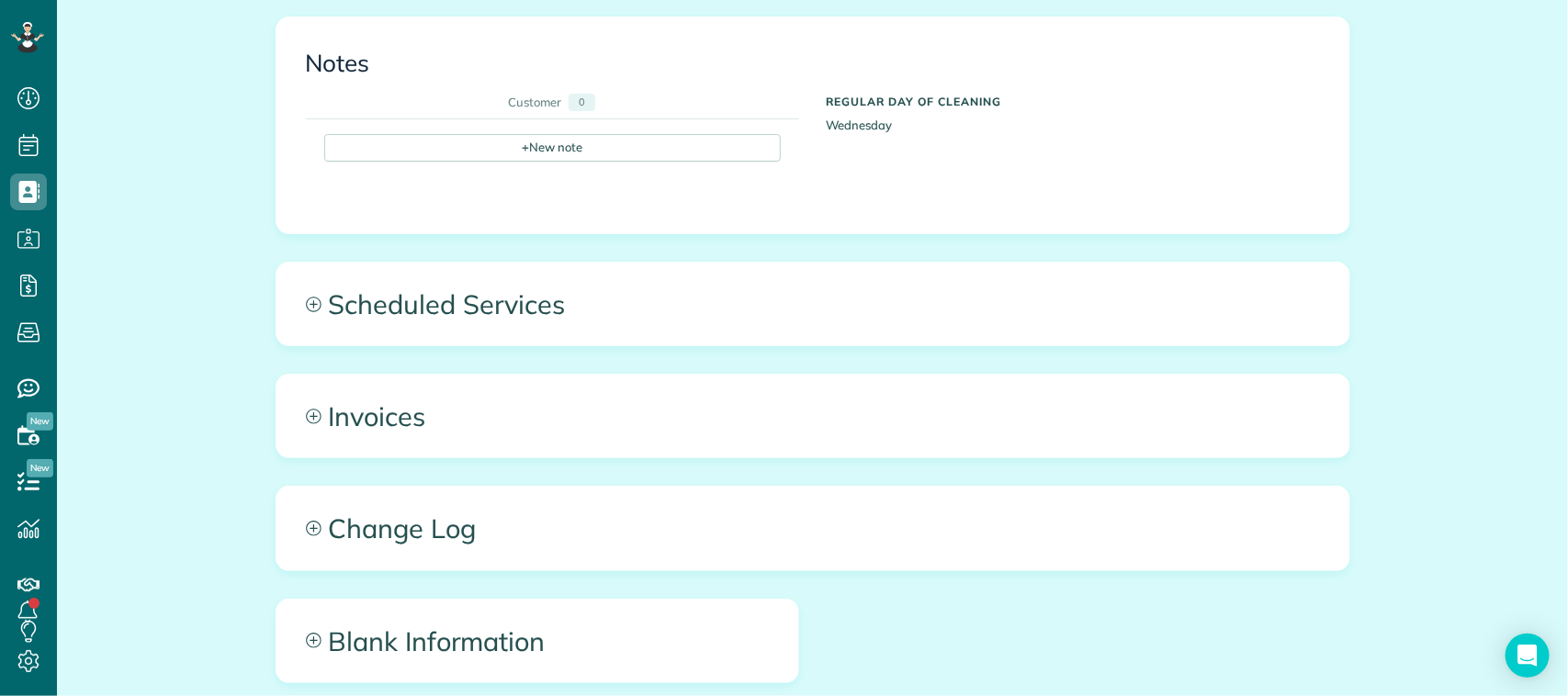 click on "Scheduled Services
Ongoing and Future
Past
View Past Appointments
View Future Appointments
Type
Occurs
Start Date
End Date
Manage
One Time
[DATE]  8:30 AM - [DATE] 11:15 AM
N/A
N/A
Manage Appointment
One Time
[DATE]  8:30 AM - [DATE] 11:00 AM" at bounding box center [813, 304] 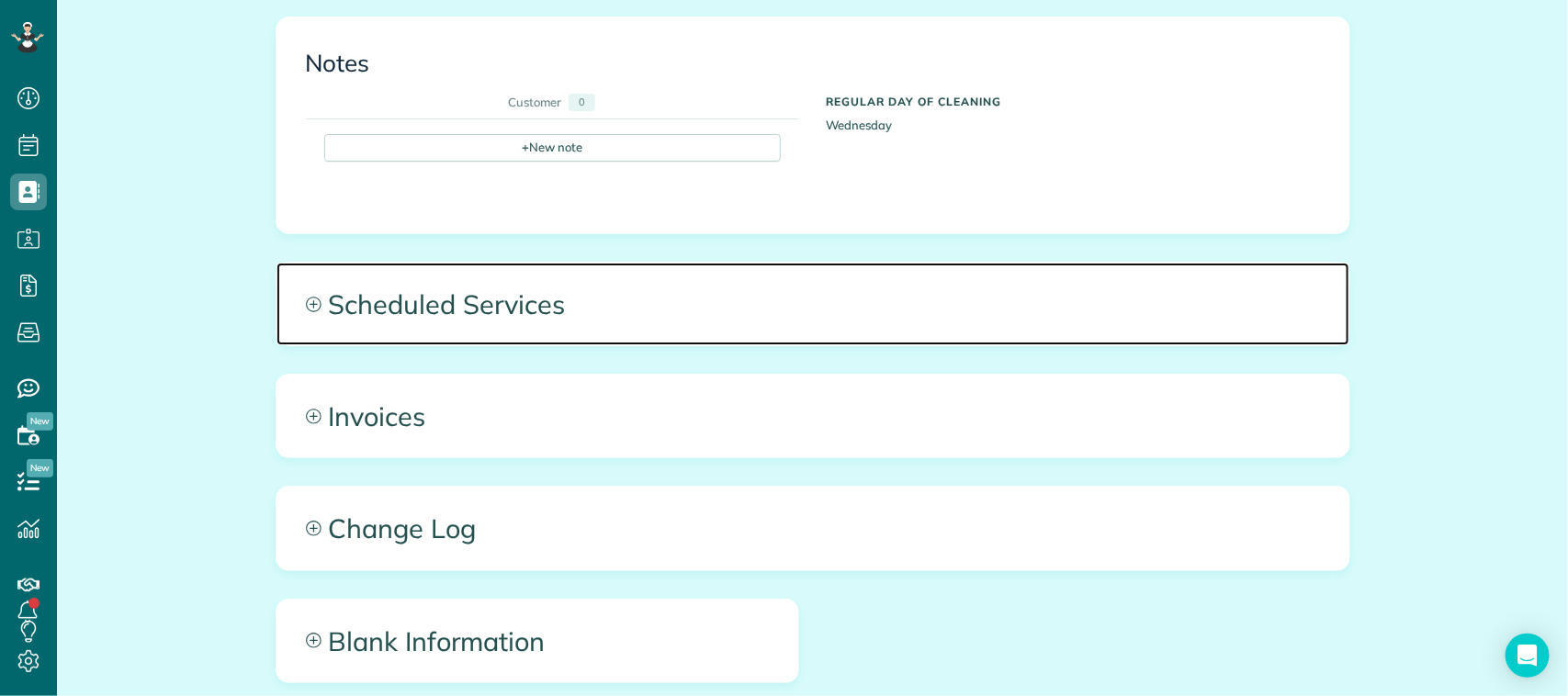 click on "Scheduled Services" at bounding box center [813, 304] 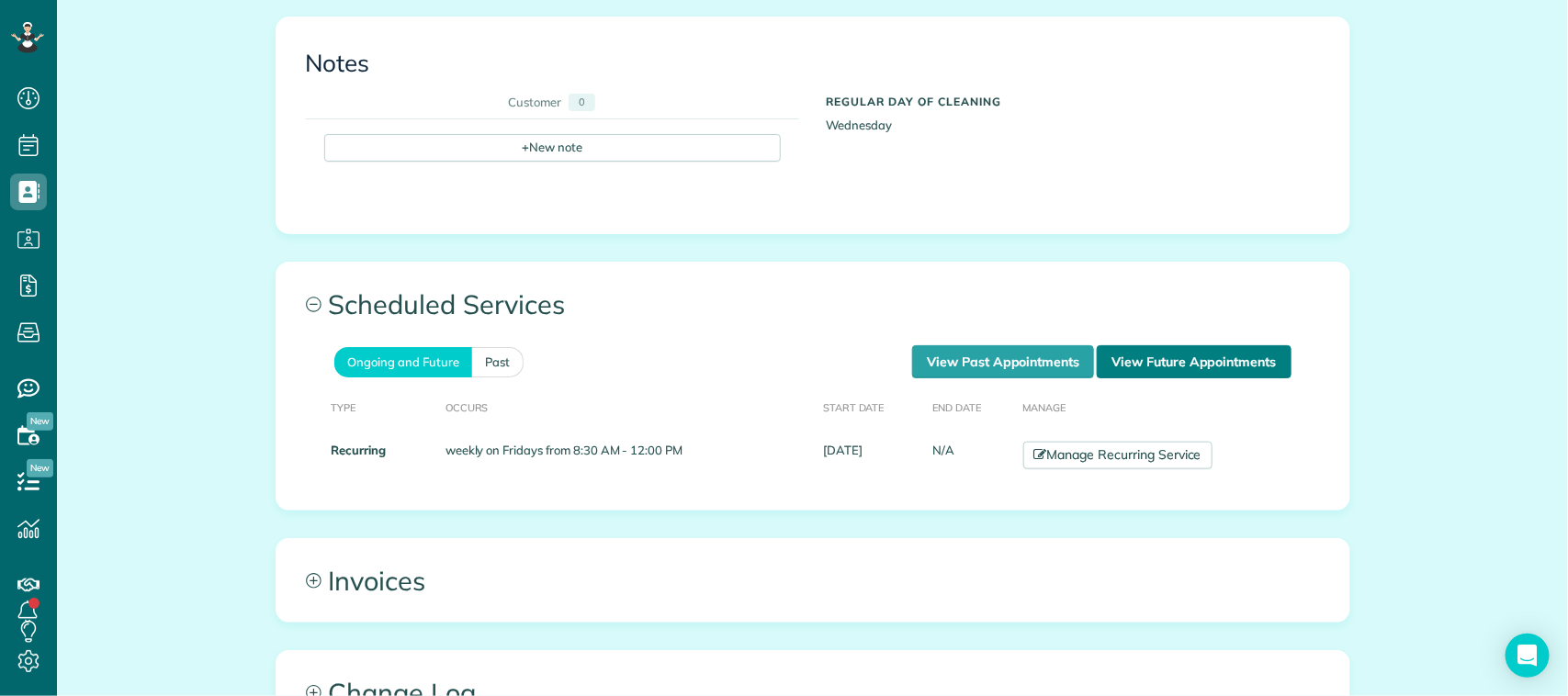 click on "View Future Appointments" at bounding box center [1193, 362] 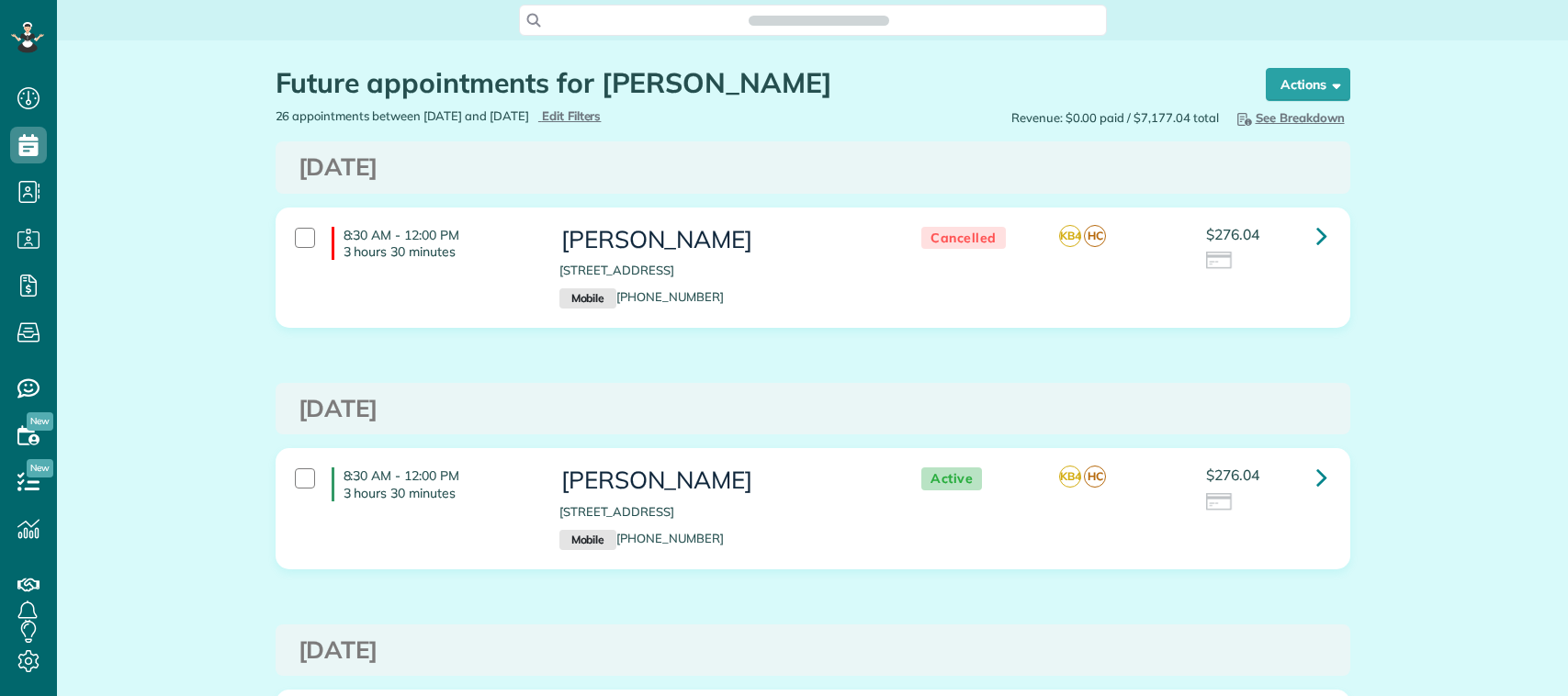 scroll, scrollTop: 0, scrollLeft: 0, axis: both 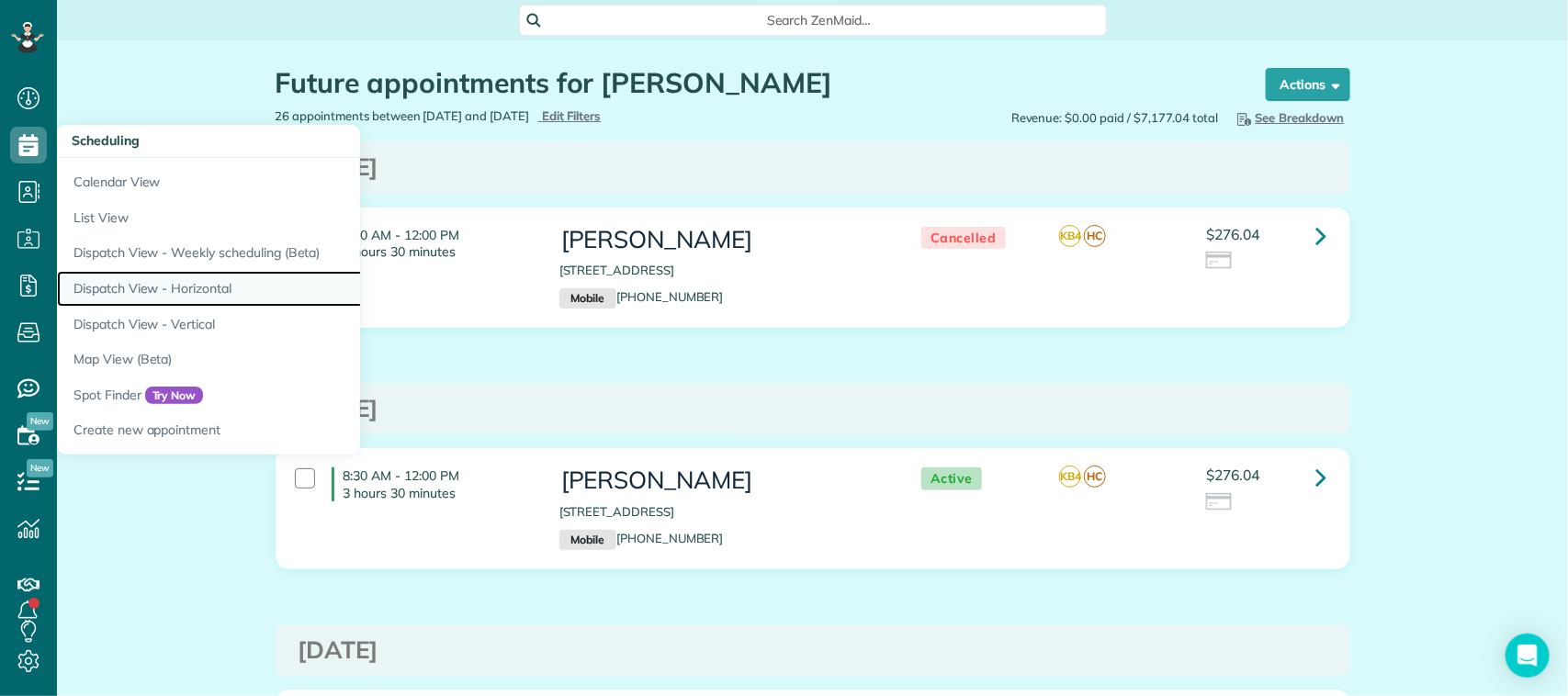 click on "Dispatch View - Horizontal" at bounding box center [287, 288] 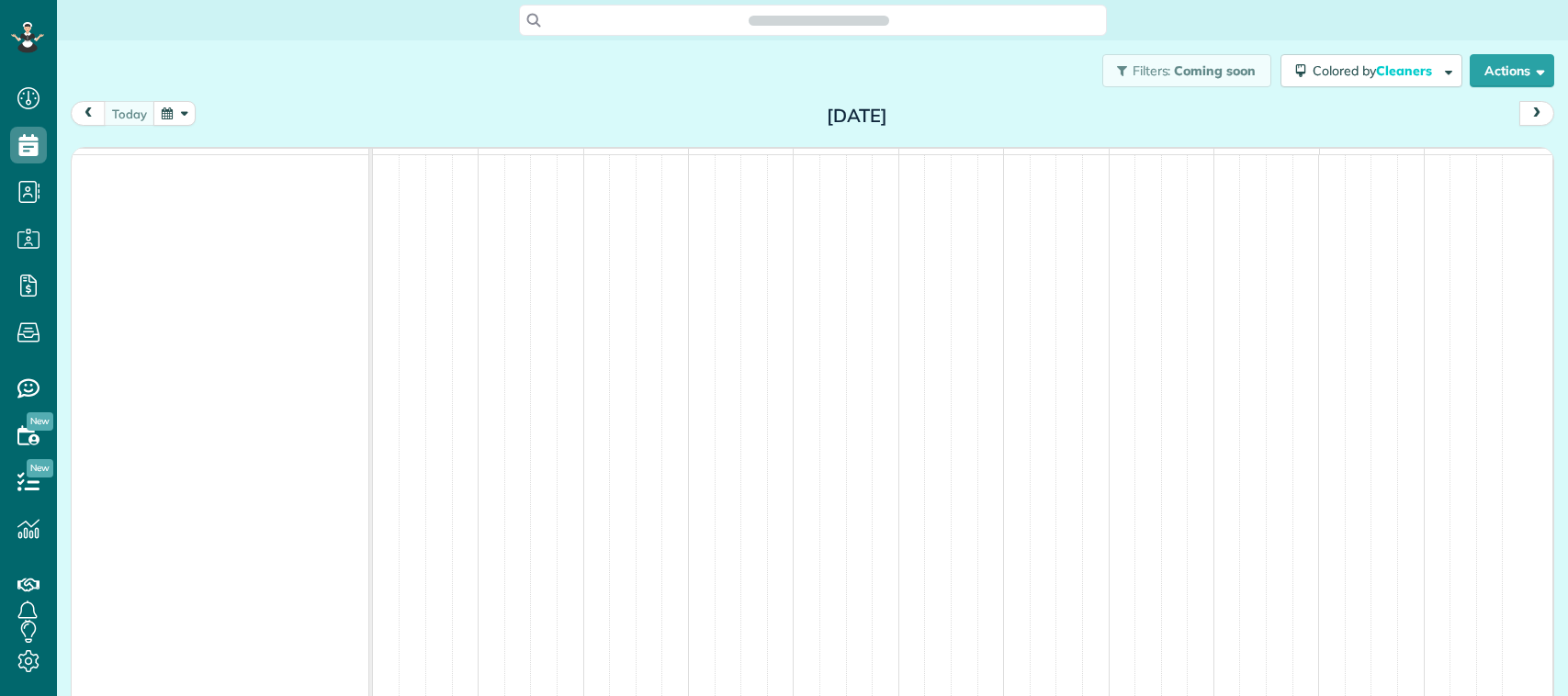 scroll, scrollTop: 0, scrollLeft: 0, axis: both 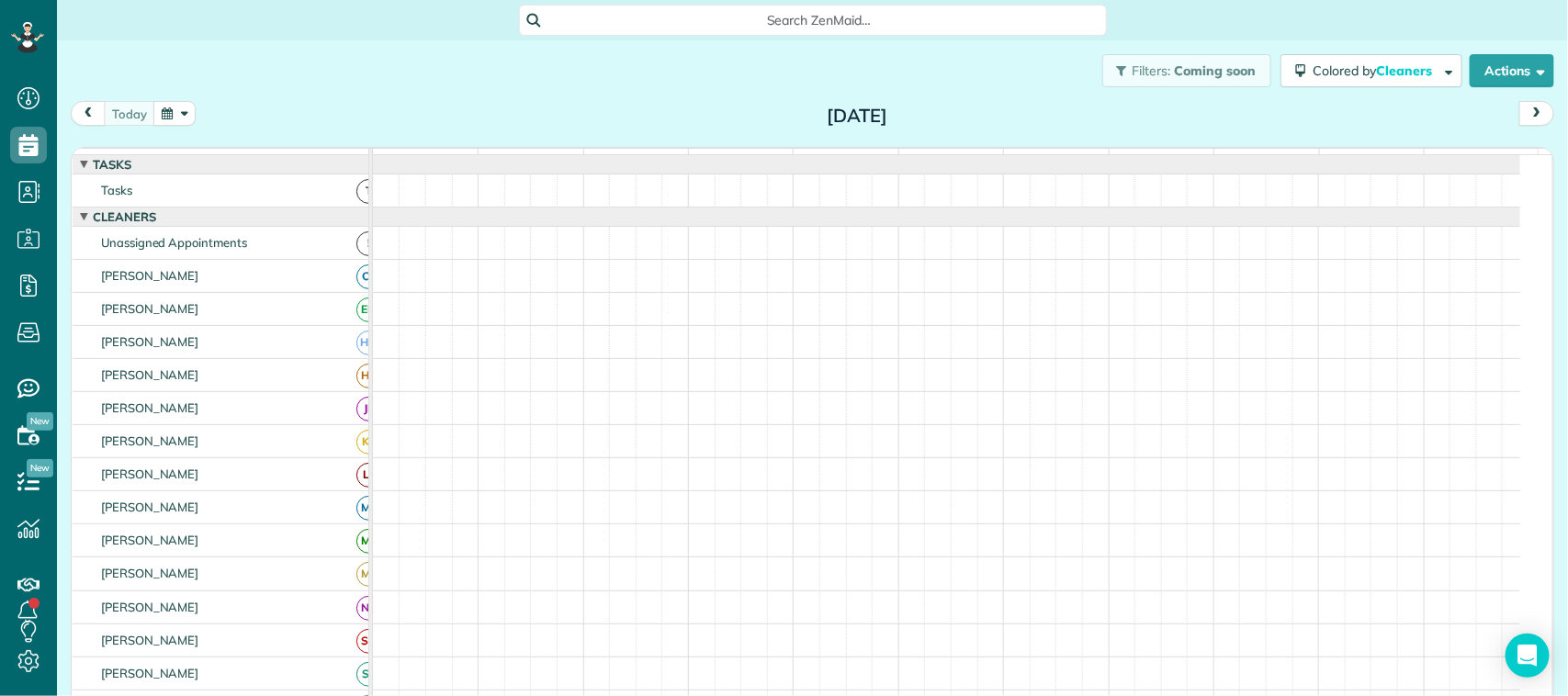 click at bounding box center [175, 113] 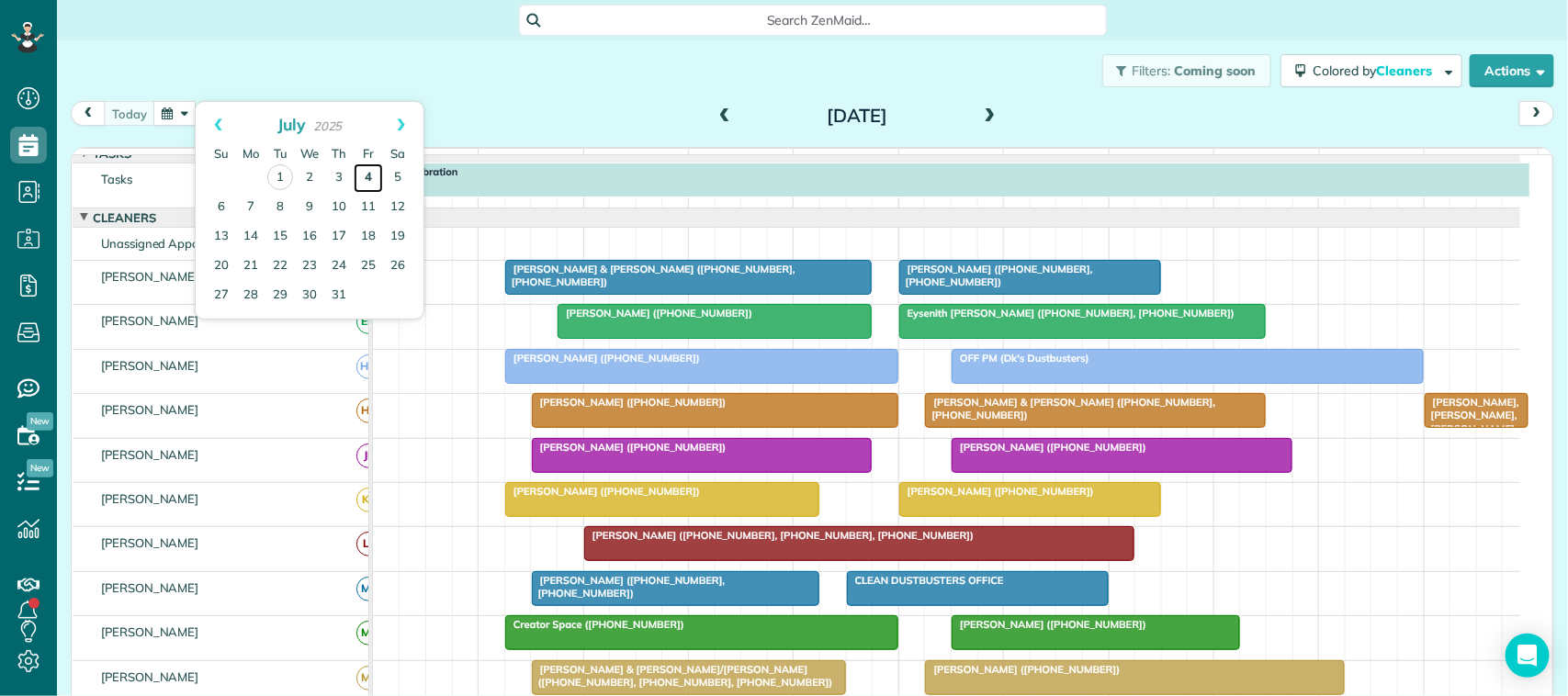 click on "4" at bounding box center [368, 178] 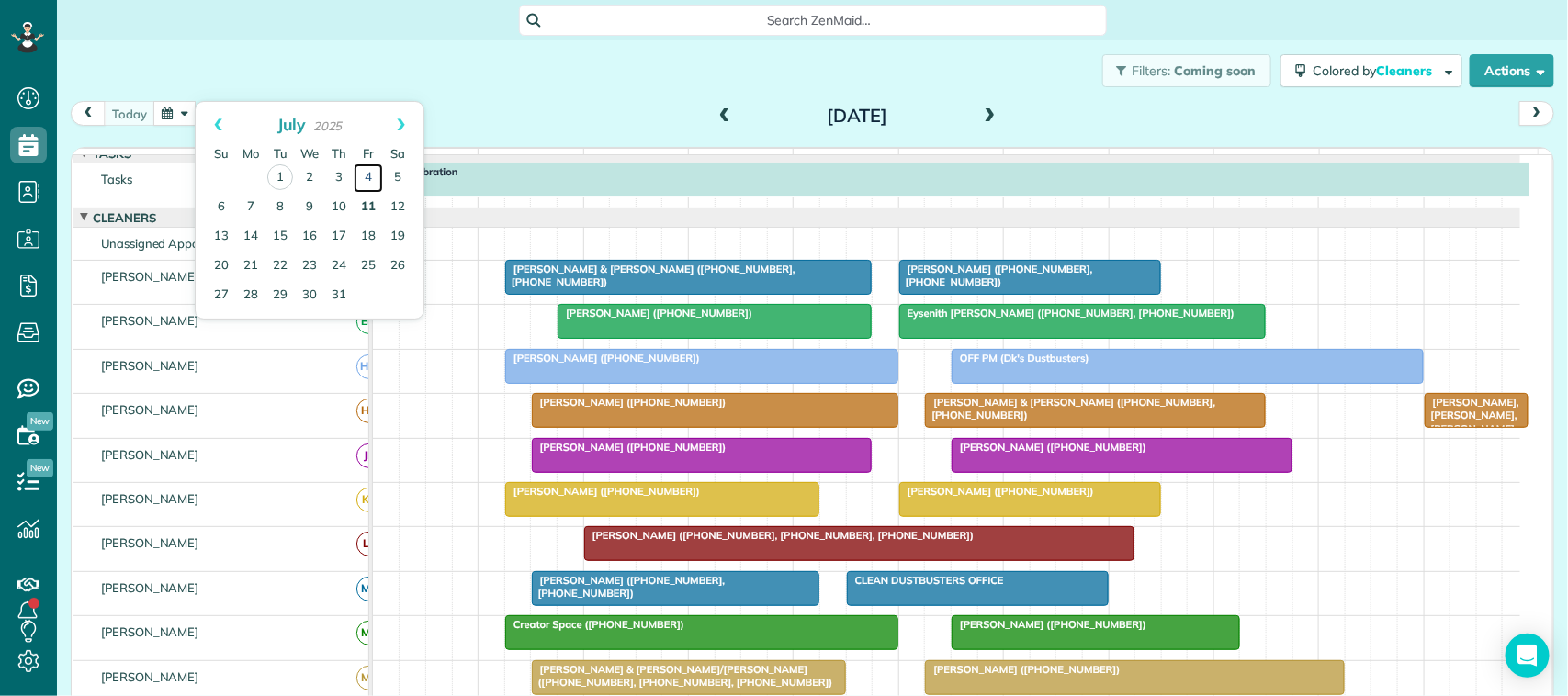 scroll, scrollTop: 0, scrollLeft: 0, axis: both 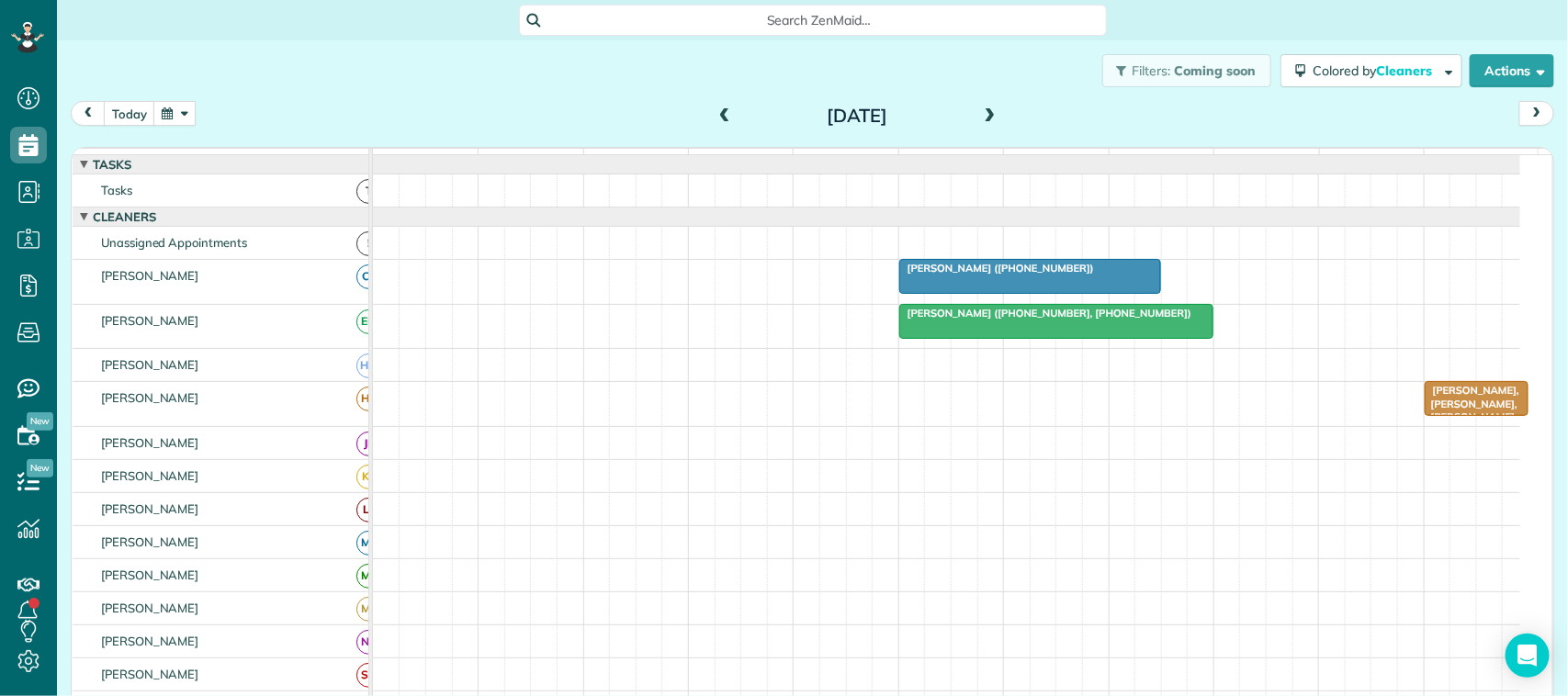 click on "[PERSON_NAME] ([PHONE_NUMBER])" at bounding box center (997, 268) 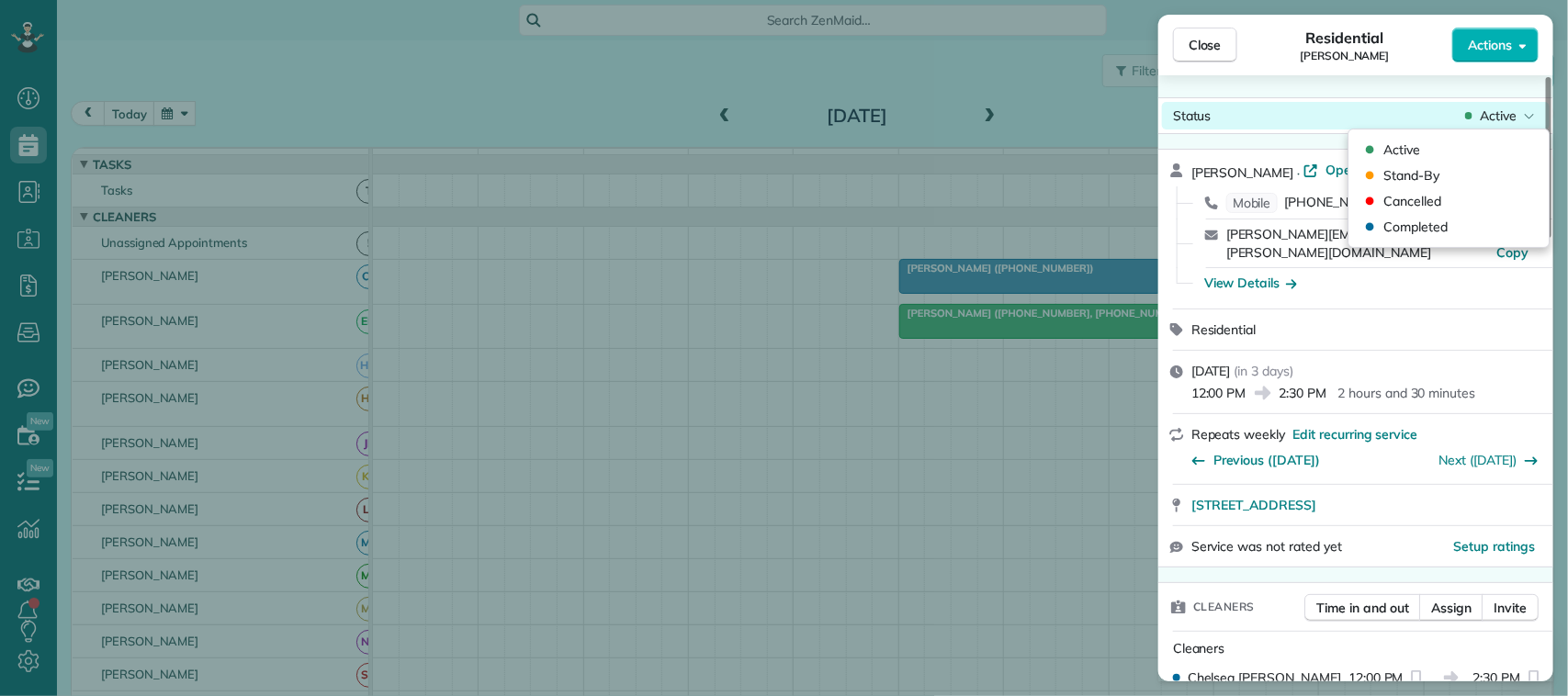 click on "Active" at bounding box center (1498, 116) 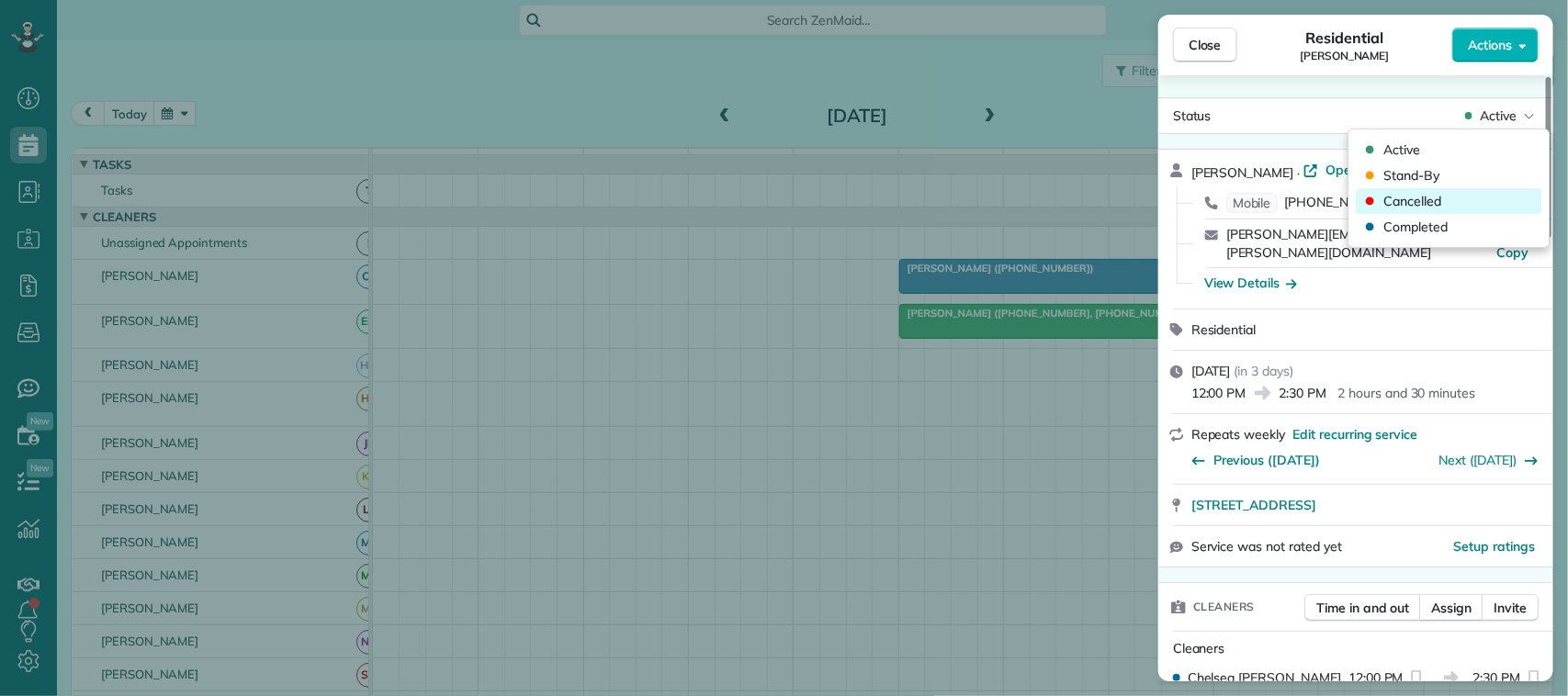 click on "Cancelled" at bounding box center [1450, 201] 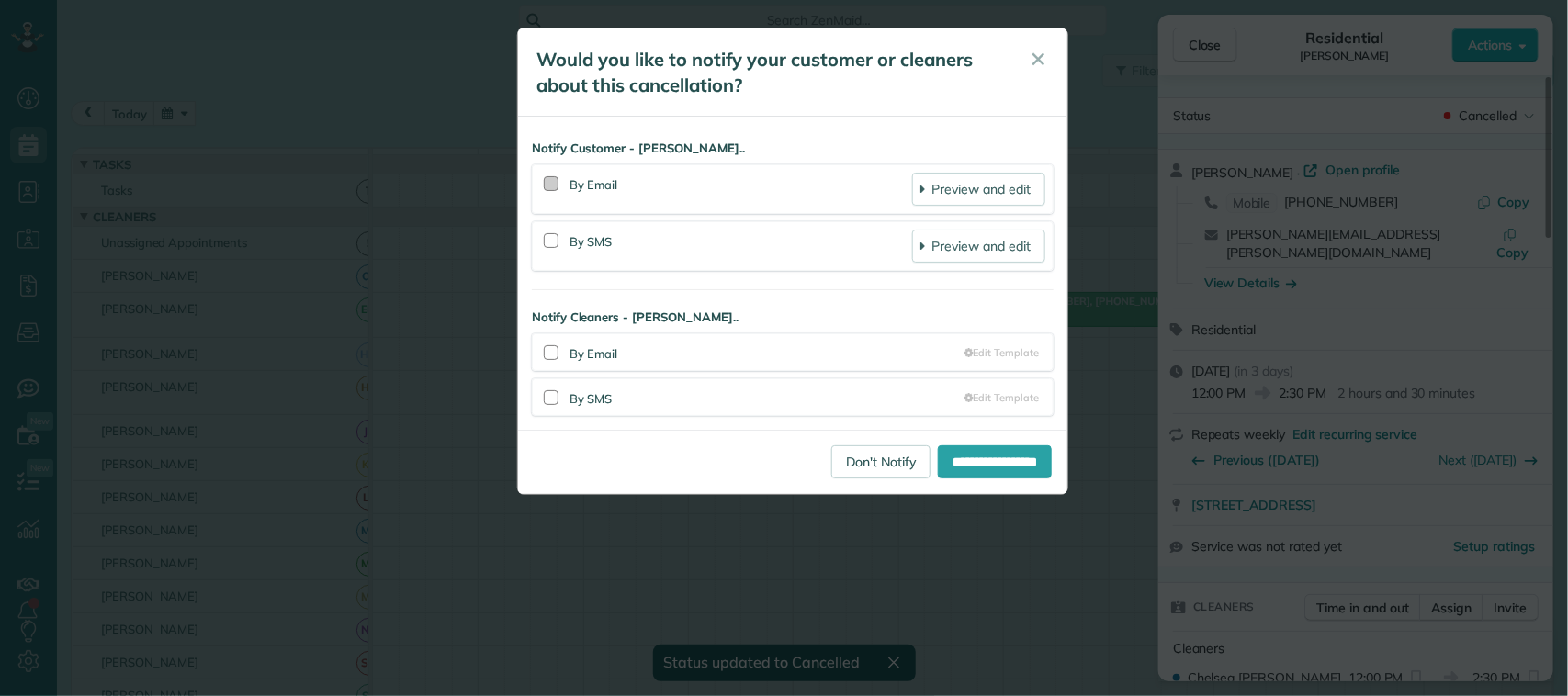 click at bounding box center (551, 184) 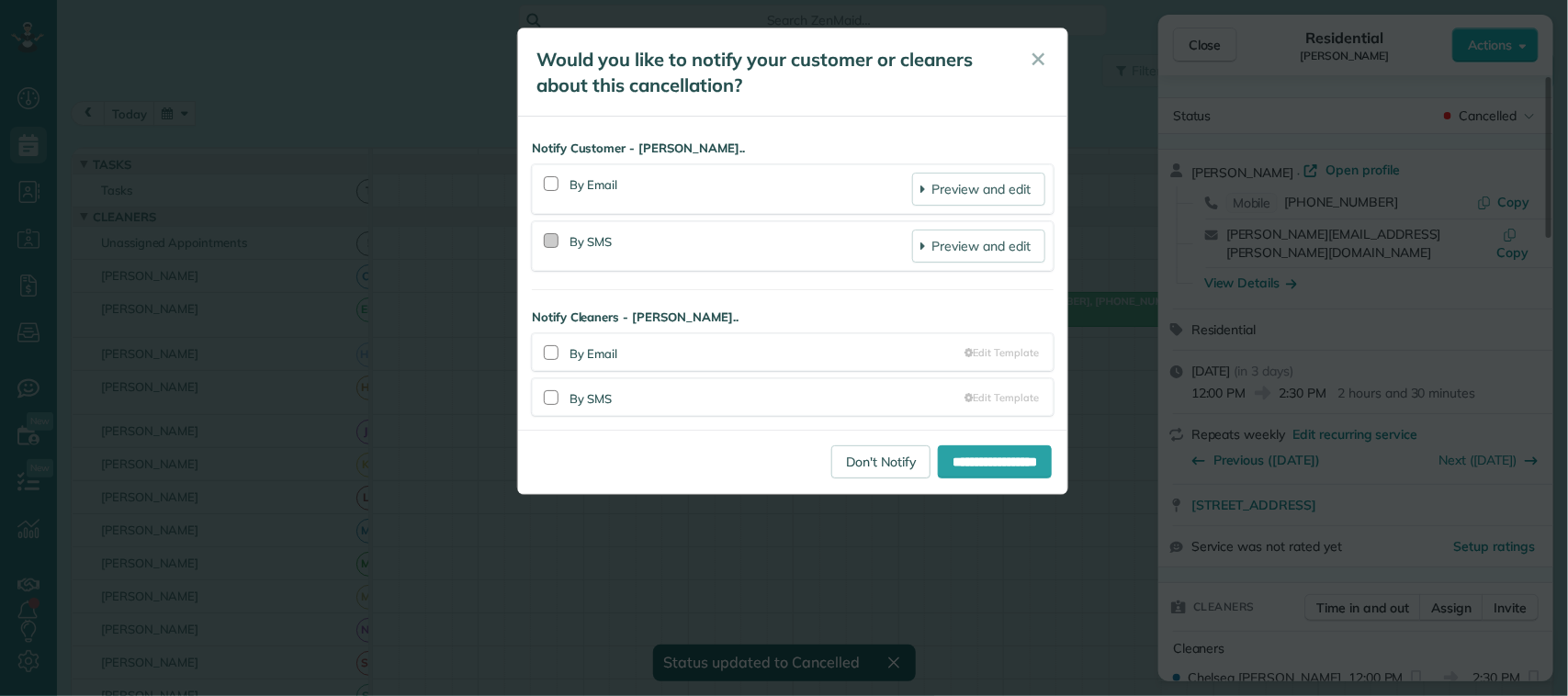 click at bounding box center (551, 241) 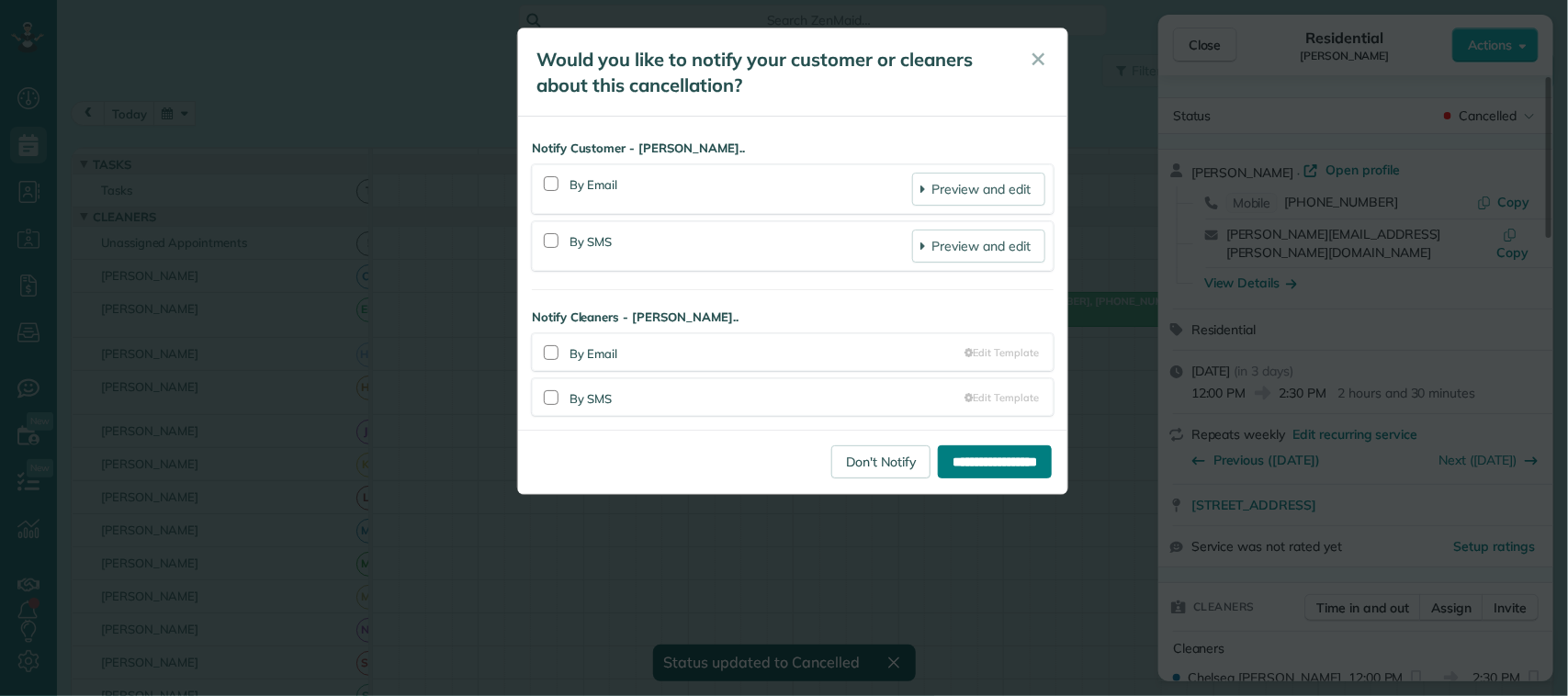 click on "**********" at bounding box center [995, 462] 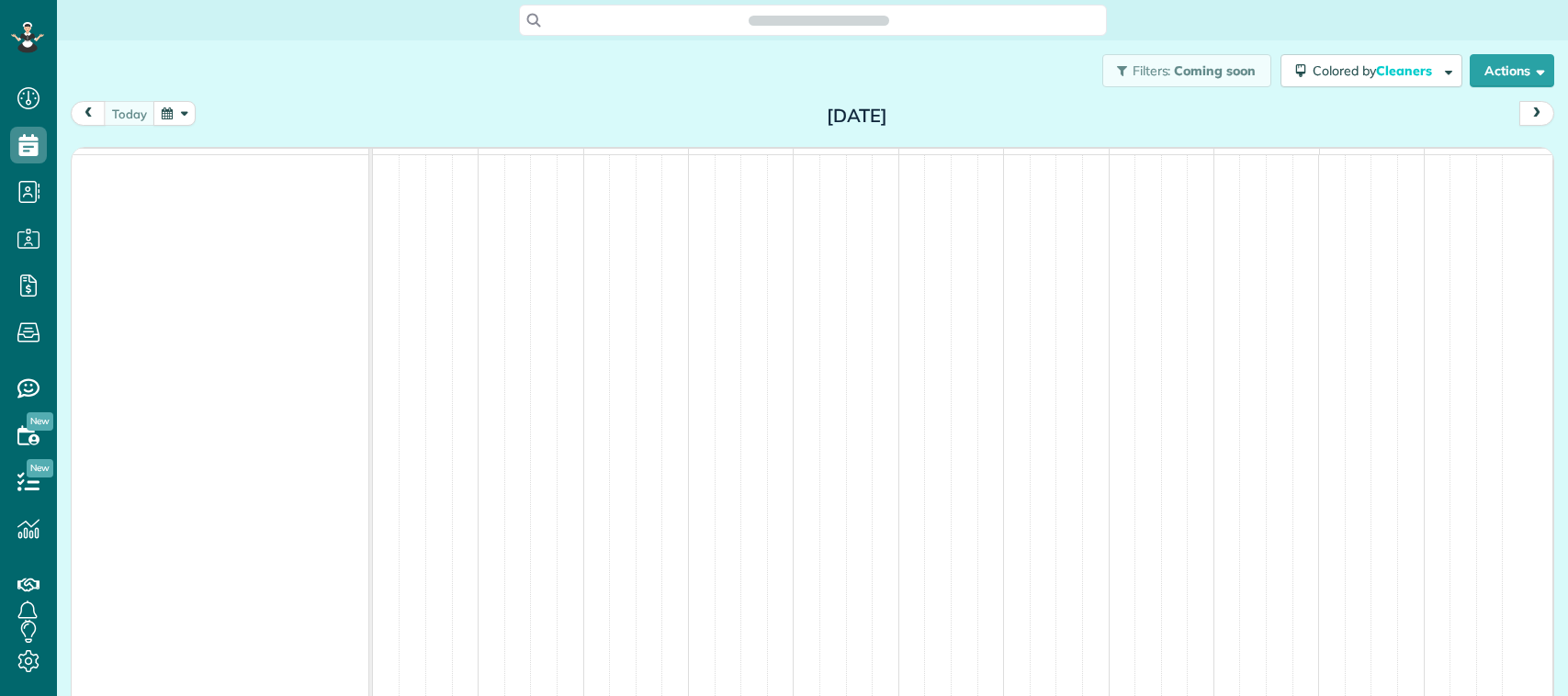 scroll, scrollTop: 0, scrollLeft: 0, axis: both 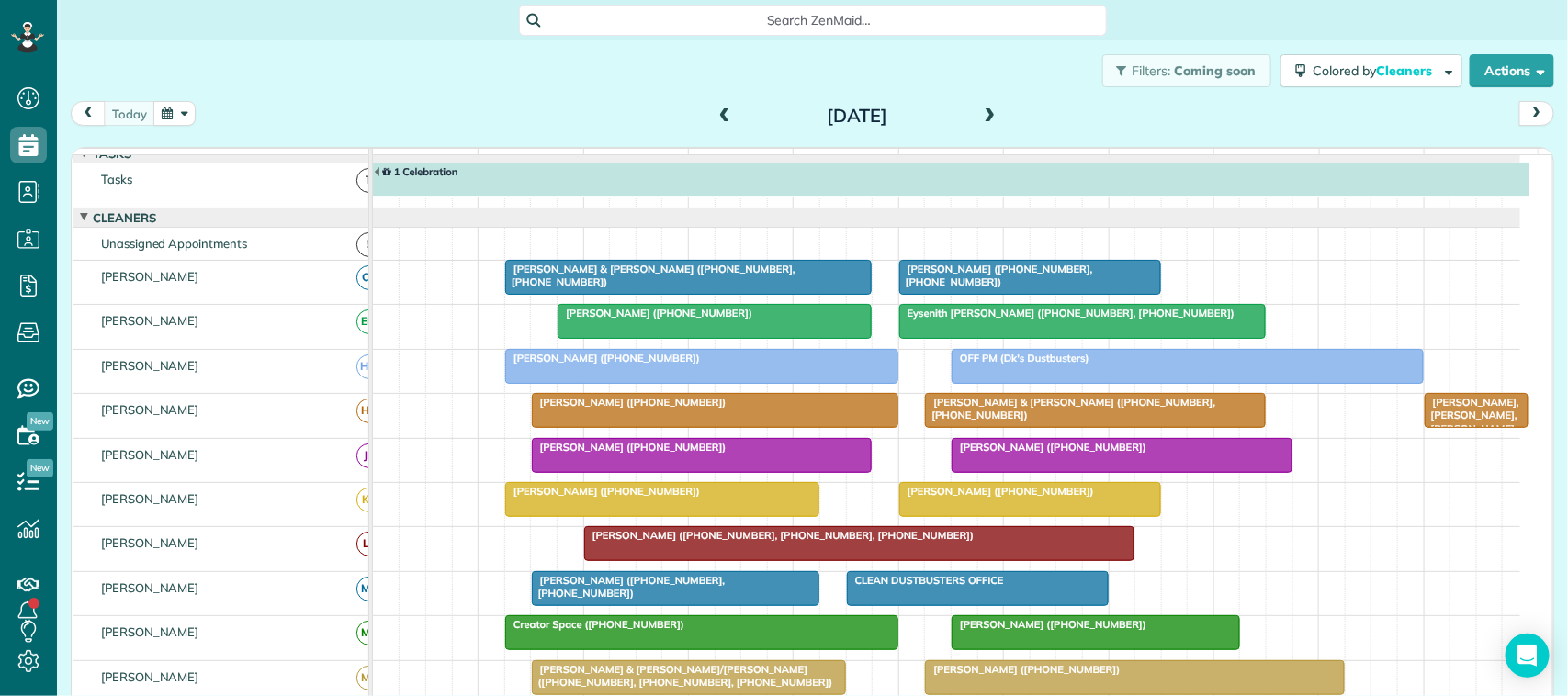 click at bounding box center (175, 113) 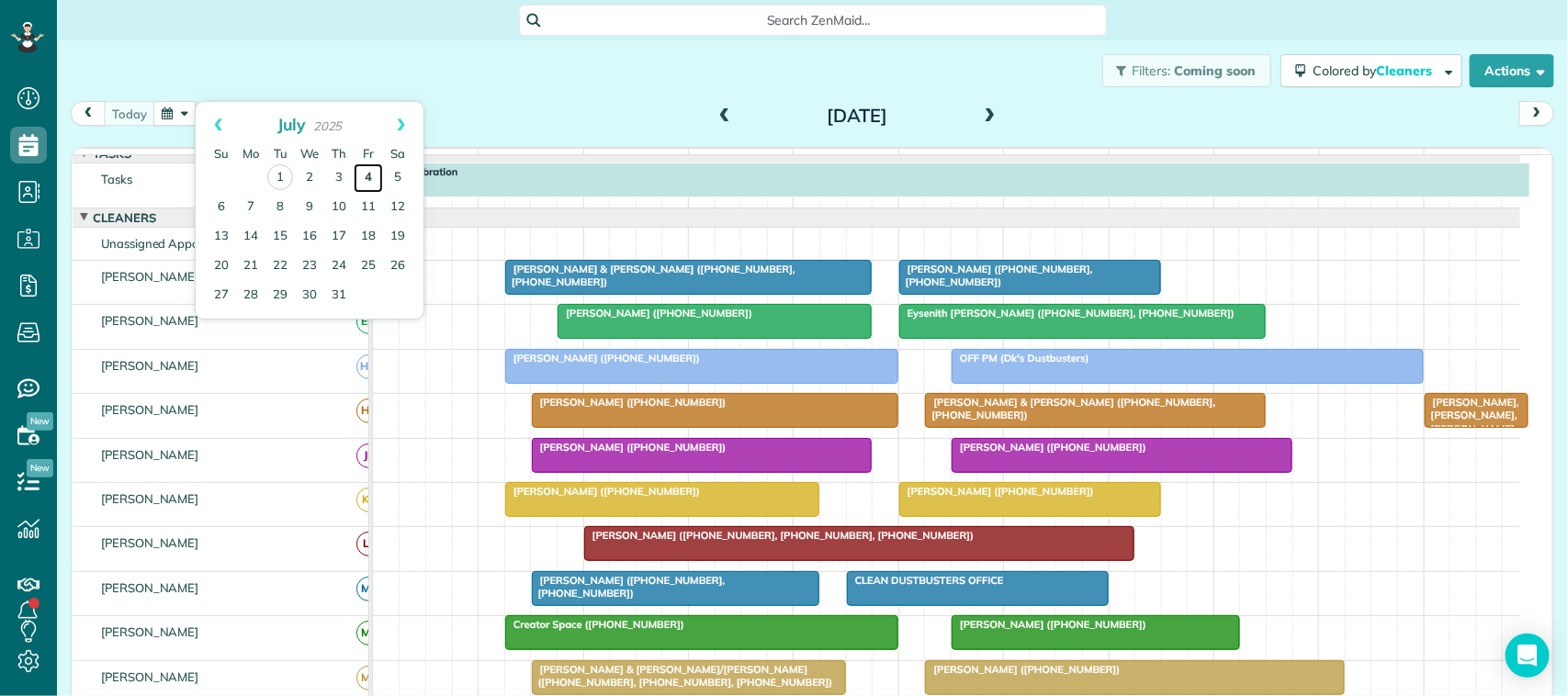 click on "4" at bounding box center (368, 178) 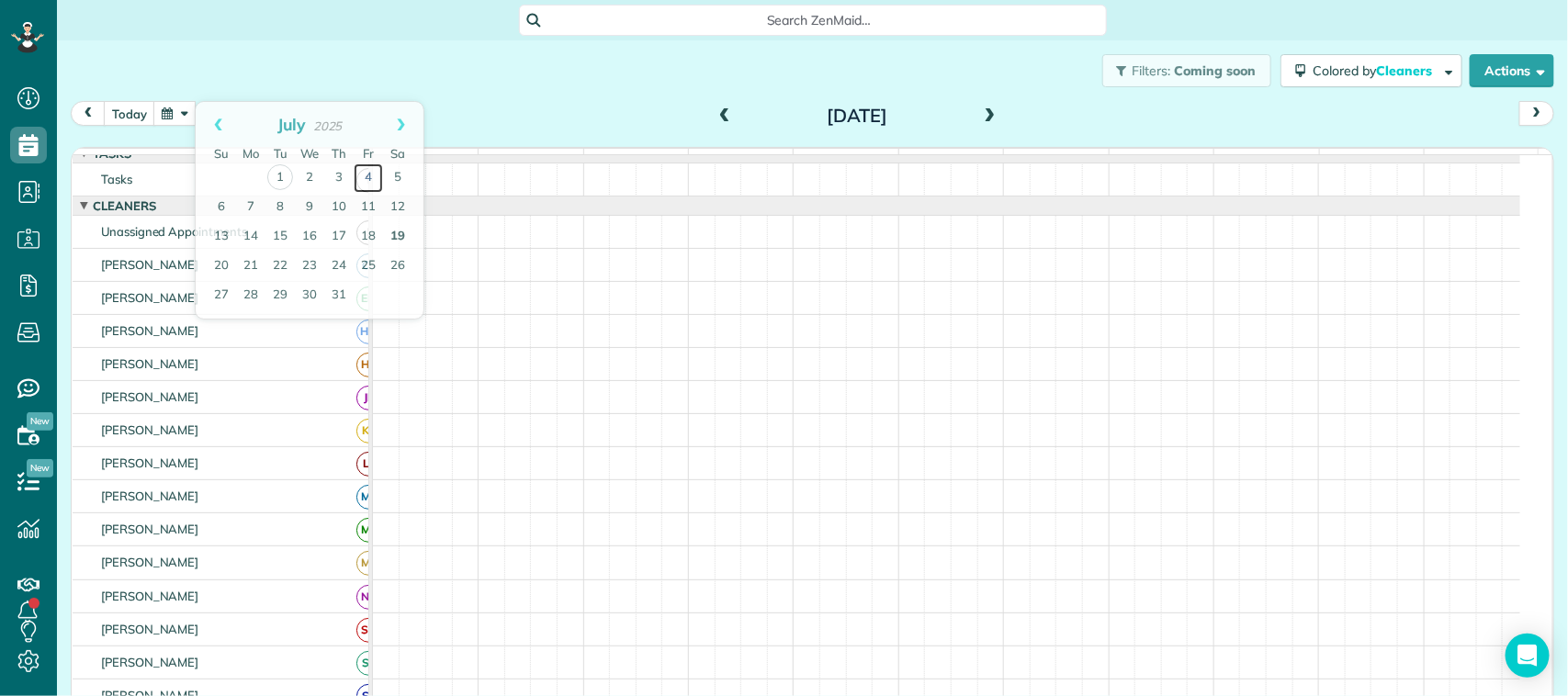 scroll, scrollTop: 0, scrollLeft: 0, axis: both 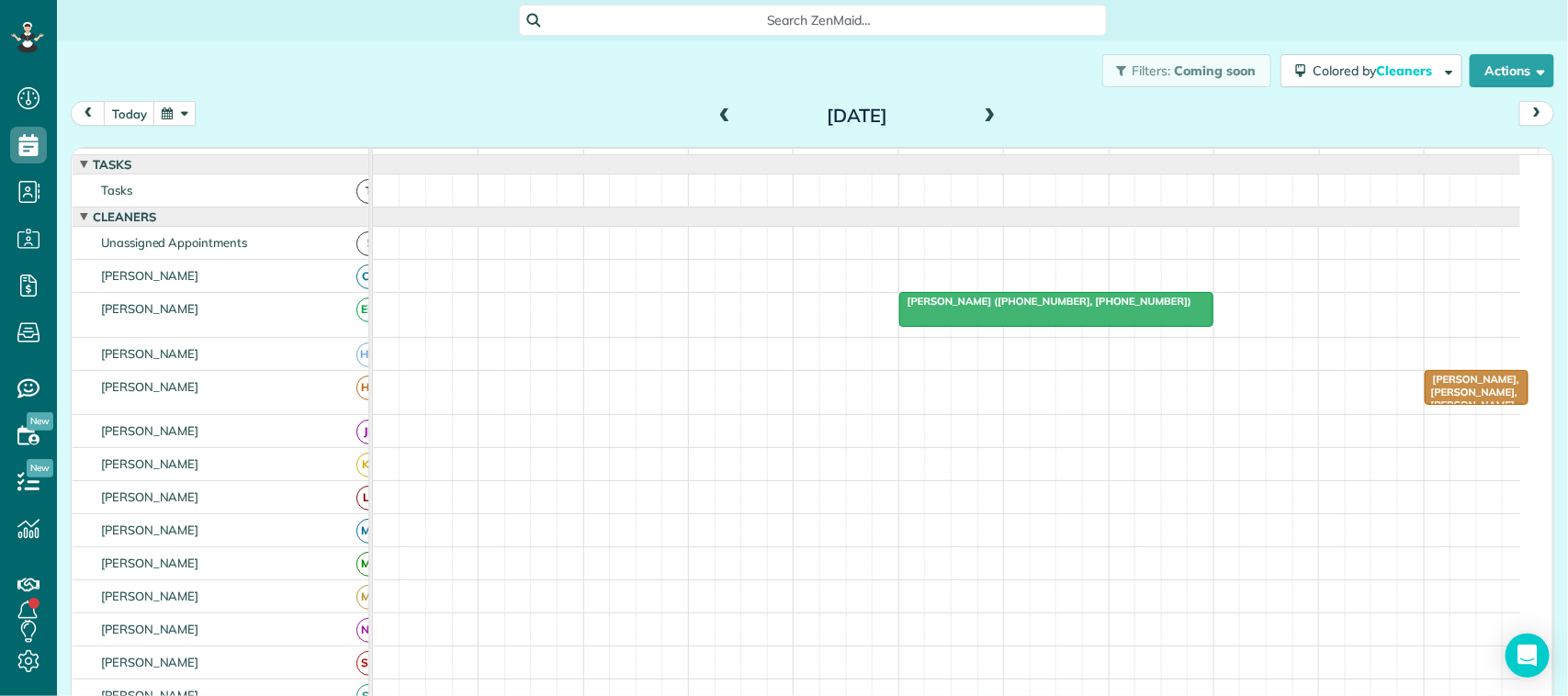 click at bounding box center (1056, 309) 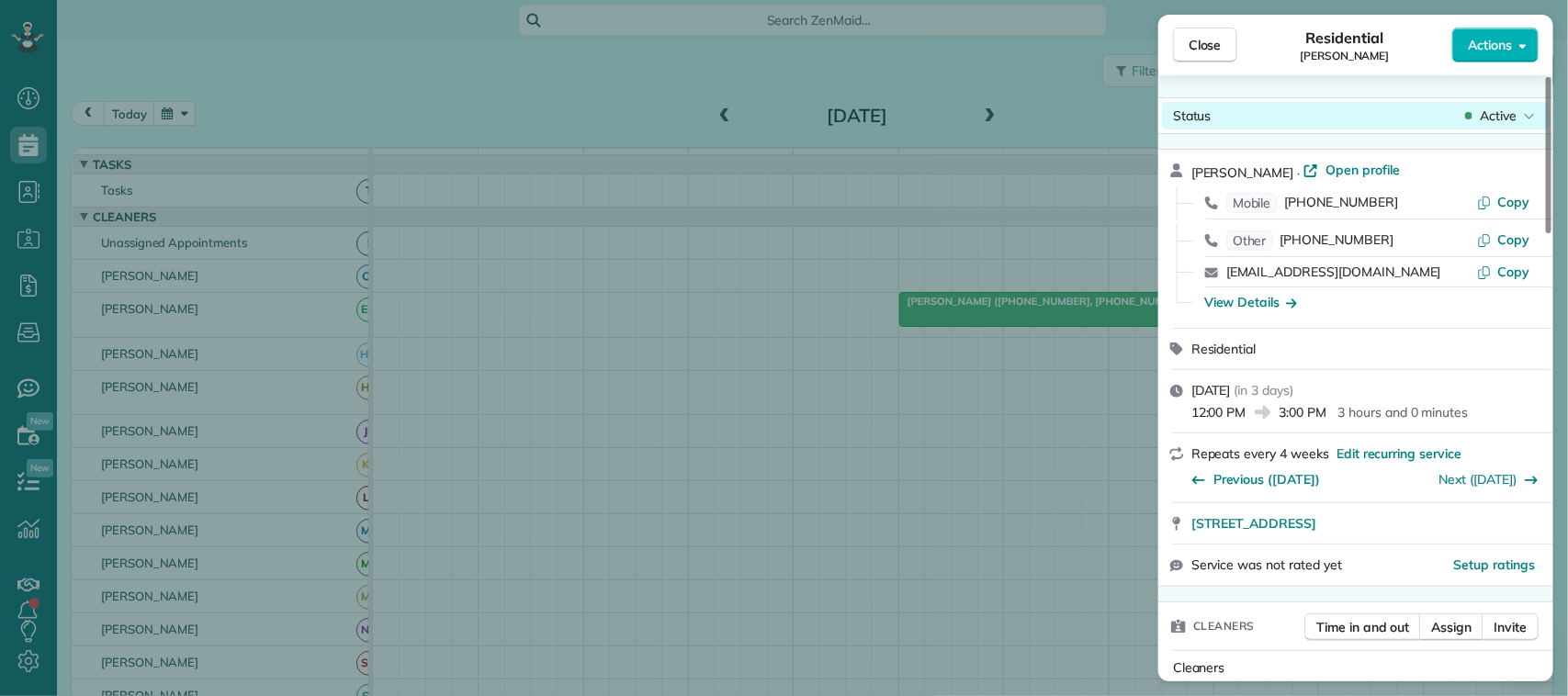 click on "Active" at bounding box center (1498, 116) 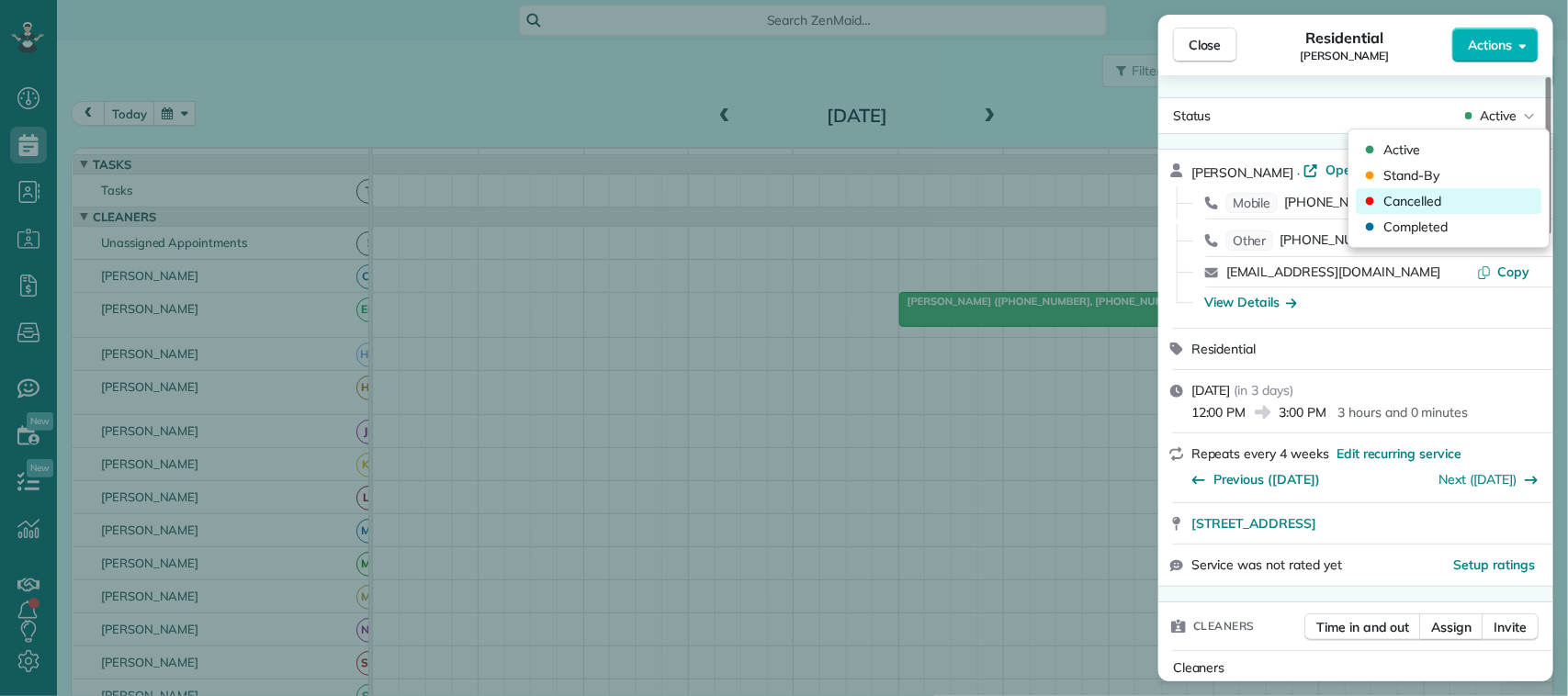 drag, startPoint x: 1456, startPoint y: 207, endPoint x: 1447, endPoint y: 208, distance: 9.055385 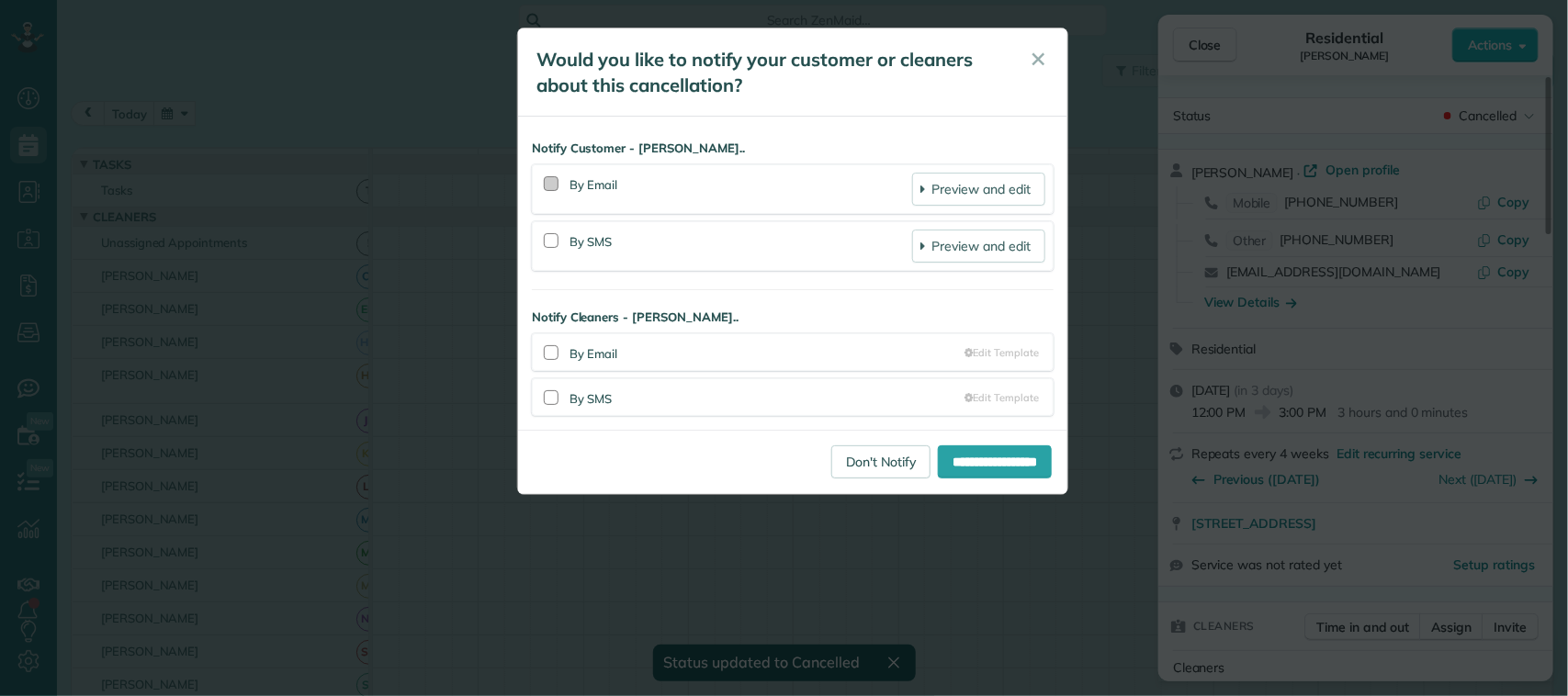 click at bounding box center (551, 184) 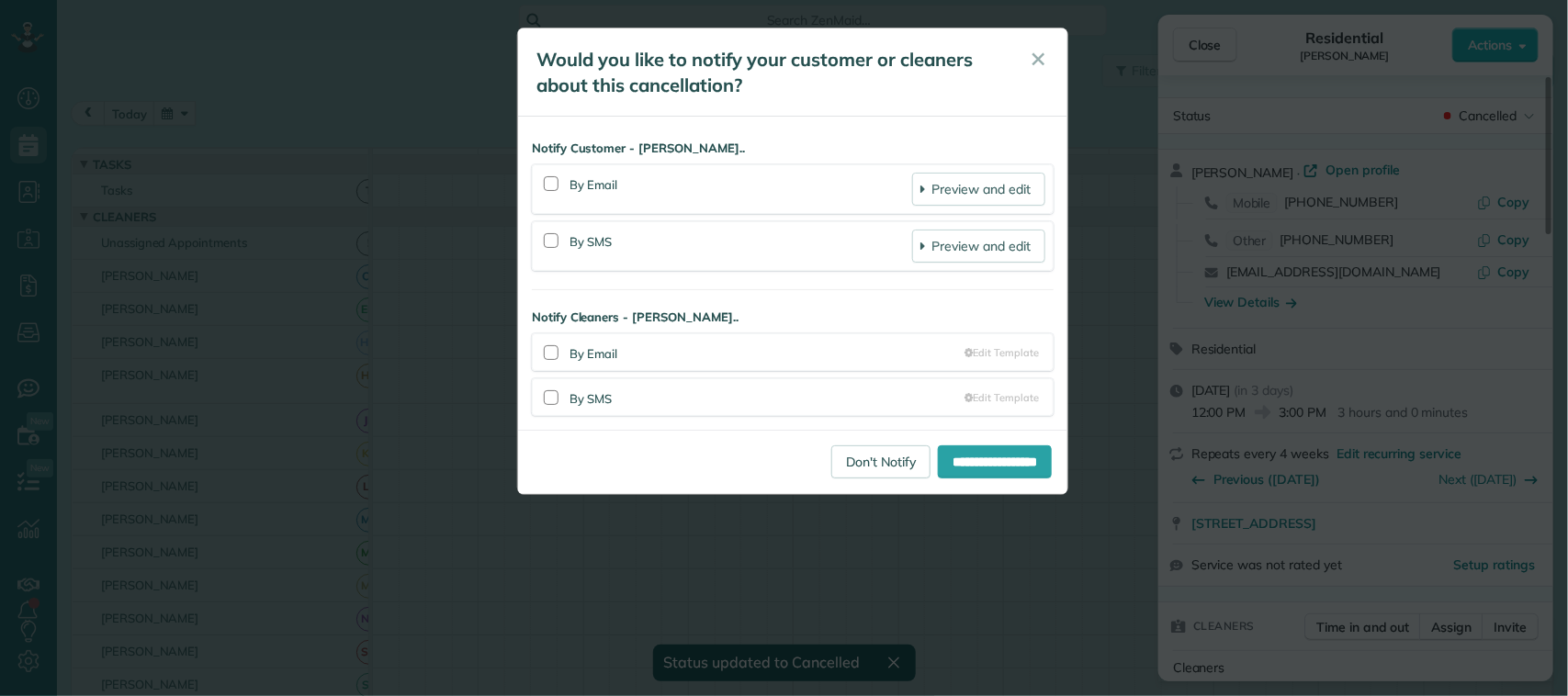drag, startPoint x: 544, startPoint y: 245, endPoint x: 554, endPoint y: 253, distance: 12.806248 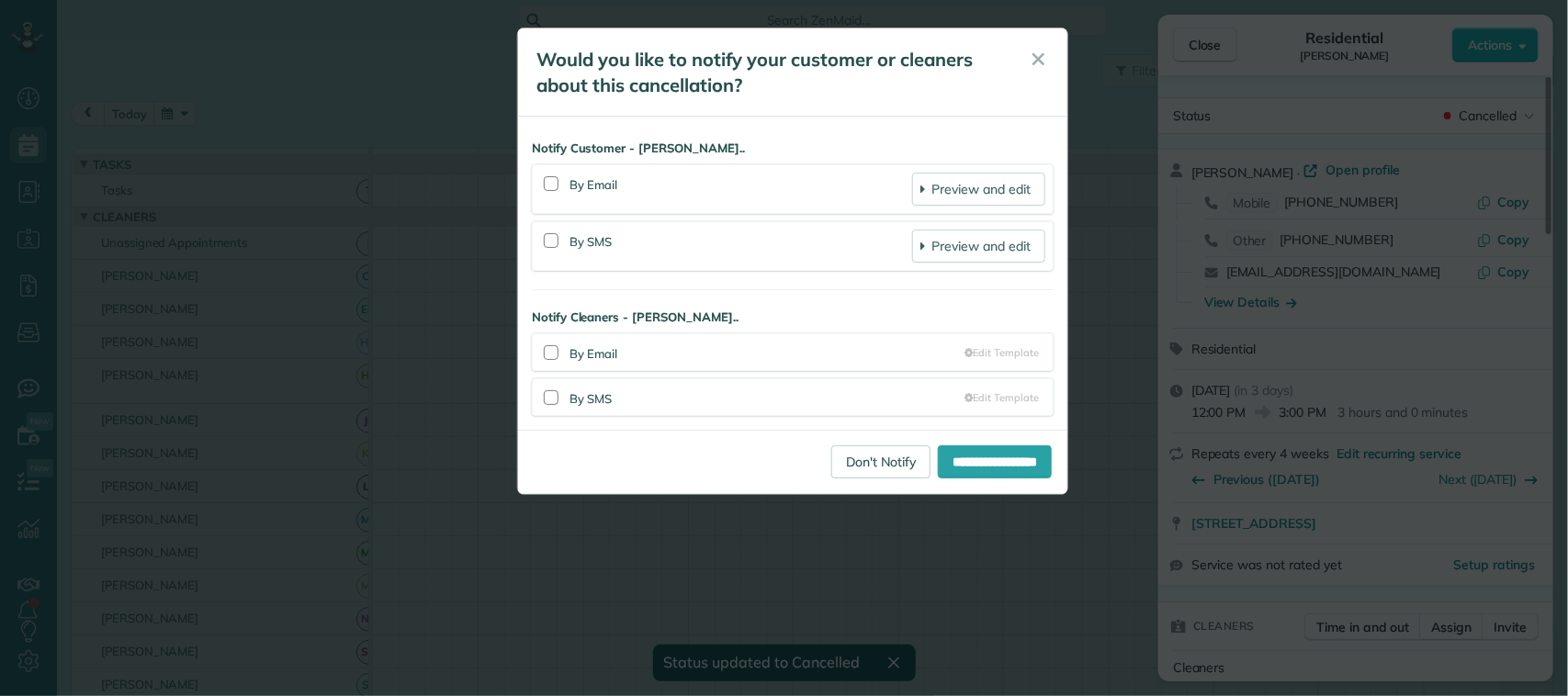 click at bounding box center (551, 241) 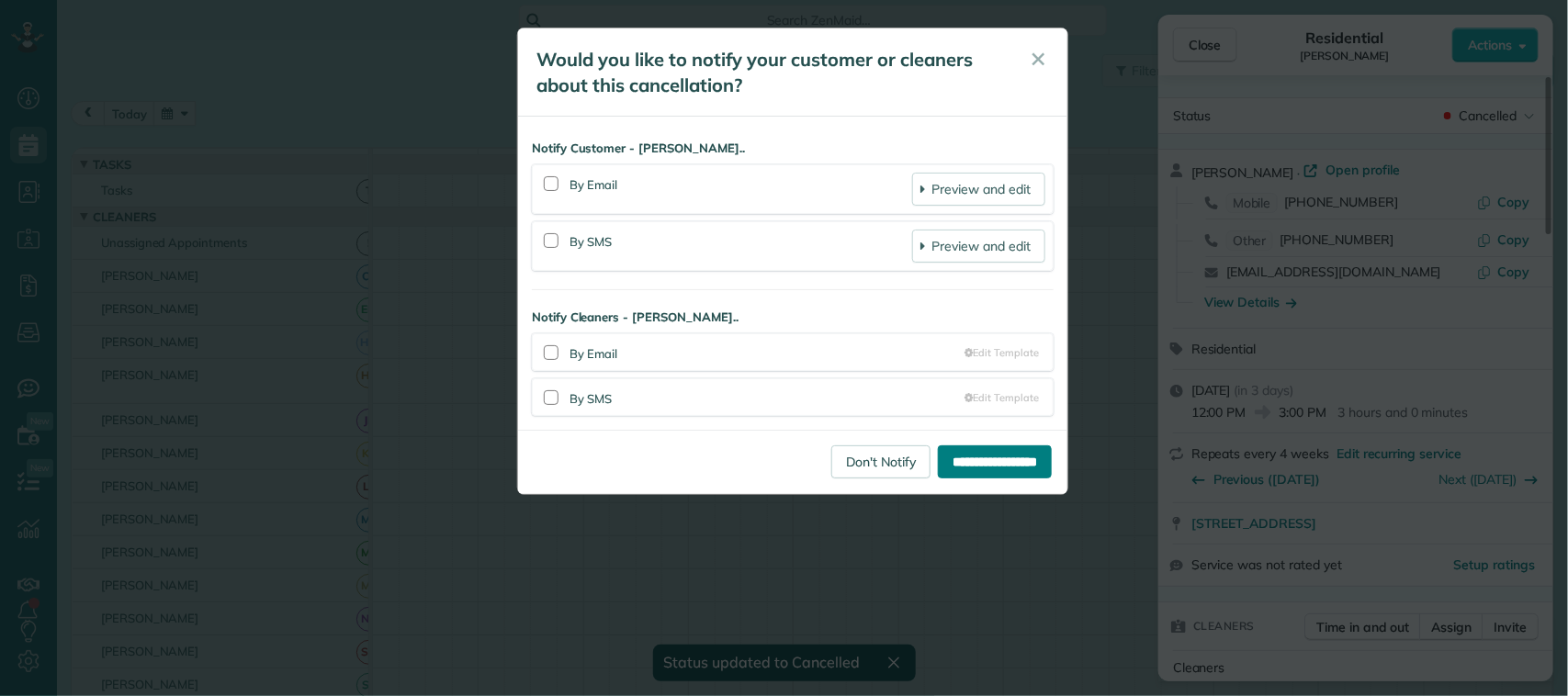 click on "**********" at bounding box center [995, 462] 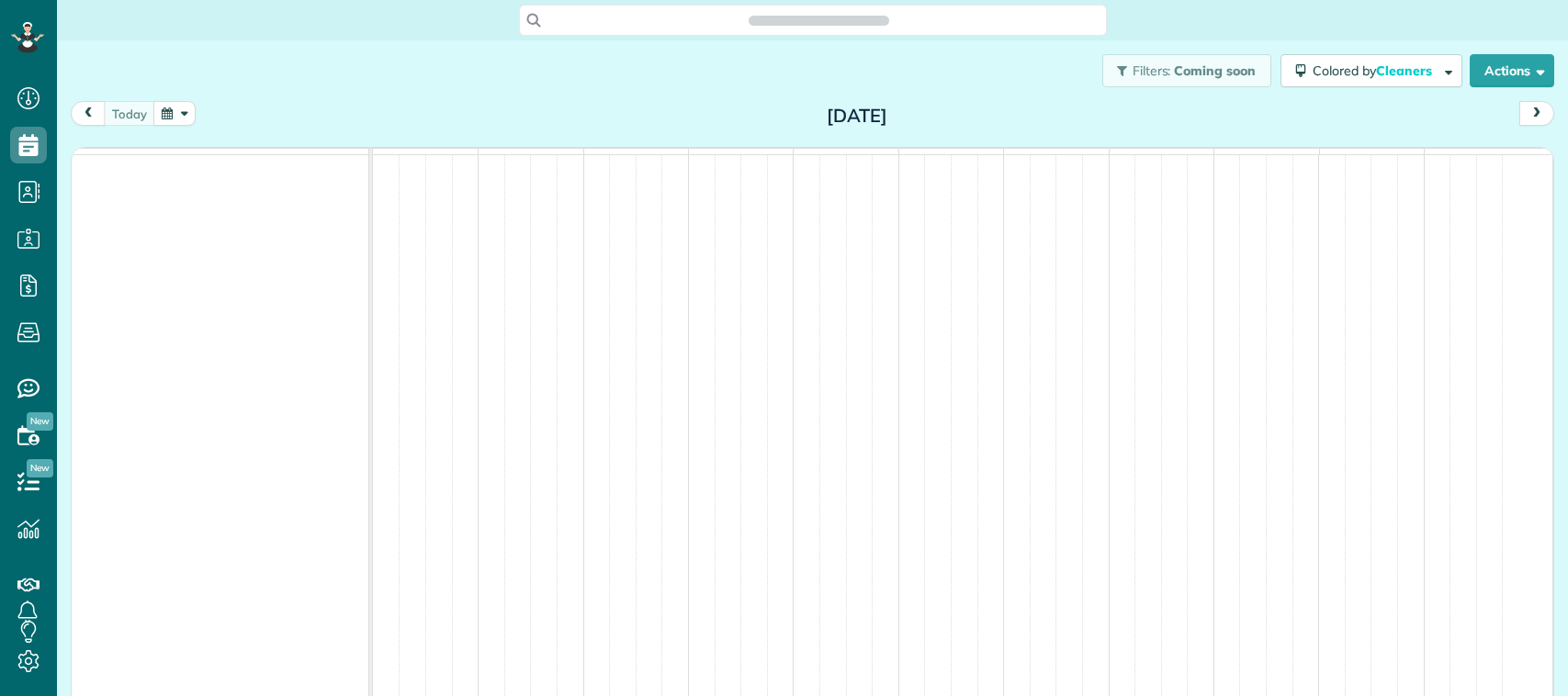 scroll, scrollTop: 0, scrollLeft: 0, axis: both 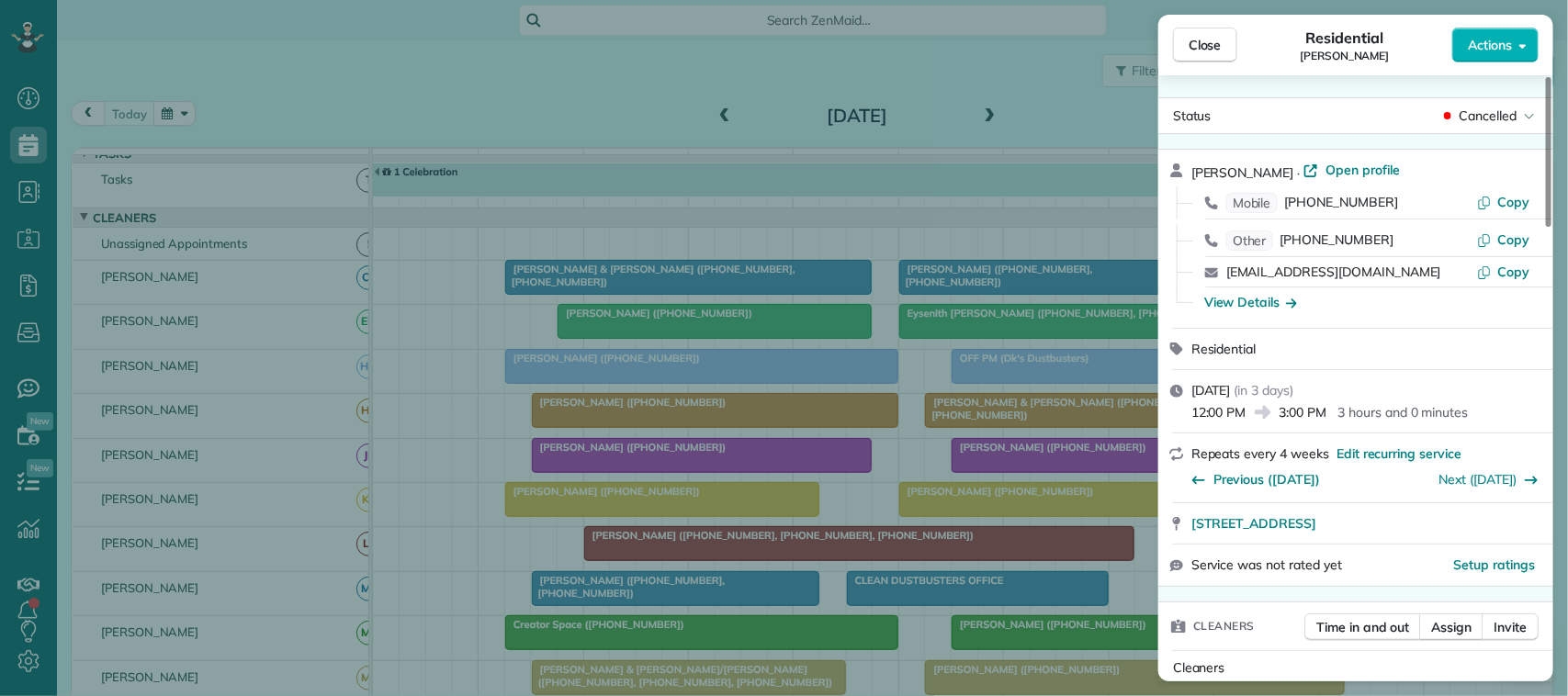 click on "Close" at bounding box center [1205, 45] 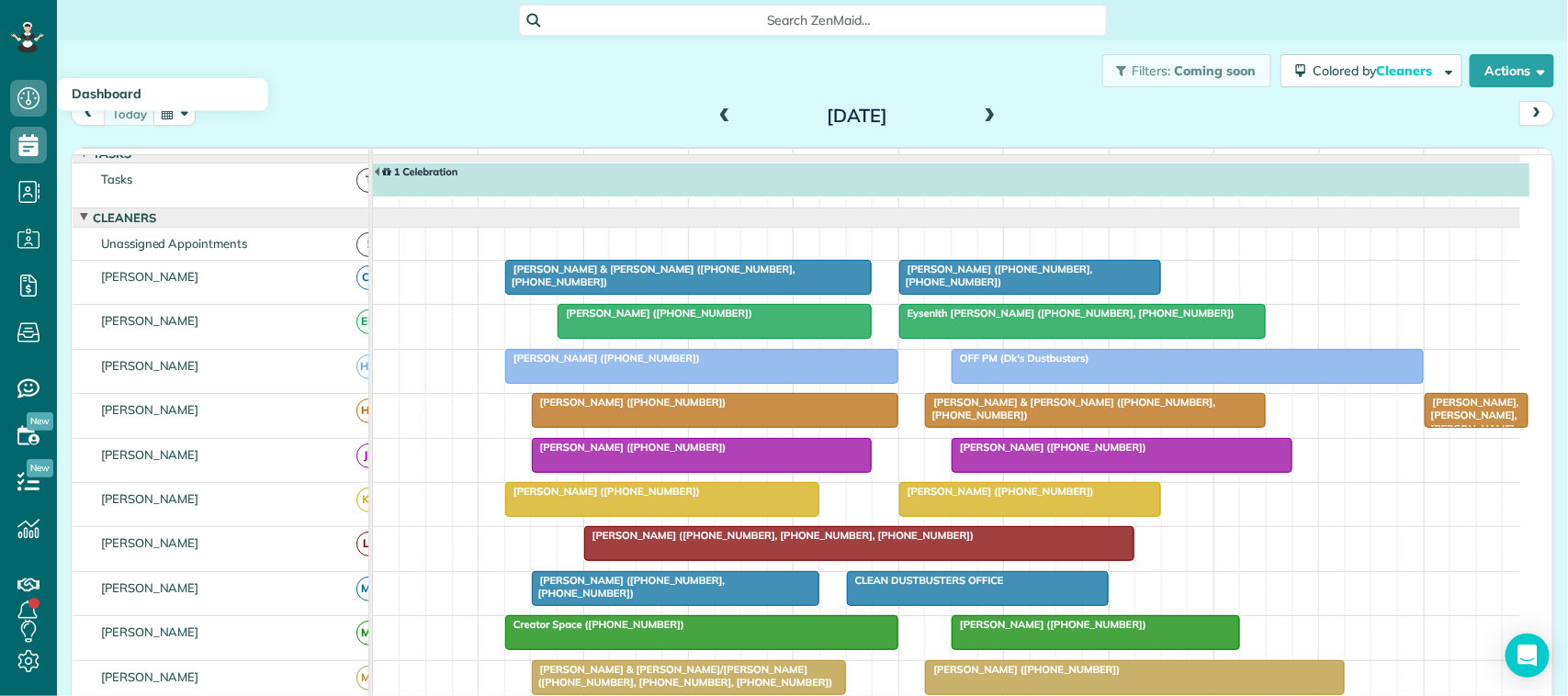 click on "[DATE]   [DATE]" at bounding box center [812, 118] 